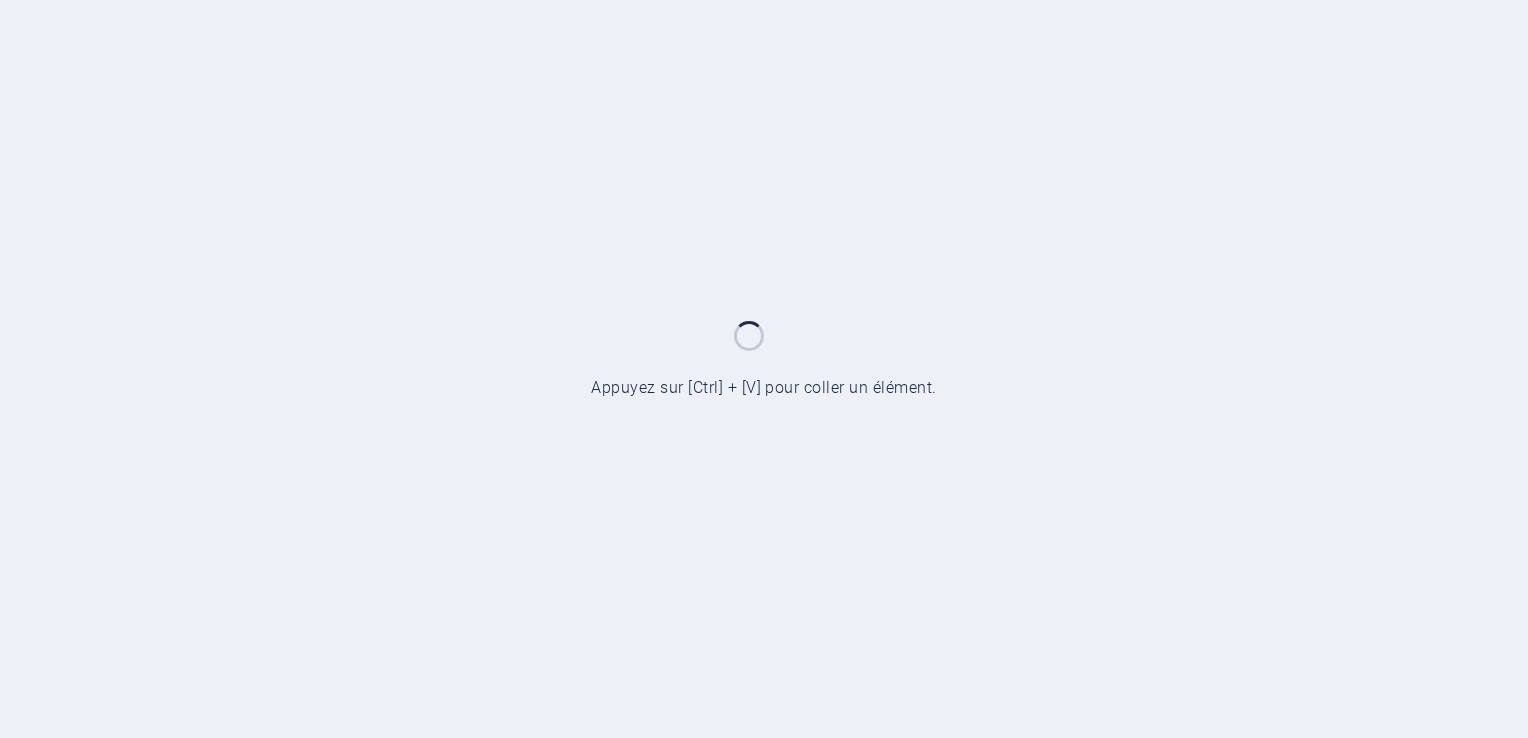 scroll, scrollTop: 0, scrollLeft: 0, axis: both 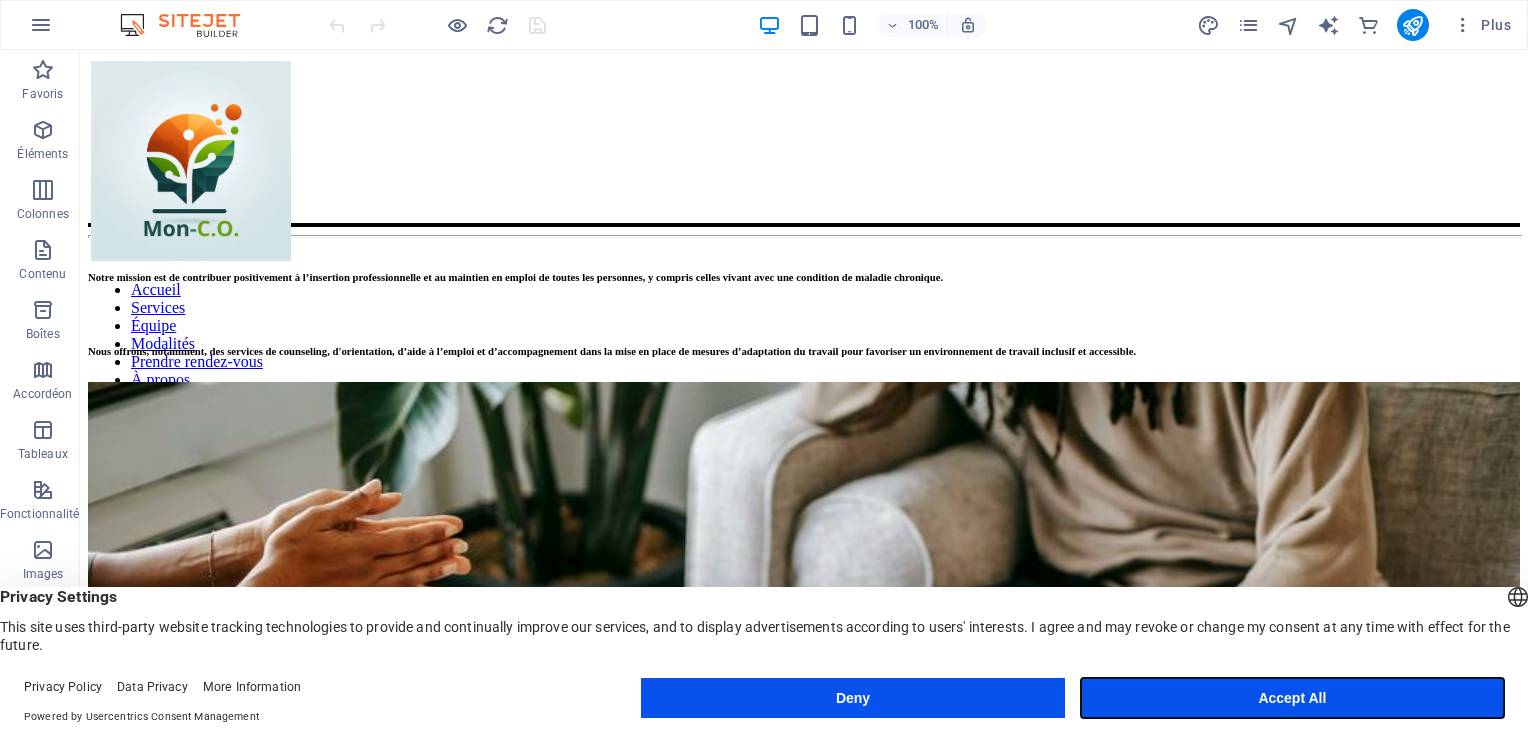 click on "Accept All" at bounding box center (1292, 698) 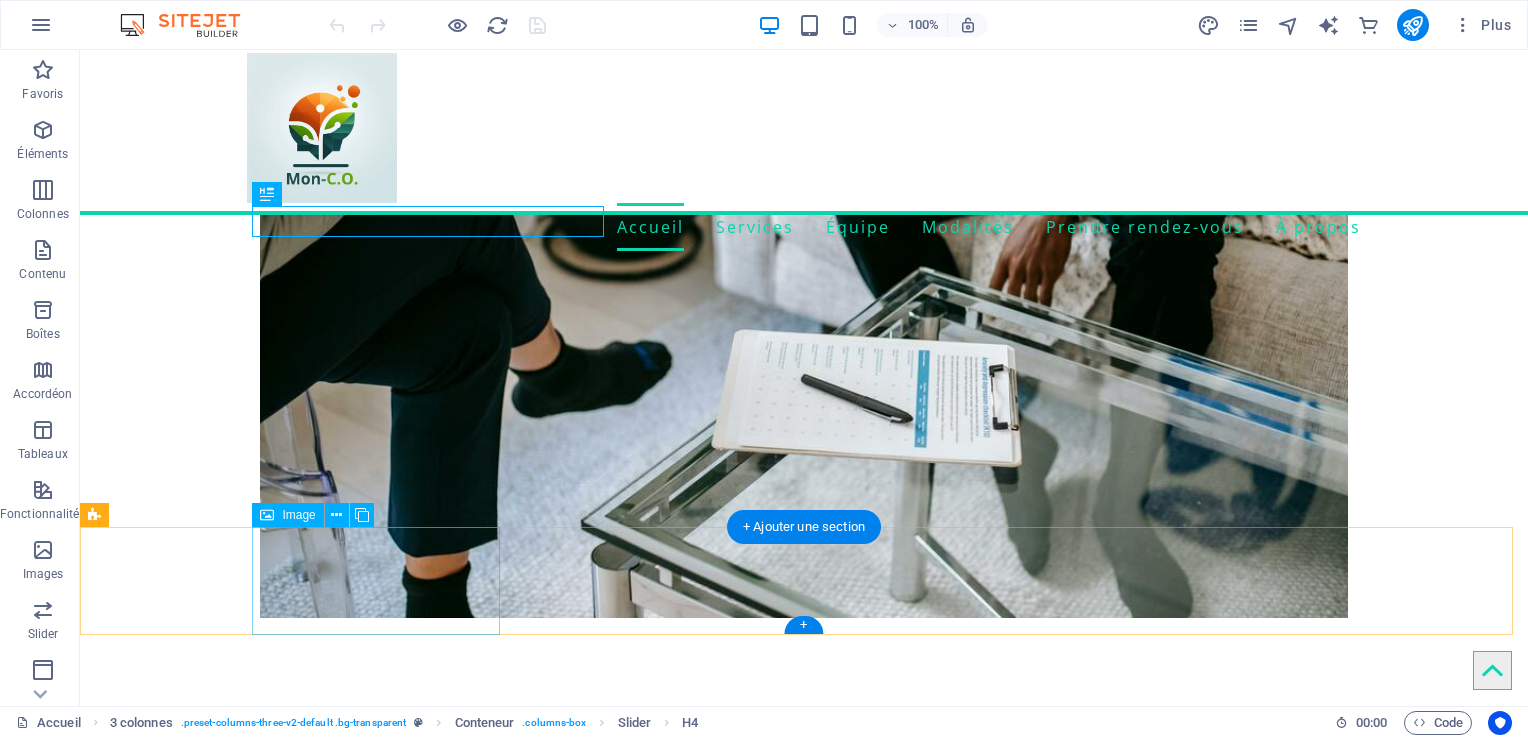 scroll, scrollTop: 616, scrollLeft: 0, axis: vertical 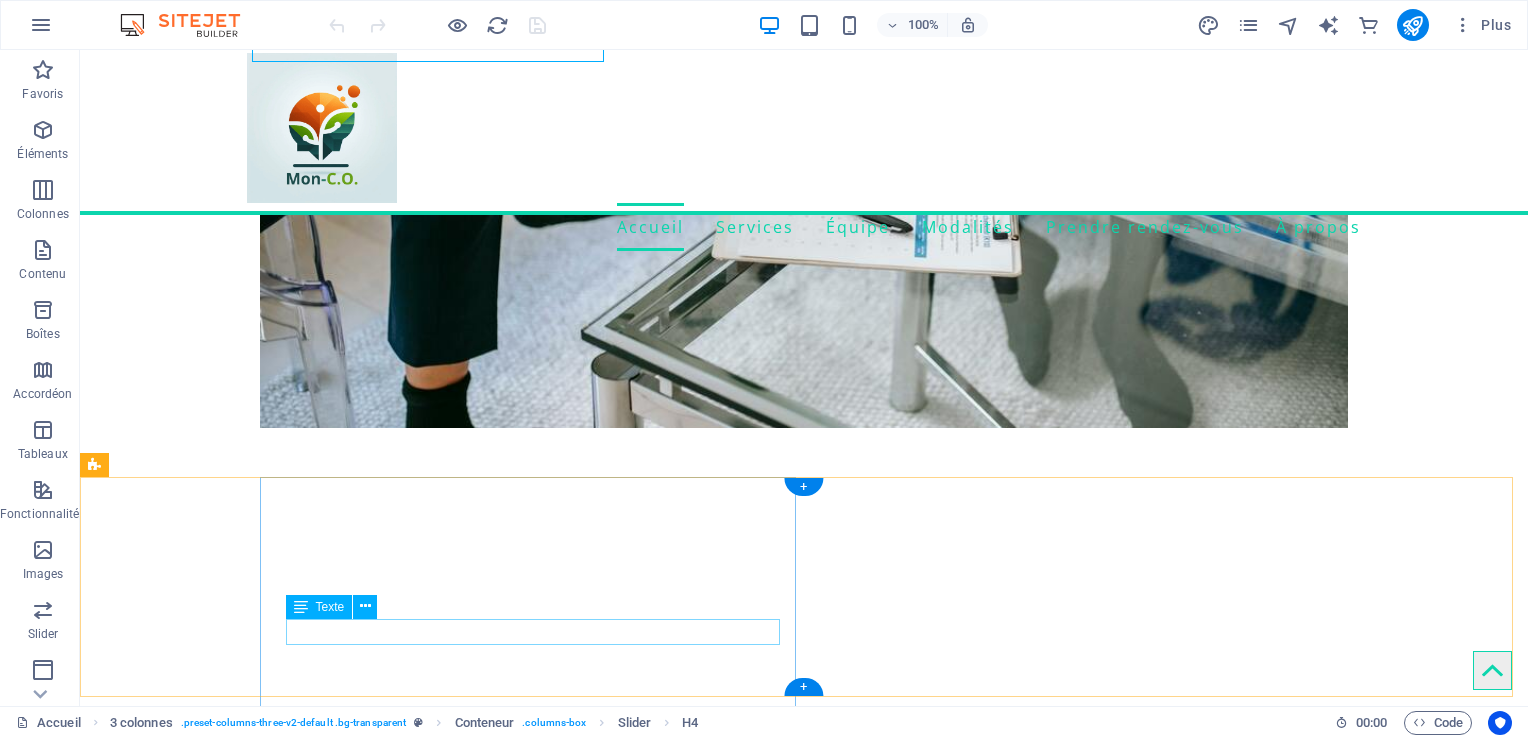 click on "[EMAIL]" at bounding box center (287, 7250) 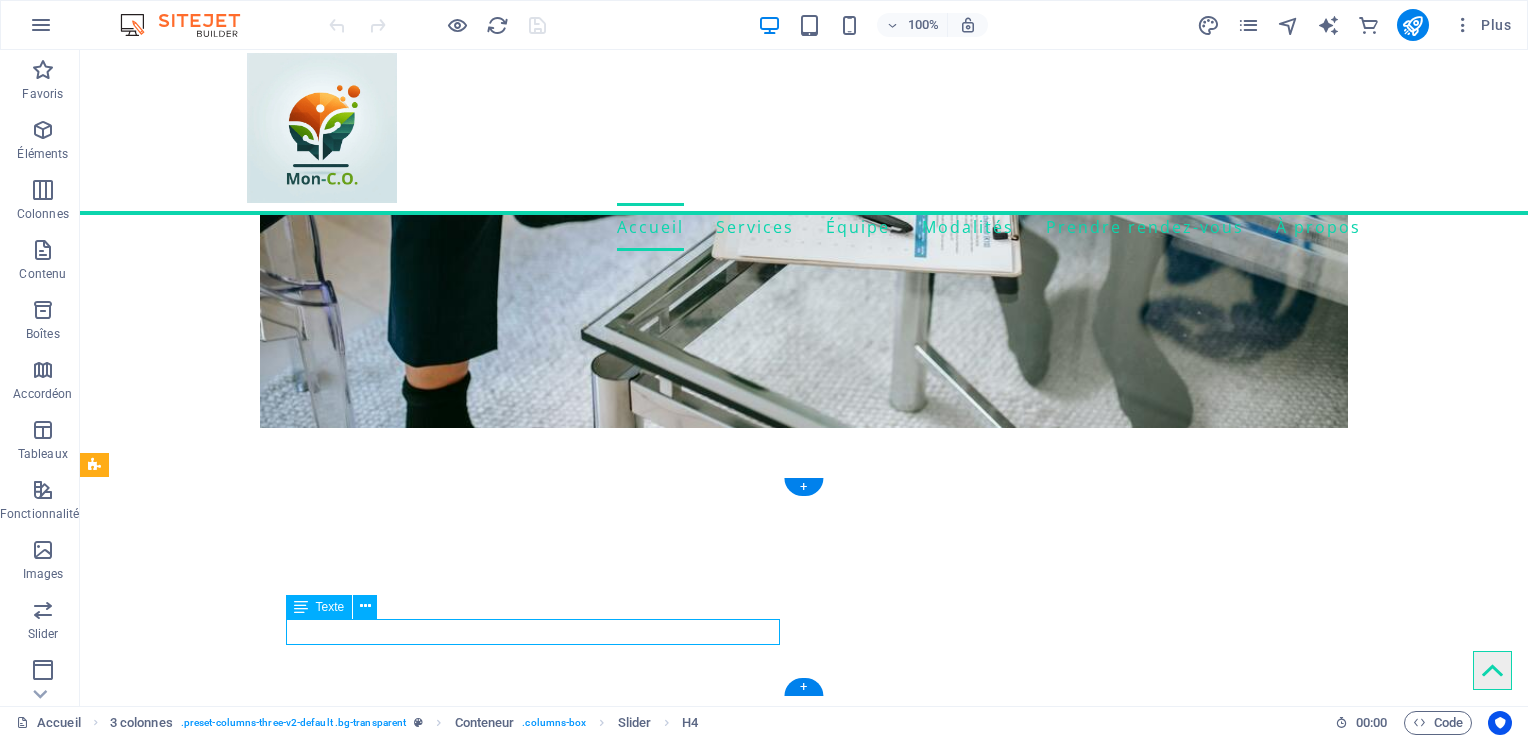 click on "[EMAIL]" at bounding box center (287, 7250) 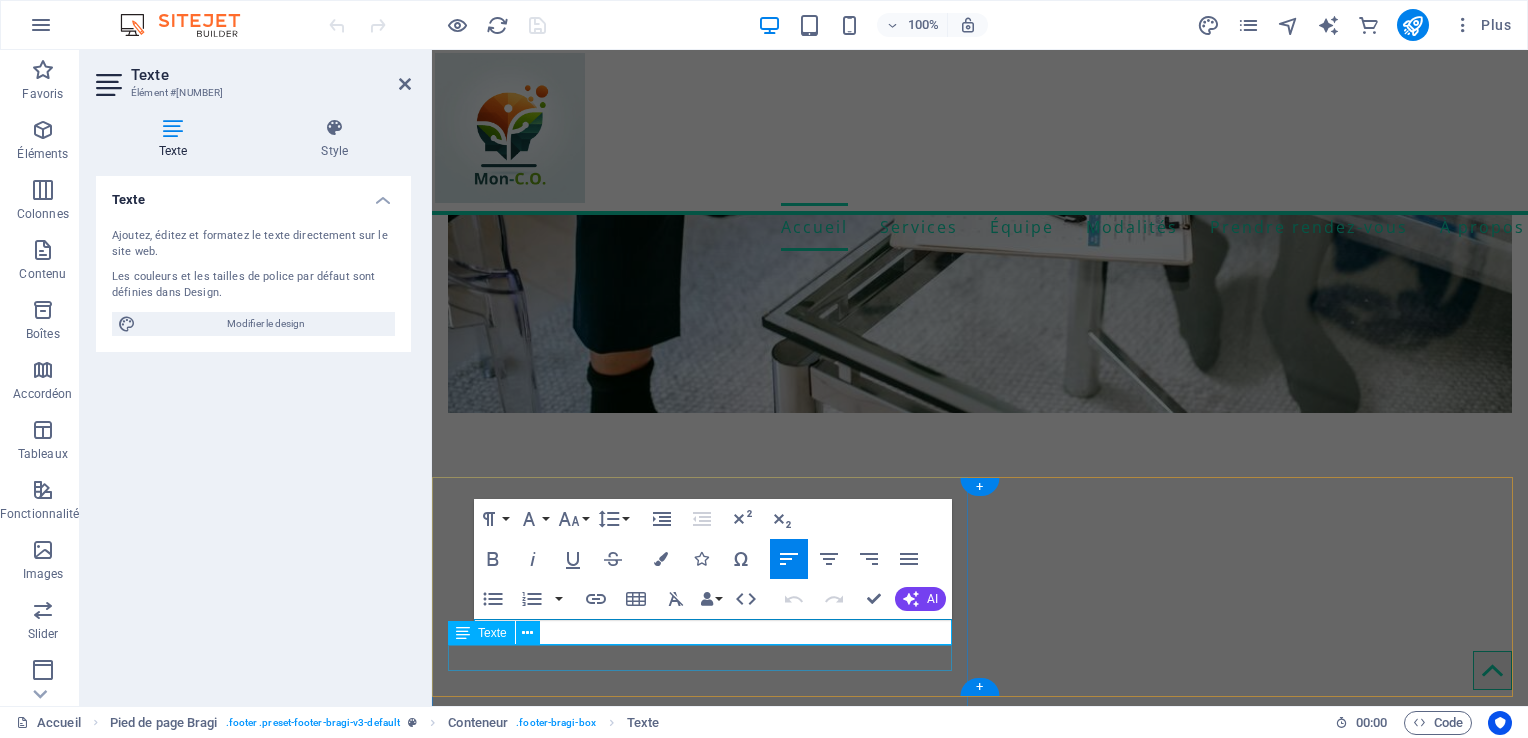 scroll, scrollTop: 652, scrollLeft: 0, axis: vertical 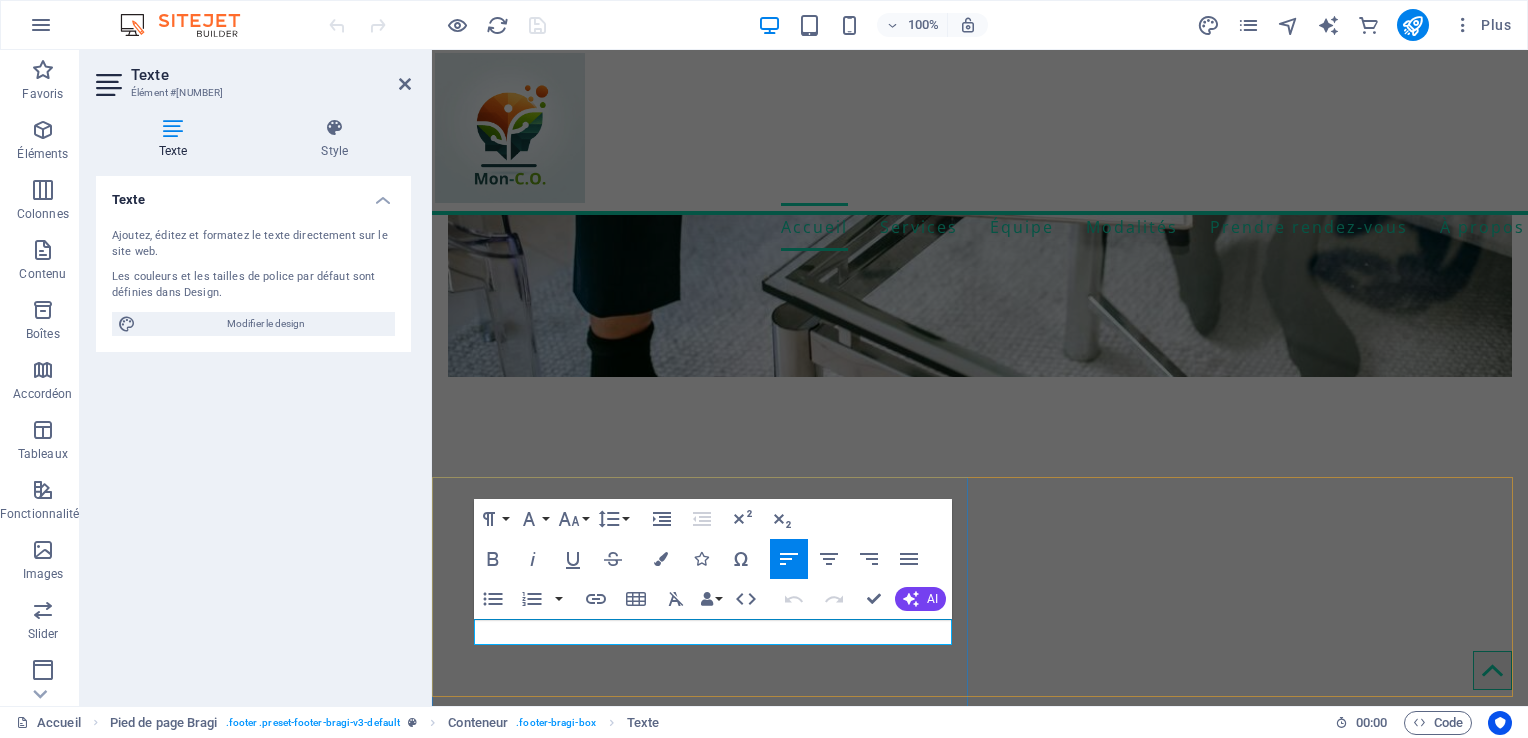 click on "[EMAIL]" at bounding box center (475, 7328) 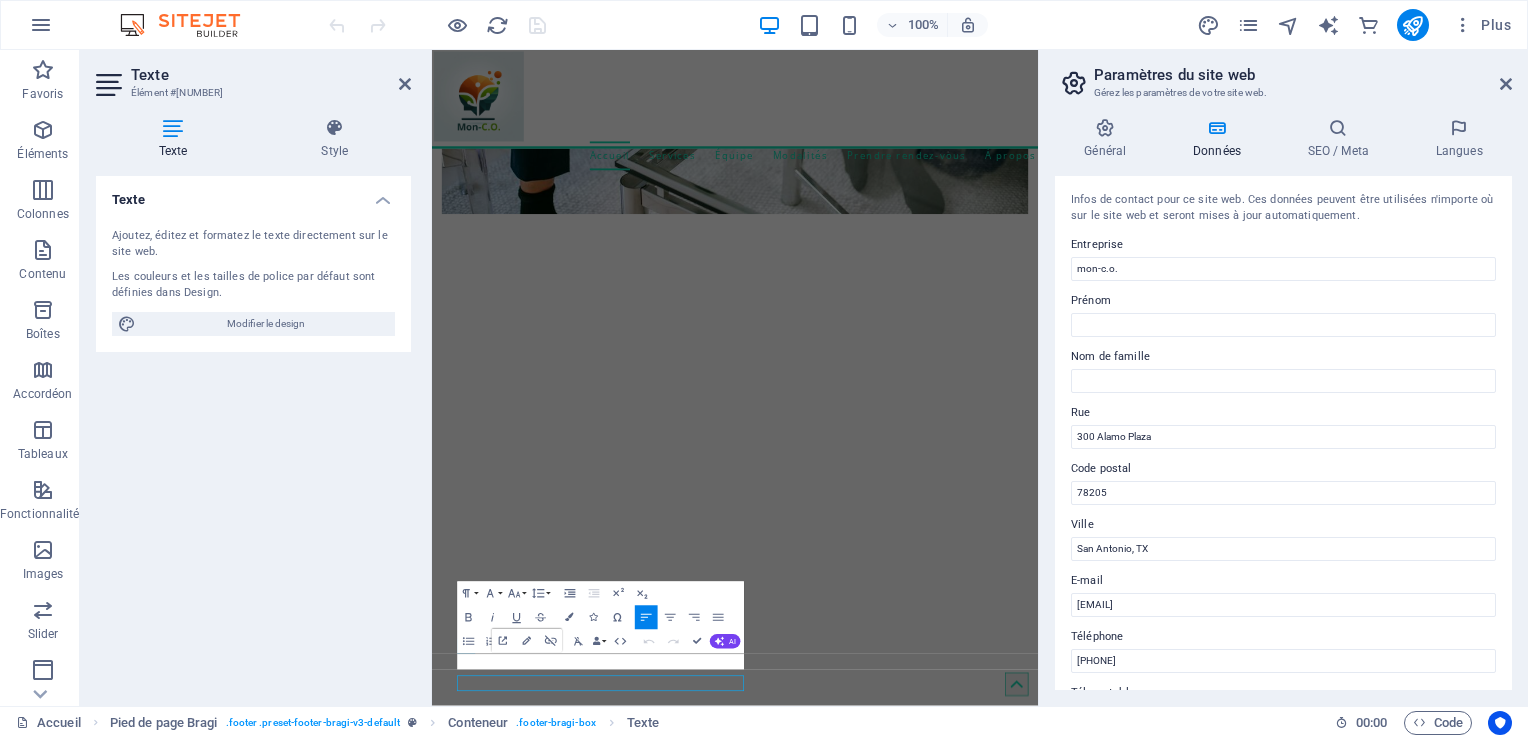 scroll, scrollTop: 204, scrollLeft: 0, axis: vertical 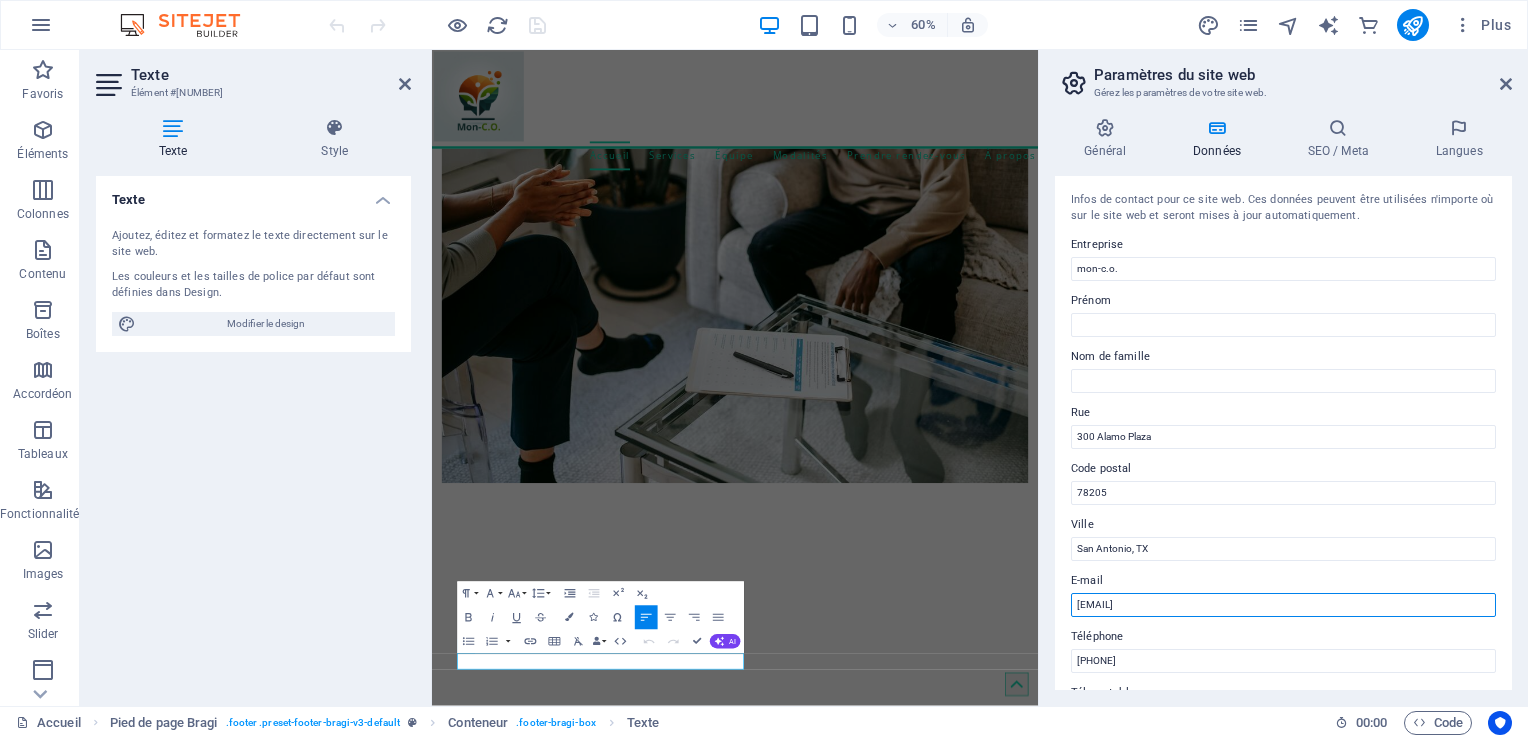 click on "[EMAIL]" at bounding box center (1283, 605) 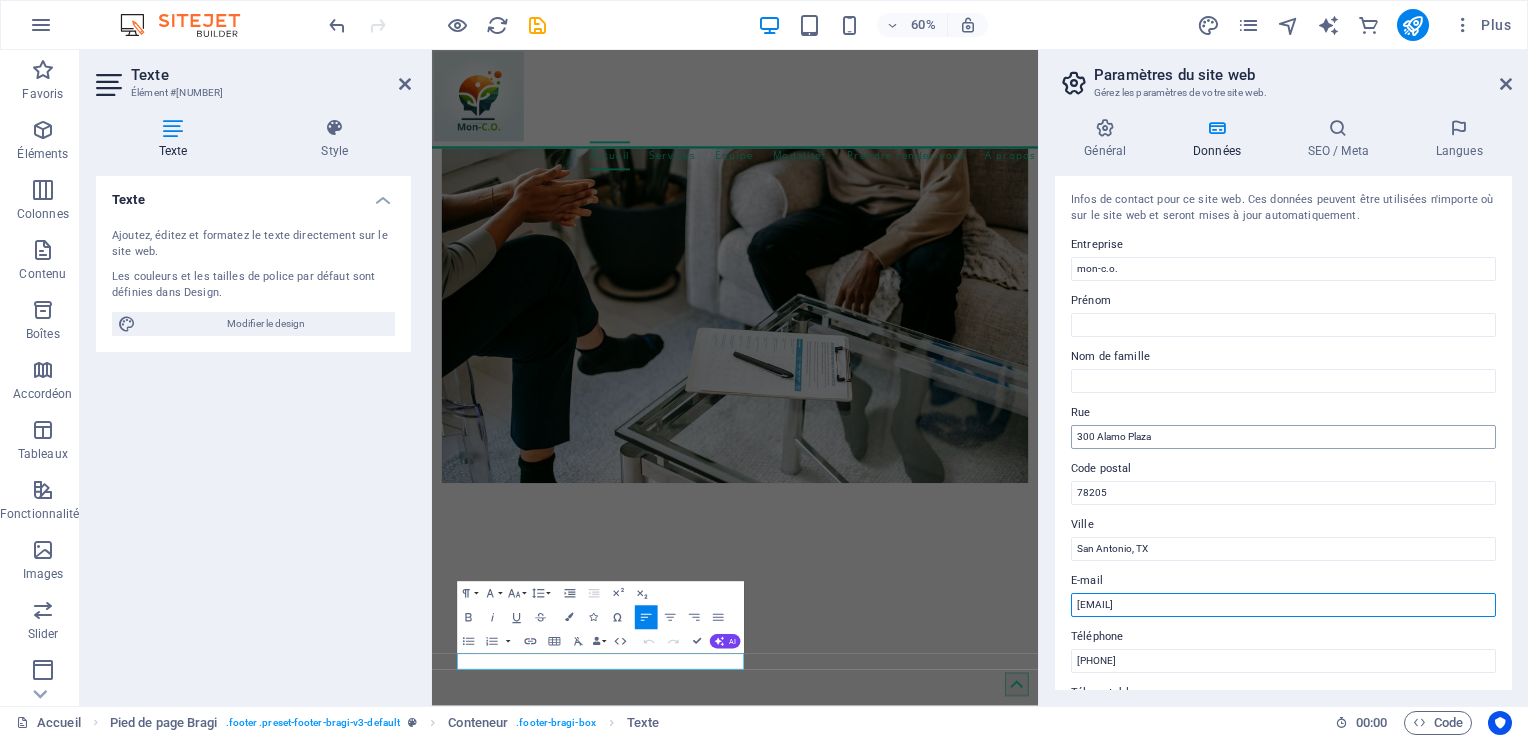 type on "[EMAIL]" 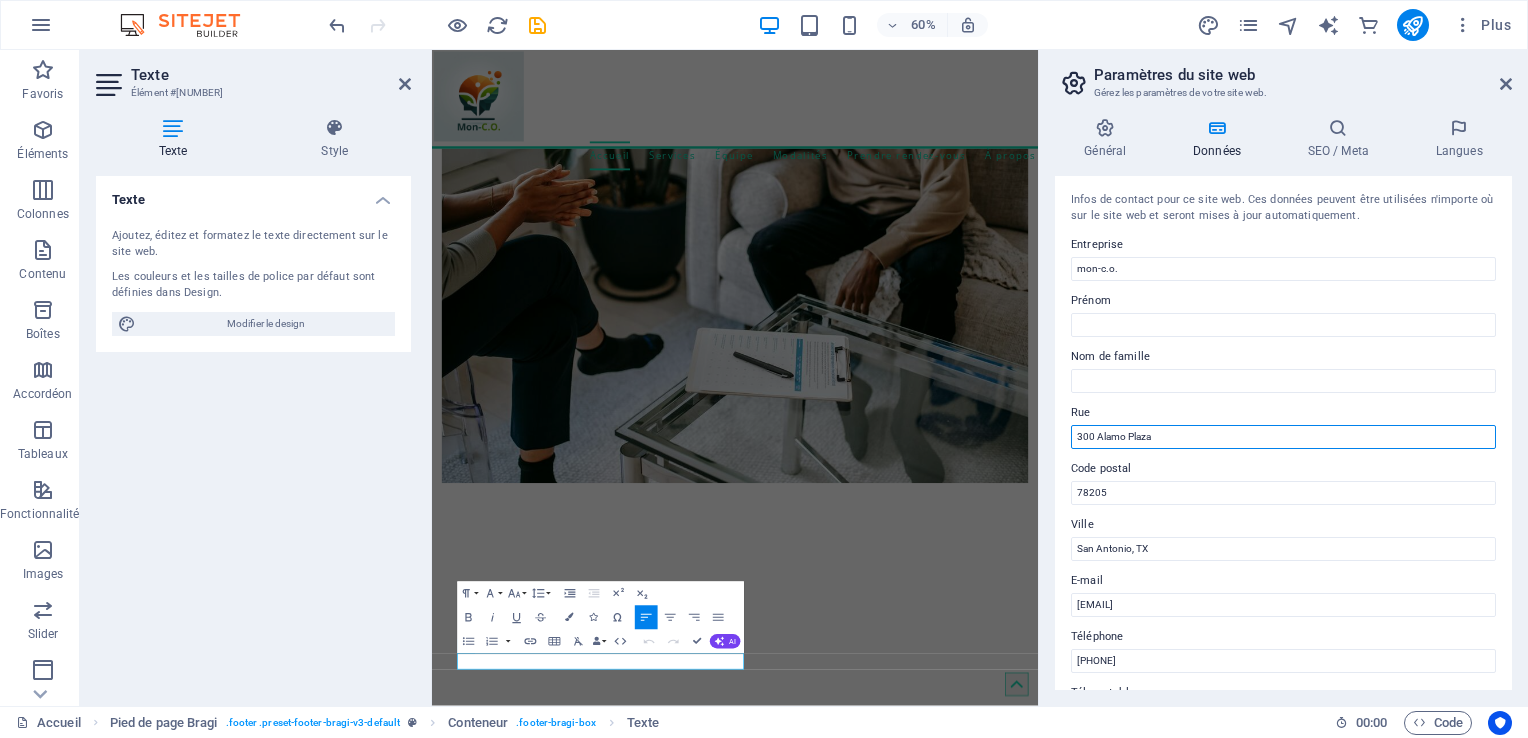 click on "300 Alamo Plaza" at bounding box center (1283, 437) 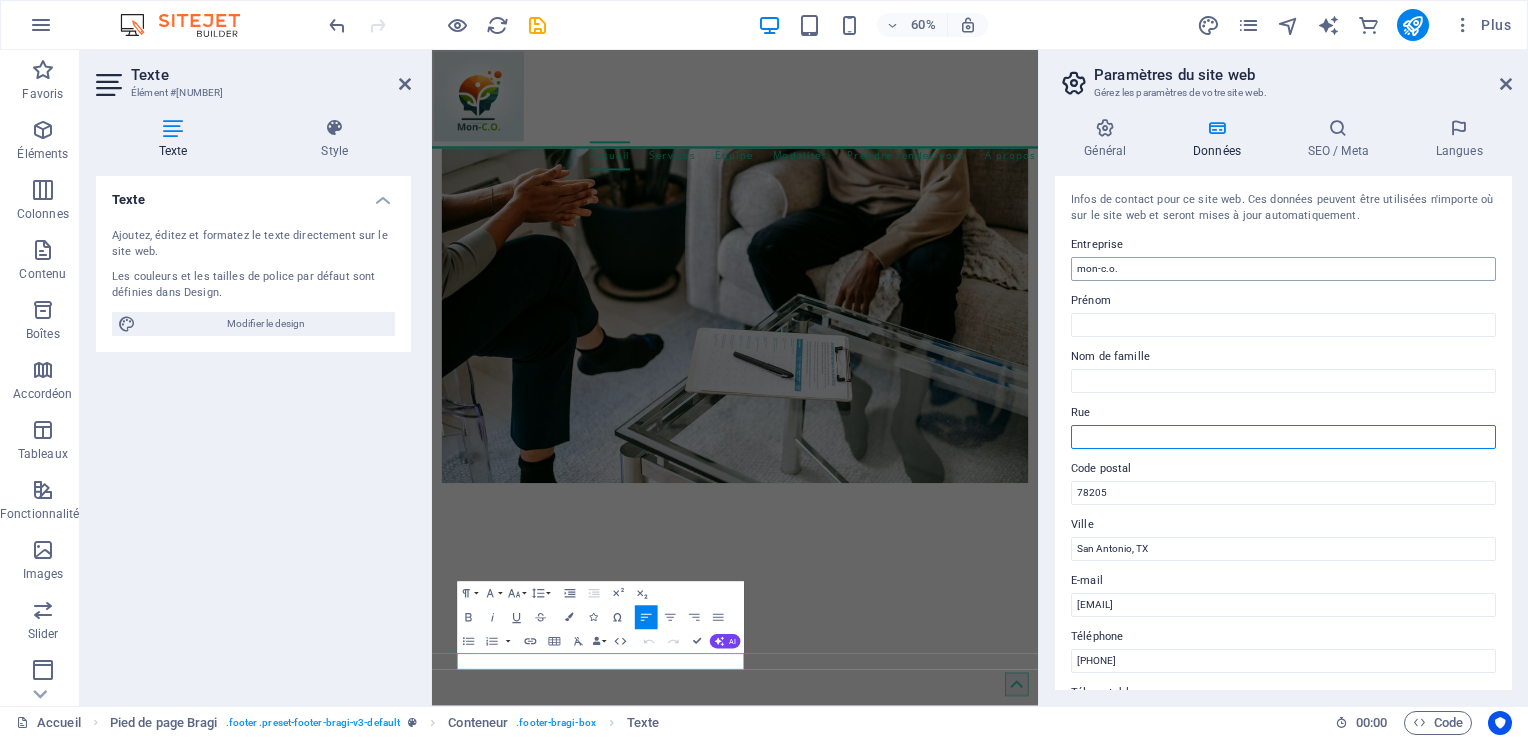 type 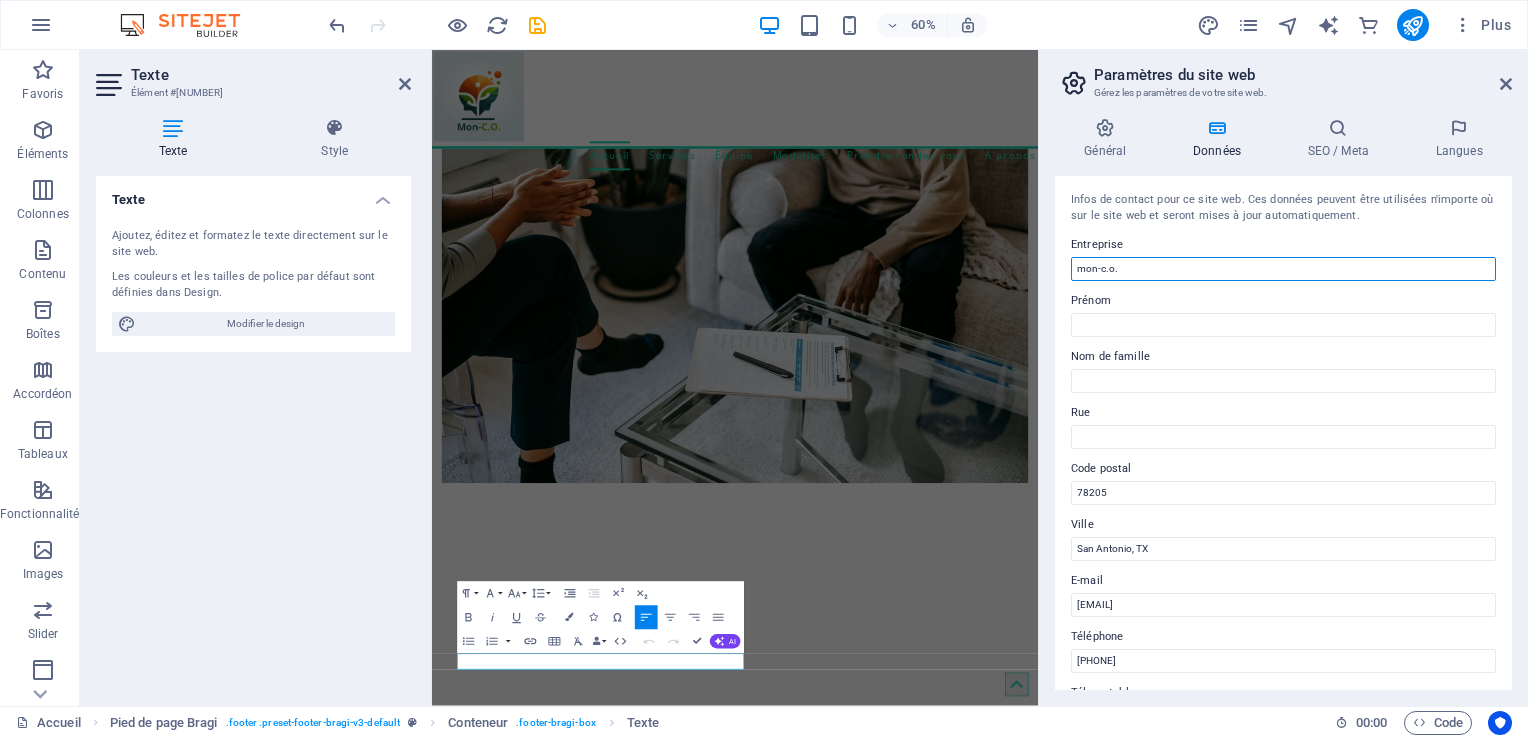 click on "mon-c.o." at bounding box center (1283, 269) 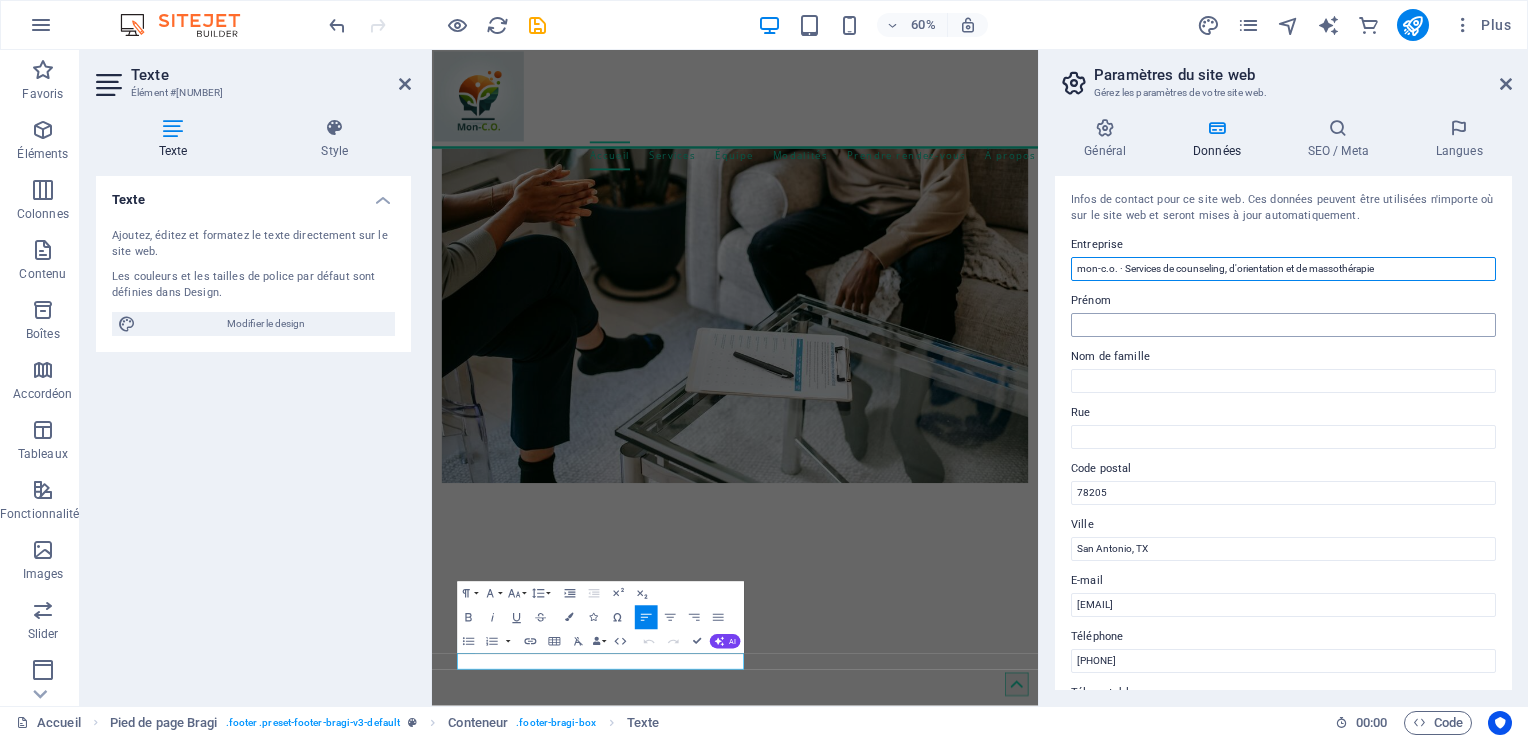 type on "mon-c.o. · Services de counseling, d'orientation et de massothérapie" 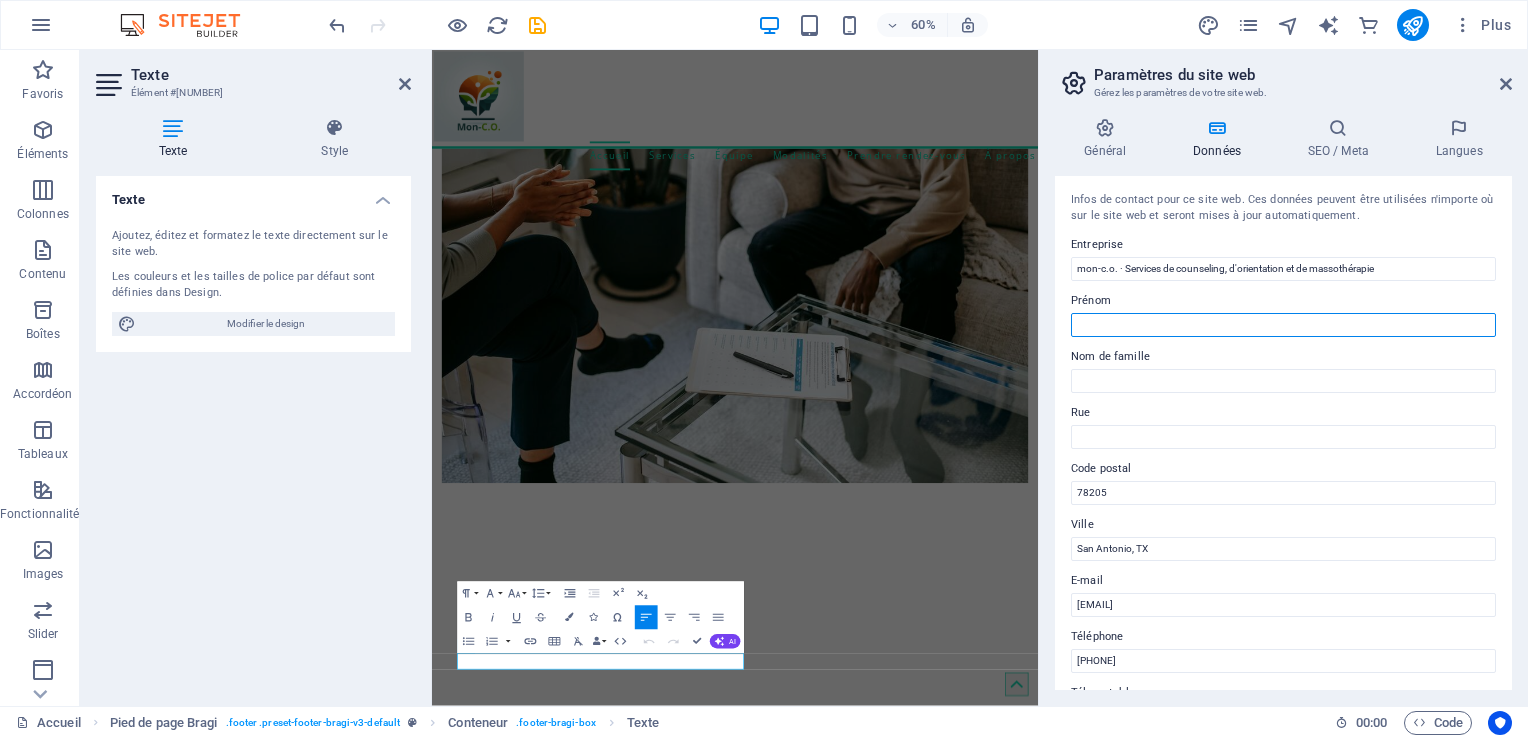 click on "Prénom" at bounding box center (1283, 325) 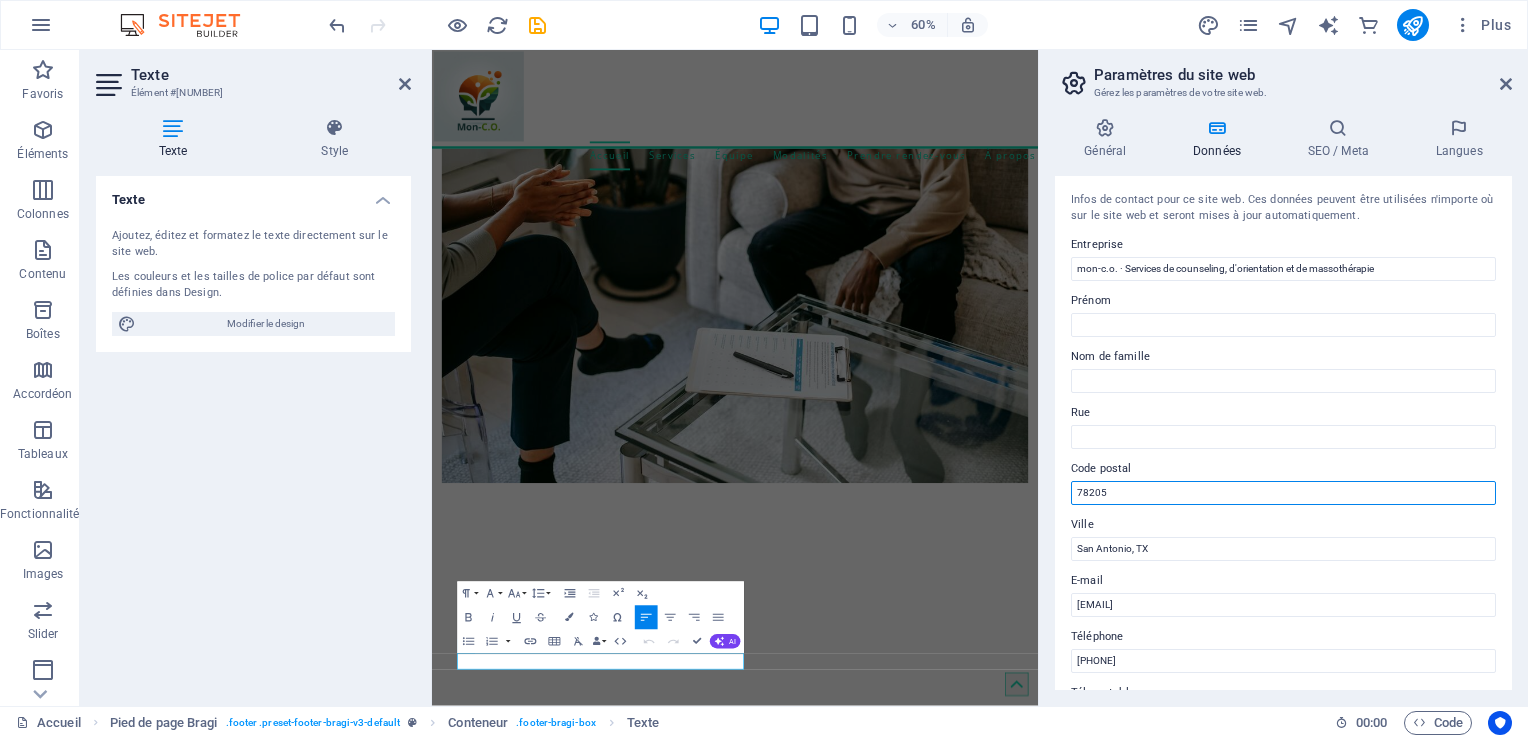 click on "78205" at bounding box center (1283, 493) 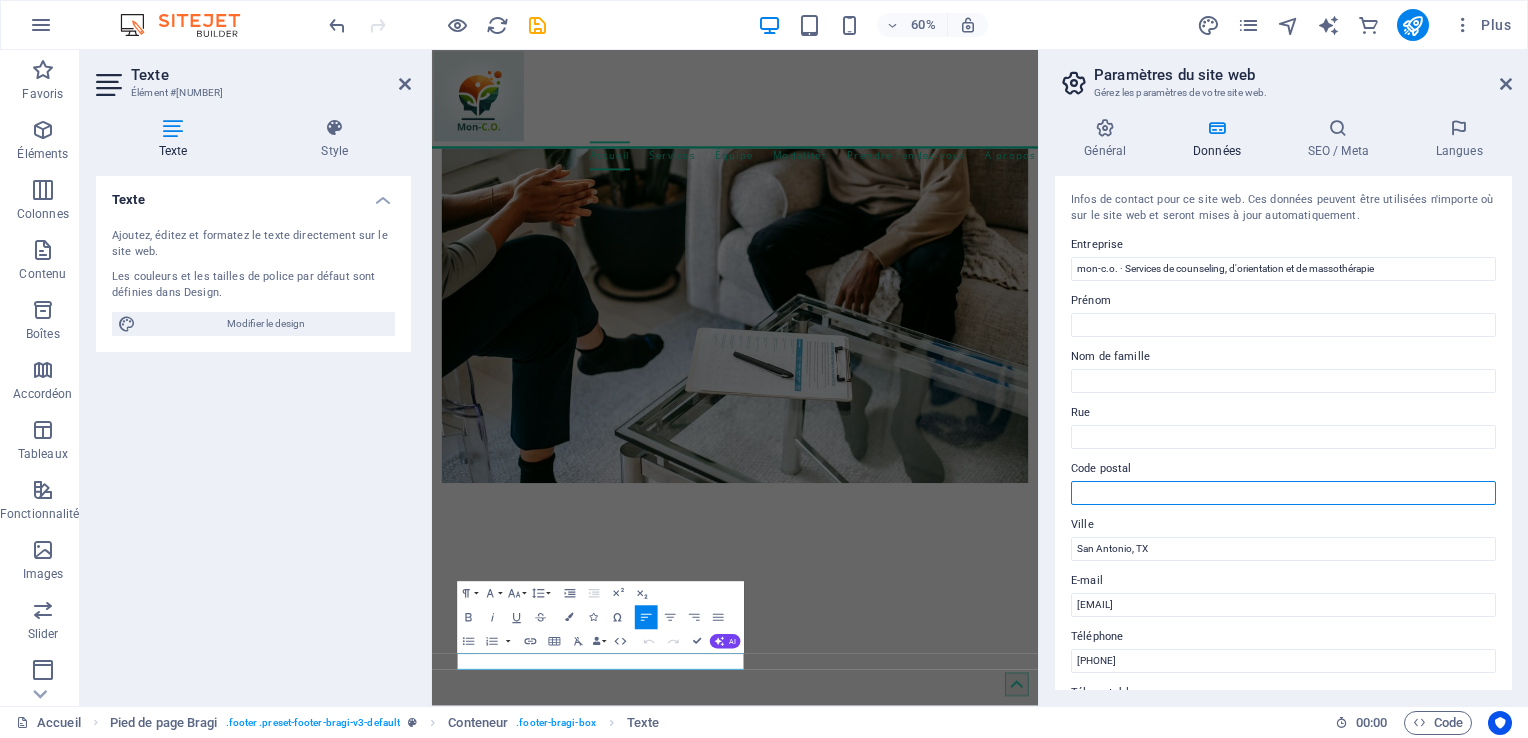 type on "g" 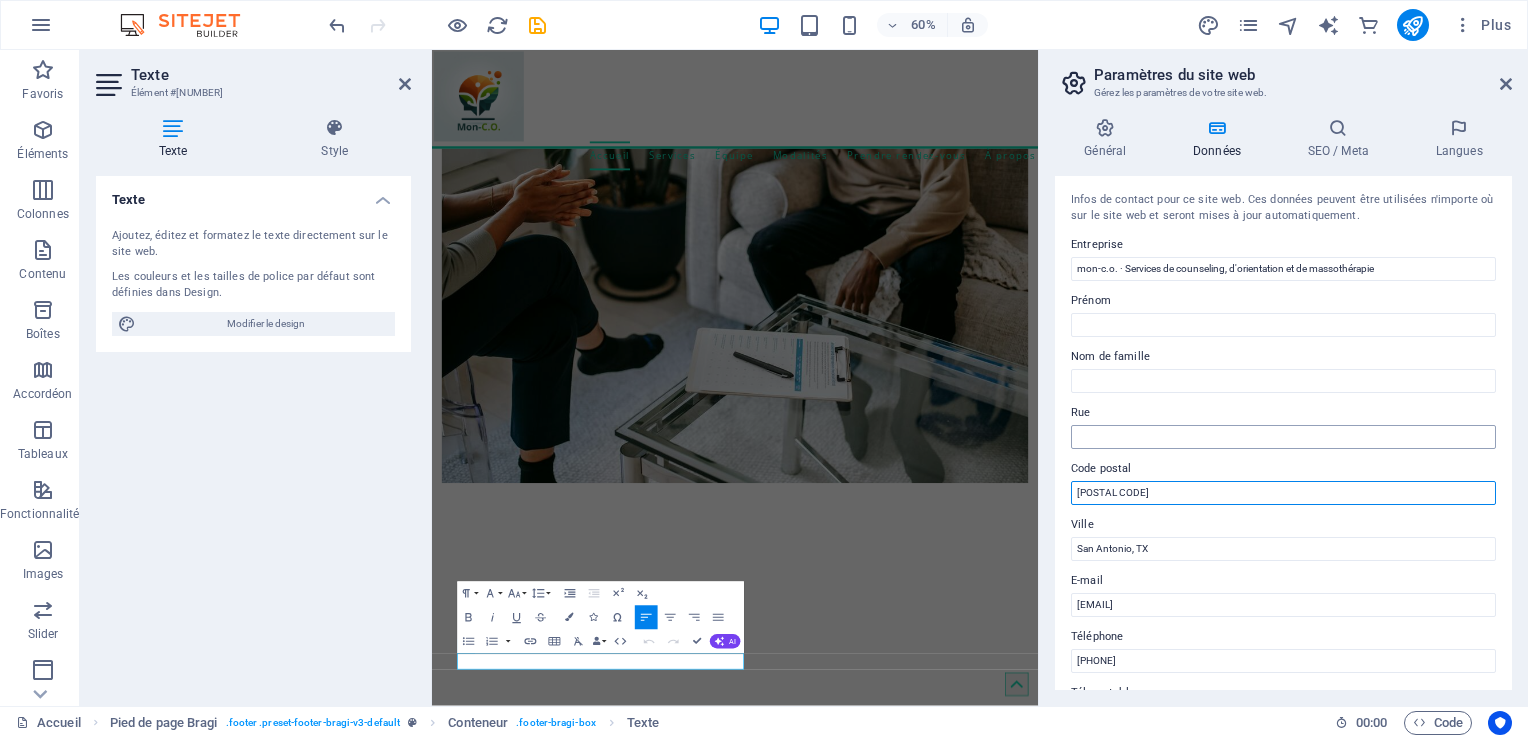 type on "[POSTAL CODE]" 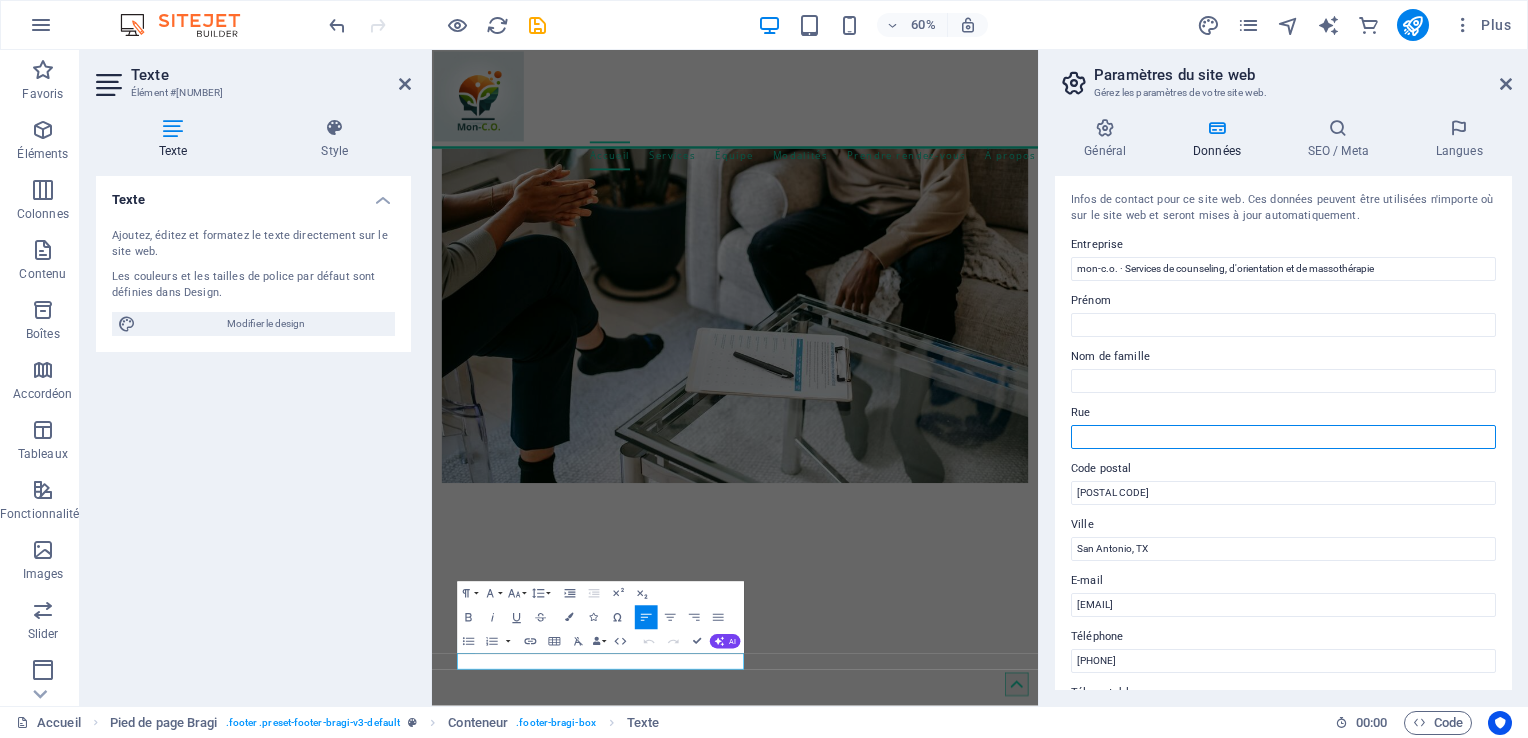 click on "Rue" at bounding box center [1283, 437] 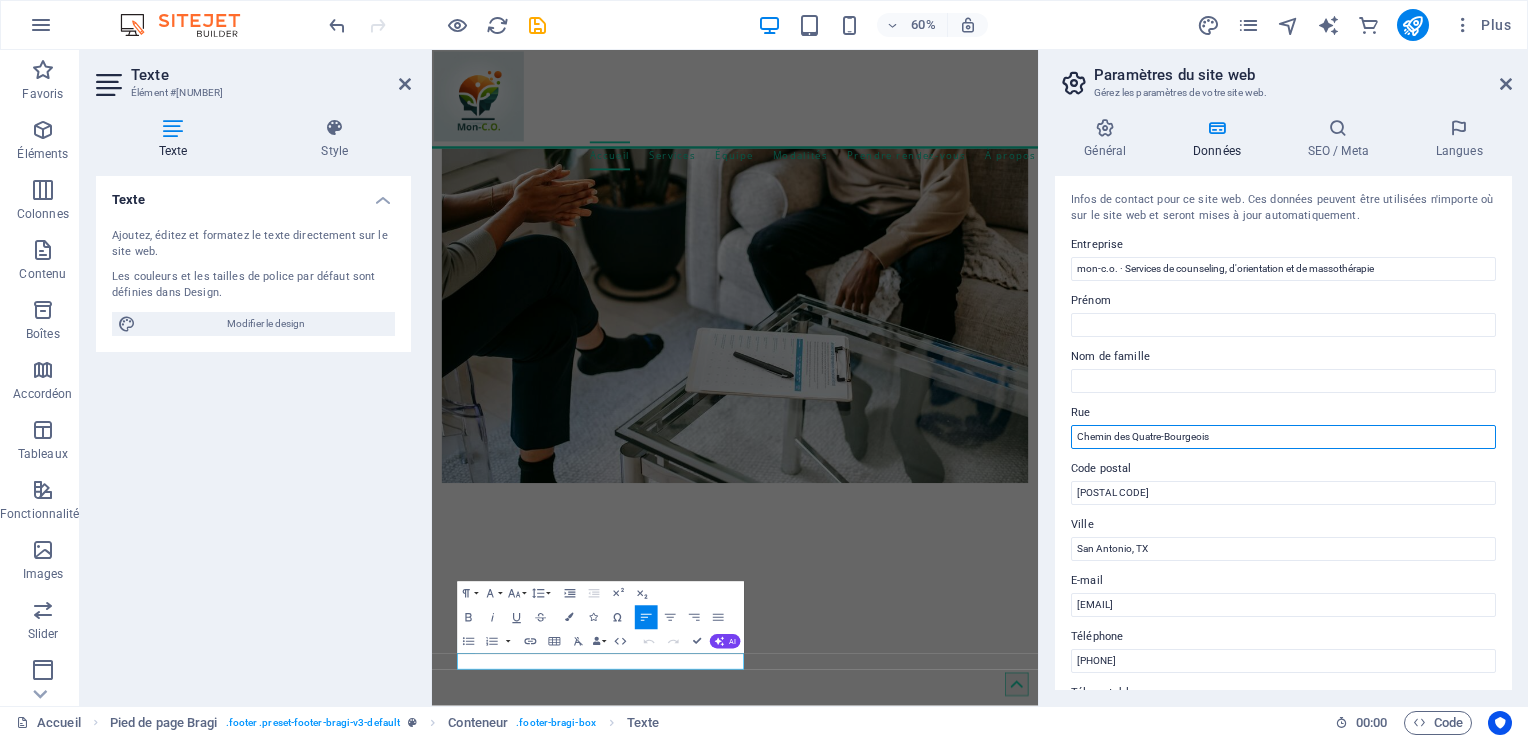 scroll, scrollTop: 114, scrollLeft: 0, axis: vertical 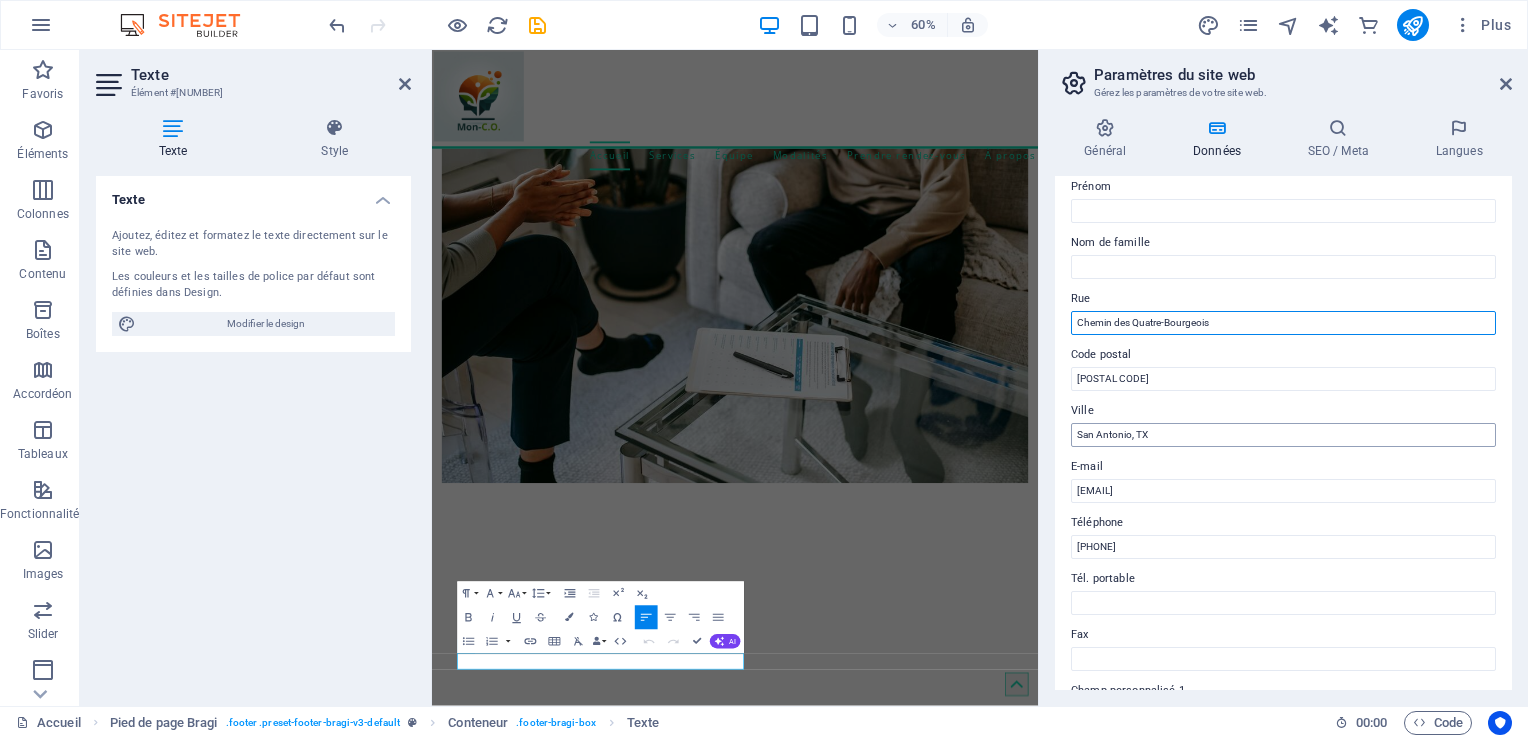type on "Chemin des Quatre-Bourgeois" 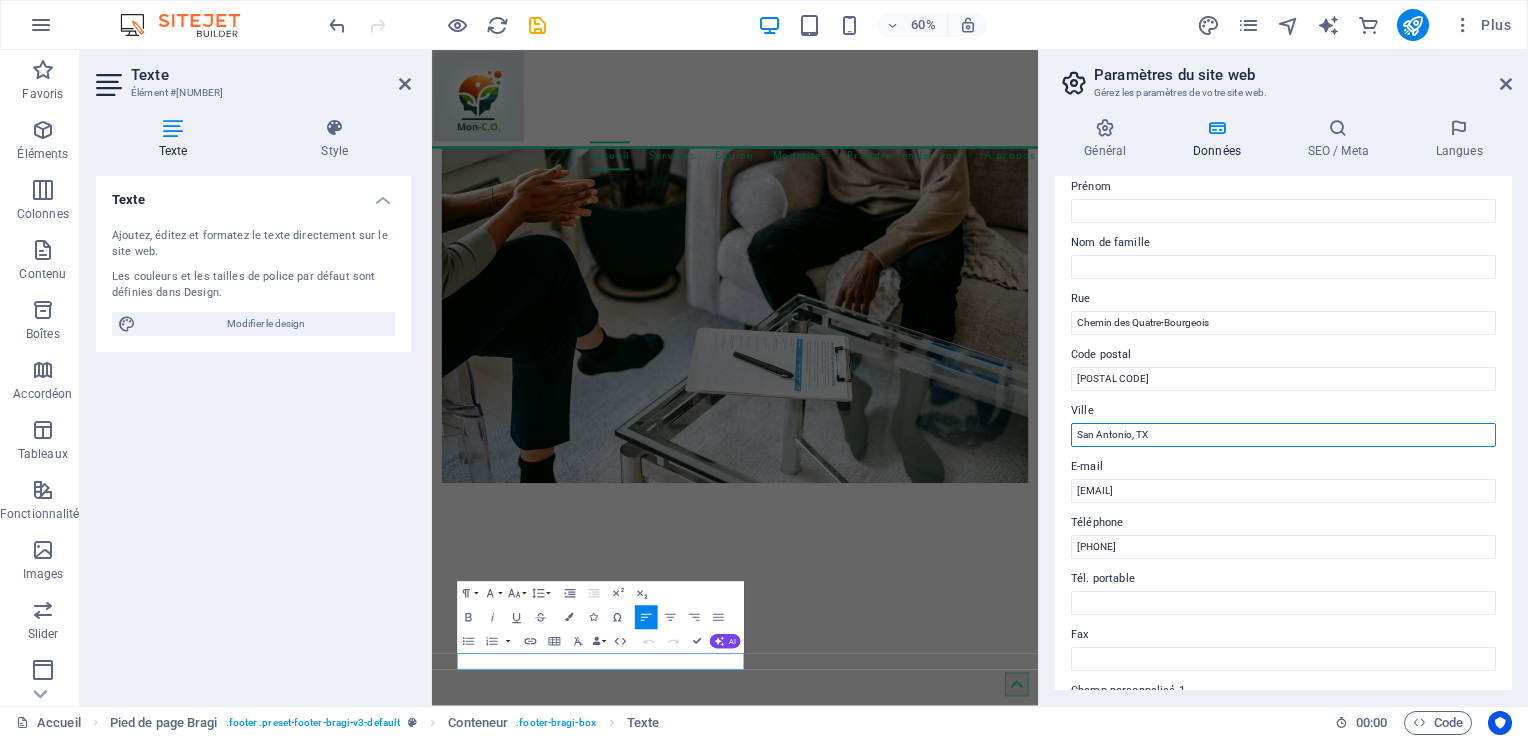 click on "San Antonio, TX" at bounding box center [1283, 435] 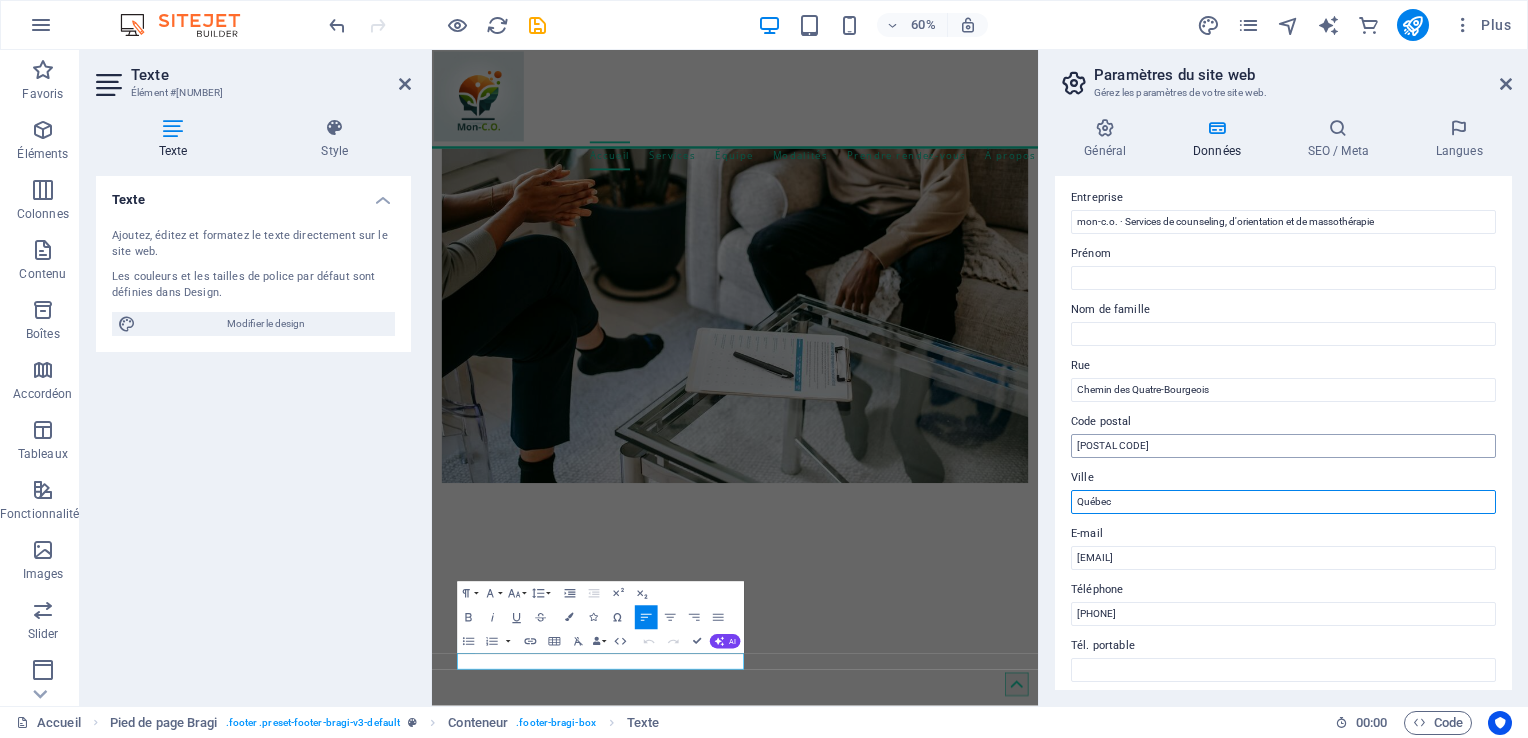scroll, scrollTop: 0, scrollLeft: 0, axis: both 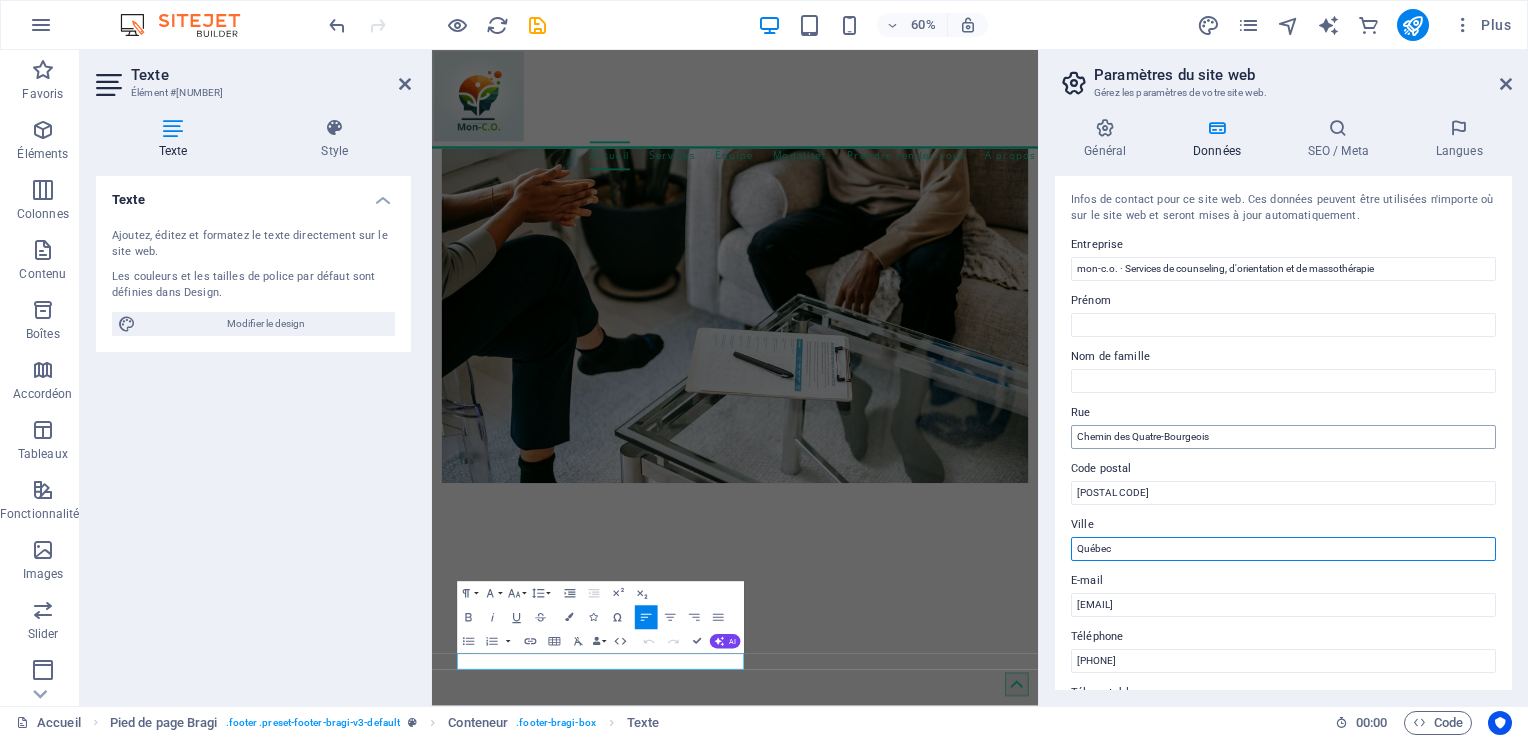 type on "Québec" 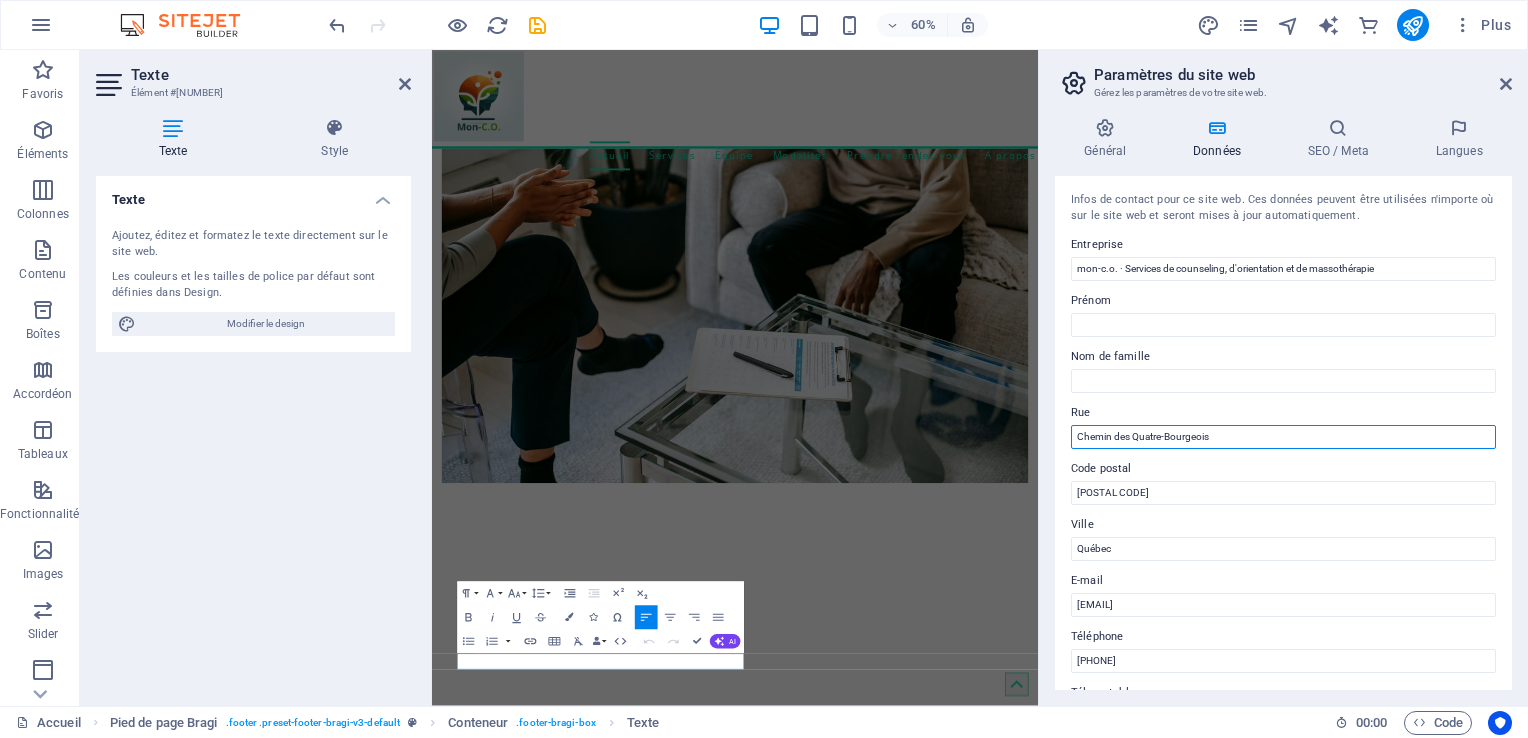 click on "Chemin des Quatre-Bourgeois" at bounding box center [1283, 437] 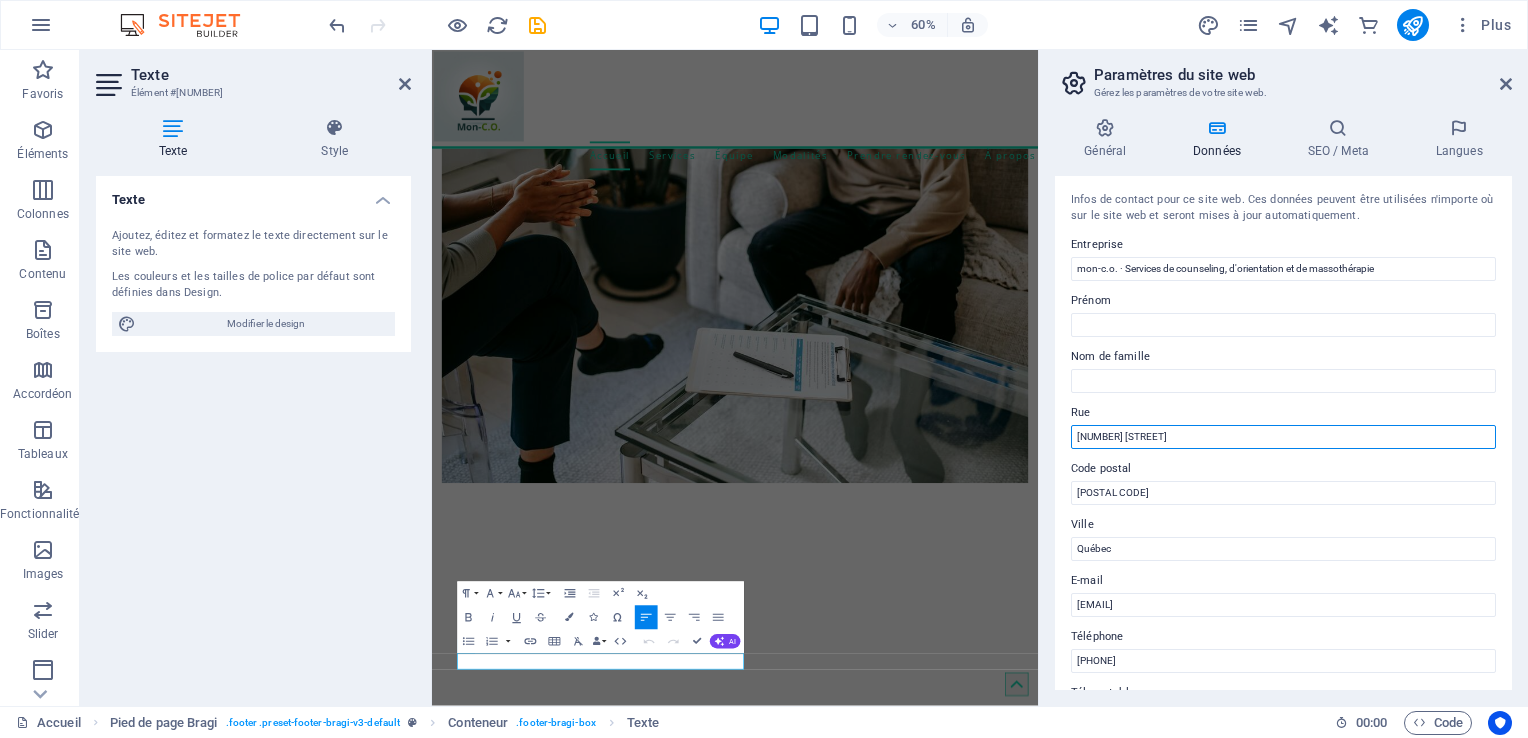 click on "[NUMBER] [STREET]" at bounding box center [1283, 437] 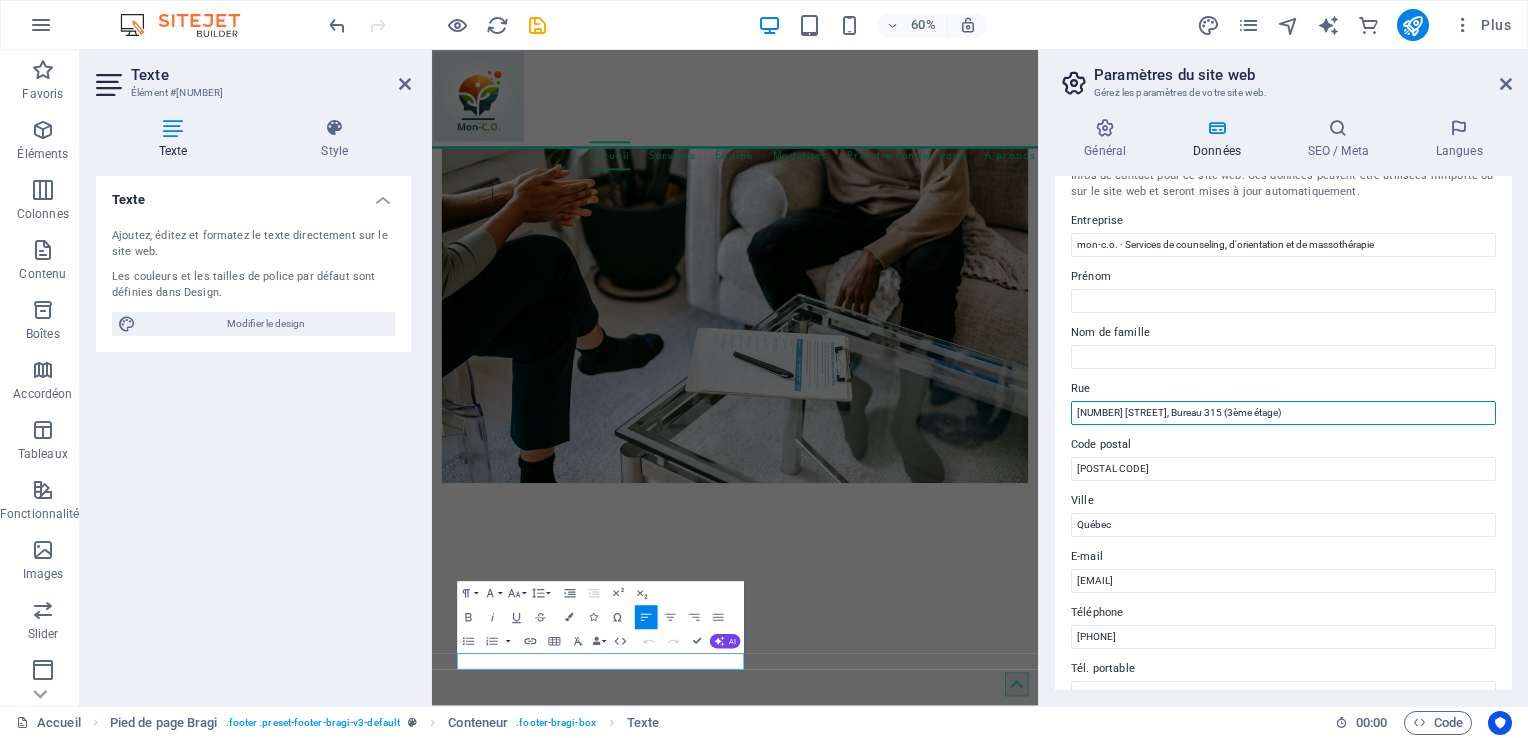 scroll, scrollTop: 0, scrollLeft: 0, axis: both 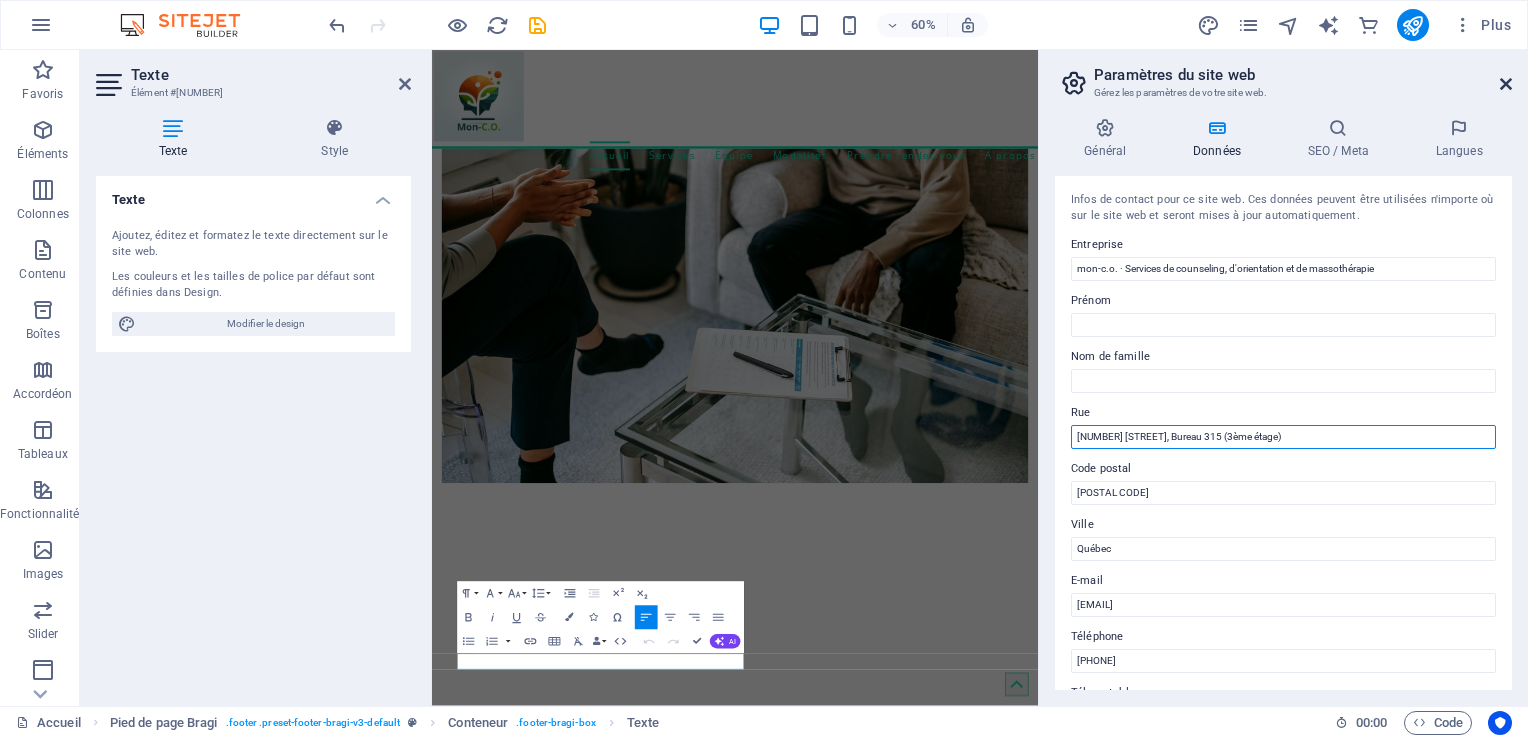 type on "[NUMBER] [STREET], Bureau 315 (3ème étage)" 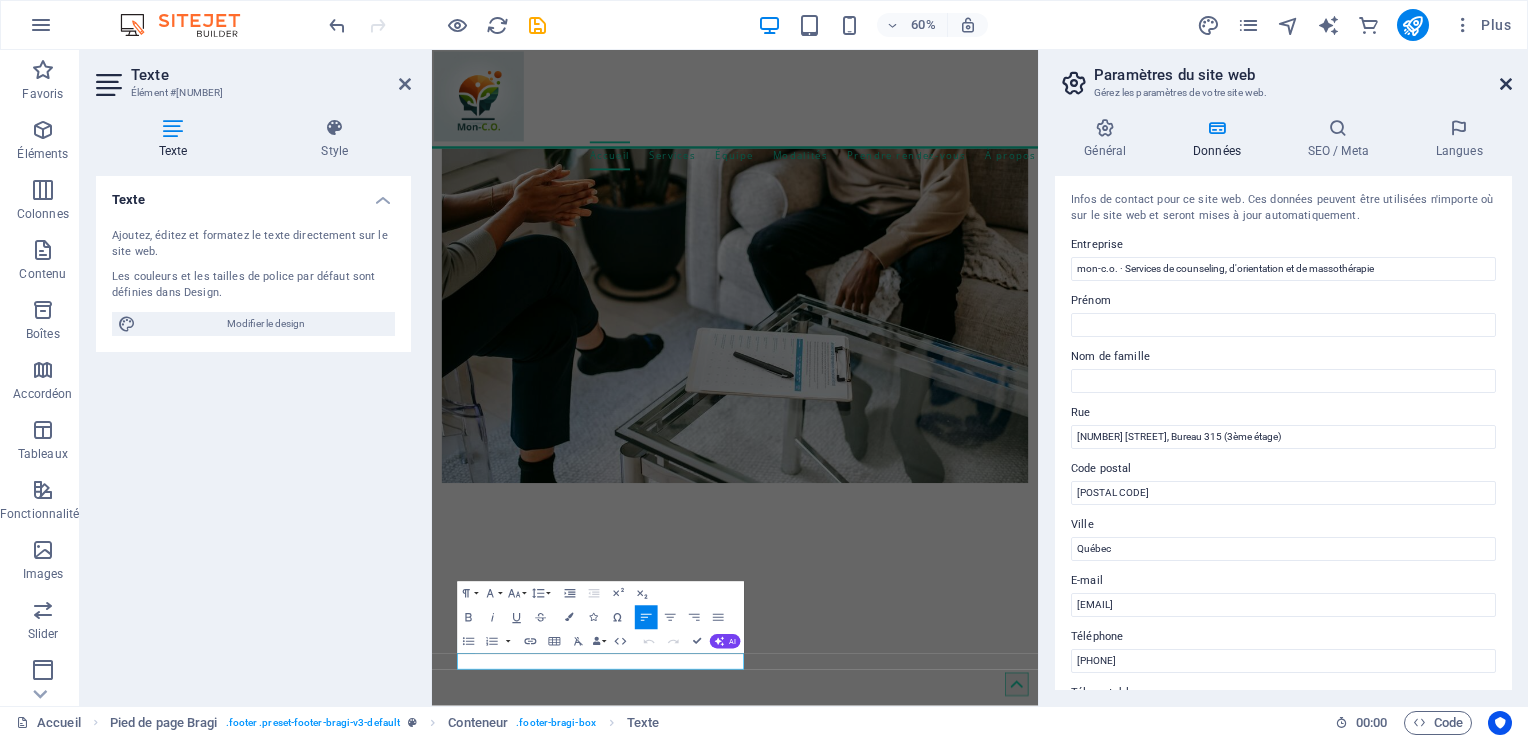 click at bounding box center [1506, 84] 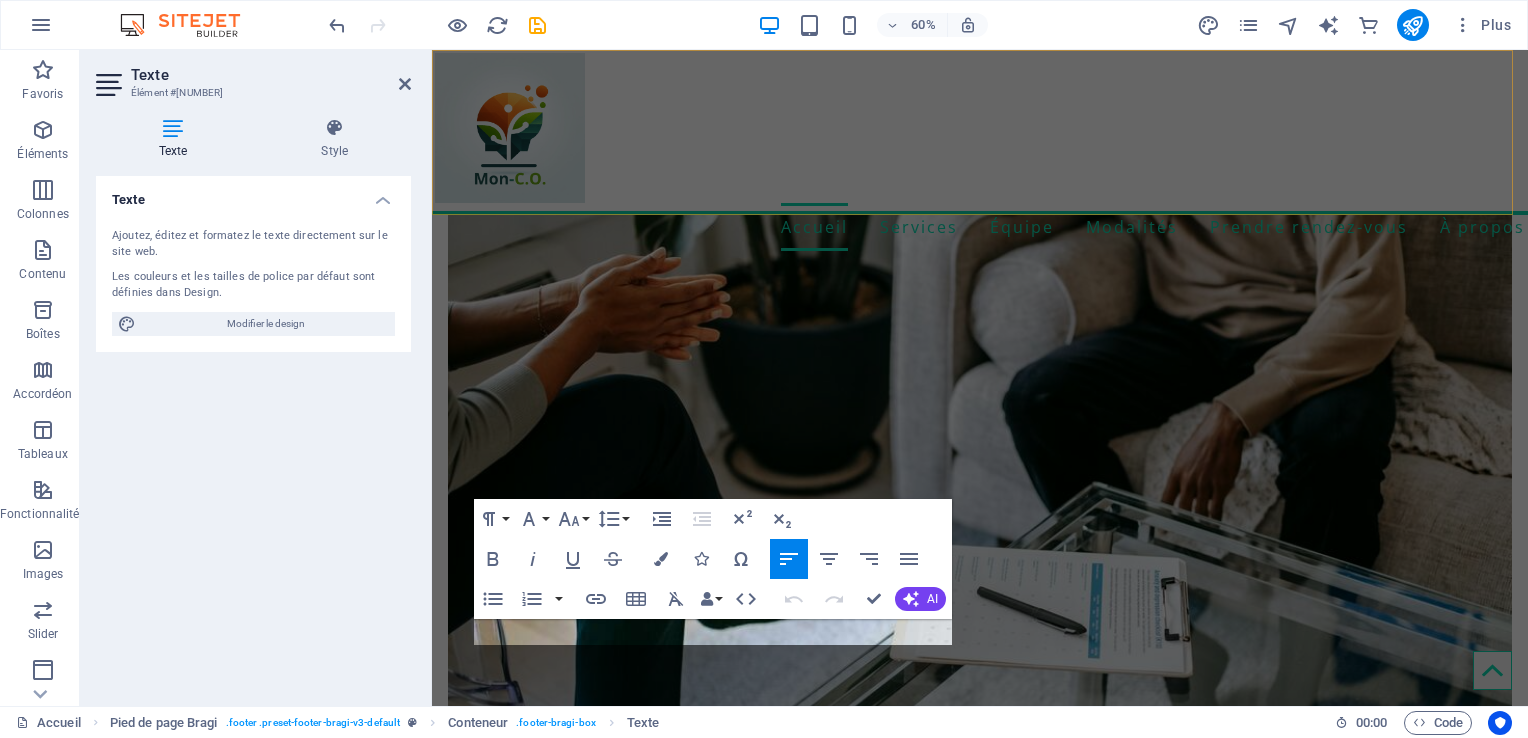 scroll, scrollTop: 652, scrollLeft: 0, axis: vertical 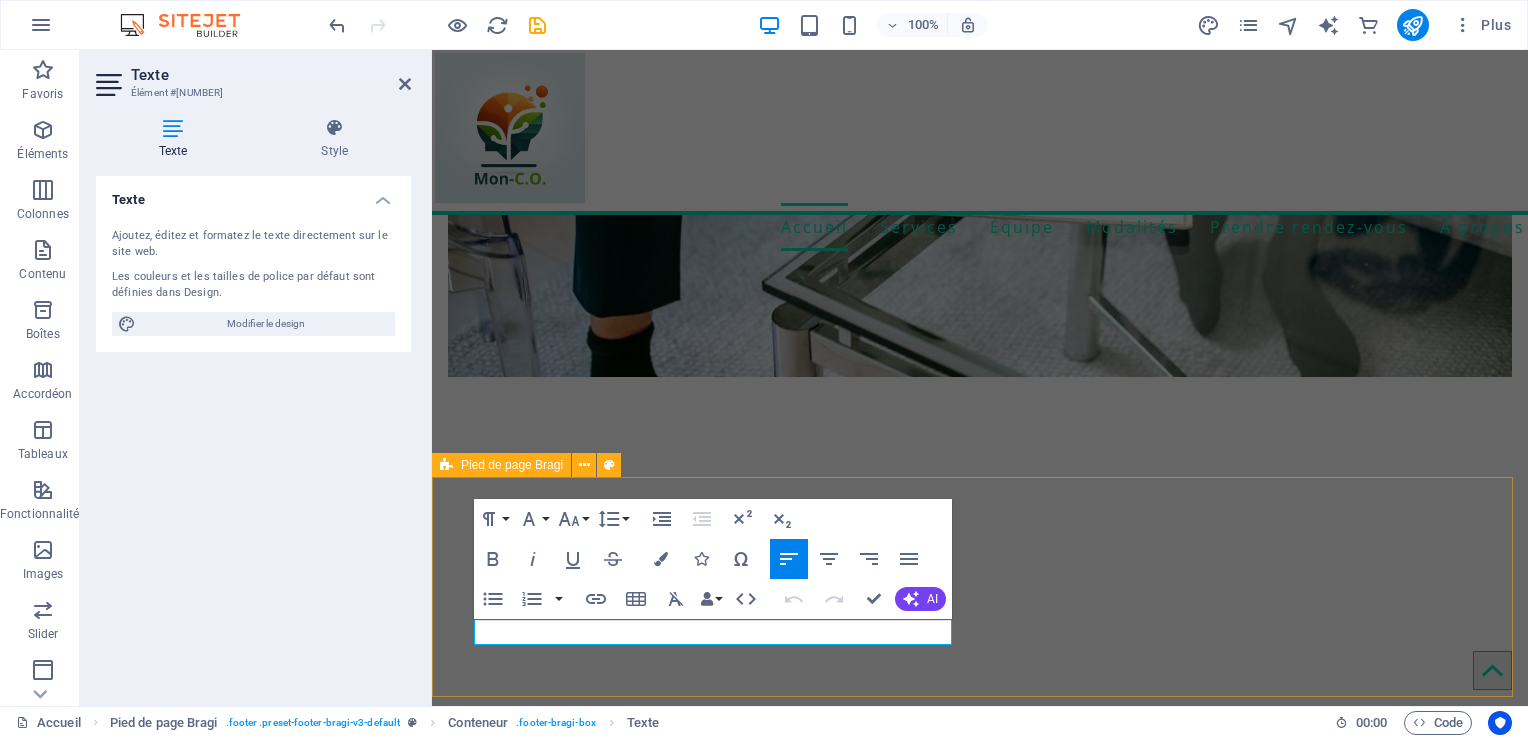 click on "Contactez-nous [NUMBER] [STREET], suite 315, [CITY], [STATE], [POSTAL_CODE] [PHONE] [EMAIL]   Politique de confidentialité Prendre un rendez-vous" at bounding box center (980, 7204) 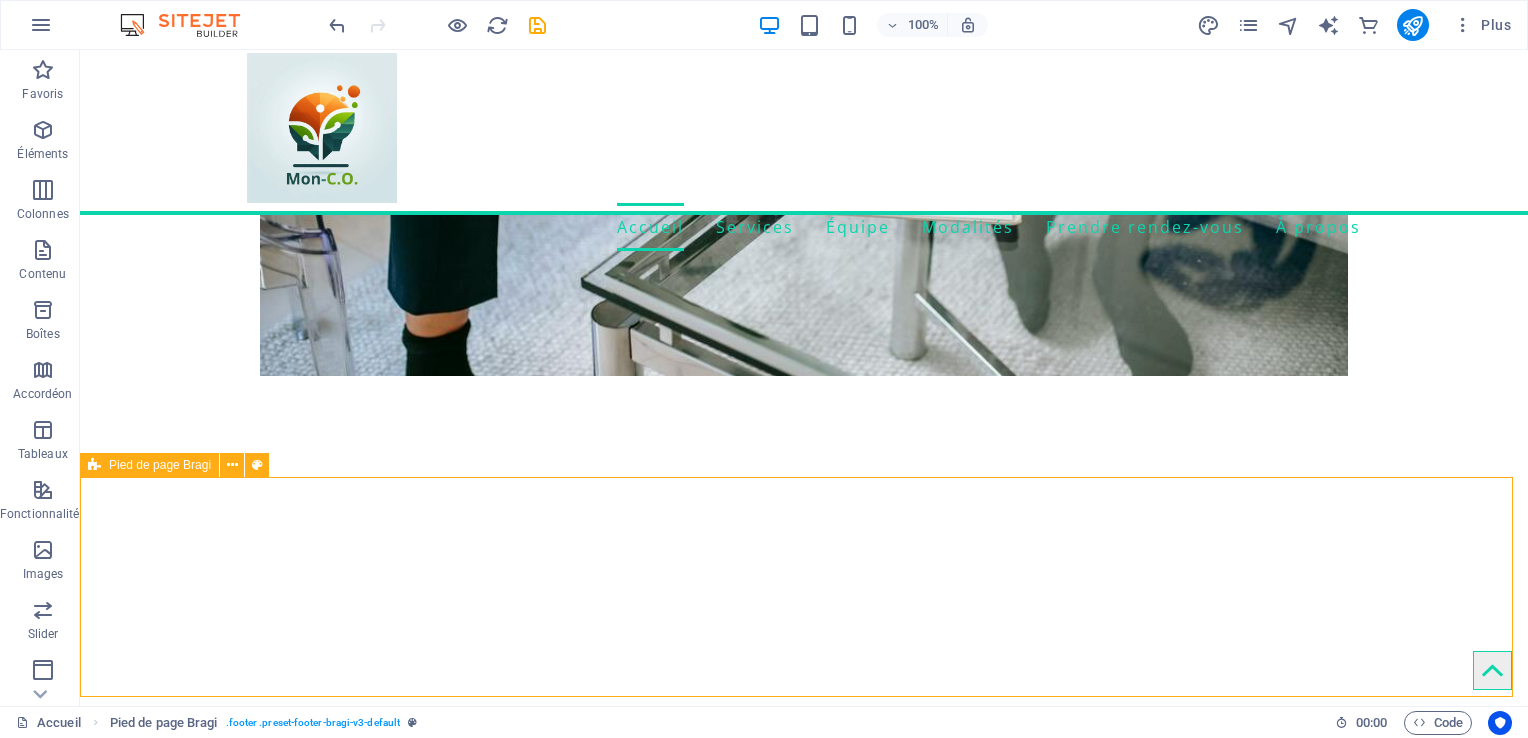 scroll, scrollTop: 616, scrollLeft: 0, axis: vertical 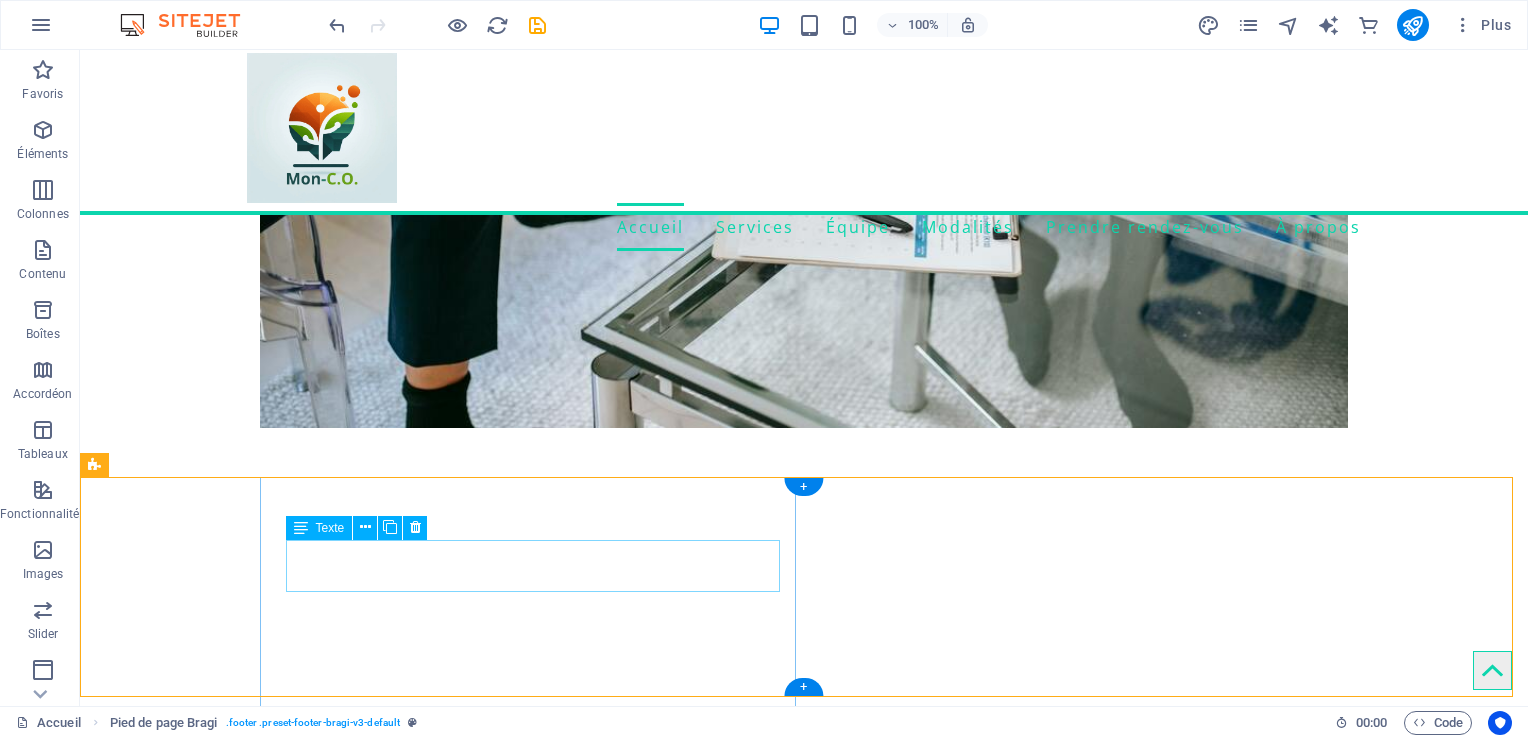 click on "[NUMBER] [STREET], suite 315, [CITY], [STATE], [POSTAL_CODE]" at bounding box center [886, 7131] 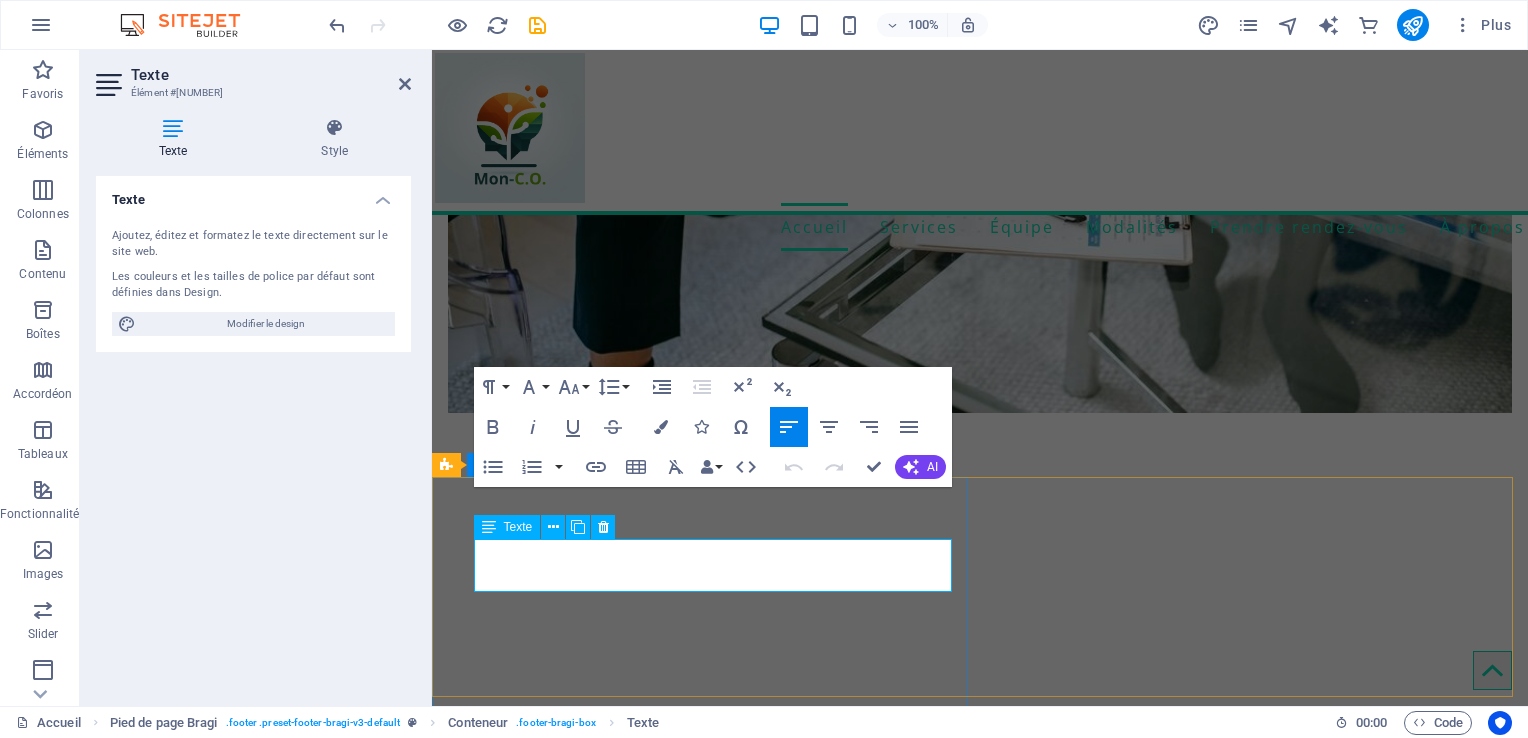 scroll, scrollTop: 652, scrollLeft: 0, axis: vertical 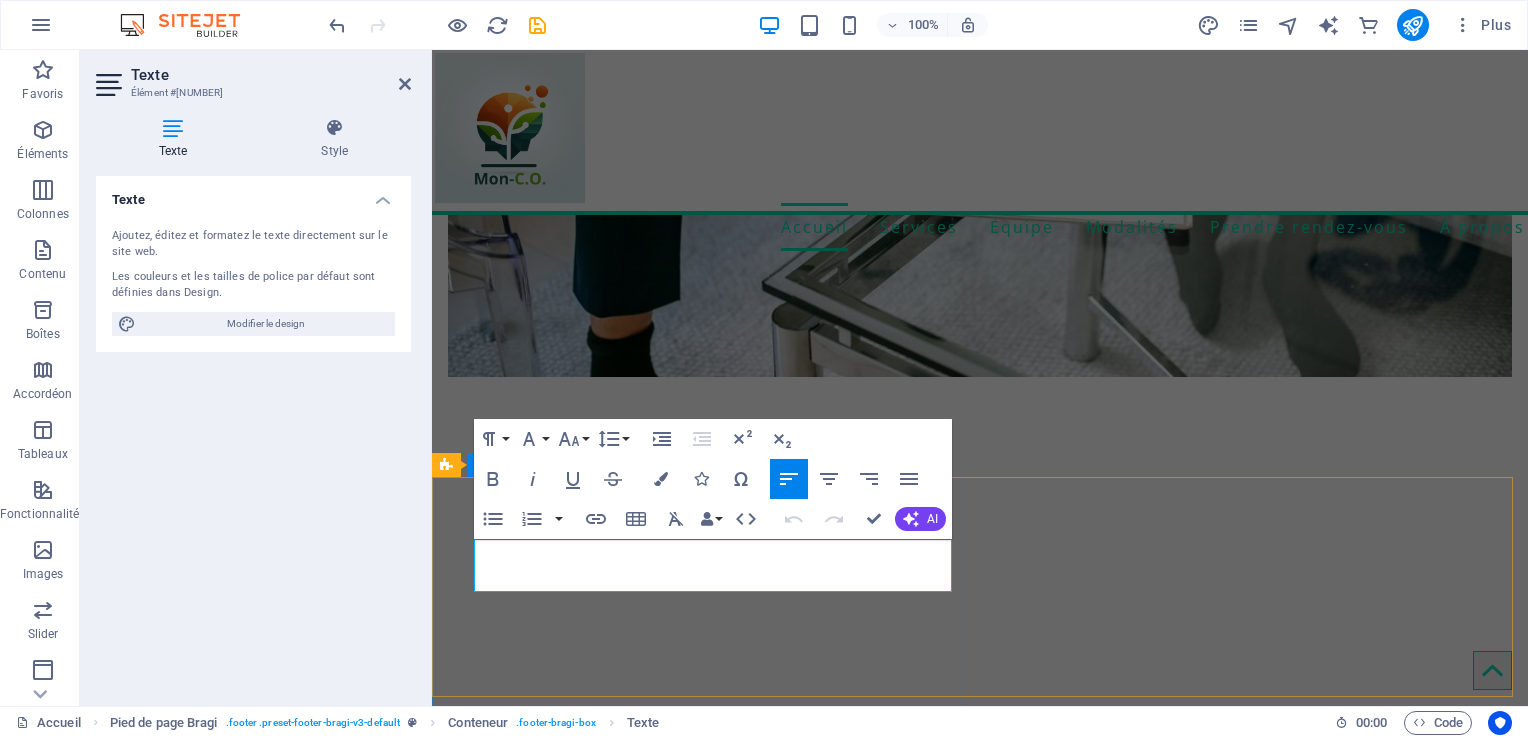 click on "[NUMBER] [STREET], suite 315," at bounding box center [980, 7196] 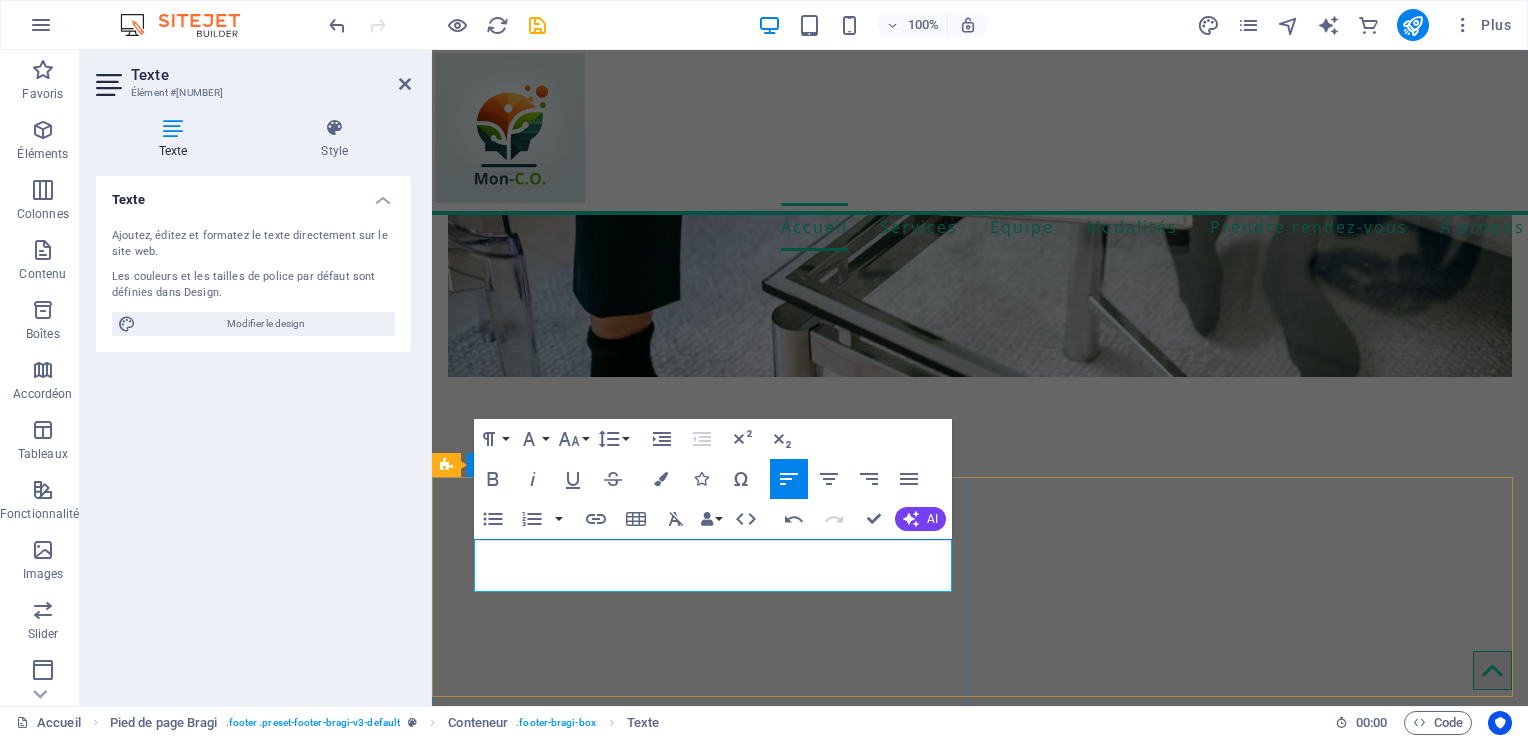type 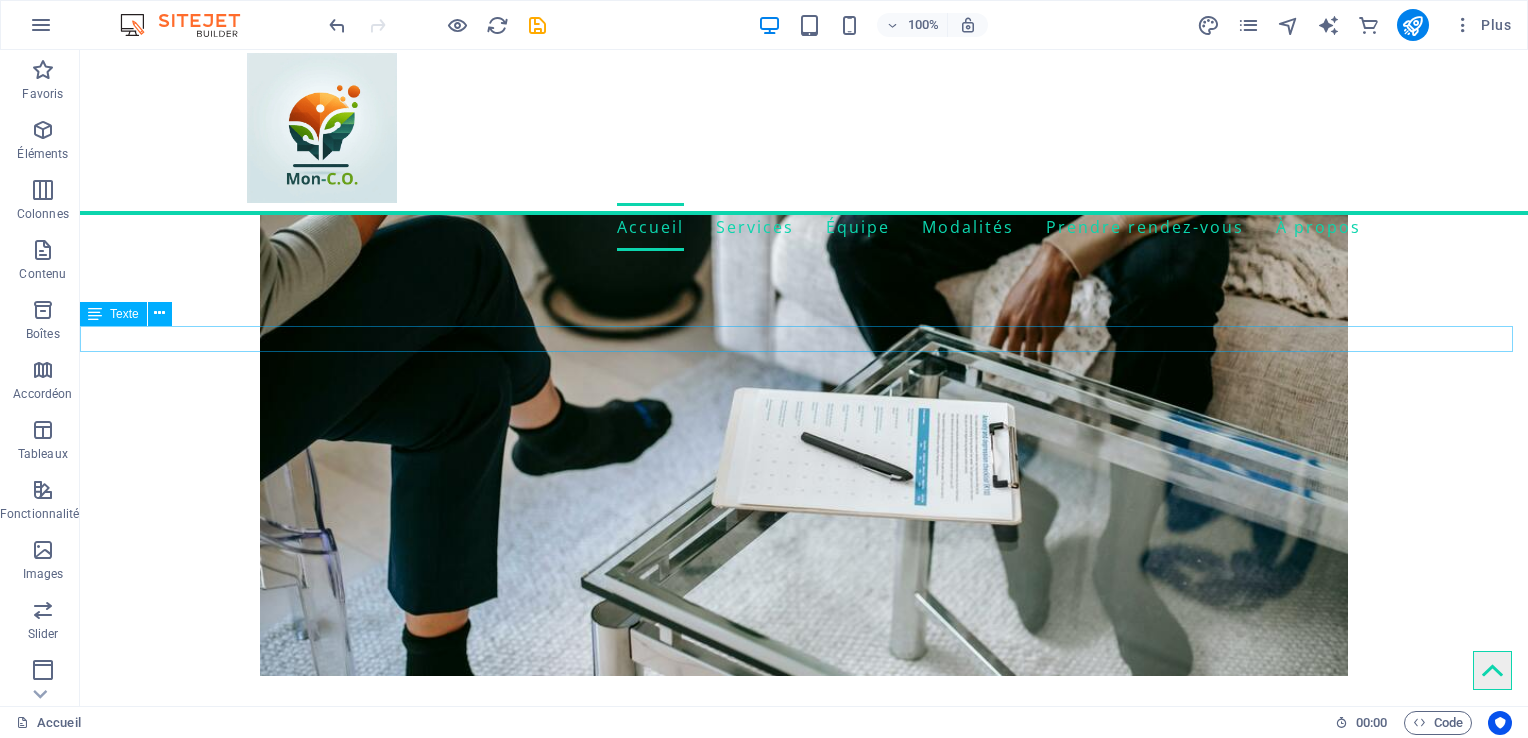 scroll, scrollTop: 616, scrollLeft: 0, axis: vertical 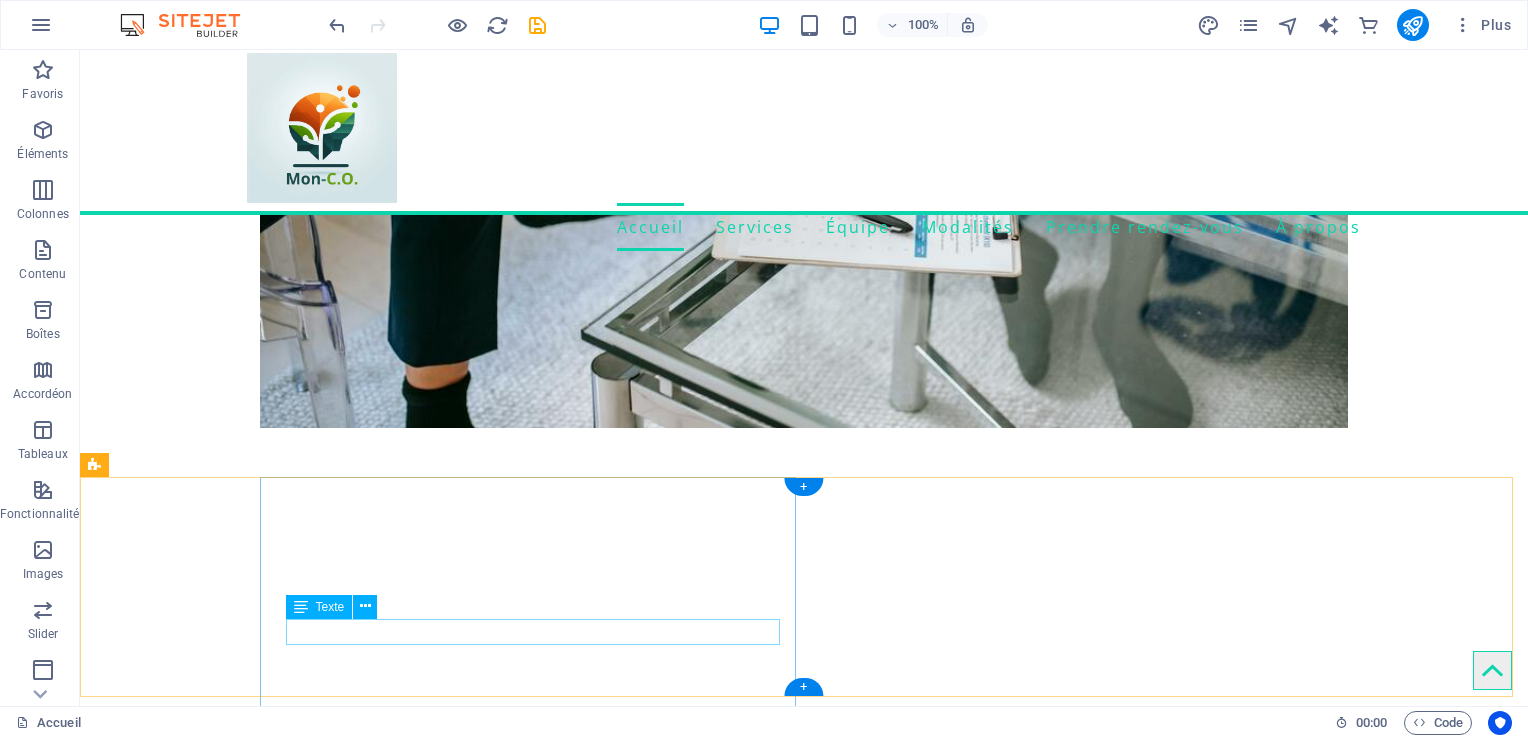 click on "[EMAIL]" at bounding box center (287, 7250) 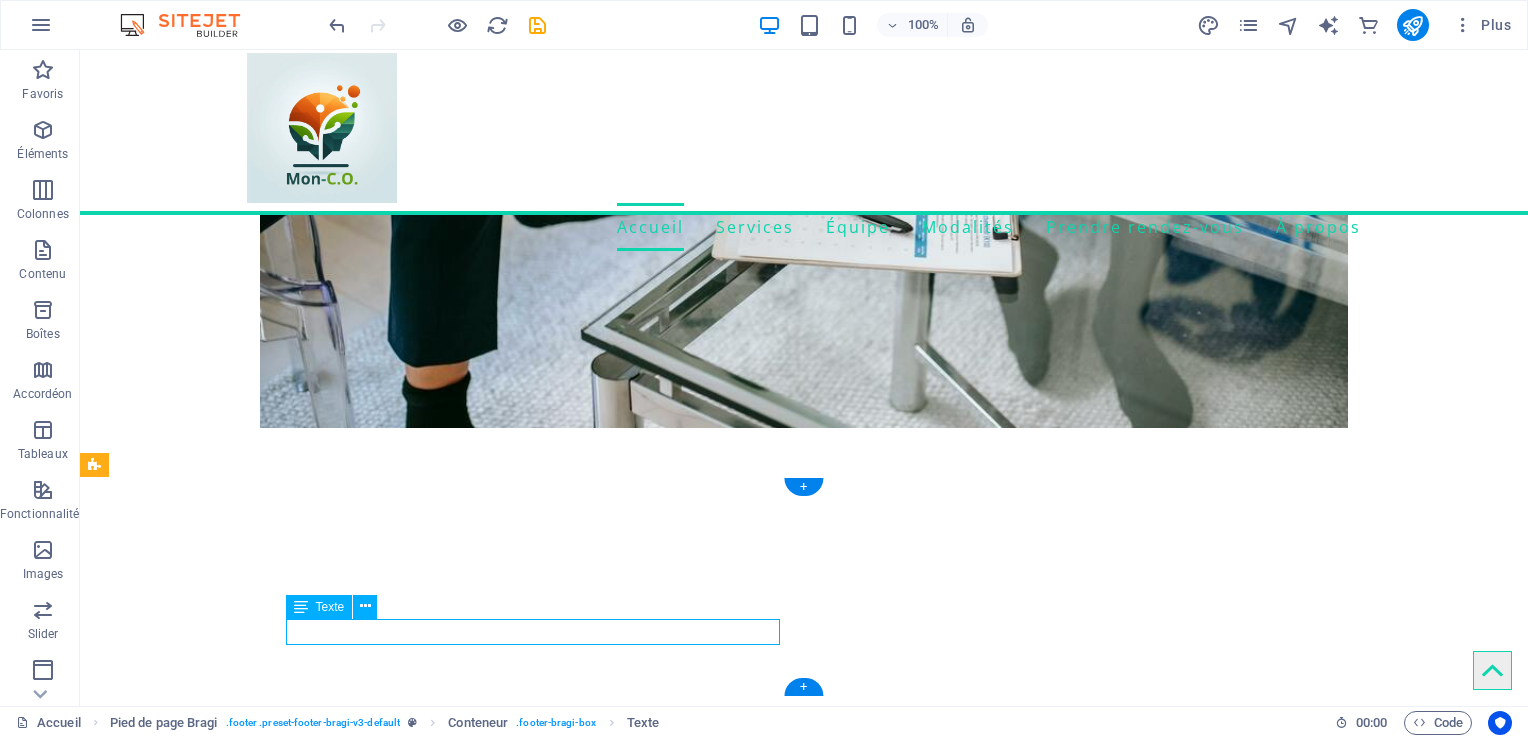 click on "[EMAIL]" at bounding box center [287, 7250] 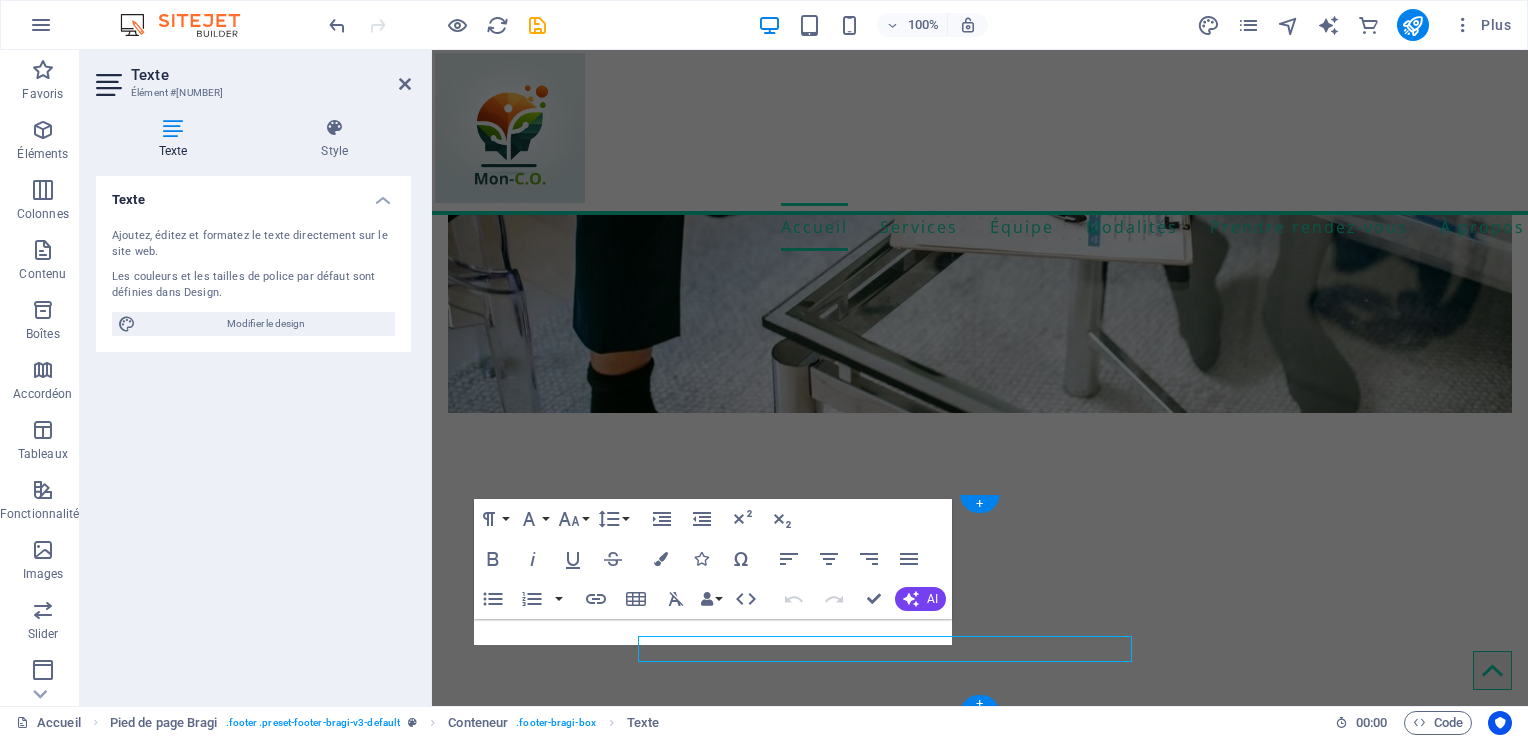 scroll, scrollTop: 652, scrollLeft: 0, axis: vertical 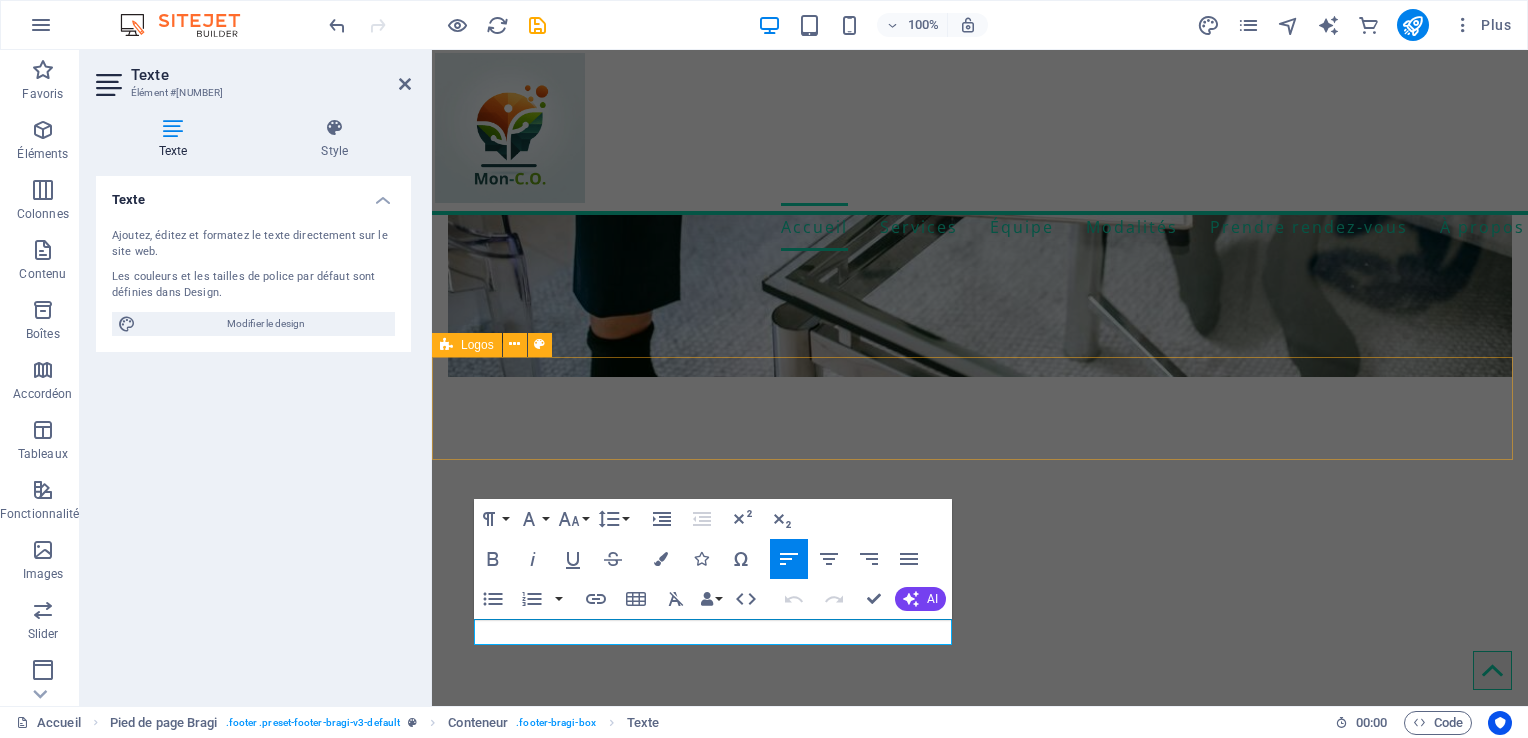 click at bounding box center [980, 7024] 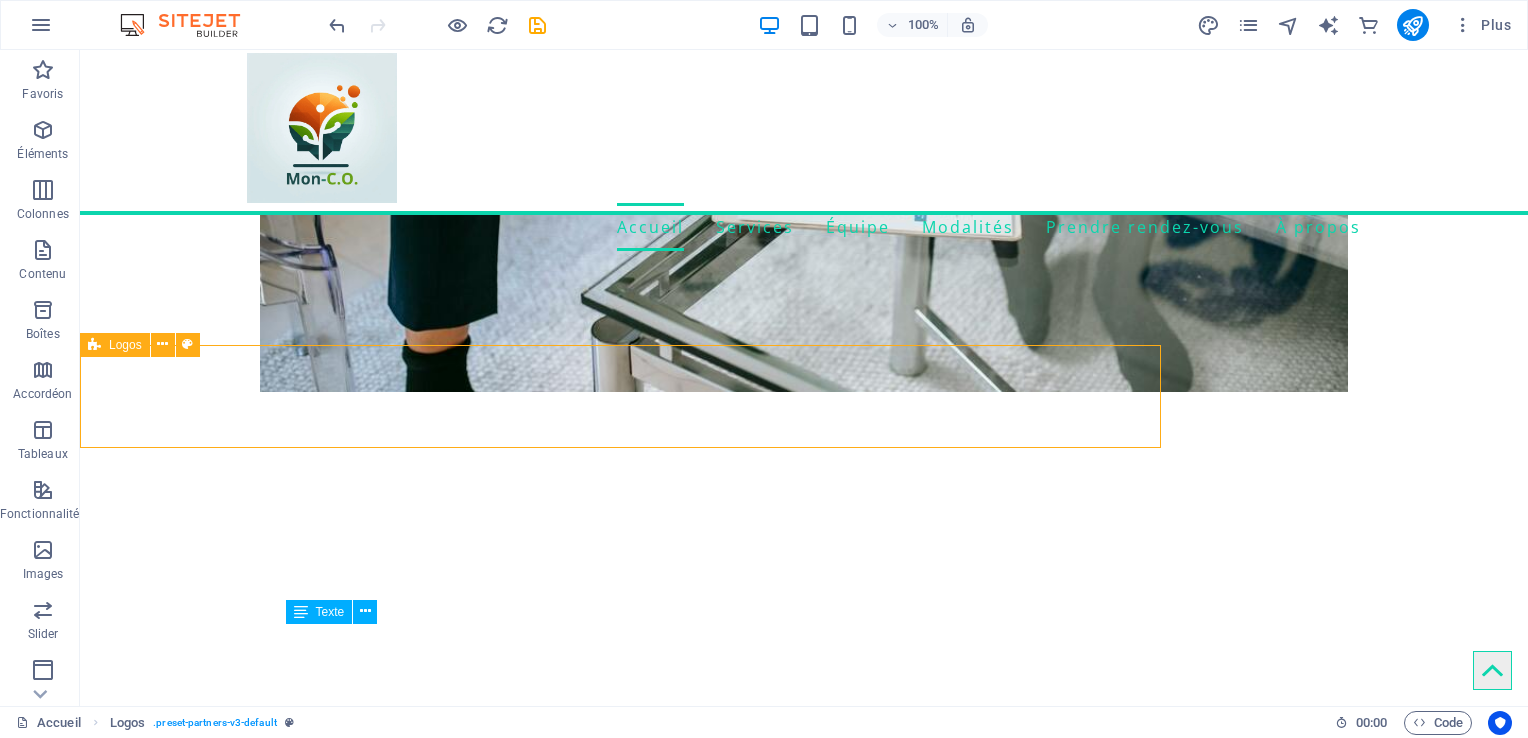 scroll, scrollTop: 616, scrollLeft: 0, axis: vertical 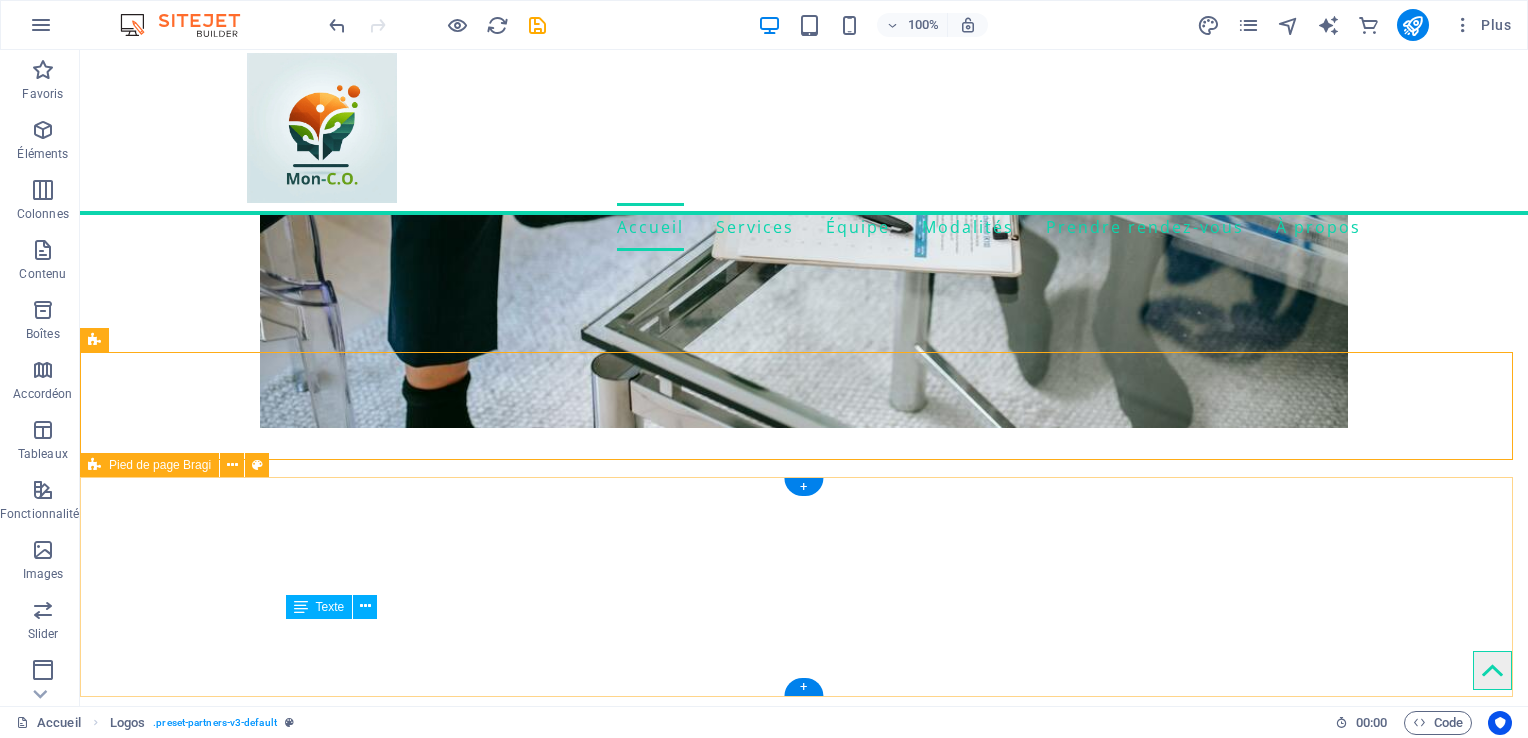 click on "Contactez-nous [NUMBER] [STREET], Bureau 315, [CITY], [STATE], [POSTAL_CODE] [PHONE] [EMAIL]   Politique de confidentialité Prendre un rendez-vous" at bounding box center (804, 7126) 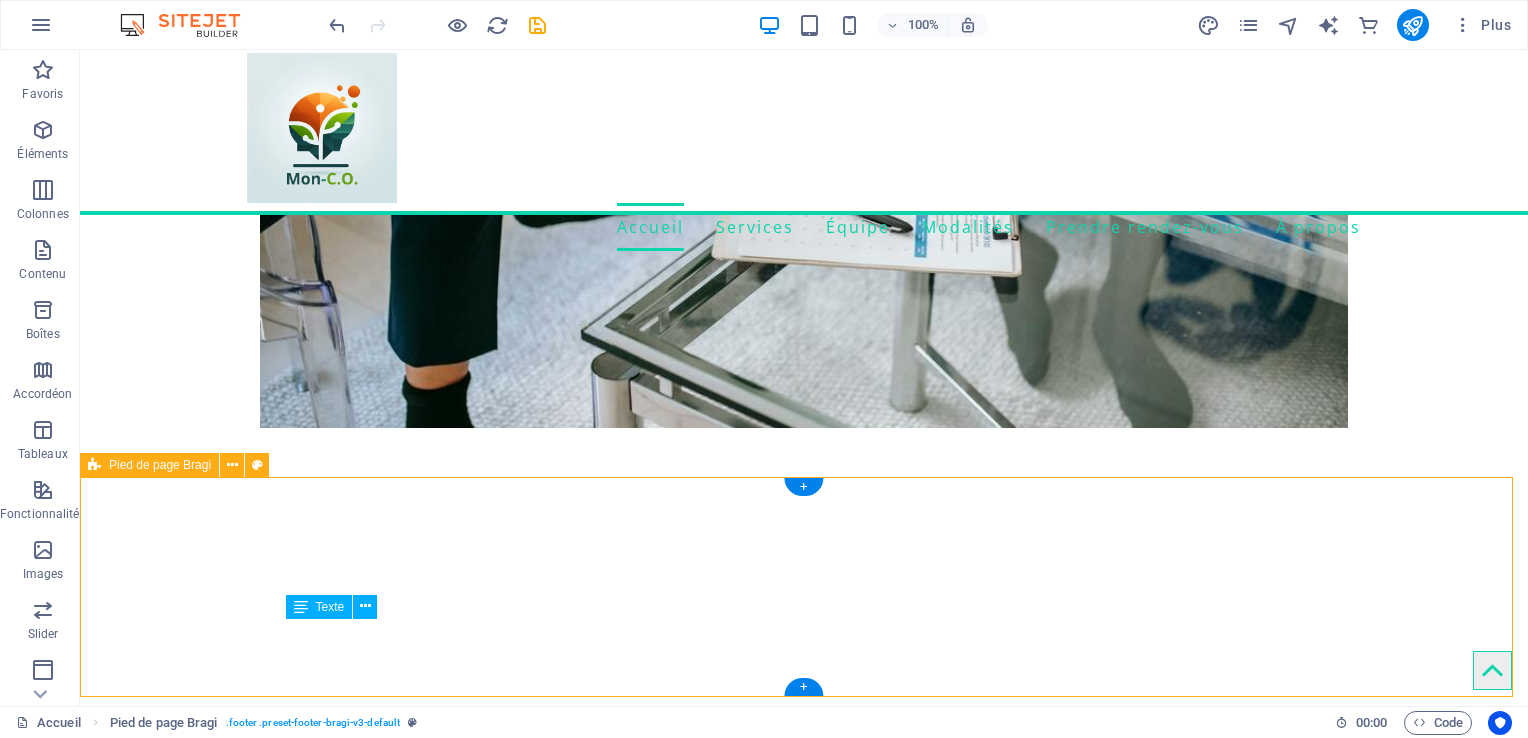 click on "Contactez-nous [NUMBER] [STREET], Bureau 315, [CITY], [STATE], [POSTAL_CODE] [PHONE] [EMAIL]   Politique de confidentialité Prendre un rendez-vous" at bounding box center (804, 7126) 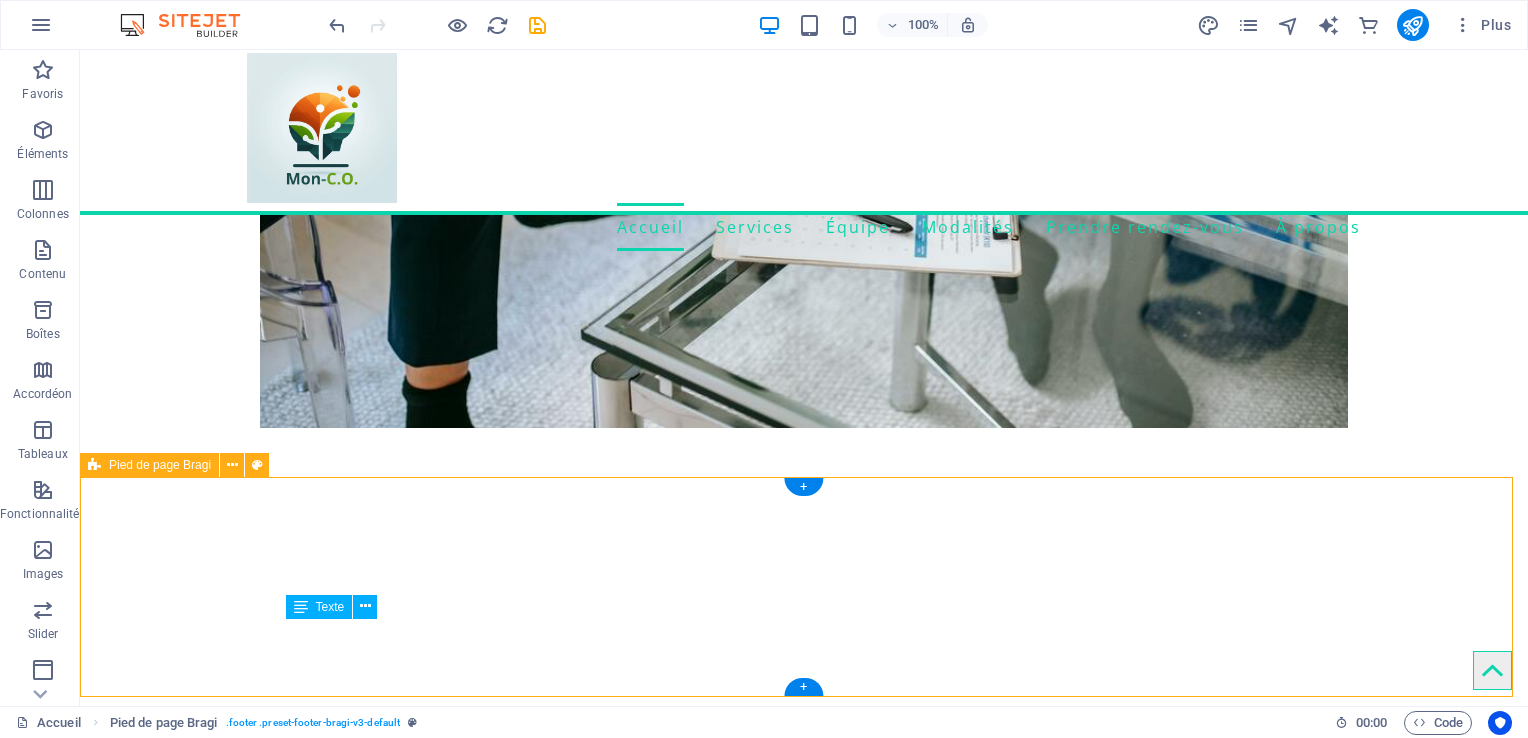click on "[NUMBER] [STREET], Bureau 315, [CITY], [STATE], [POSTAL_CODE]" at bounding box center [886, 7131] 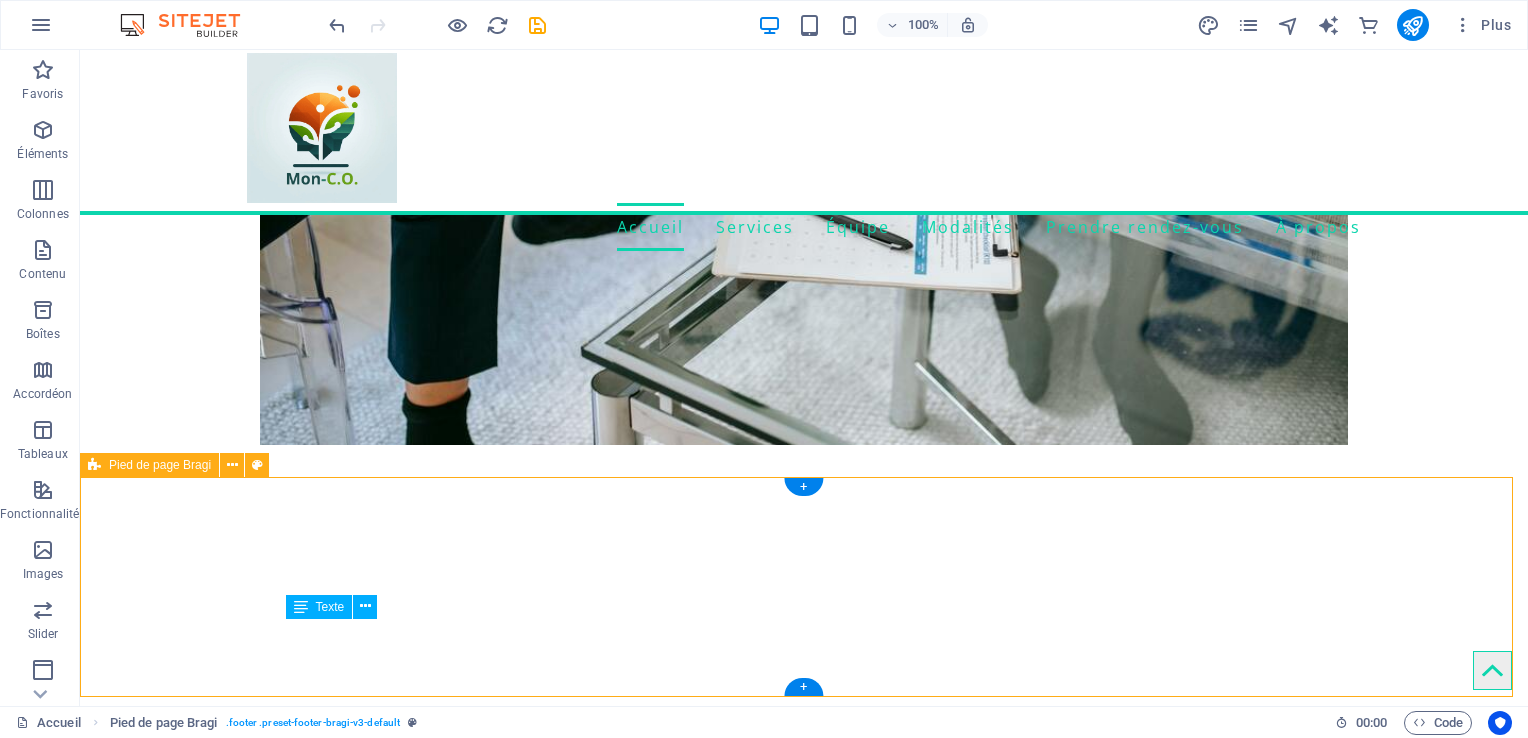 click on "[NUMBER] [STREET], Bureau 315, [CITY], [STATE], [POSTAL_CODE]" at bounding box center (886, 7148) 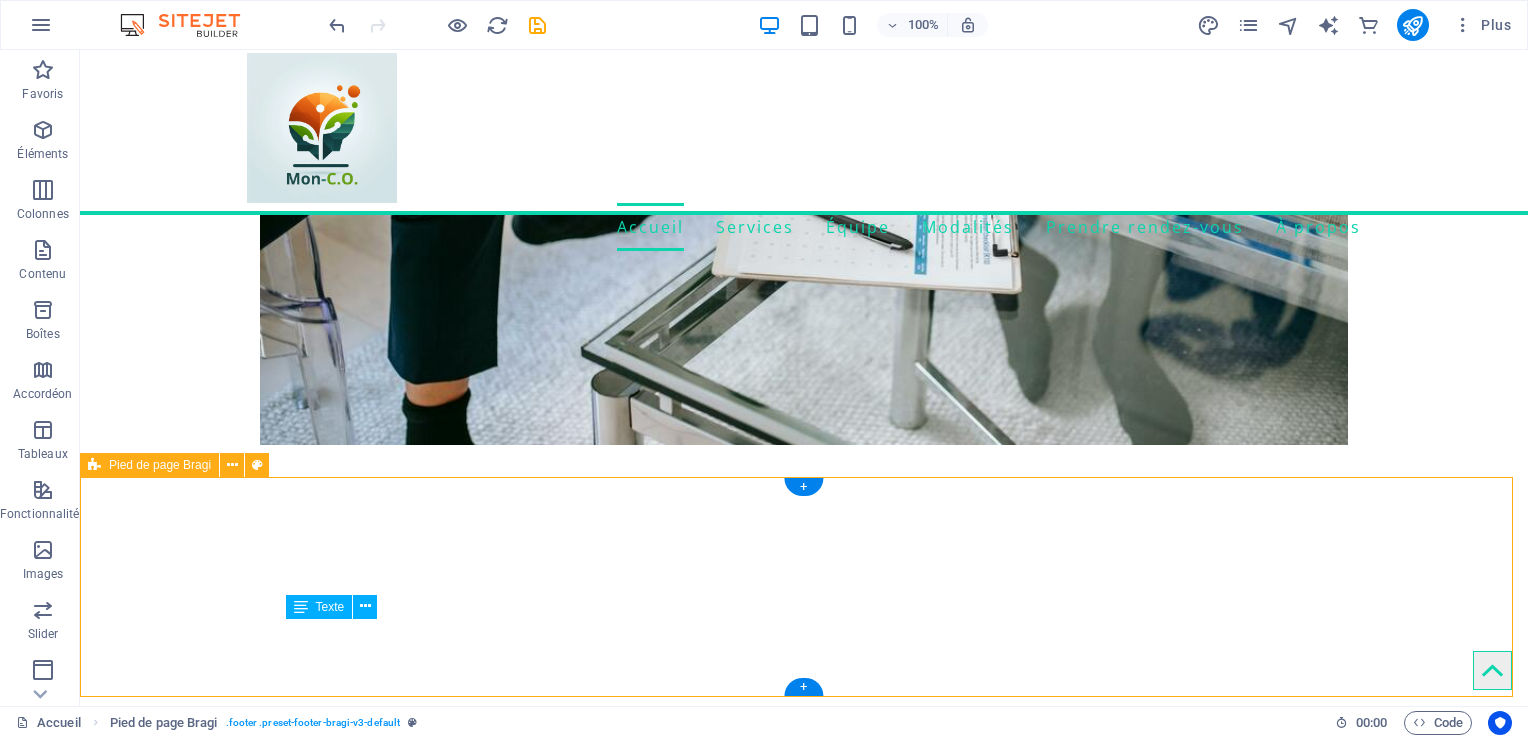 click on "[PHONE]" at bounding box center [886, 7214] 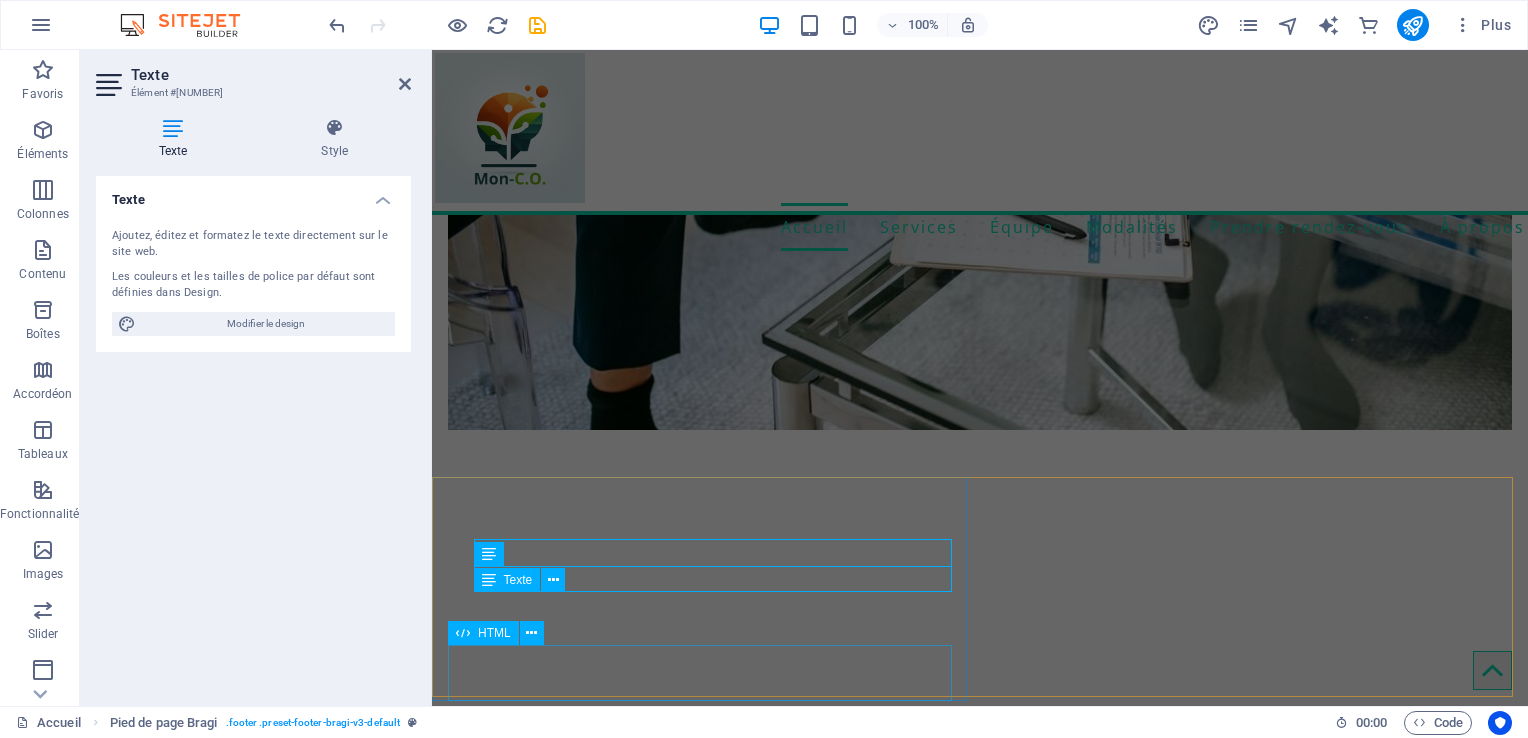 click on "Prendre un rendez-vous" at bounding box center (980, 7264) 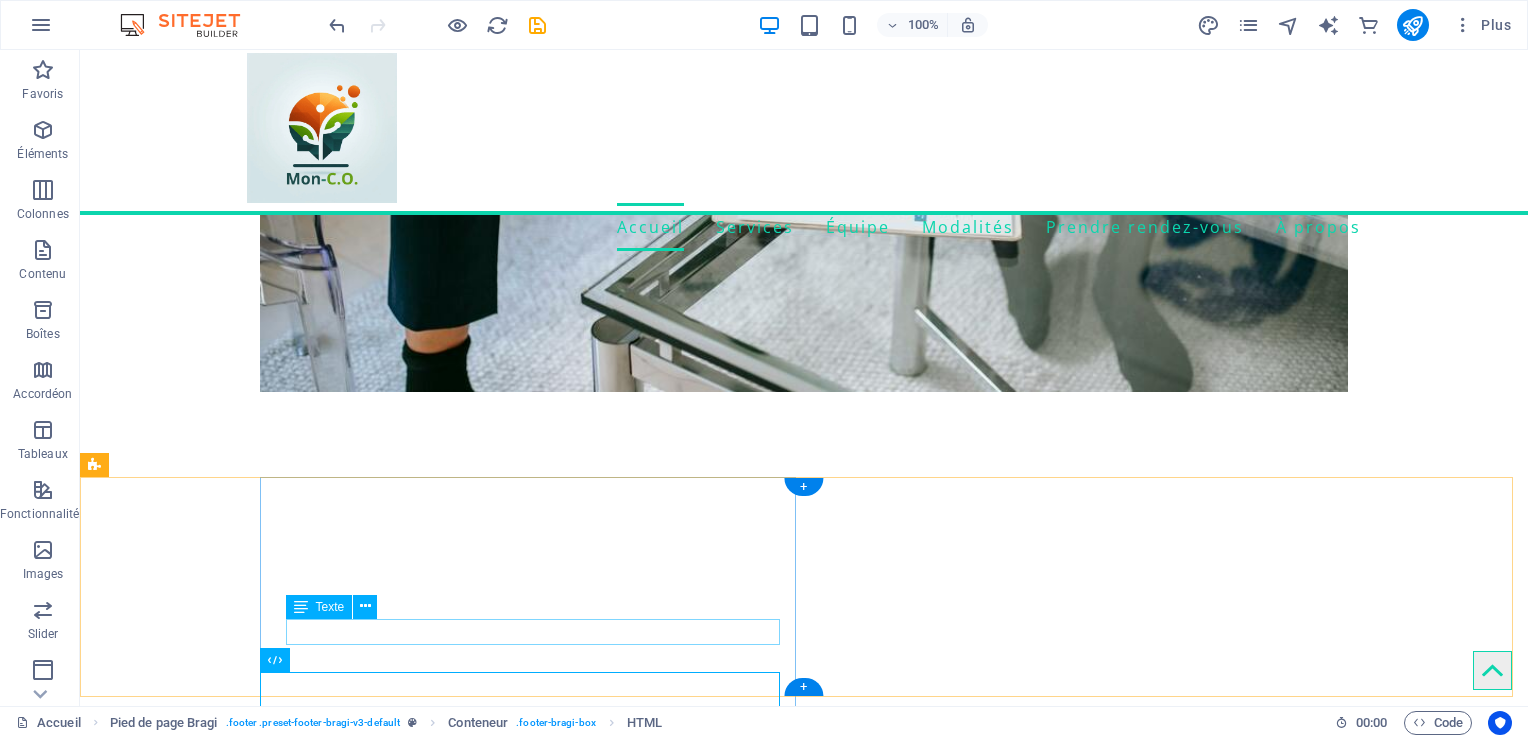 scroll, scrollTop: 616, scrollLeft: 0, axis: vertical 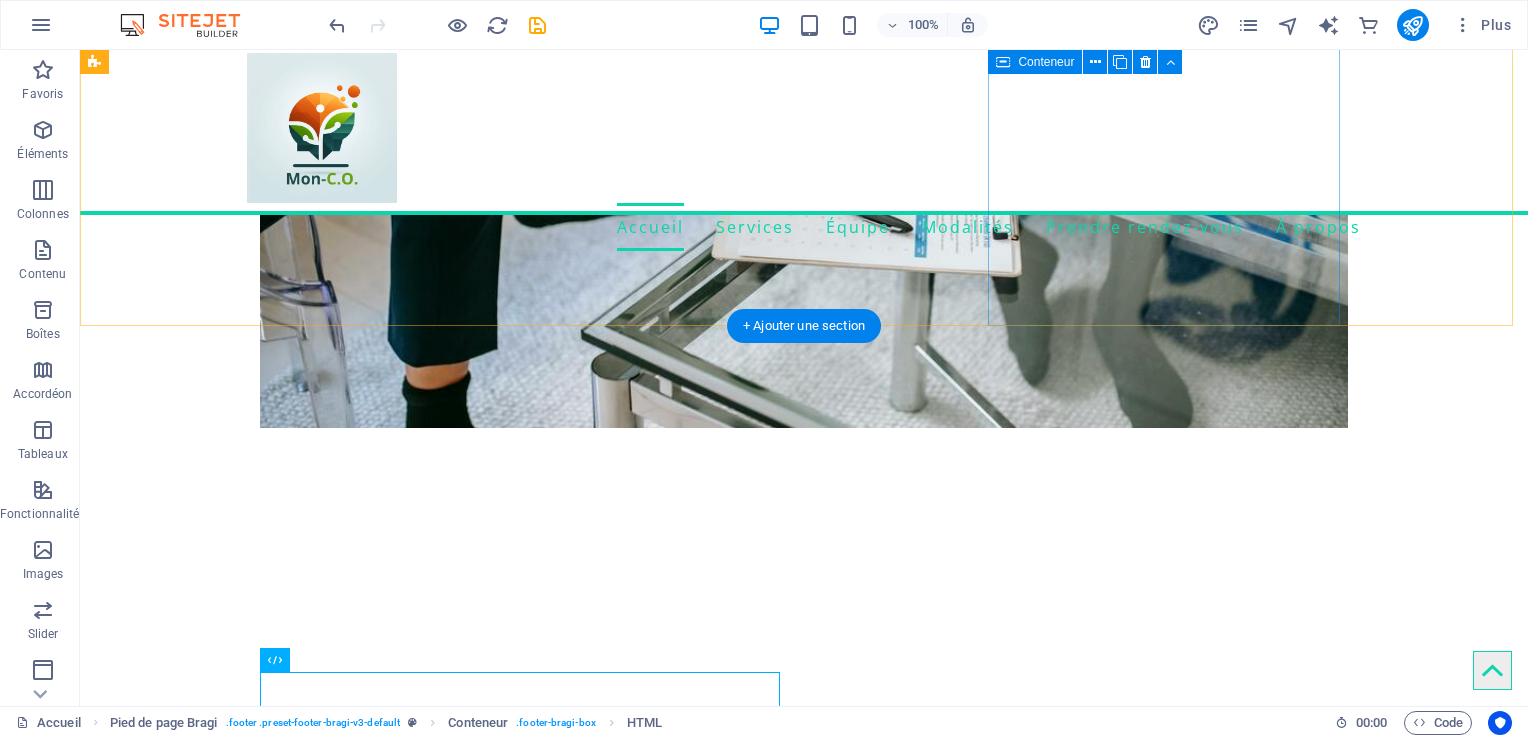click on "Orientation Recherche de stage : Votre établissement exige que vous trouviez un stage par vos propres moyens? Notre équipe est disponible pour vous soutenir dans cette recherche afin de dénicher une expérience enrichissante qui correspond à vos objectifs de carrière. Aide à l'emploi Révision du CV : Nous pouvons vous recommander des ajustements à effectuer dans votre CV en en considérant votre parcours professionnel dans l'objectif de l'adapter au poste que vous convoiter. Aide à la recherche d'emploi Lettre de présentation : Une lettre de présentation efficace met en valeur vos compétences et expériences pertinentes. Nos personnes conseillères en emploi peuvent vous aider à structurer votre lettre, à adapter son contenu à l'offre d'emploi et à exprimer clairement votre motivation et votre valeur ajoutée pour l'employeur. Aide à la recherche d'emploi Pratique d'entrevue : Orientation Recherche de stage : Aide à l'emploi Révision du CV :" at bounding box center (272, 6022) 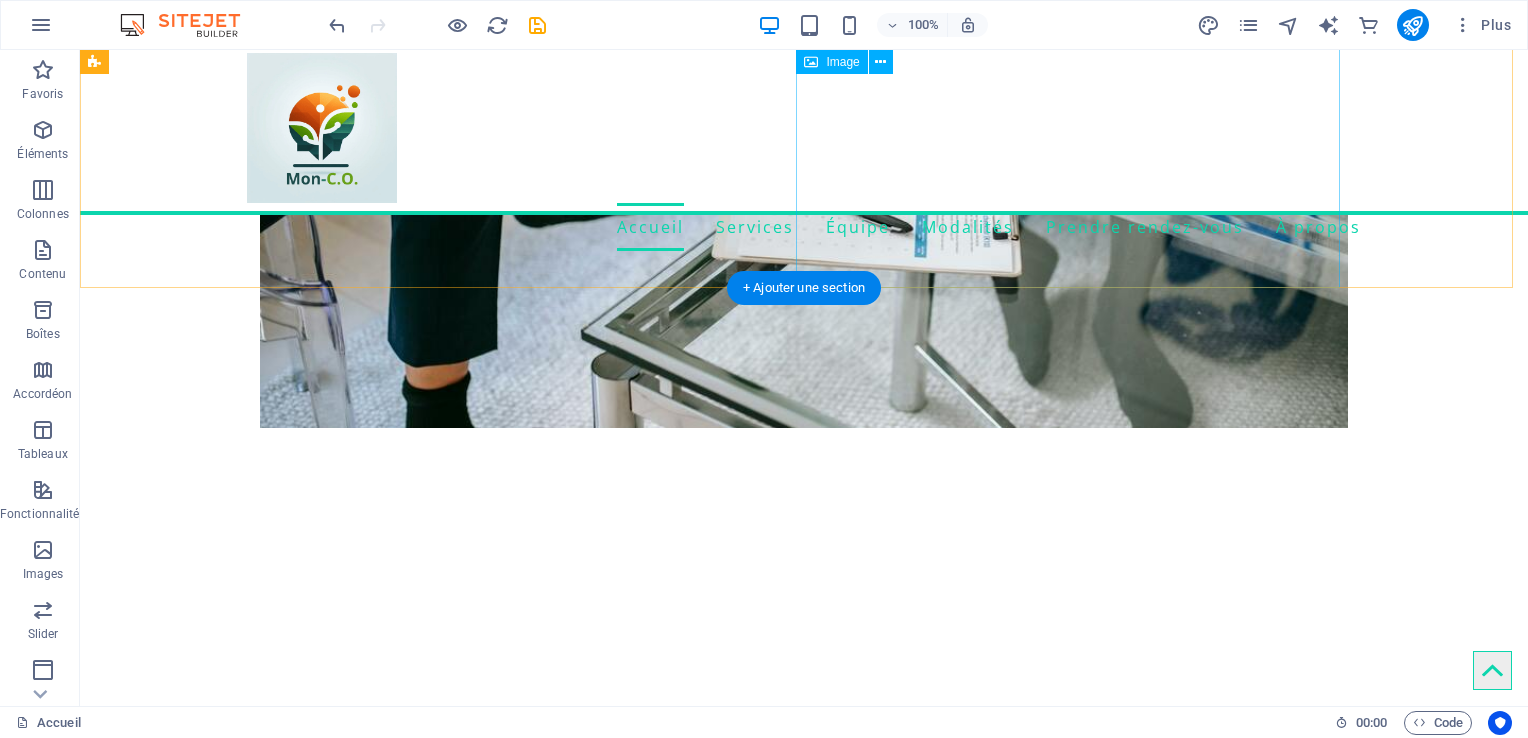 scroll, scrollTop: 0, scrollLeft: 0, axis: both 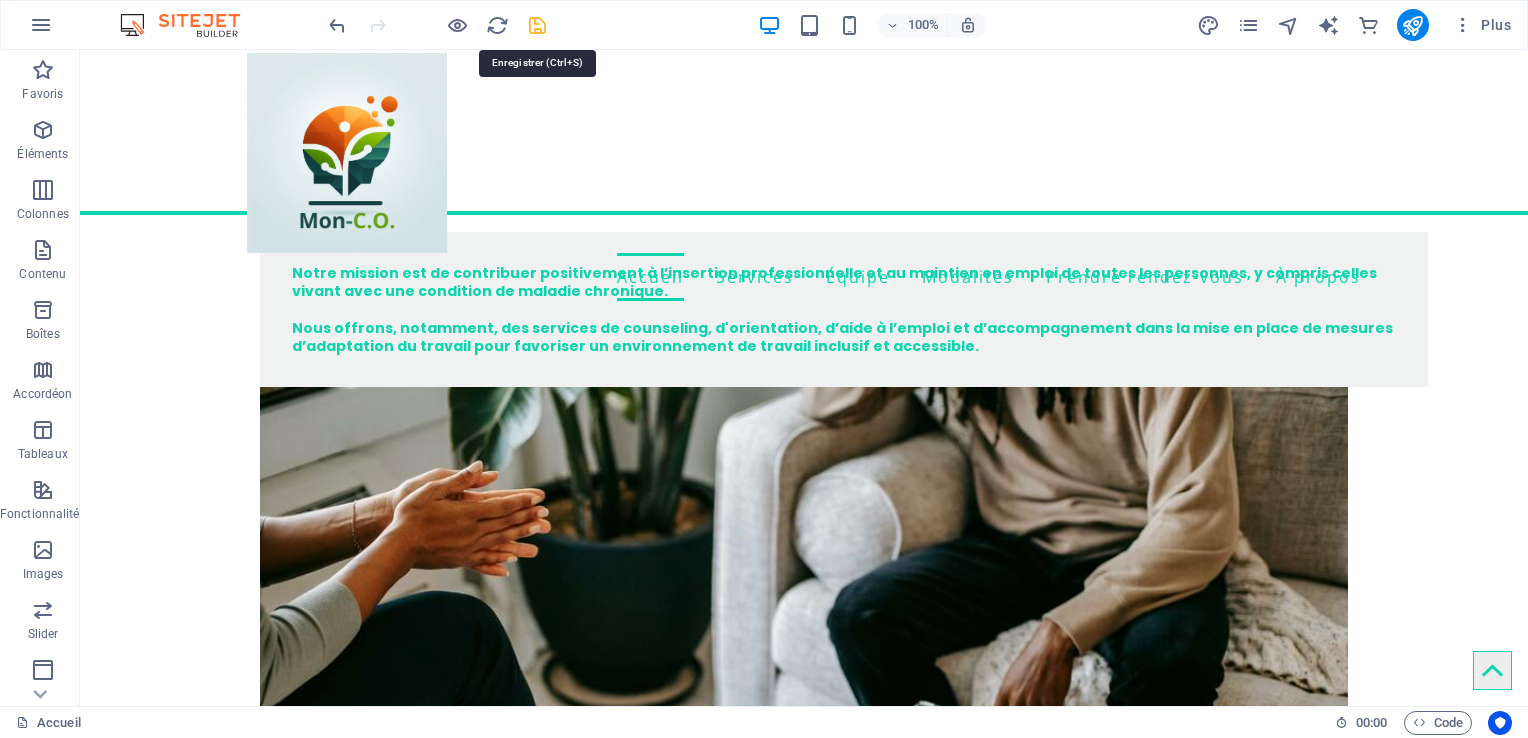 click at bounding box center [537, 25] 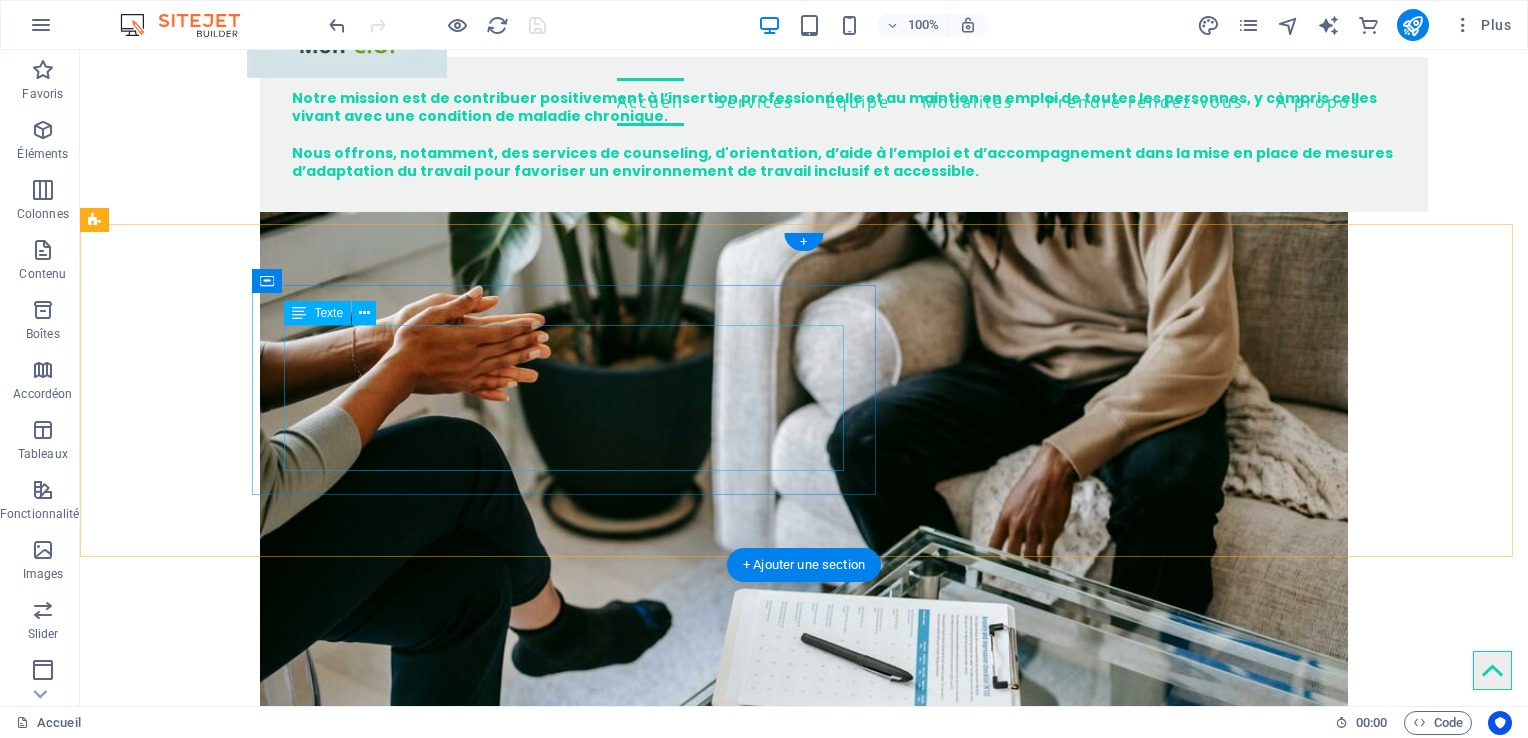 scroll, scrollTop: 0, scrollLeft: 0, axis: both 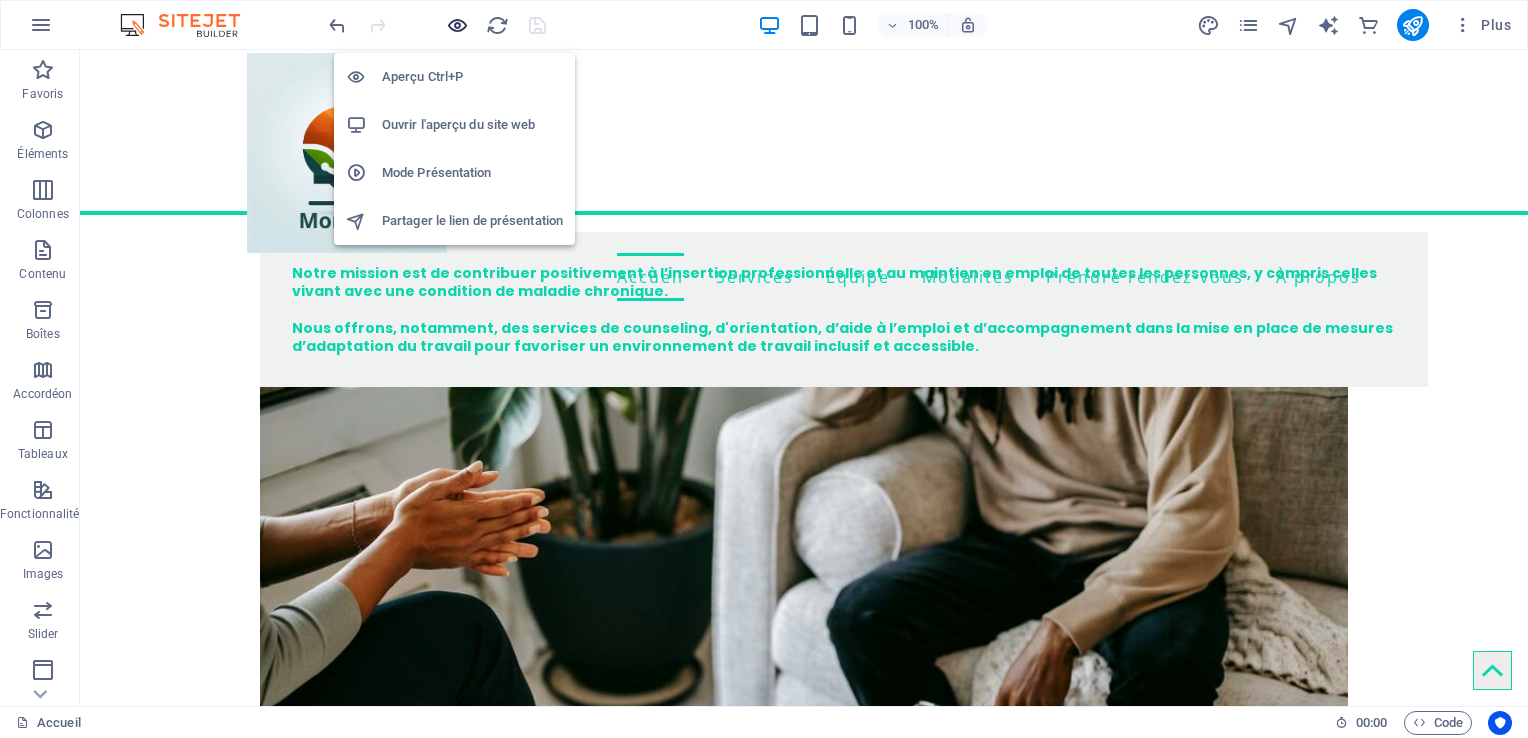 click at bounding box center (457, 25) 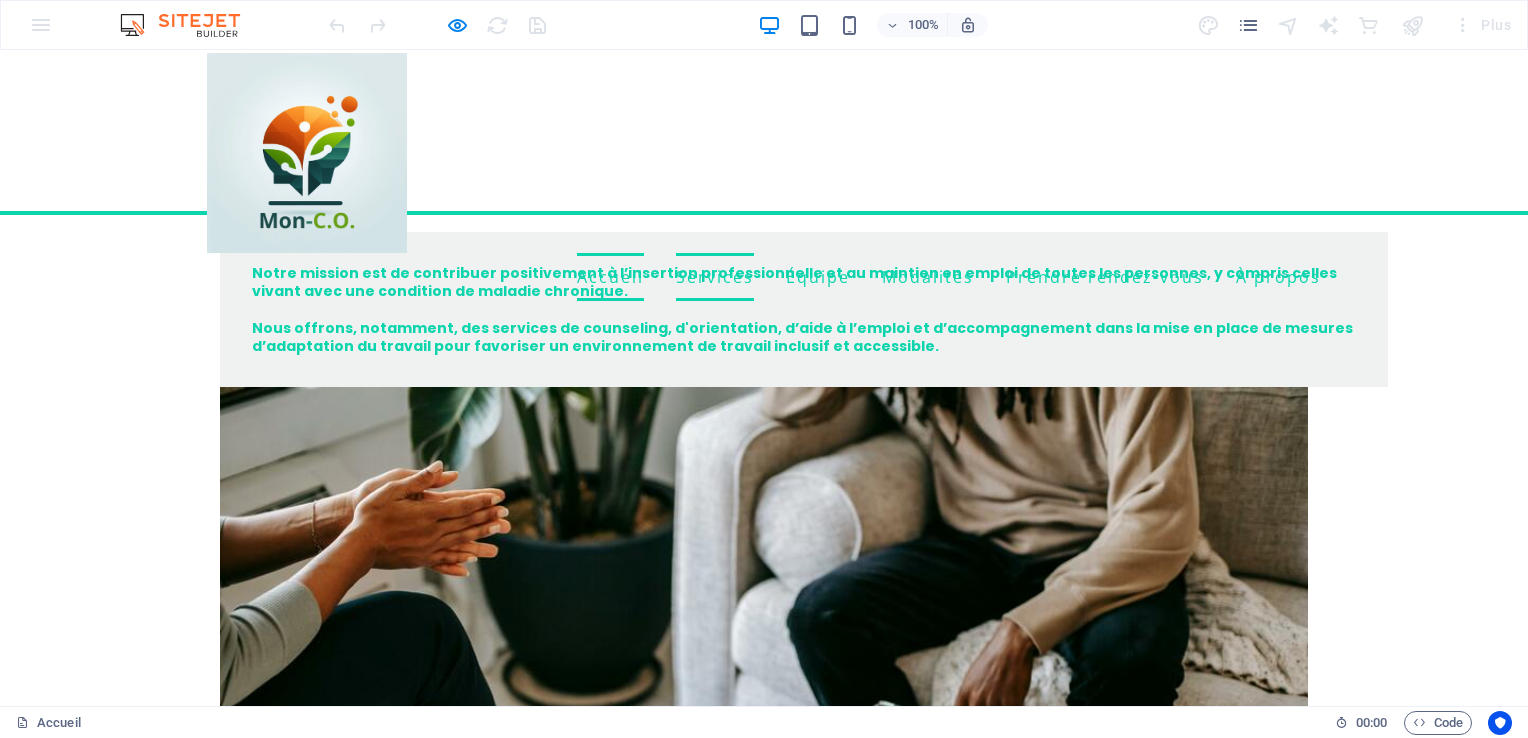click on "Services" at bounding box center (715, 277) 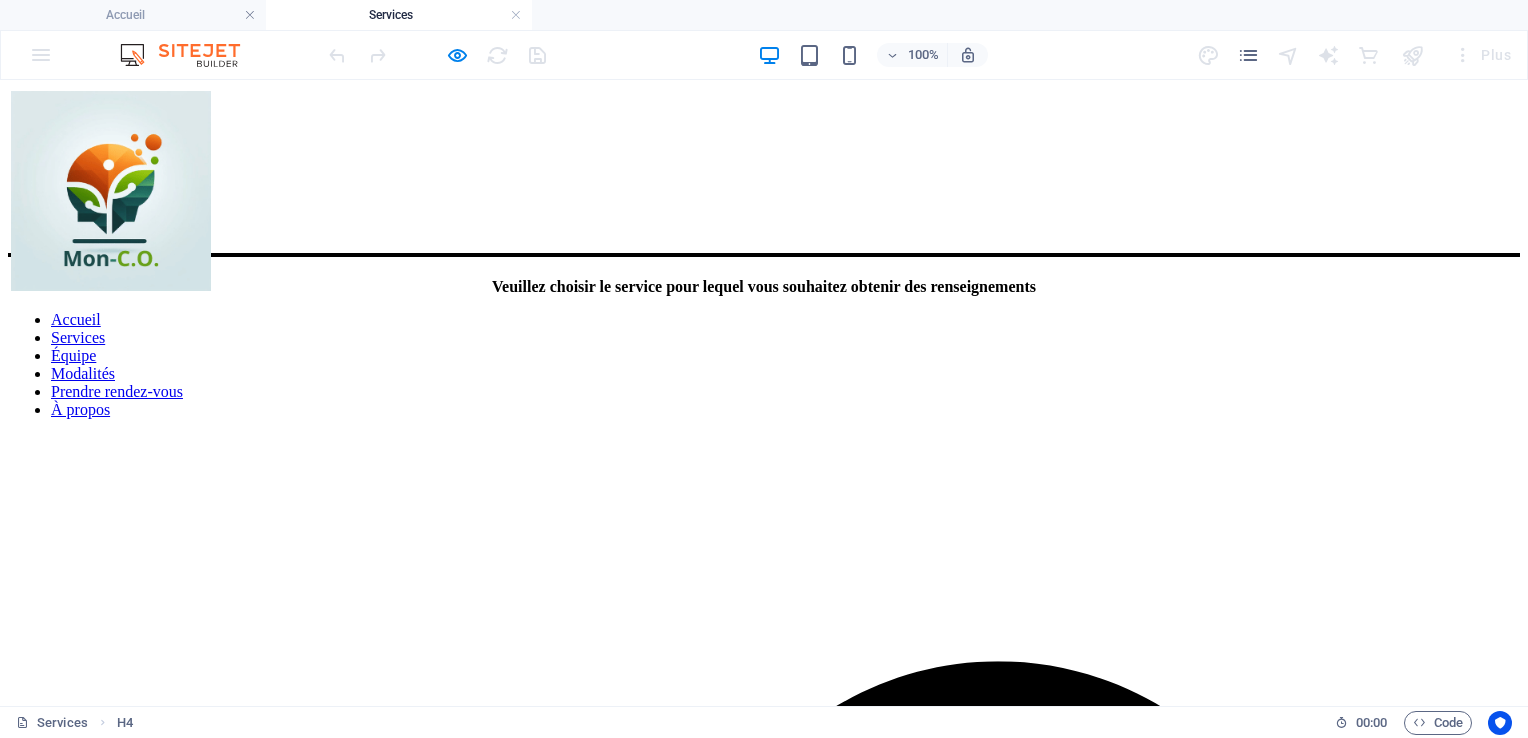 scroll, scrollTop: 0, scrollLeft: 0, axis: both 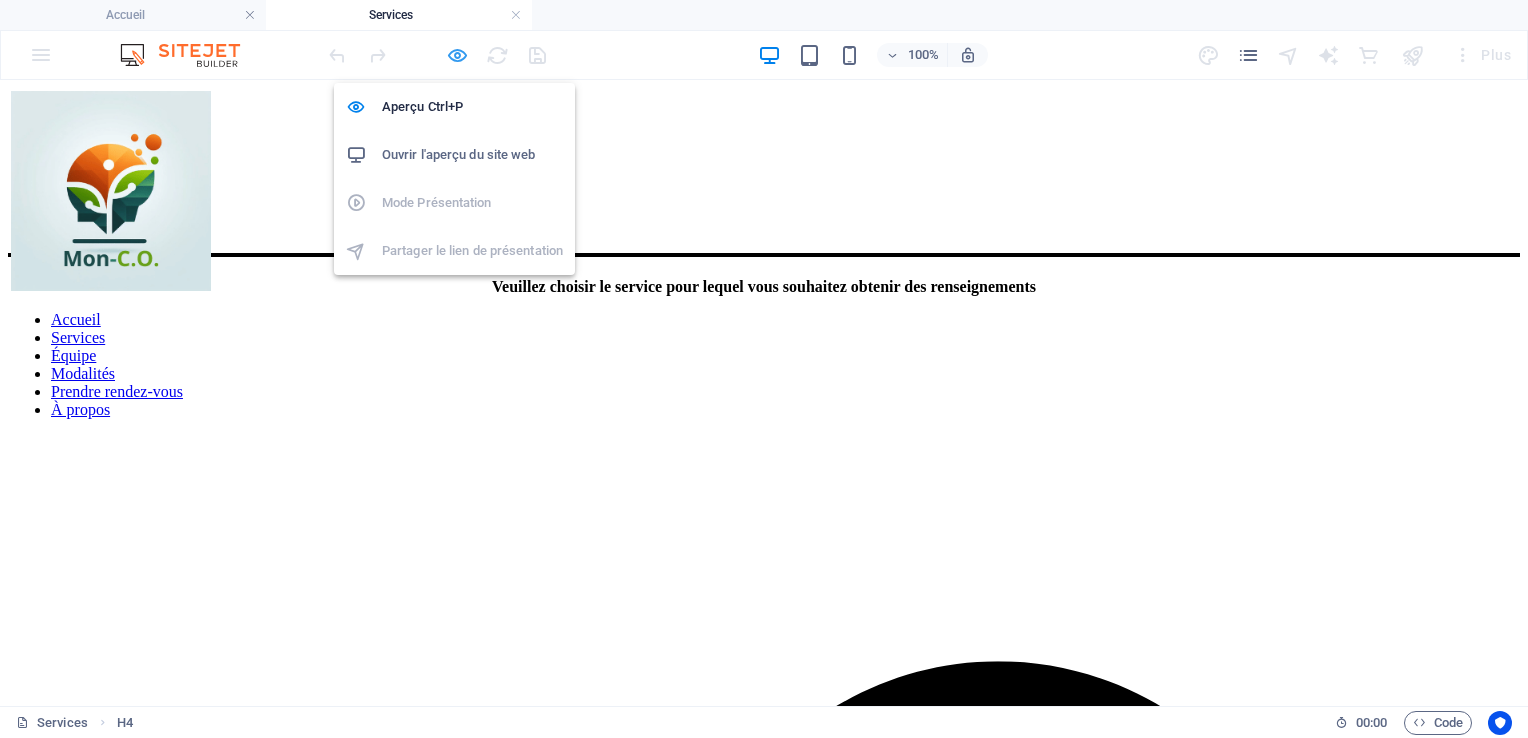 click at bounding box center (457, 55) 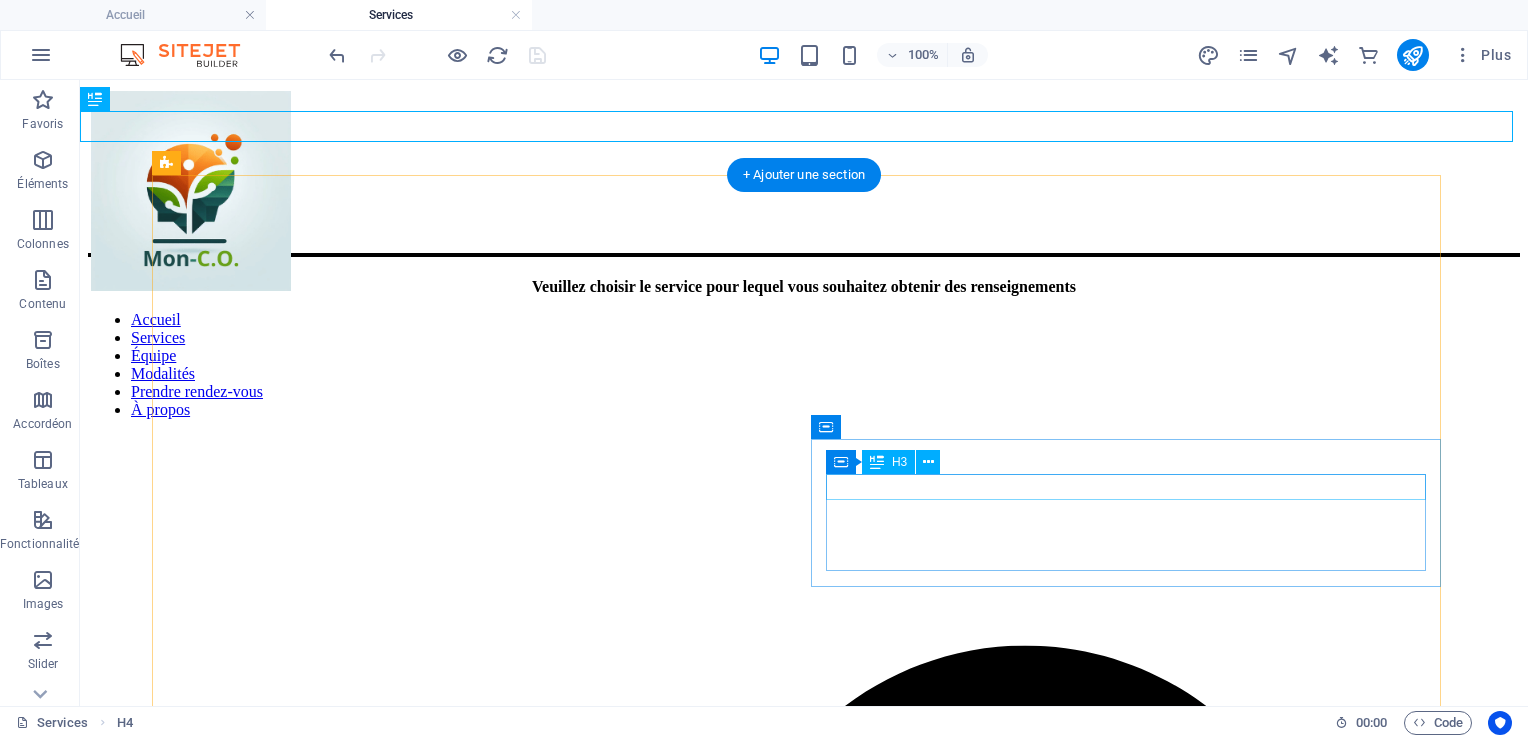 scroll, scrollTop: 152, scrollLeft: 0, axis: vertical 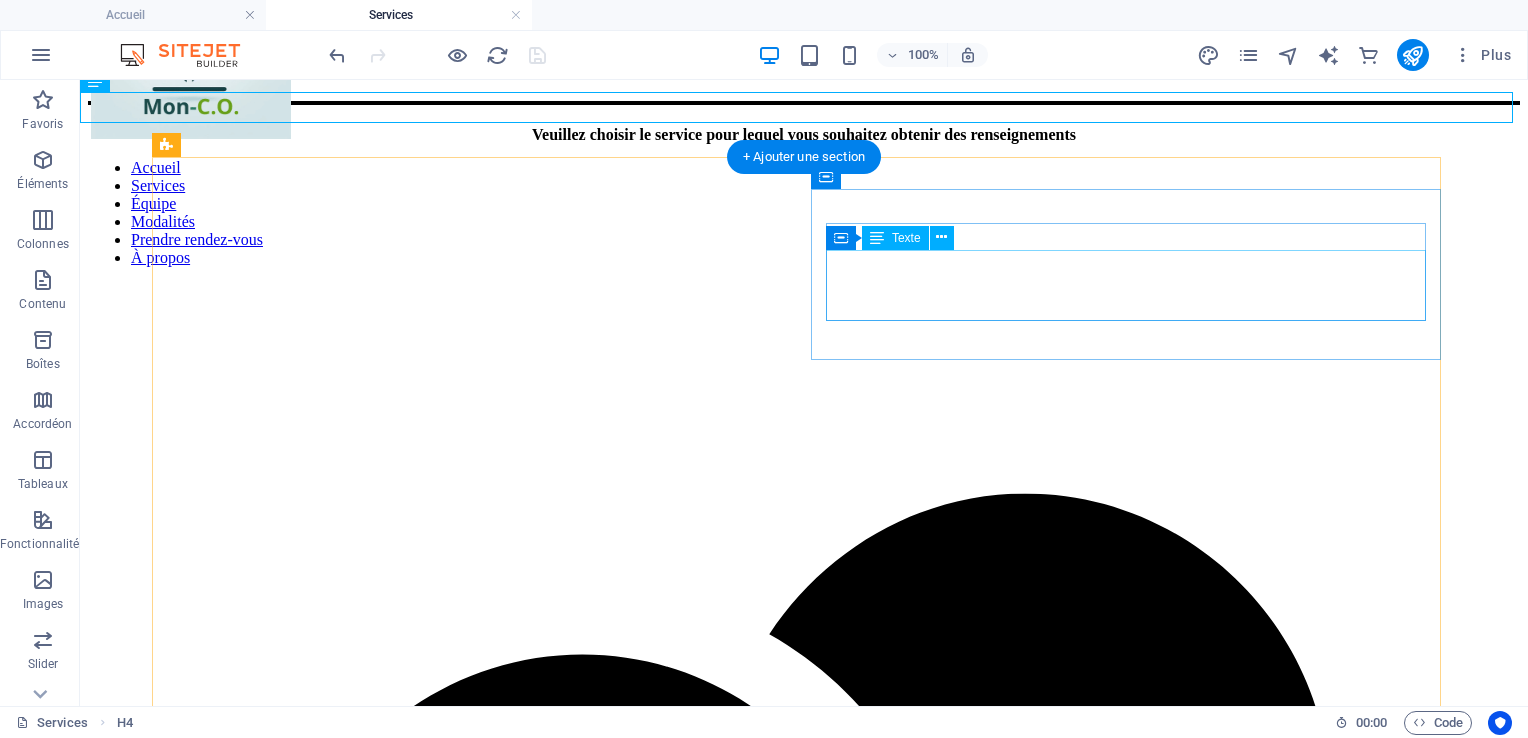 click on "Le counseling de carrière et d’orientation aide à explorer les intérêts, les compétences et les possibilités professionnelles. Il offre un cadre pour planifier des objectifs, gérer les transitions professionnelles et s’épanouir dans le domaine scolaire ou professionnel." at bounding box center [804, 3019] 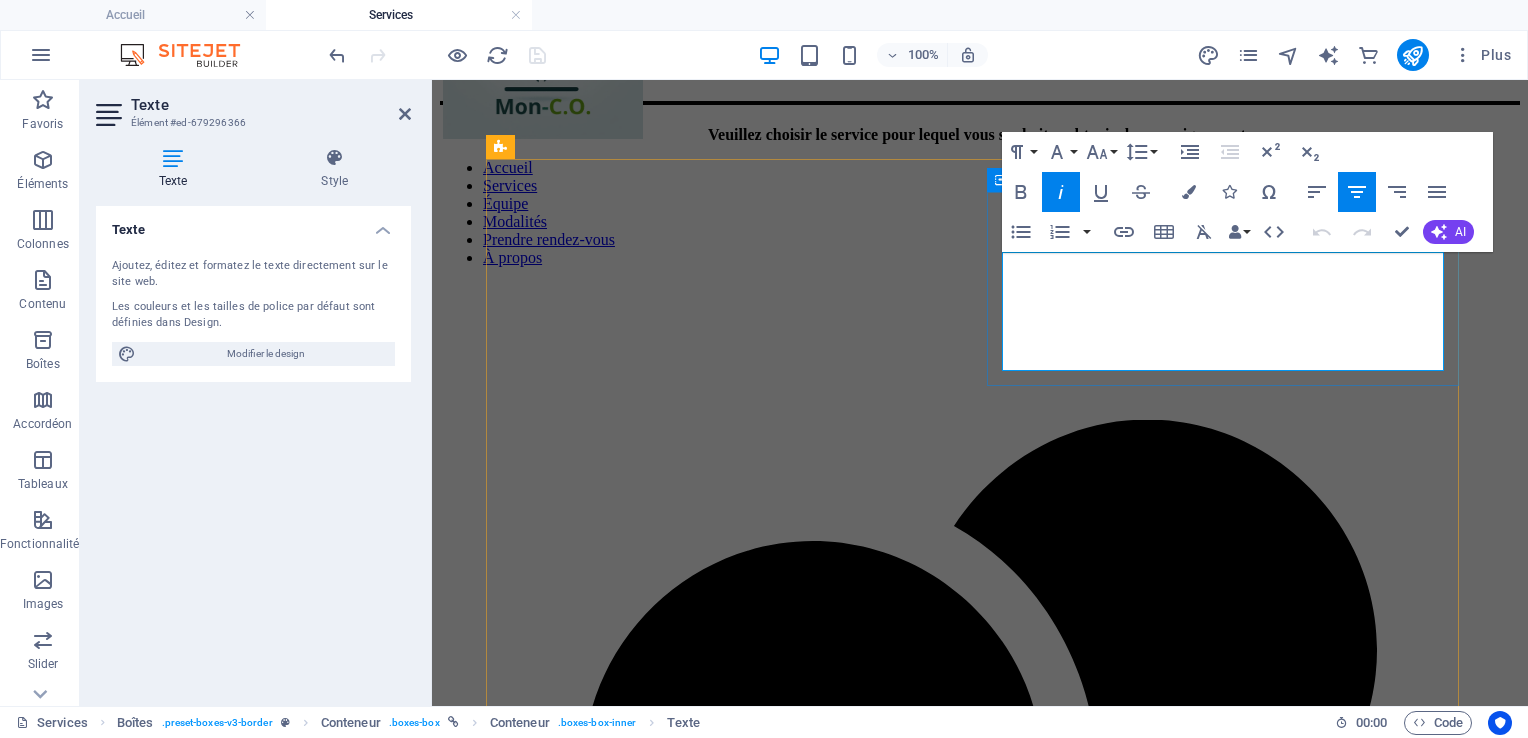 click on "Le counseling de carrière et d’orientation aide à explorer les intérêts, les compétences et les possibilités professionnelles. Il offre un cadre pour planifier des objectifs, gérer les transitions professionnelles et s’épanouir dans le domaine scolaire ou professionnel." at bounding box center [974, 2368] 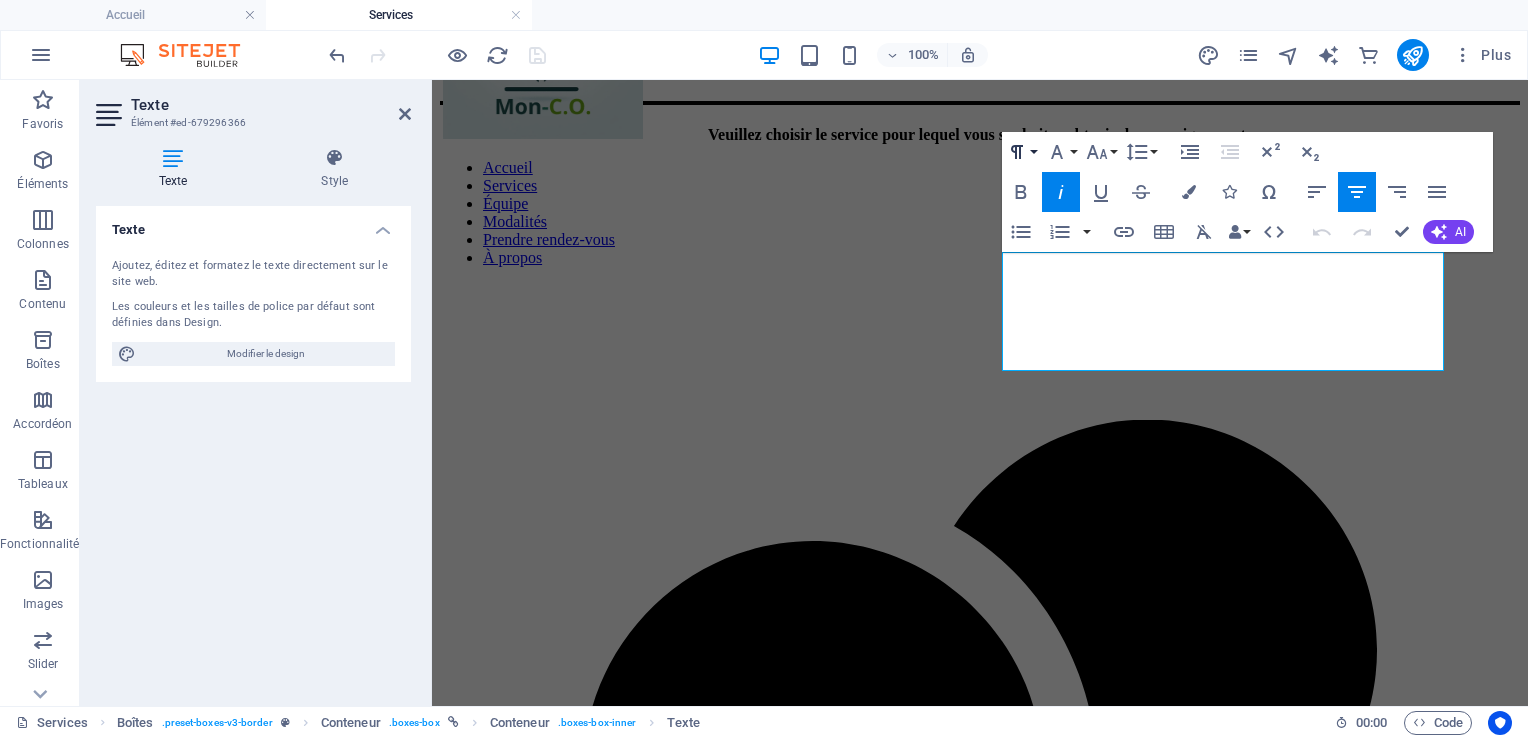 click 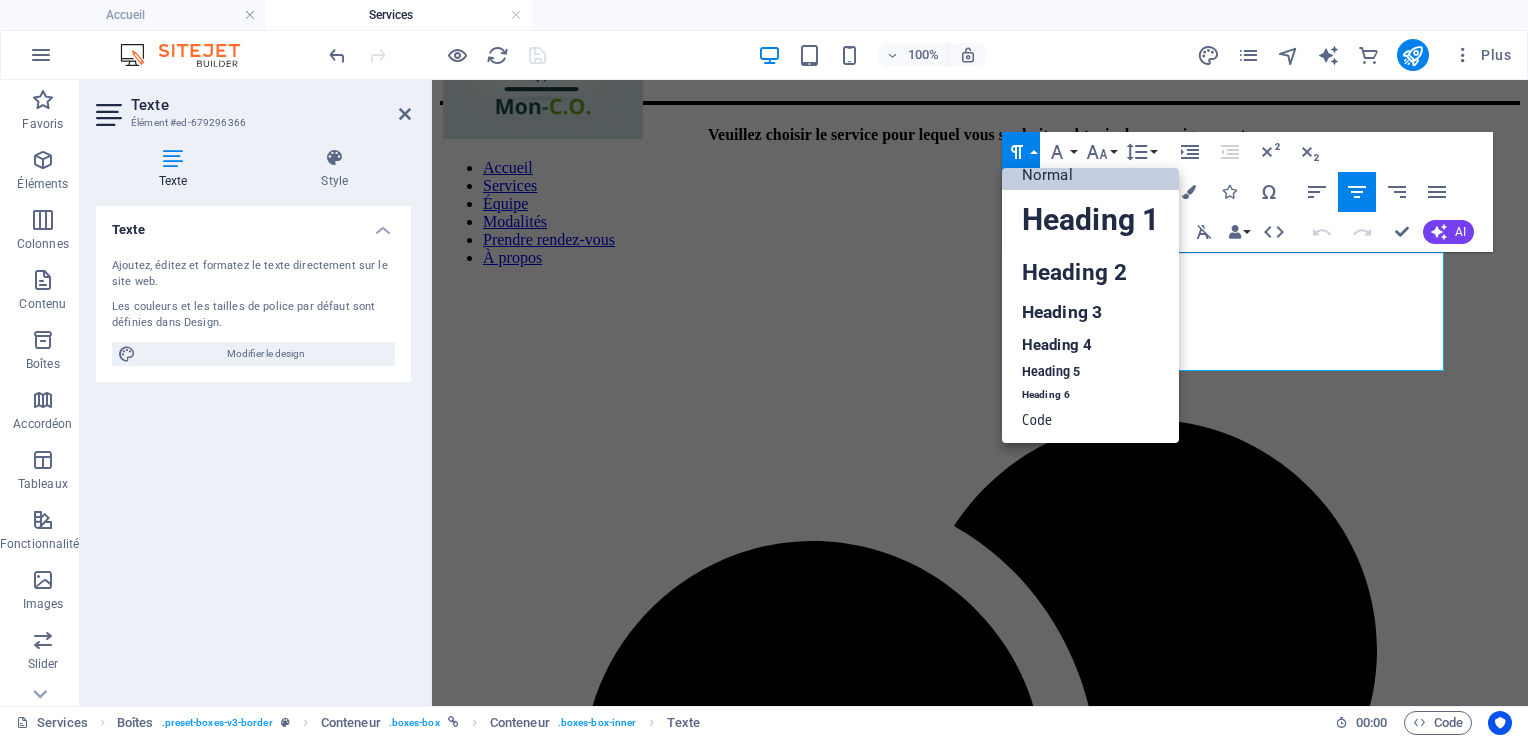 scroll, scrollTop: 16, scrollLeft: 0, axis: vertical 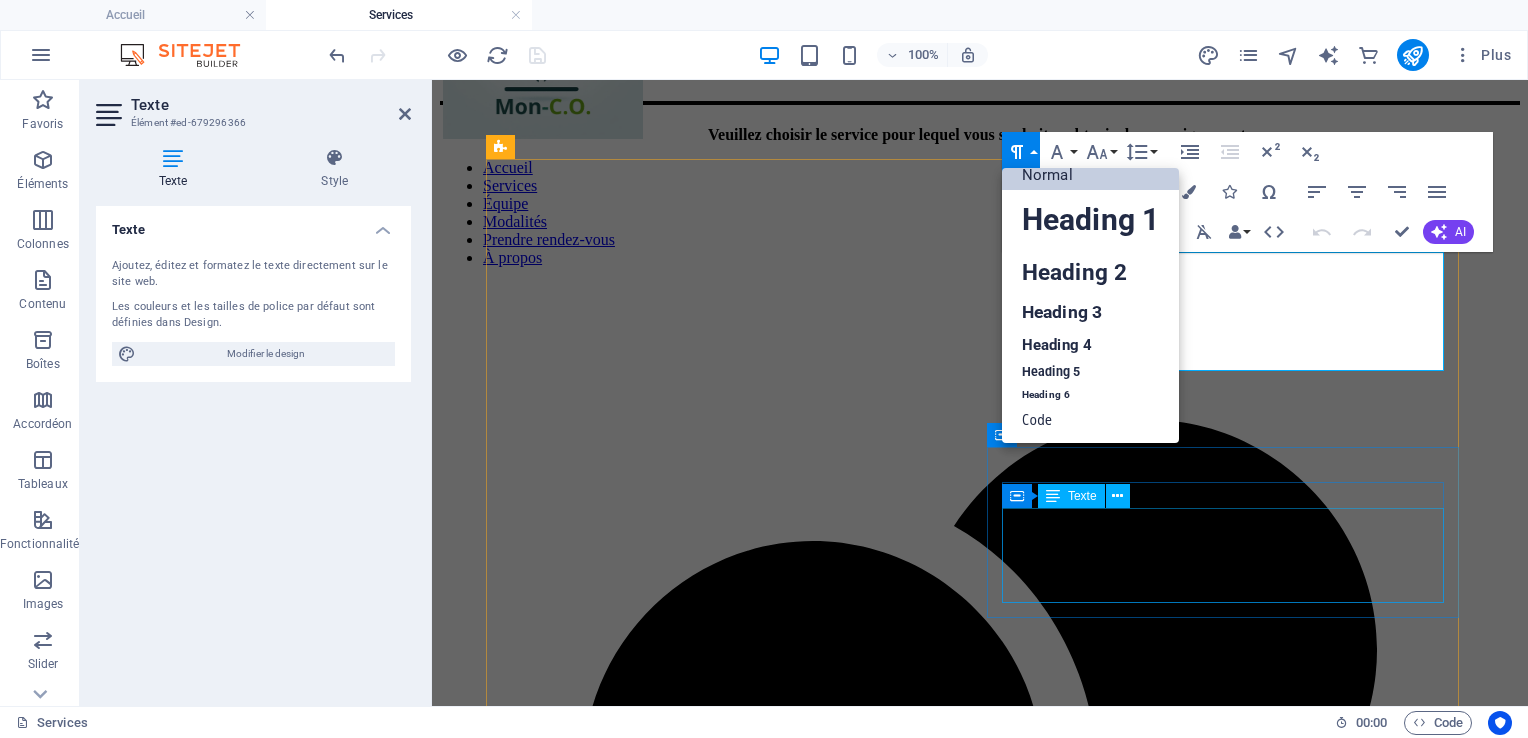 click on "La massothérapie, par différentes techniques manuelles, vise la détente et le soulagement des tensions musculaire. Les soins dispensés par ces thérapeutes sont adaptés à différentes clientèles appartenant à différents groupes d'âges." at bounding box center [980, 4032] 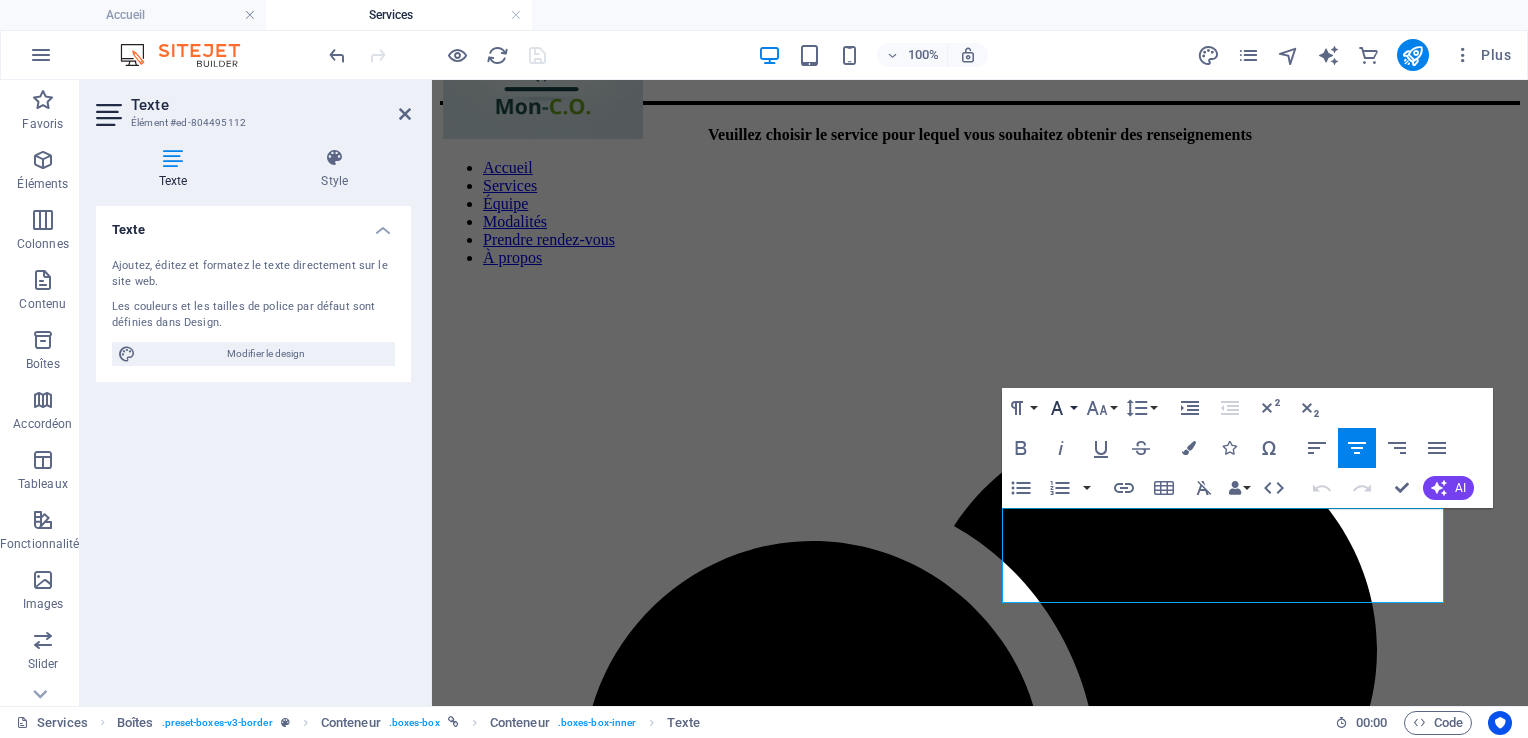 click 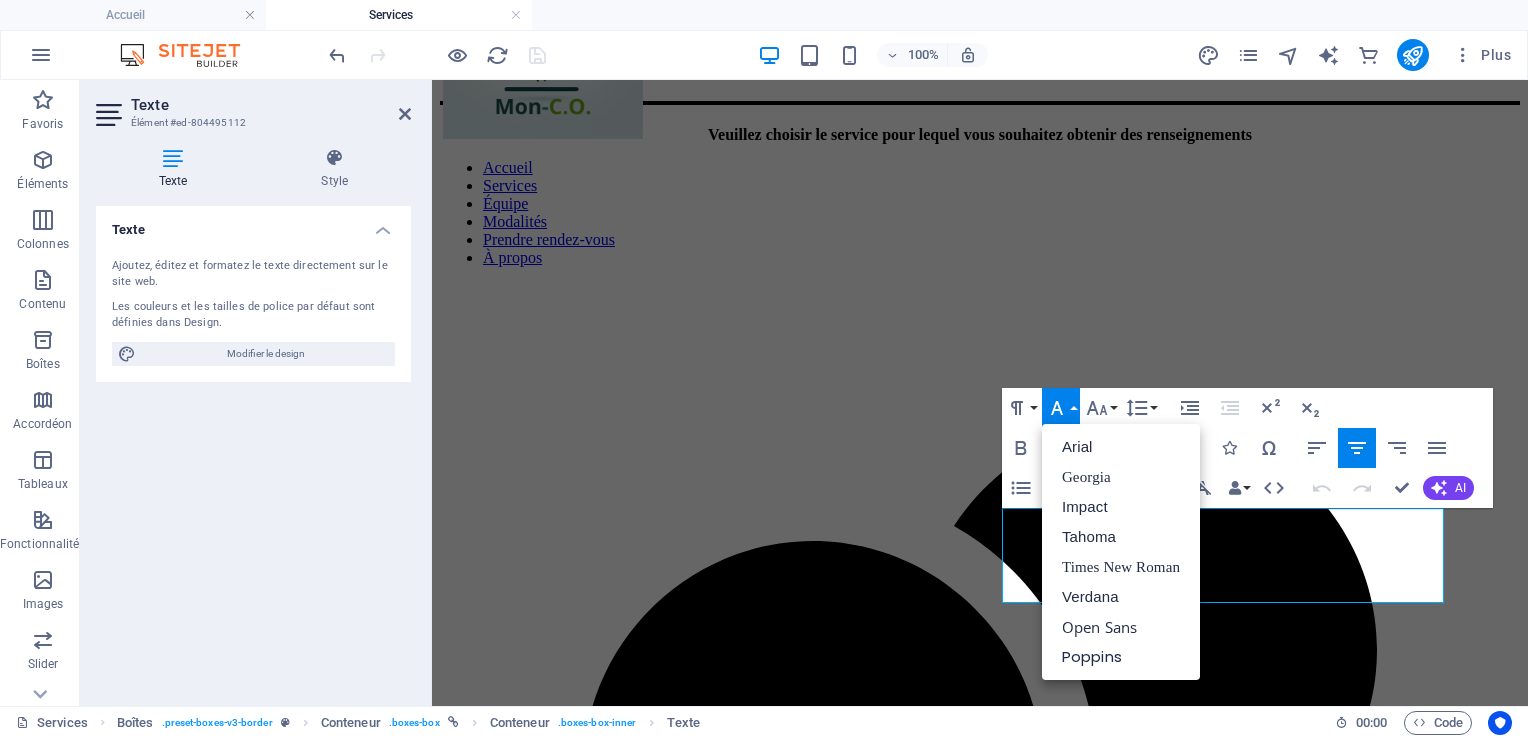 click 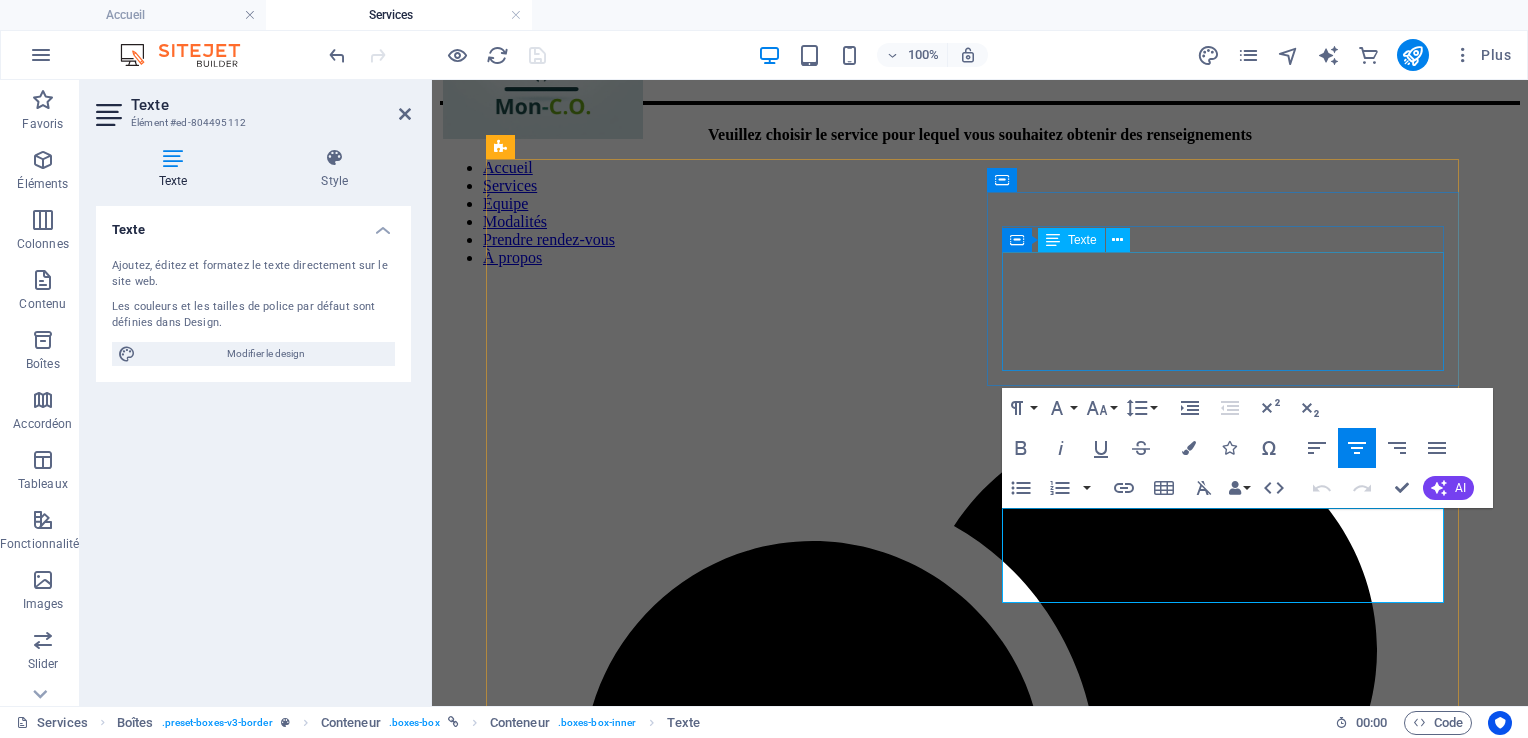 click on "Le counseling de carrière et d’orientation aide à explorer les intérêts, les compétences et les possibilités professionnelles. Il offre un cadre pour planifier des objectifs, gérer les transitions professionnelles et s’épanouir dans le domaine scolaire ou professionnel." at bounding box center (980, 2368) 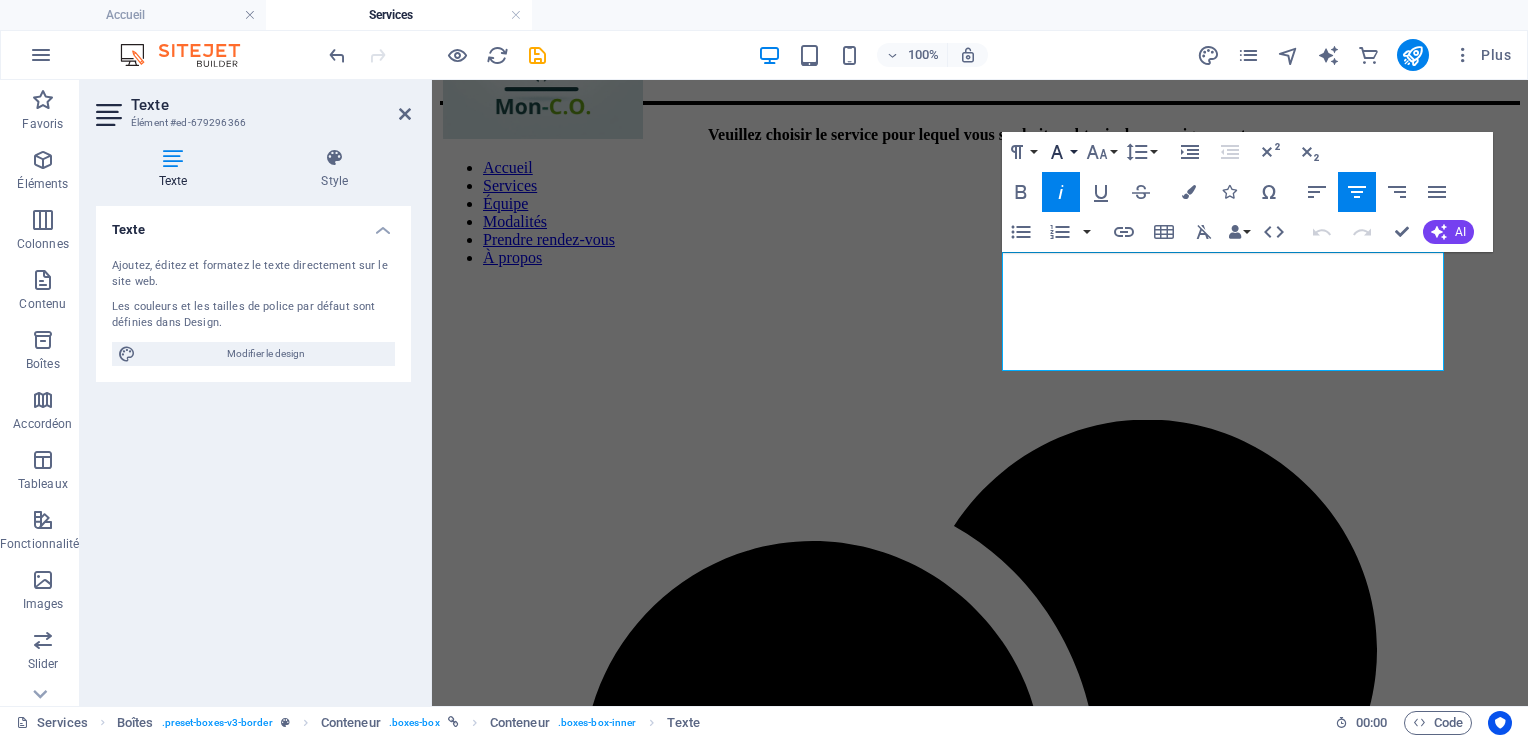 click on "Font Family" at bounding box center [1061, 152] 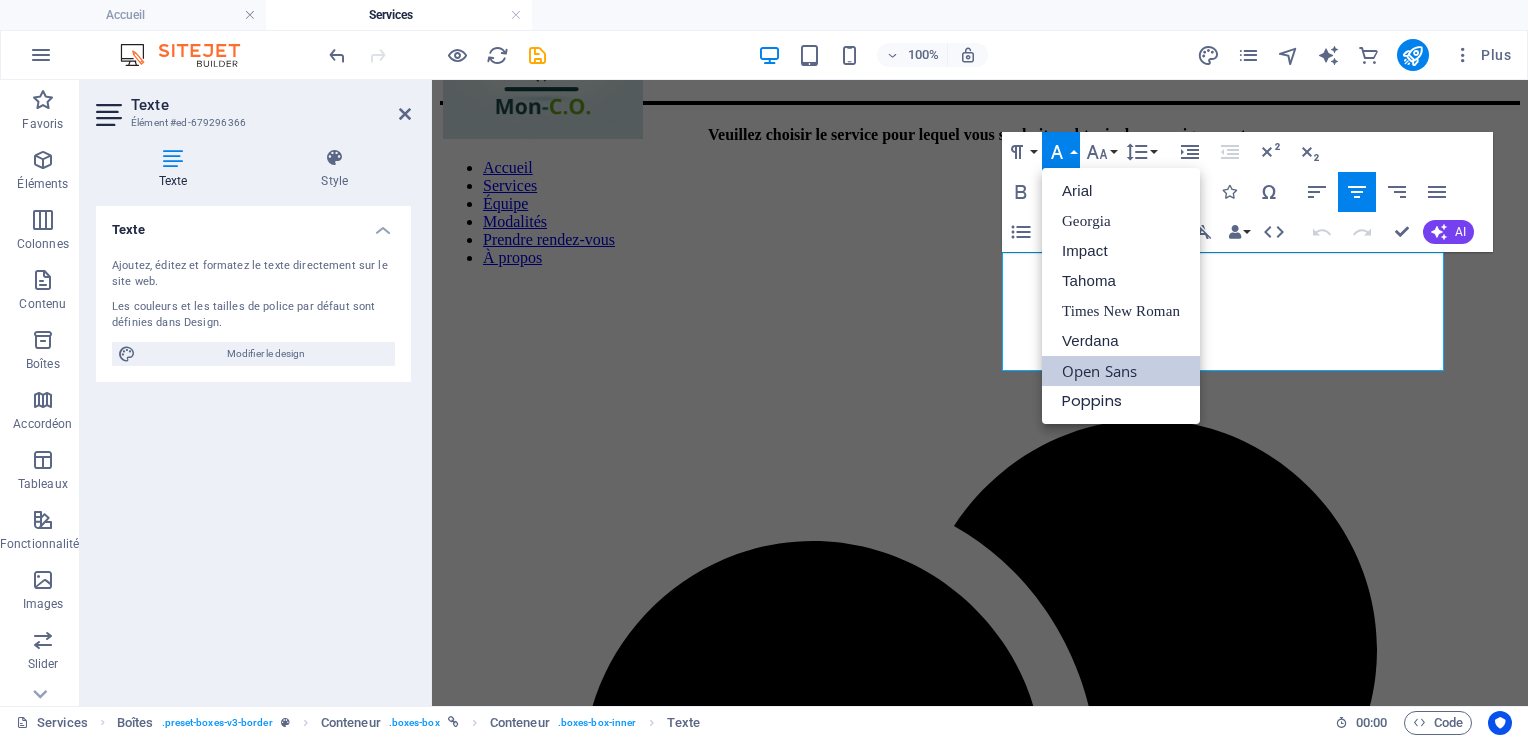 scroll, scrollTop: 0, scrollLeft: 0, axis: both 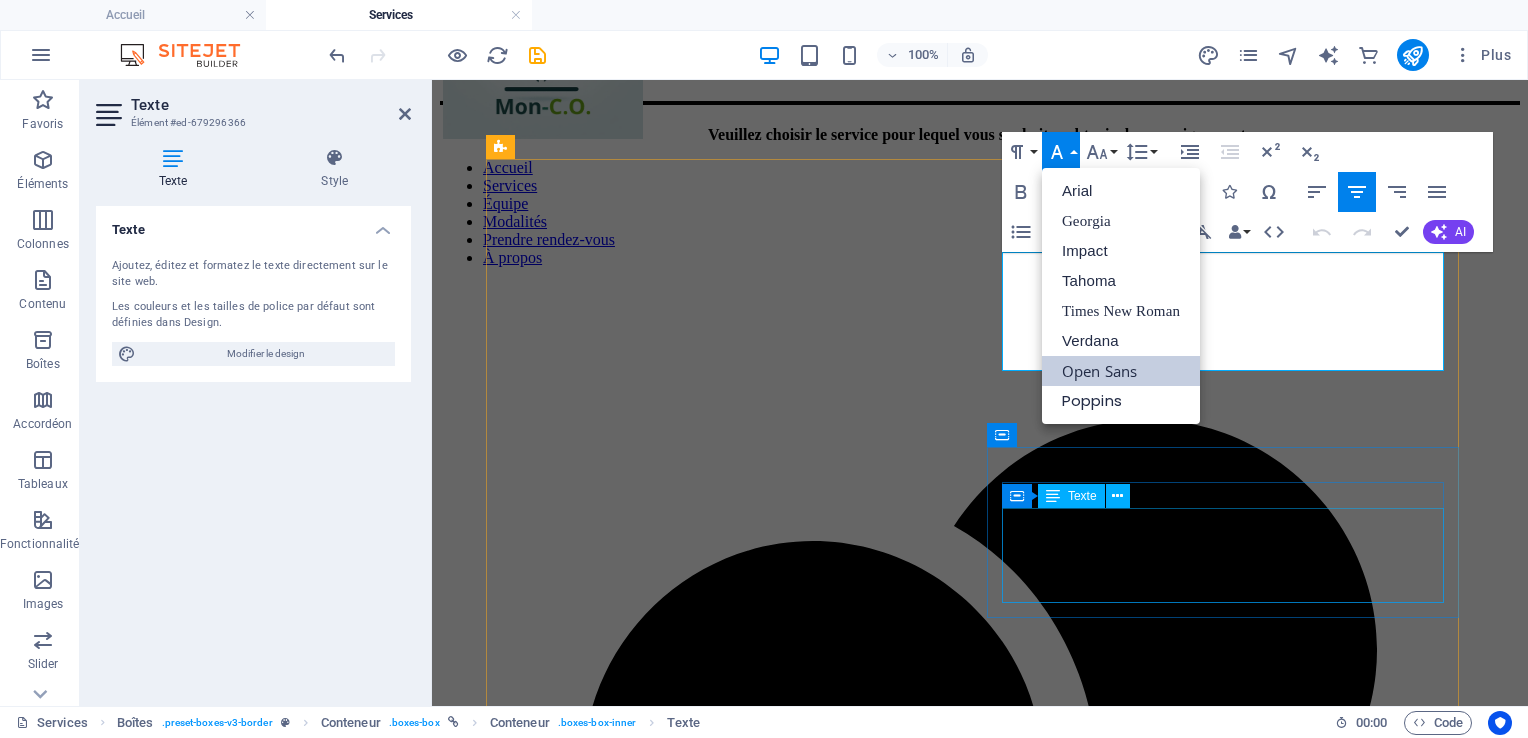 click on "La massothérapie, par différentes techniques manuelles, vise la détente et le soulagement des tensions musculaire. Les soins dispensés par ces thérapeutes sont adaptés à différentes clientèles appartenant à différents groupes d'âges." at bounding box center [980, 4032] 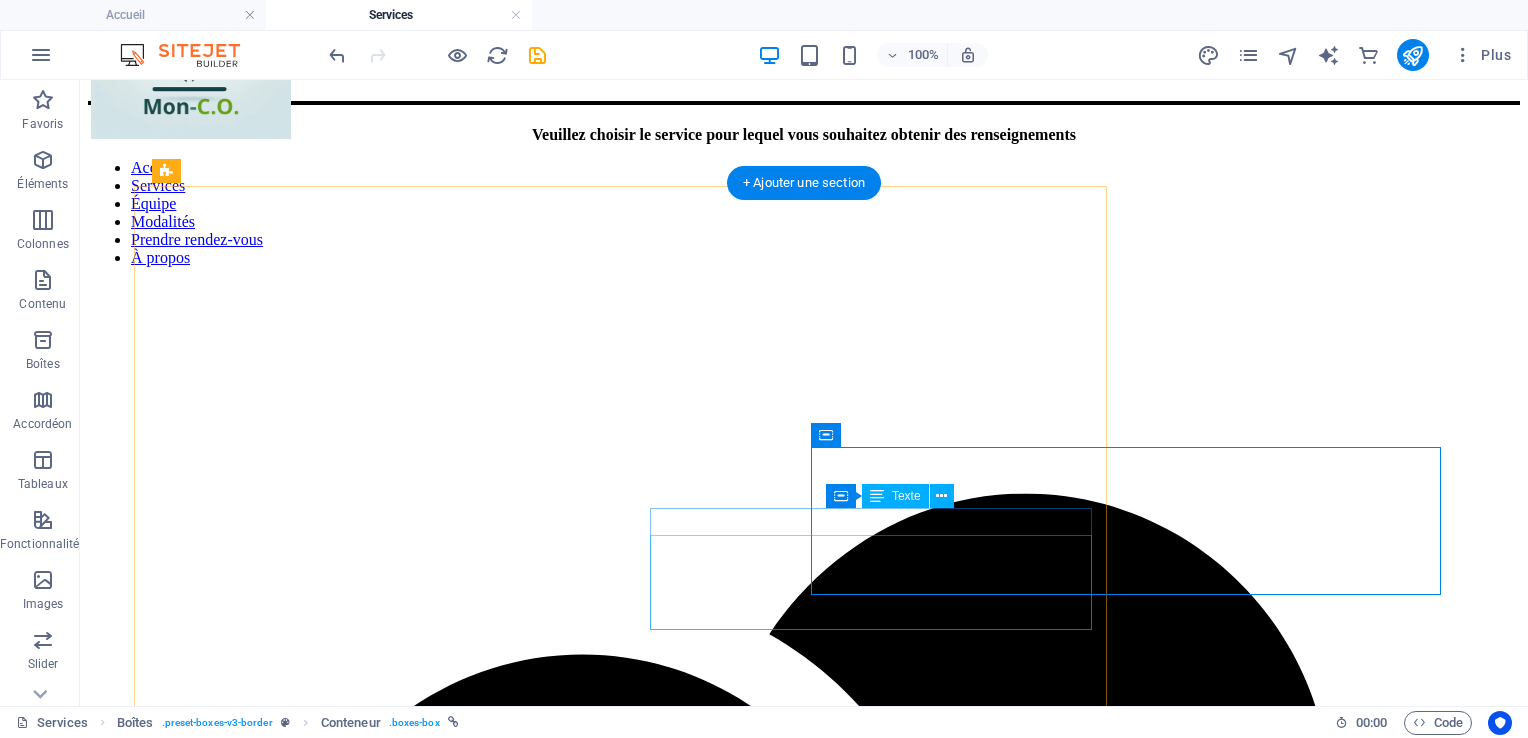 scroll, scrollTop: 126, scrollLeft: 0, axis: vertical 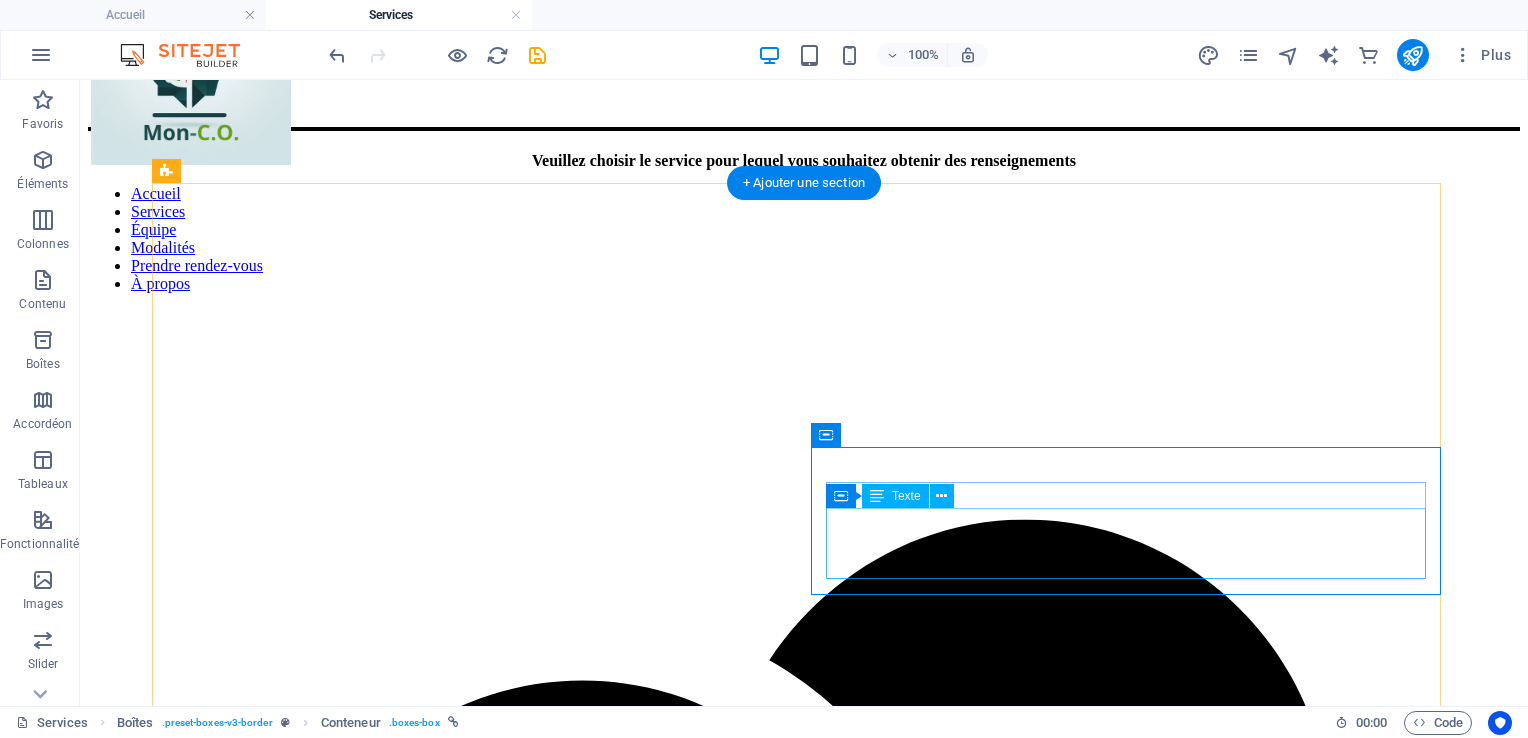 click on "La massothérapie, par différentes techniques manuelles, vise la détente et le soulagement des tensions musculaire. Les soins dispensés par ces thérapeutes sont adaptés à différentes clientèles appartenant à différents groupes d'âges." at bounding box center [804, 5189] 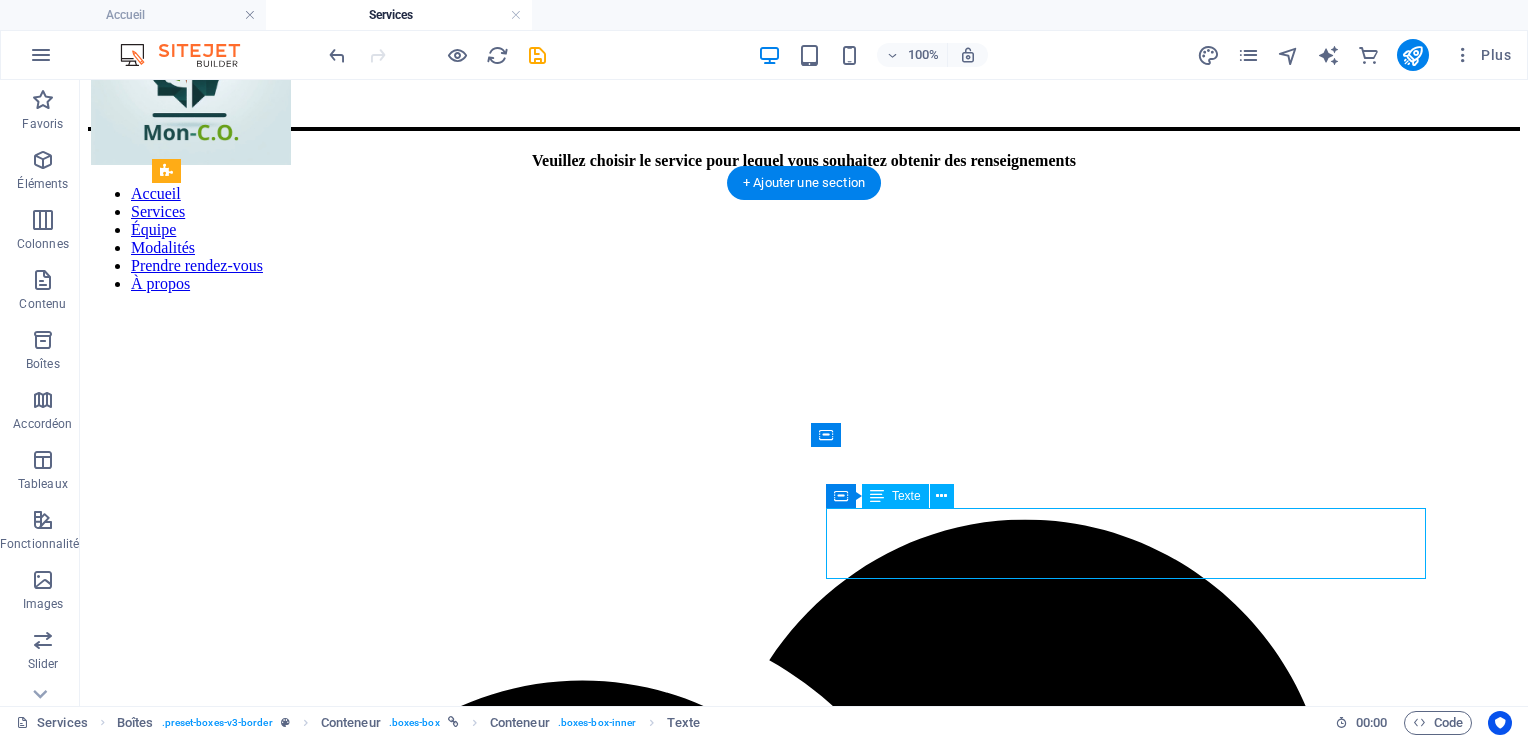 click on "La massothérapie, par différentes techniques manuelles, vise la détente et le soulagement des tensions musculaire. Les soins dispensés par ces thérapeutes sont adaptés à différentes clientèles appartenant à différents groupes d'âges." at bounding box center (804, 5189) 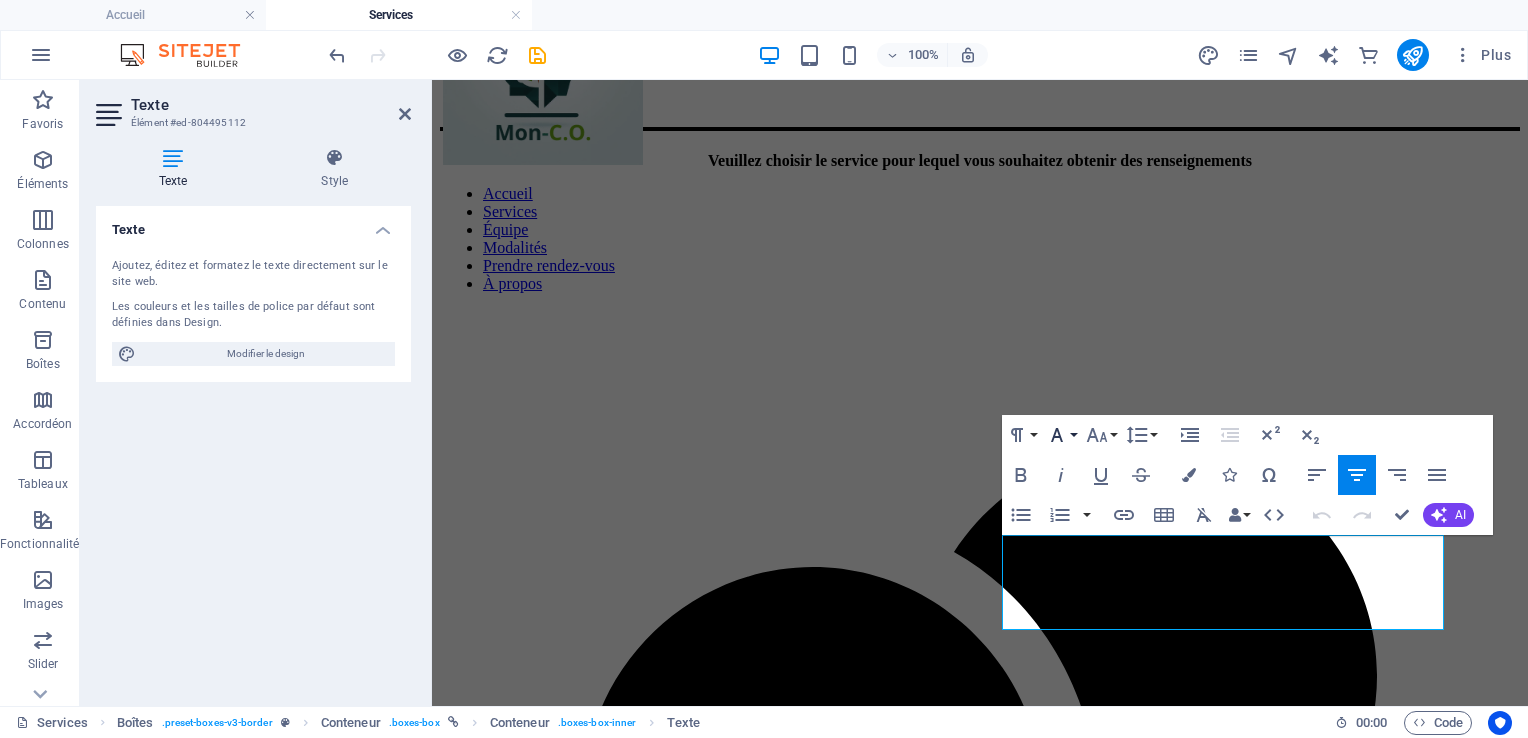 click on "Font Family" at bounding box center [1061, 435] 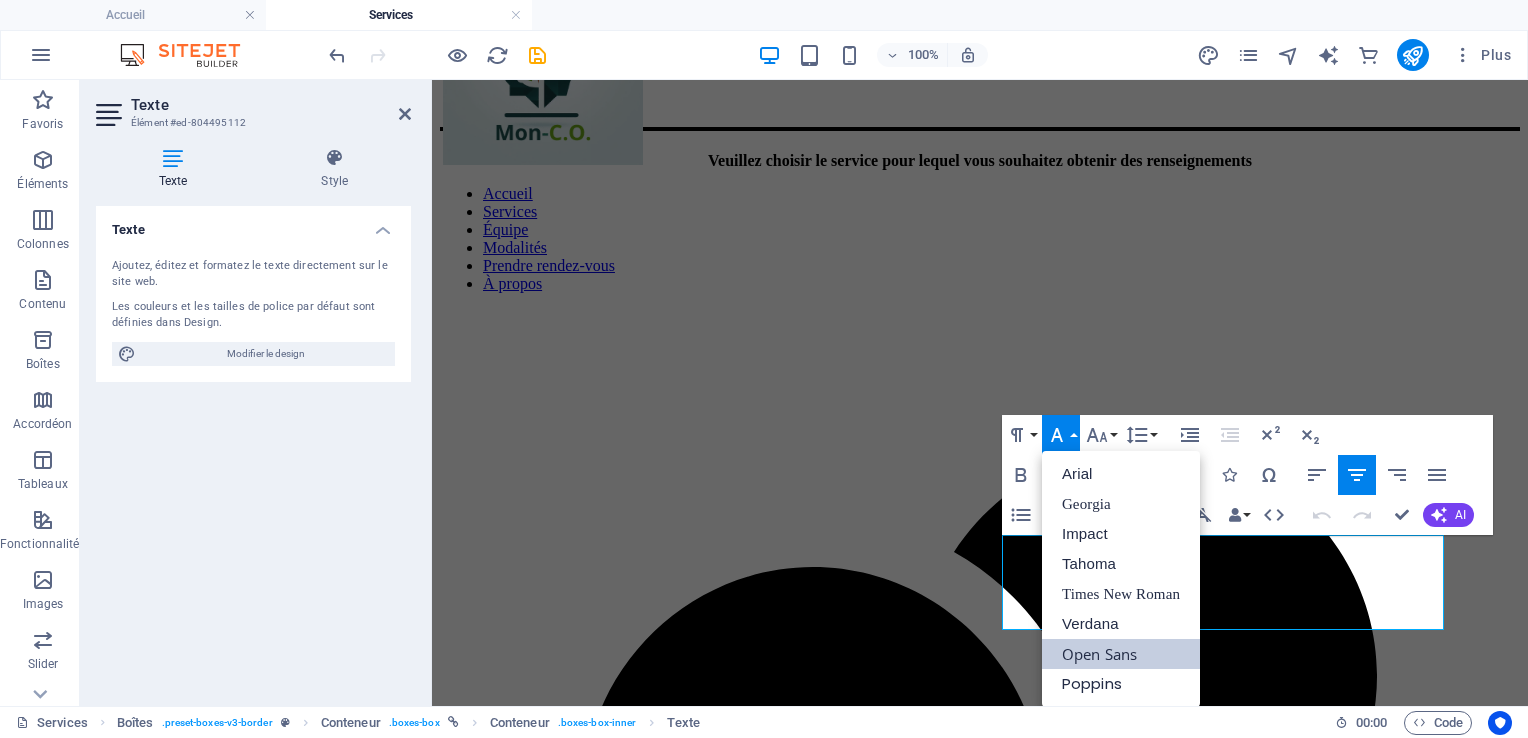 click on "Open Sans" at bounding box center (1121, 654) 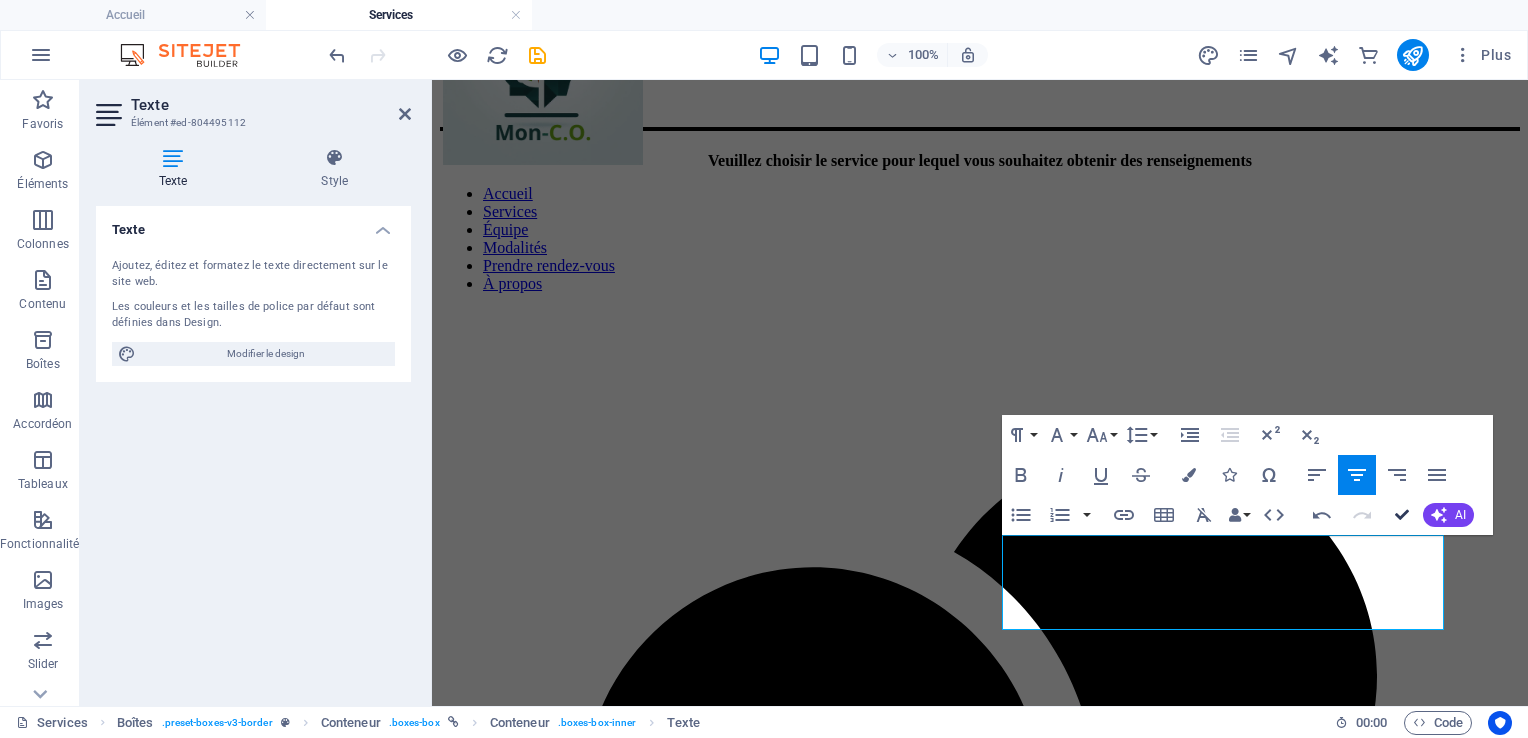 drag, startPoint x: 1401, startPoint y: 519, endPoint x: 1275, endPoint y: 334, distance: 223.83252 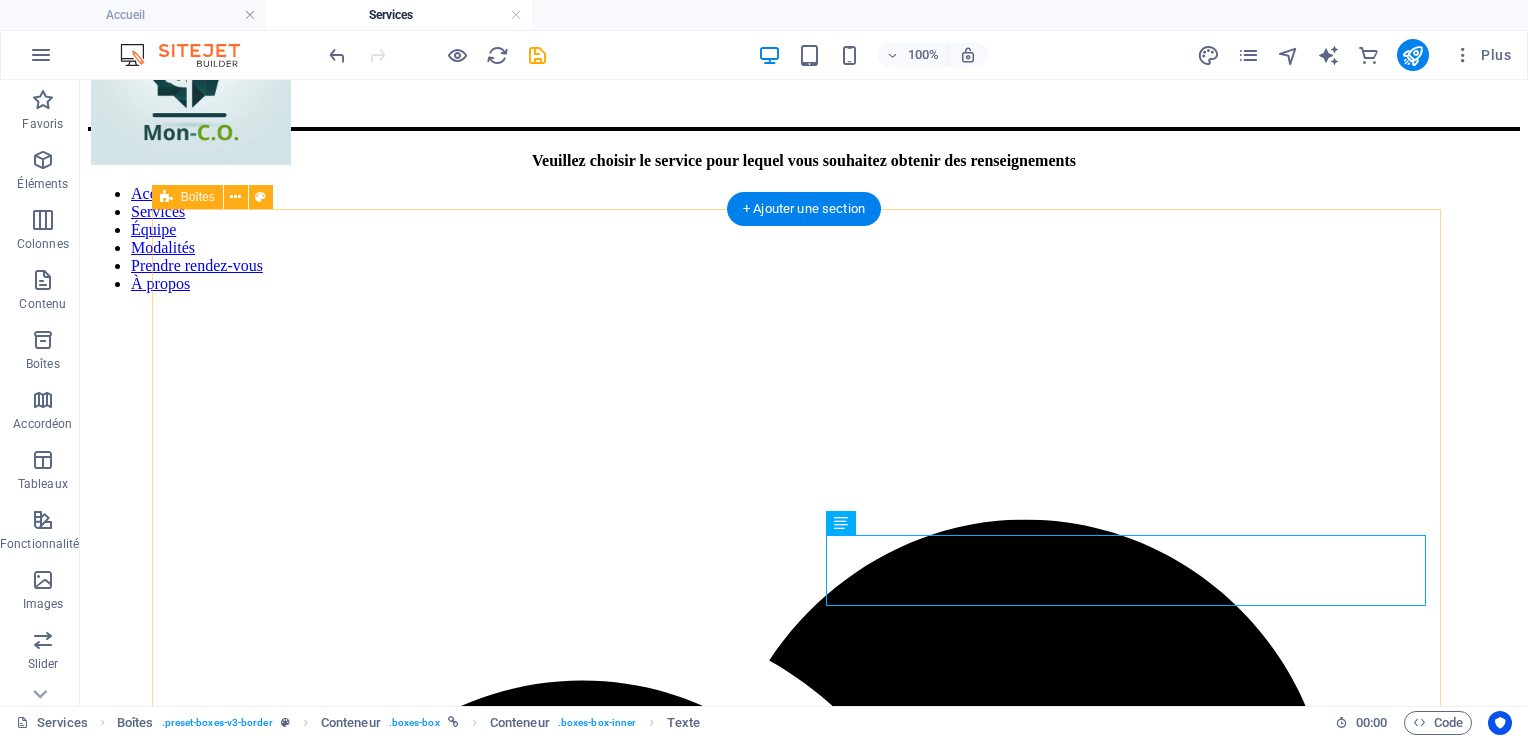 scroll, scrollTop: 100, scrollLeft: 0, axis: vertical 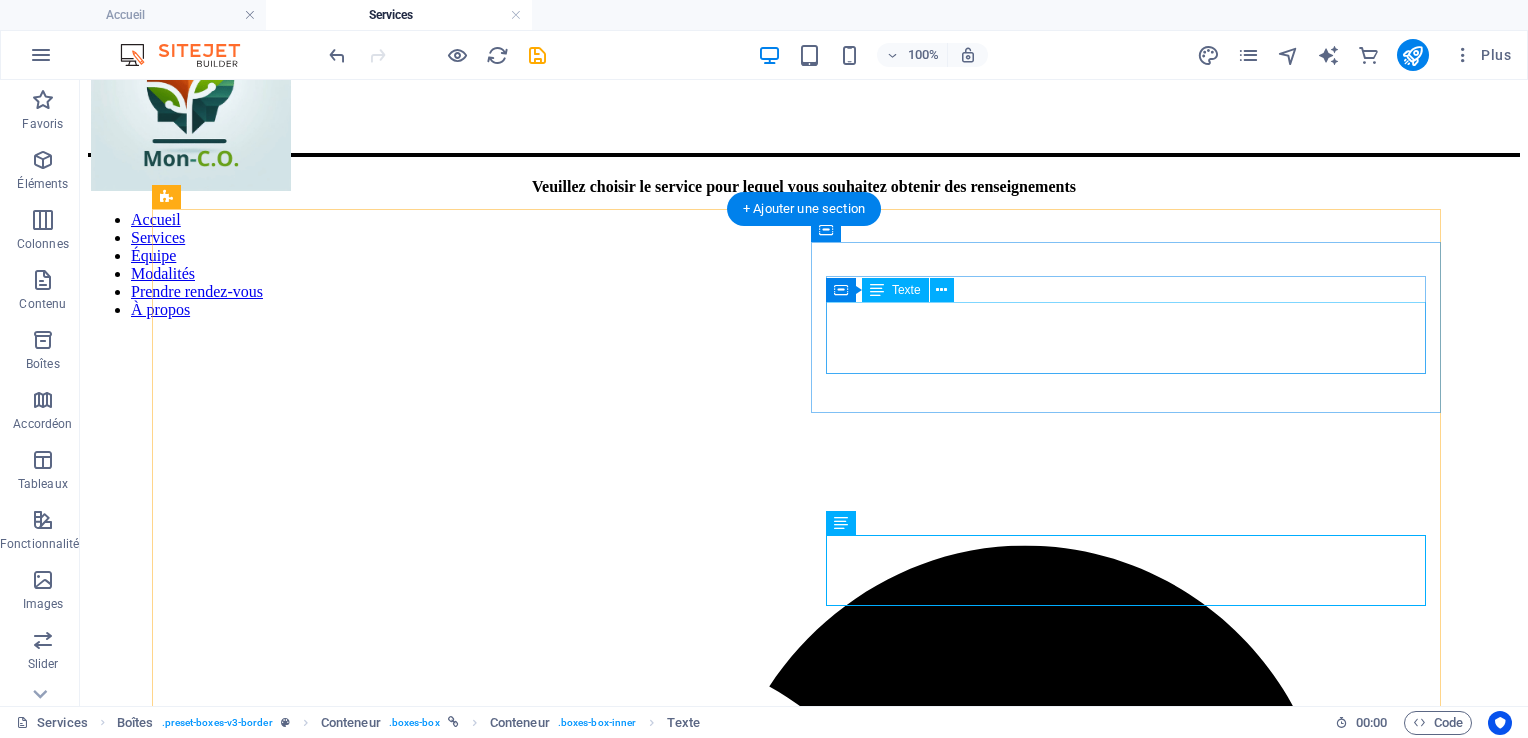 click on "Le counseling de carrière et d’orientation aide à explorer les intérêts, les compétences et les possibilités professionnelles. Il offre un cadre pour planifier des objectifs, gérer les transitions professionnelles et s’épanouir dans le domaine scolaire ou professionnel." at bounding box center [804, 3071] 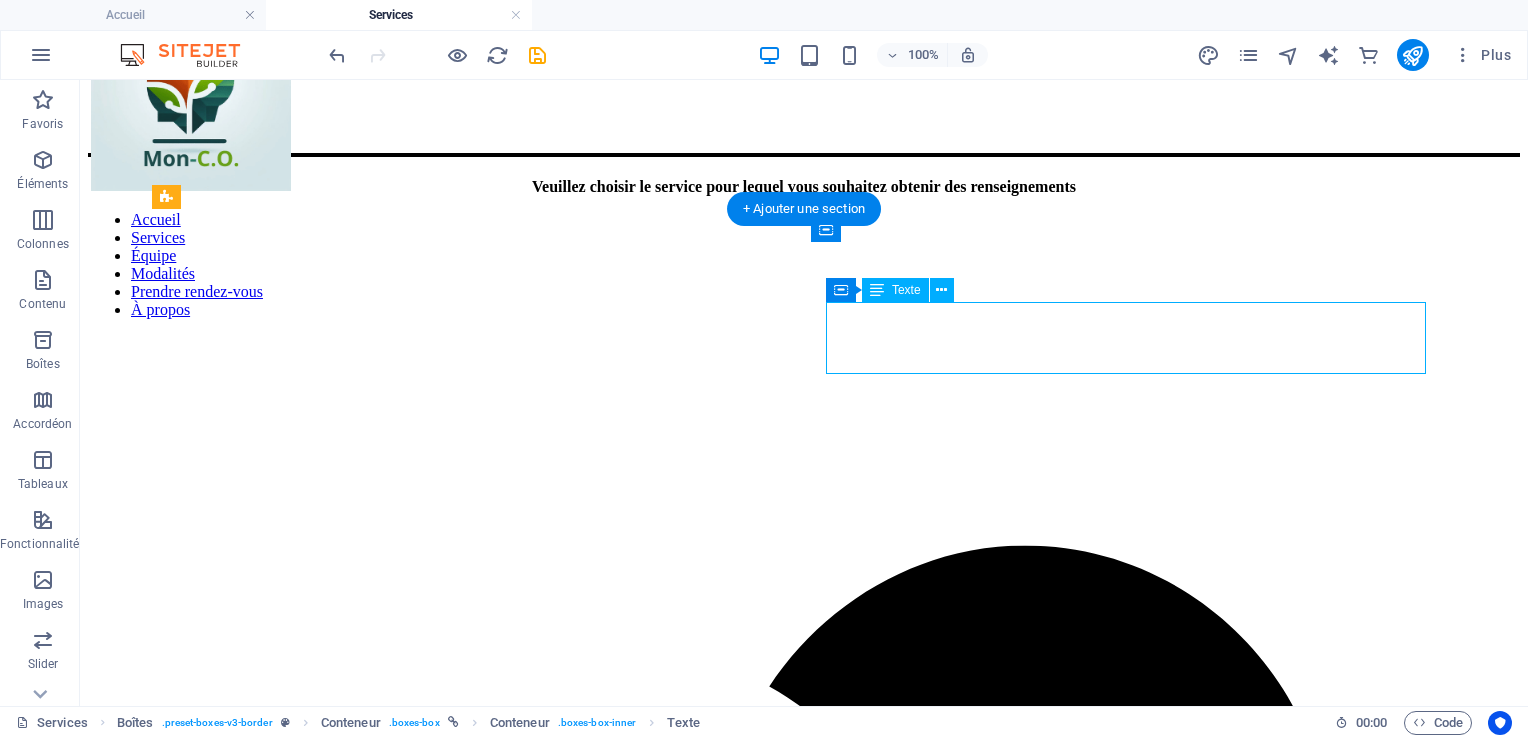click on "Le counseling de carrière et d’orientation aide à explorer les intérêts, les compétences et les possibilités professionnelles. Il offre un cadre pour planifier des objectifs, gérer les transitions professionnelles et s’épanouir dans le domaine scolaire ou professionnel." at bounding box center (804, 3071) 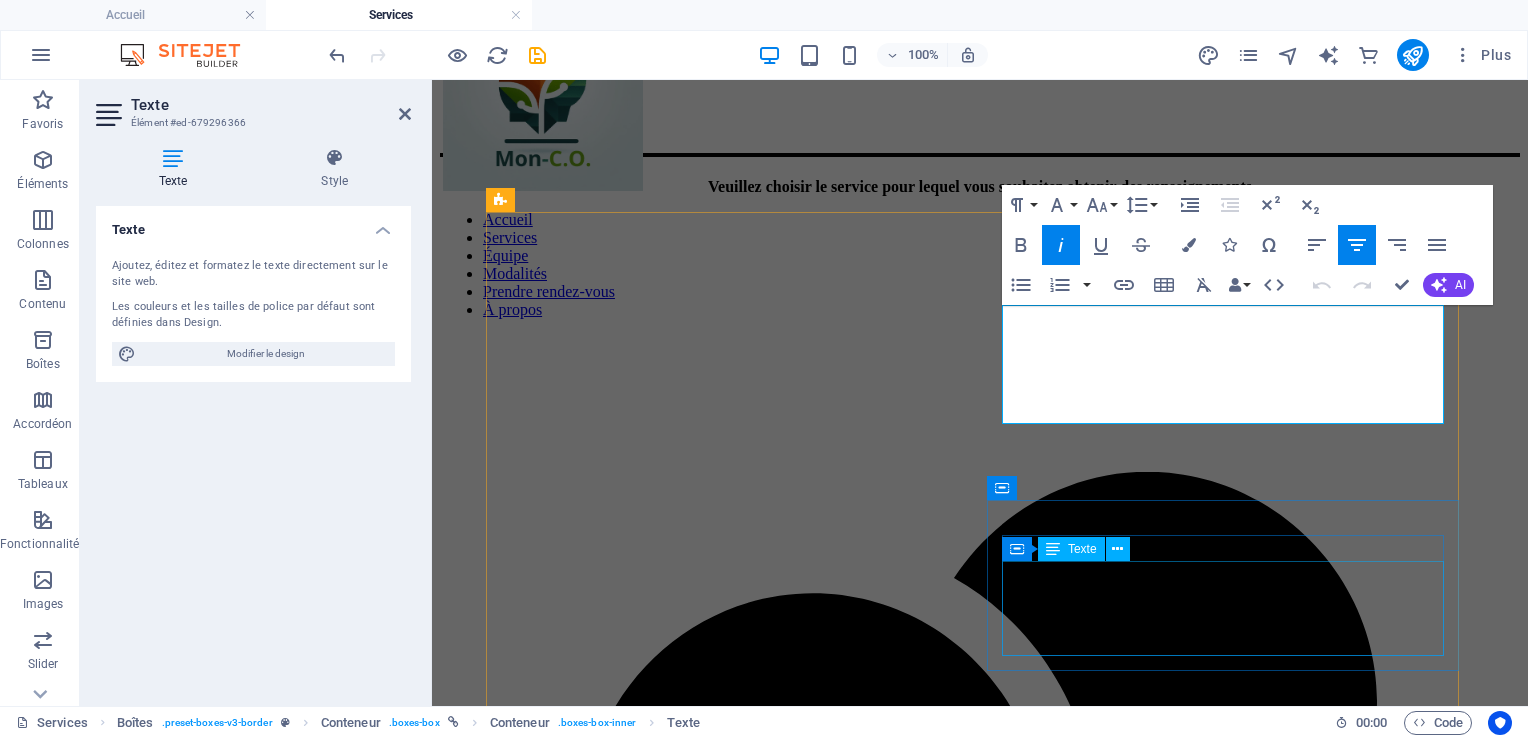 click on "La massothérapie, par différentes techniques manuelles, vise la détente et le soulagement des tensions musculaire. Les soins dispensés par ces thérapeutes sont adaptés à différentes clientèles appartenant à différents groupes d'âges." at bounding box center [980, 4085] 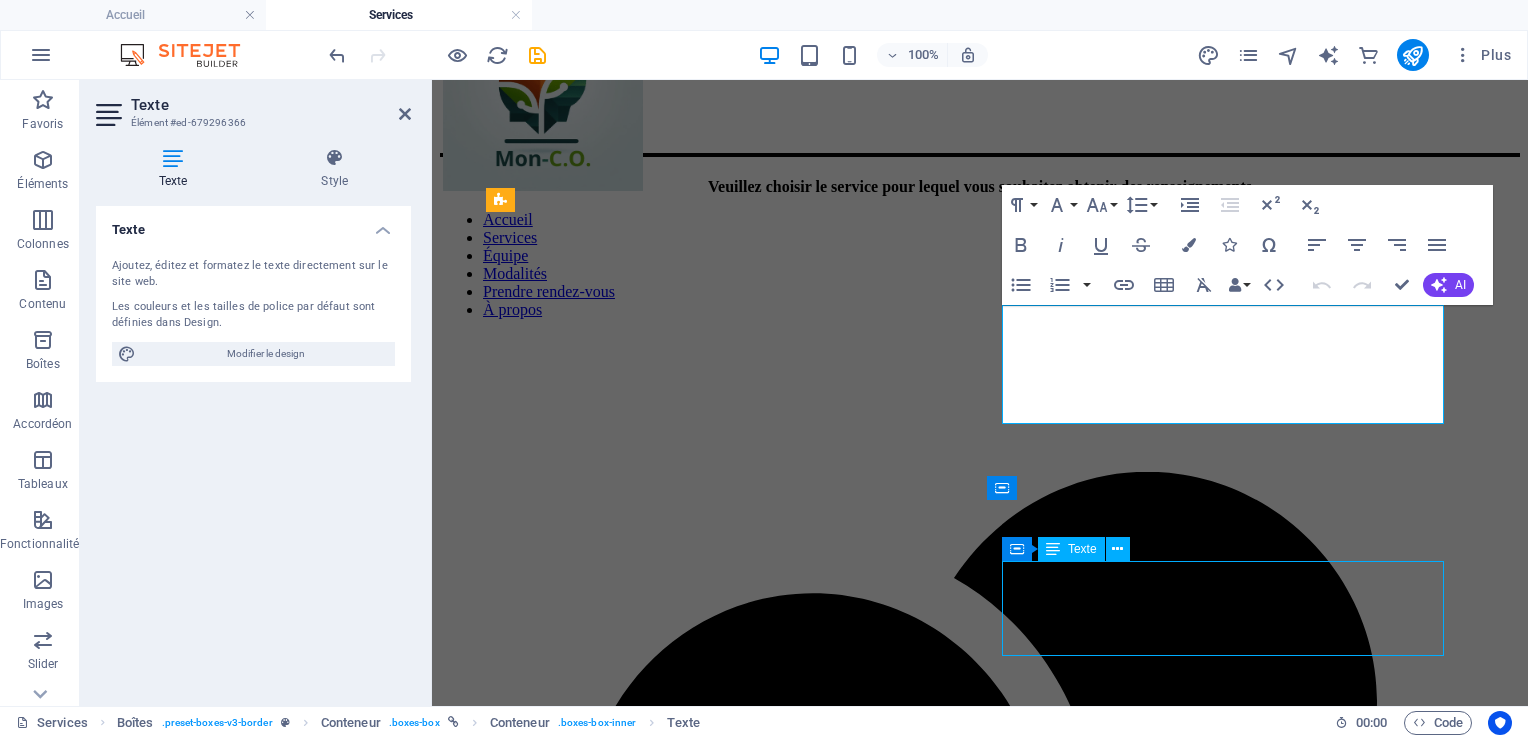 click on "La massothérapie, par différentes techniques manuelles, vise la détente et le soulagement des tensions musculaire. Les soins dispensés par ces thérapeutes sont adaptés à différentes clientèles appartenant à différents groupes d'âges." at bounding box center [980, 4085] 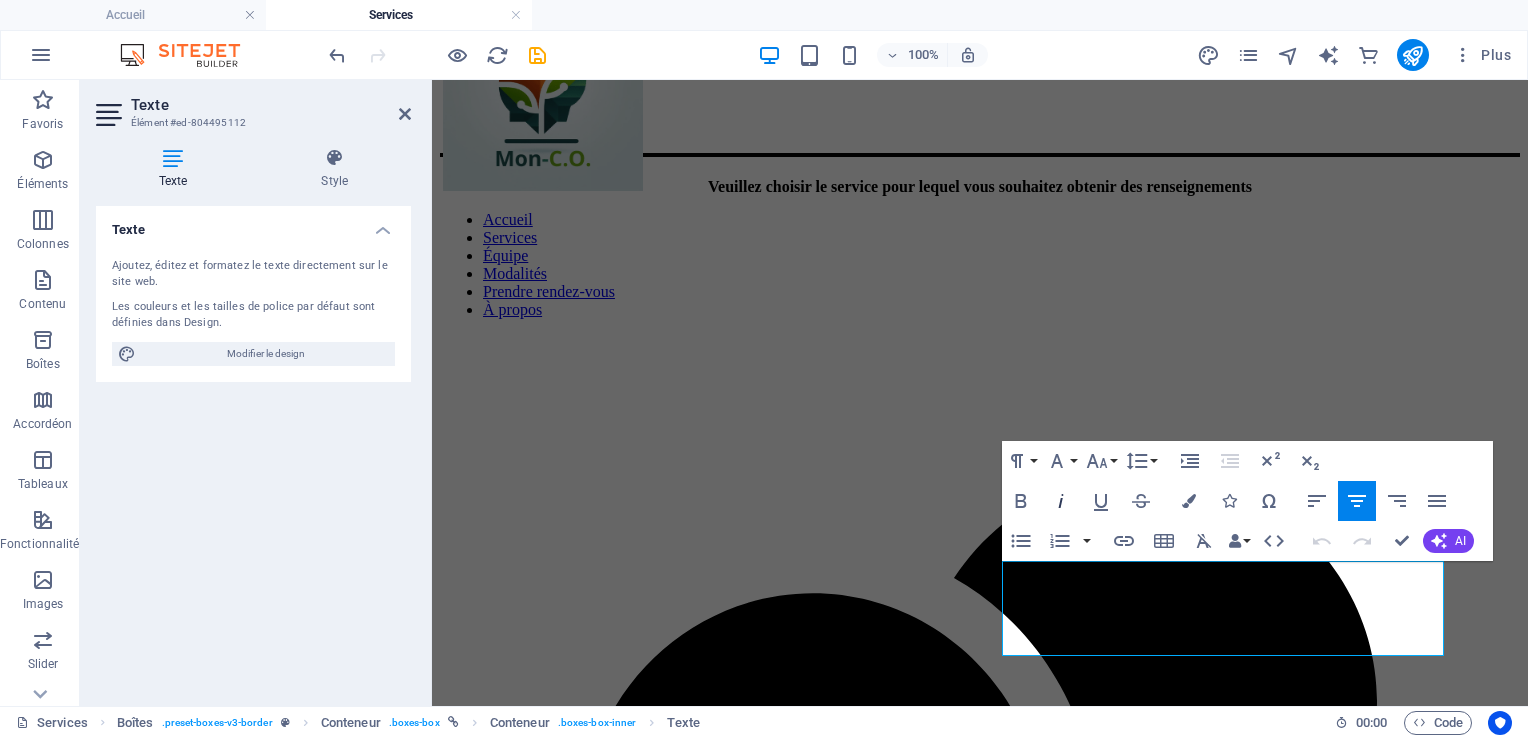 click 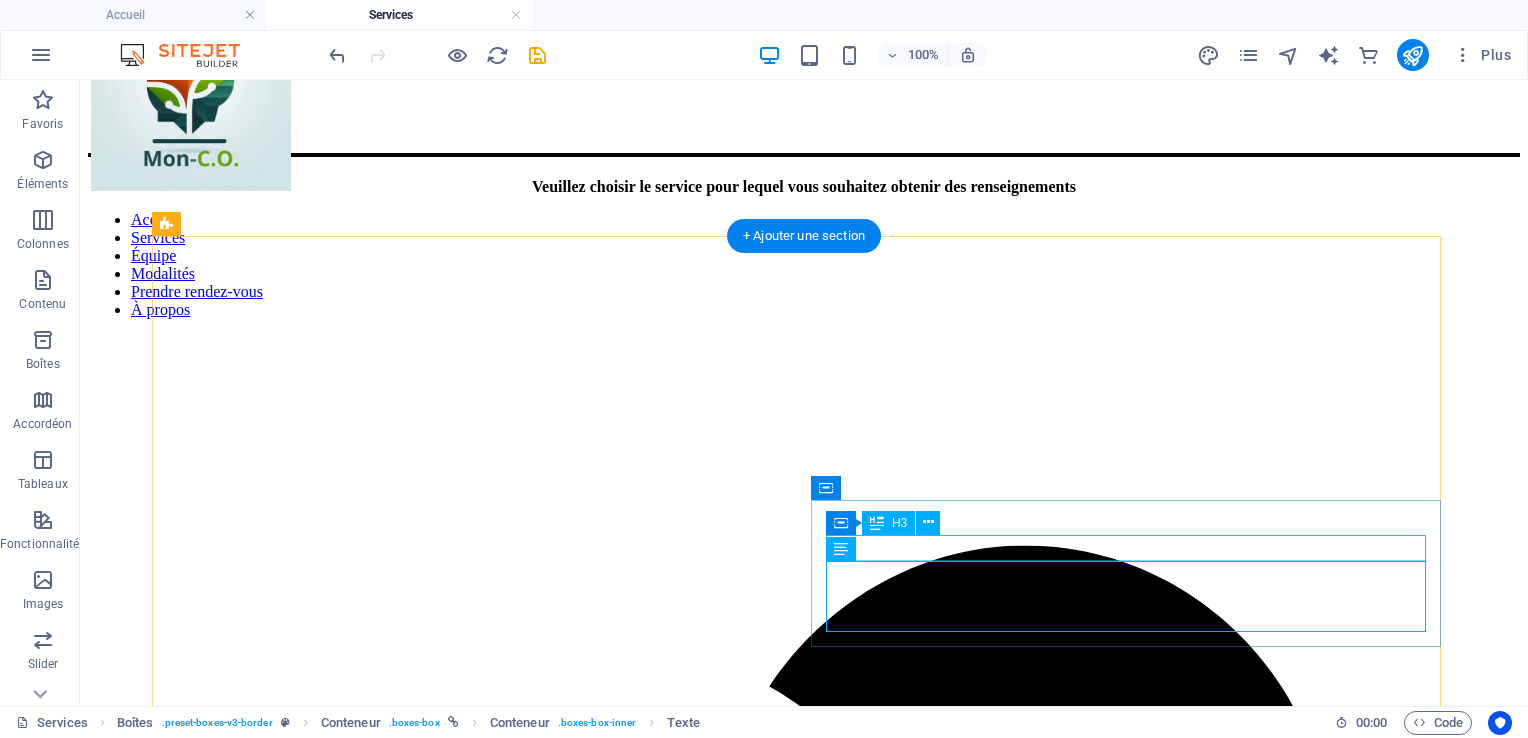 scroll, scrollTop: 73, scrollLeft: 0, axis: vertical 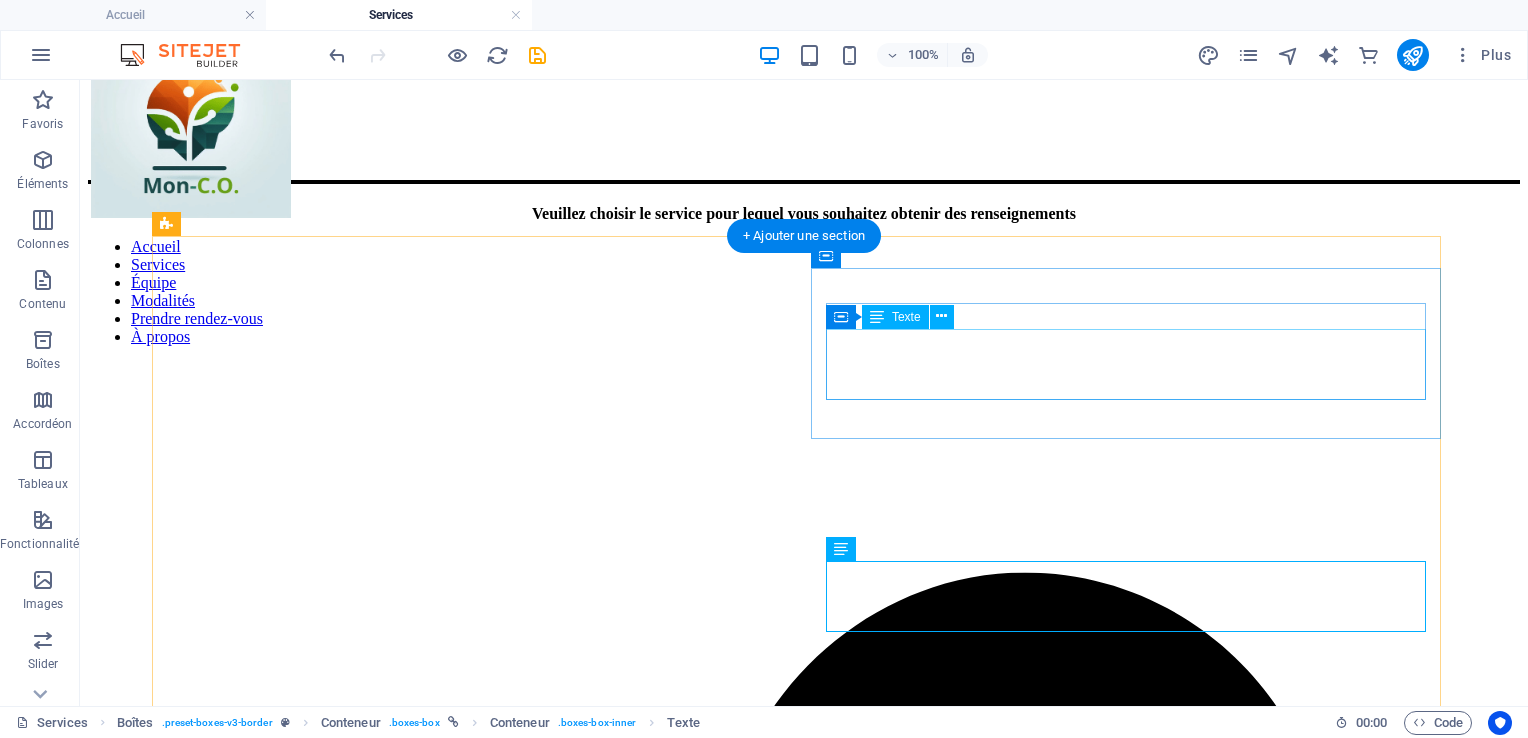 click on "Le counseling de carrière et d’orientation aide à explorer les intérêts, les compétences et les possibilités professionnelles. Il offre un cadre pour planifier des objectifs, gérer les transitions professionnelles et s’épanouir dans le domaine scolaire ou professionnel." at bounding box center (804, 3098) 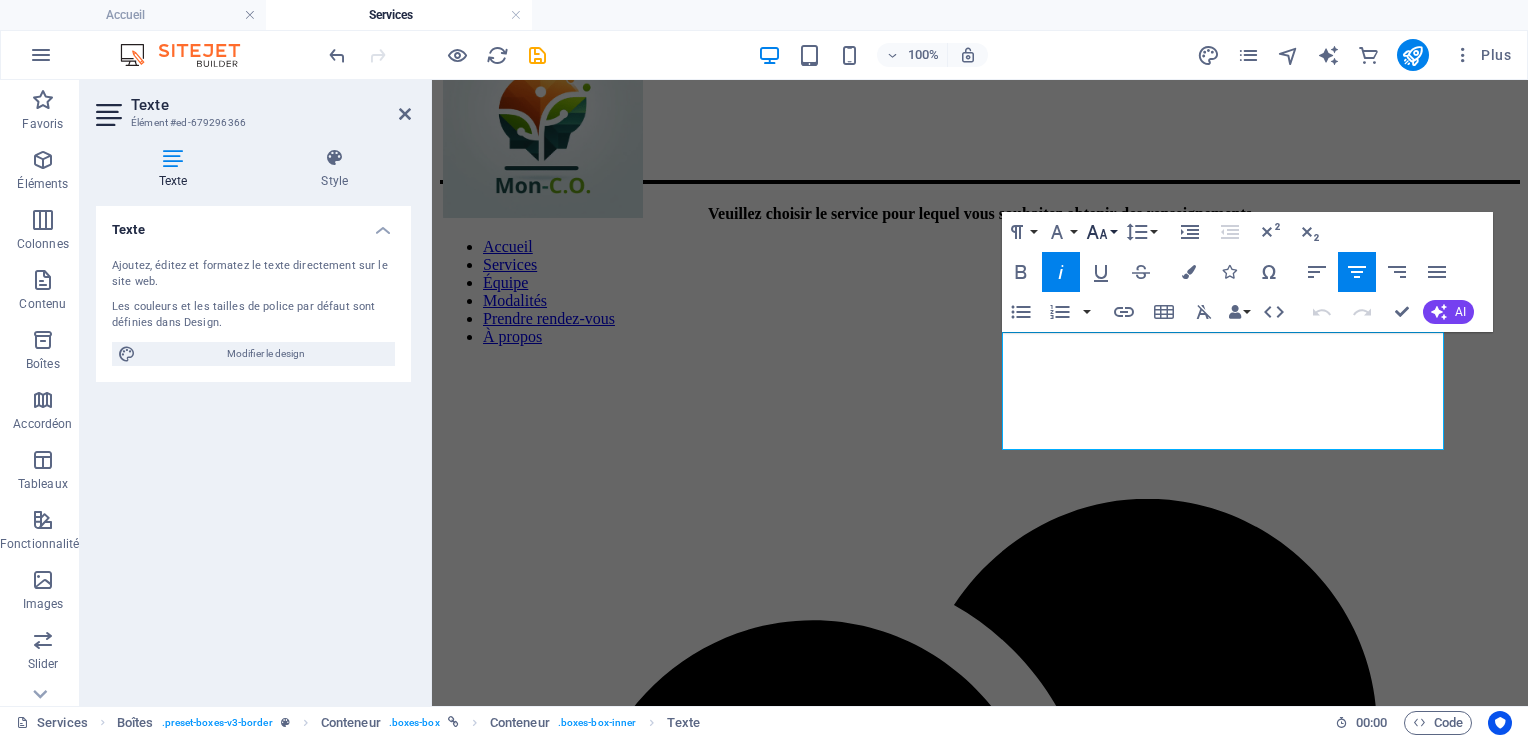 click on "Font Size" at bounding box center (1101, 232) 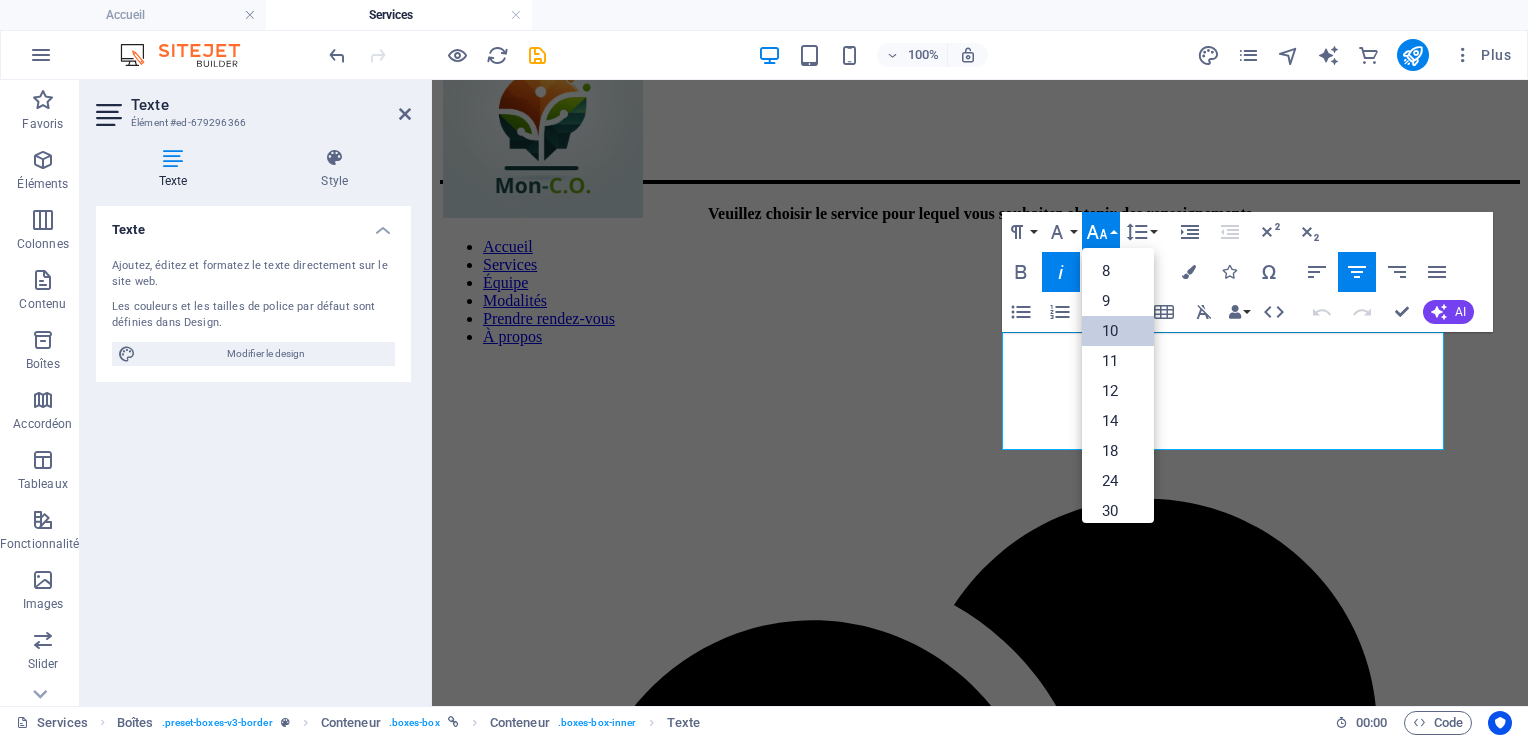 click on "10" at bounding box center [1118, 331] 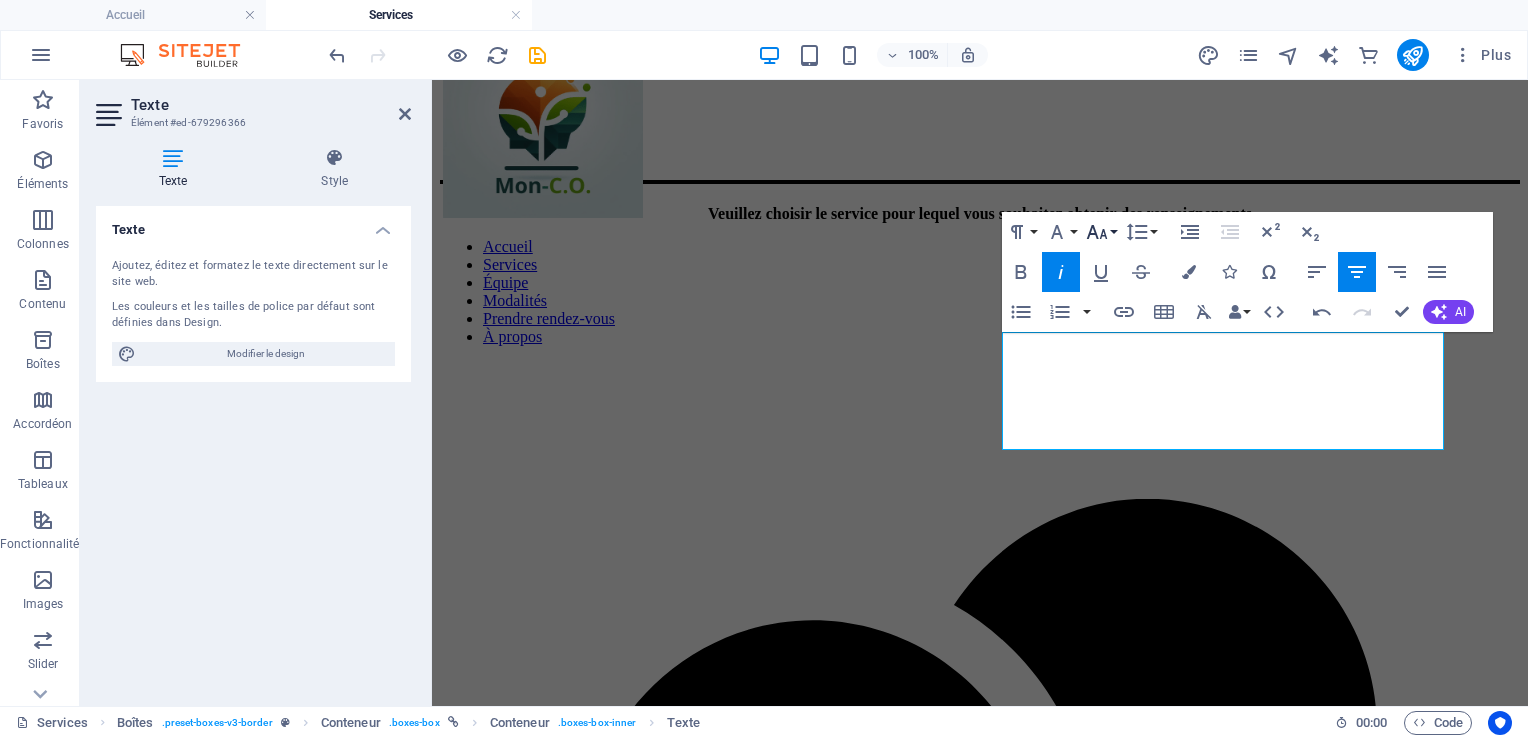 click 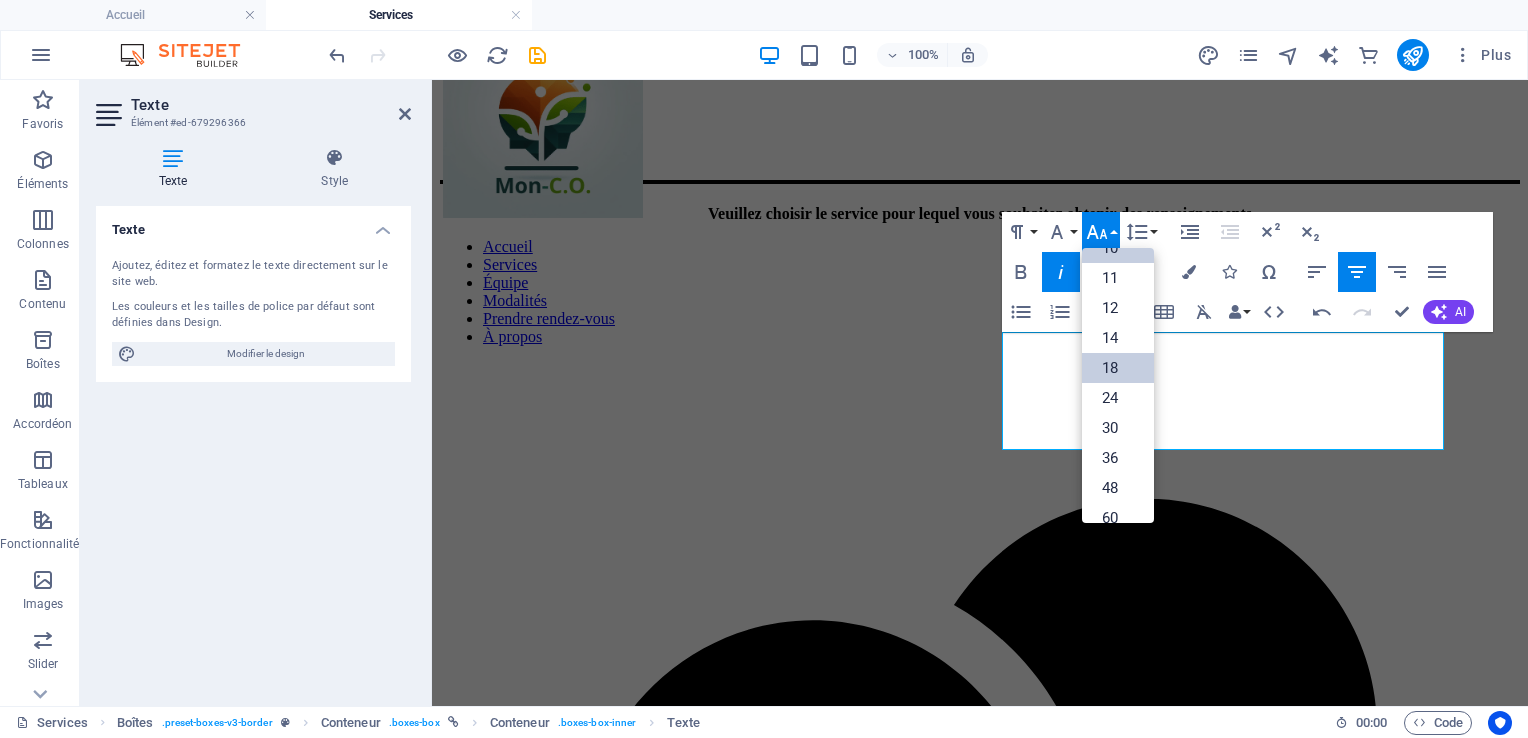scroll, scrollTop: 61, scrollLeft: 0, axis: vertical 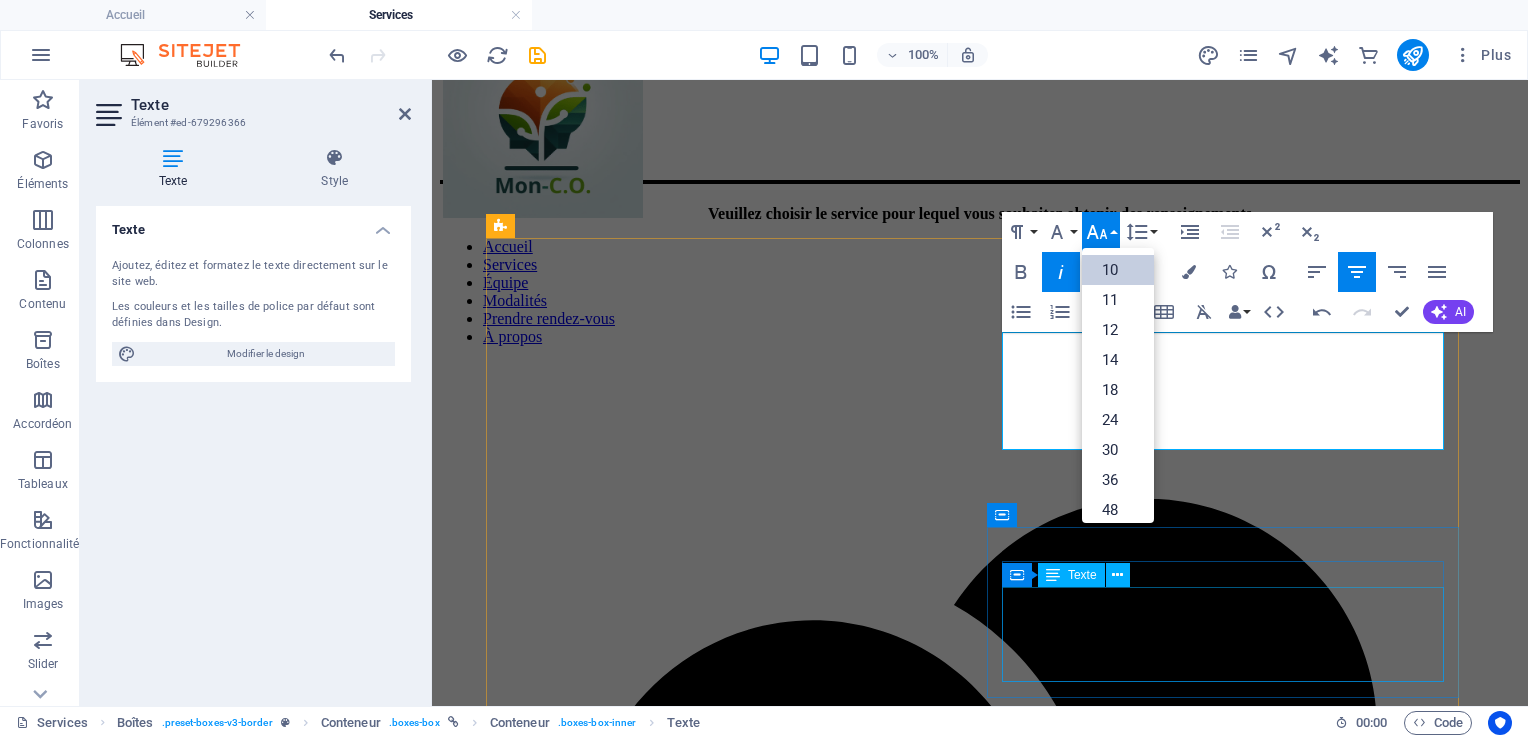 click on "La massothérapie, par différentes techniques manuelles, vise la détente et le soulagement des tensions musculaire. Les soins dispensés par ces thérapeutes sont adaptés à différentes clientèles appartenant à différents groupes d'âges." at bounding box center (980, 4112) 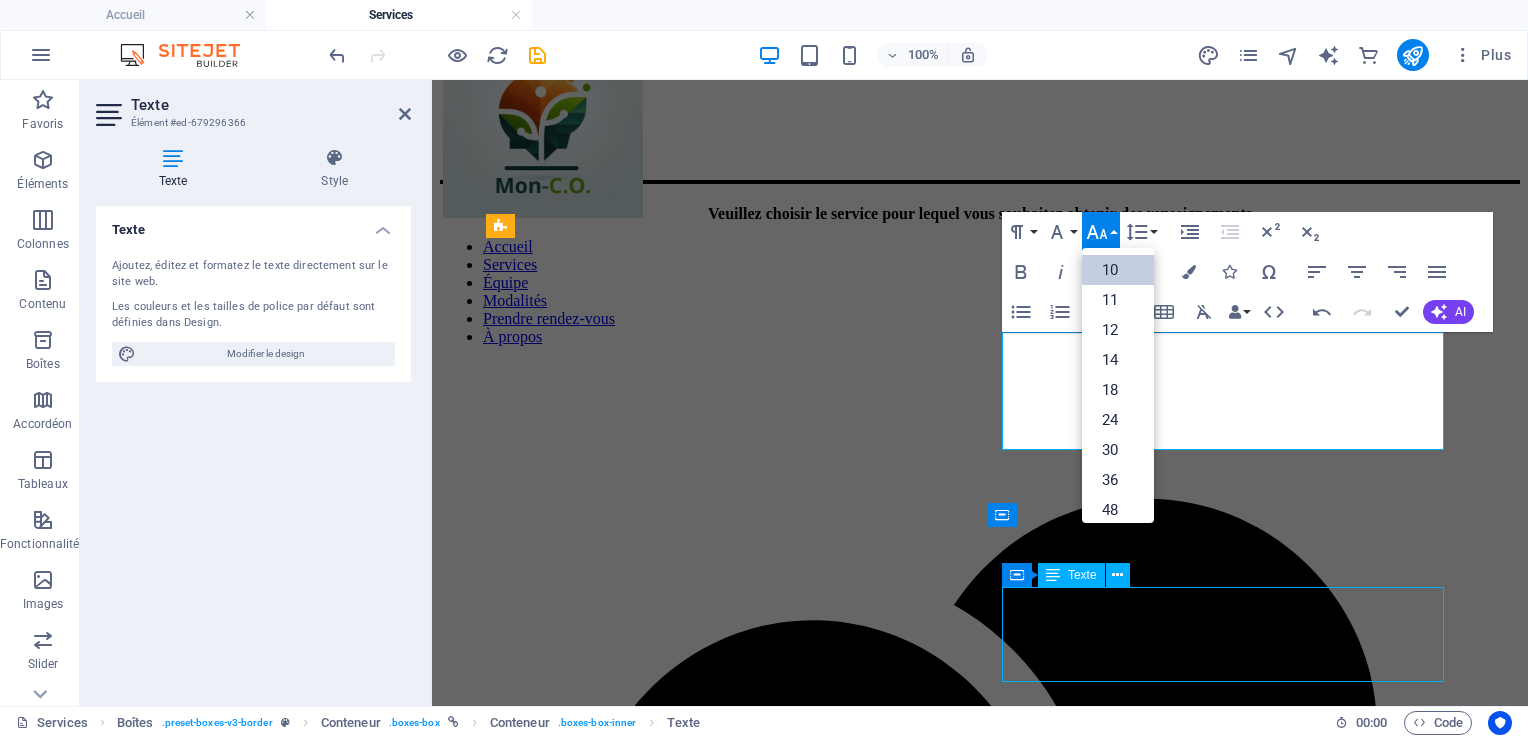click on "La massothérapie, par différentes techniques manuelles, vise la détente et le soulagement des tensions musculaire. Les soins dispensés par ces thérapeutes sont adaptés à différentes clientèles appartenant à différents groupes d'âges." at bounding box center (980, 4112) 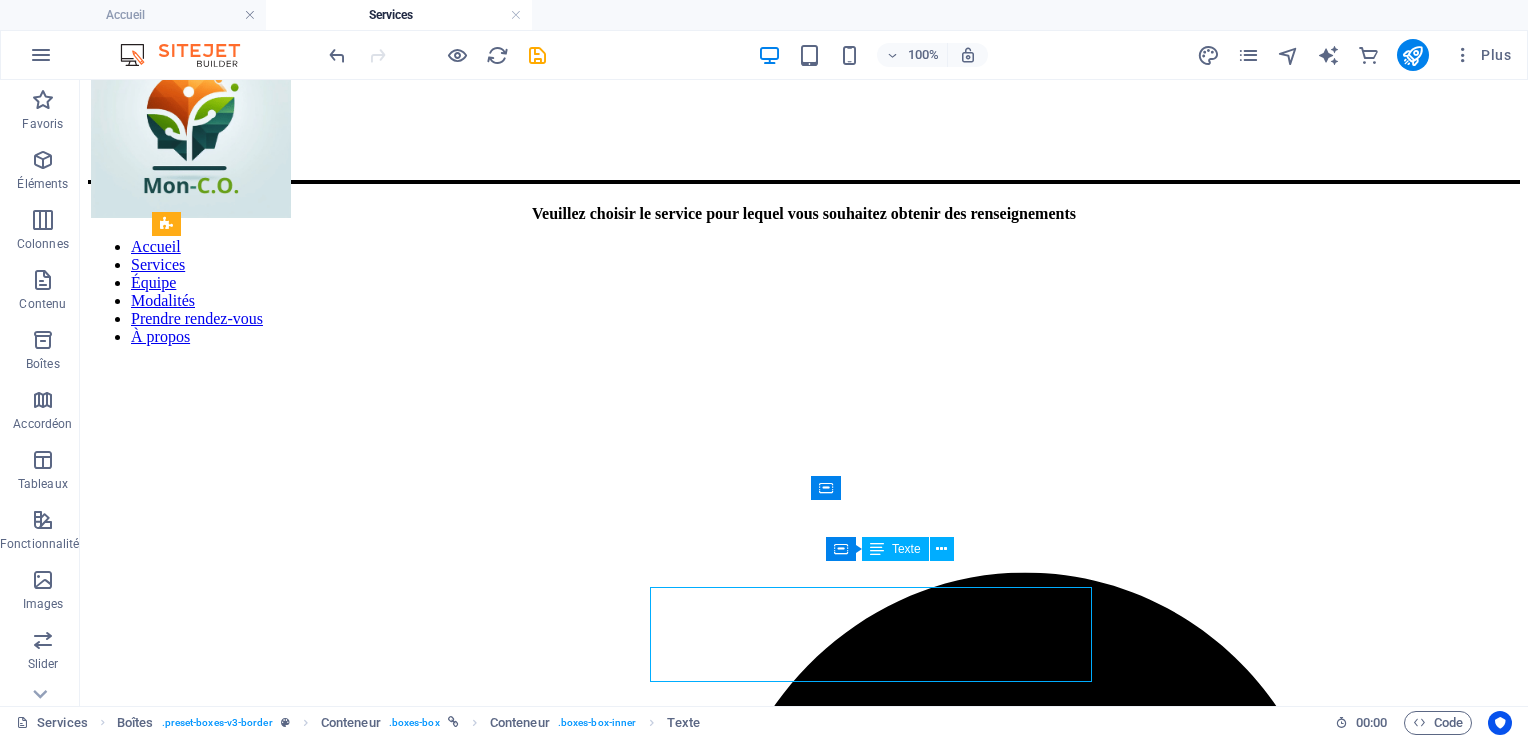 click on "La massothérapie, par différentes techniques manuelles, vise la détente et le soulagement des tensions musculaire. Les soins dispensés par ces thérapeutes sont adaptés à différentes clientèles appartenant à différents groupes d'âges." at bounding box center [804, 5243] 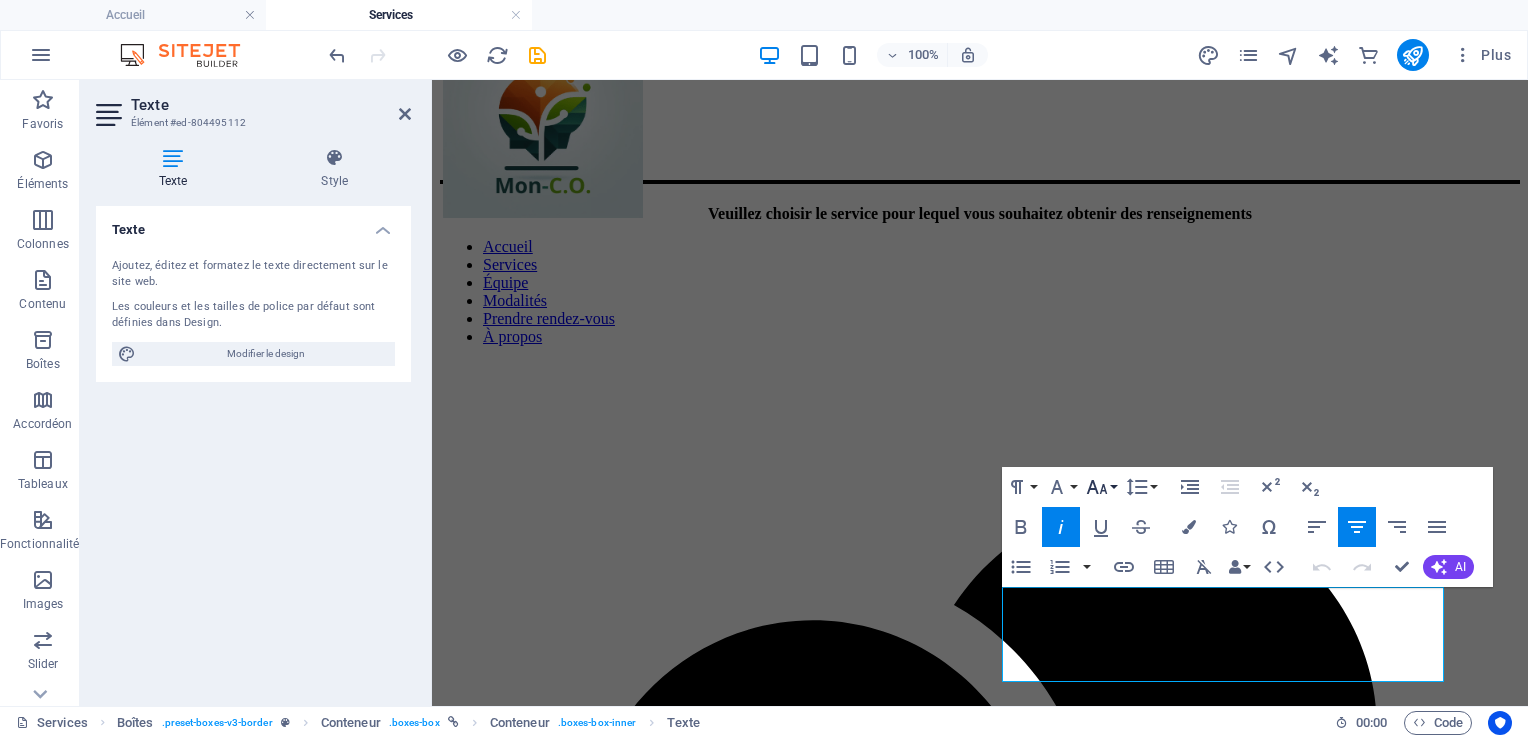 click 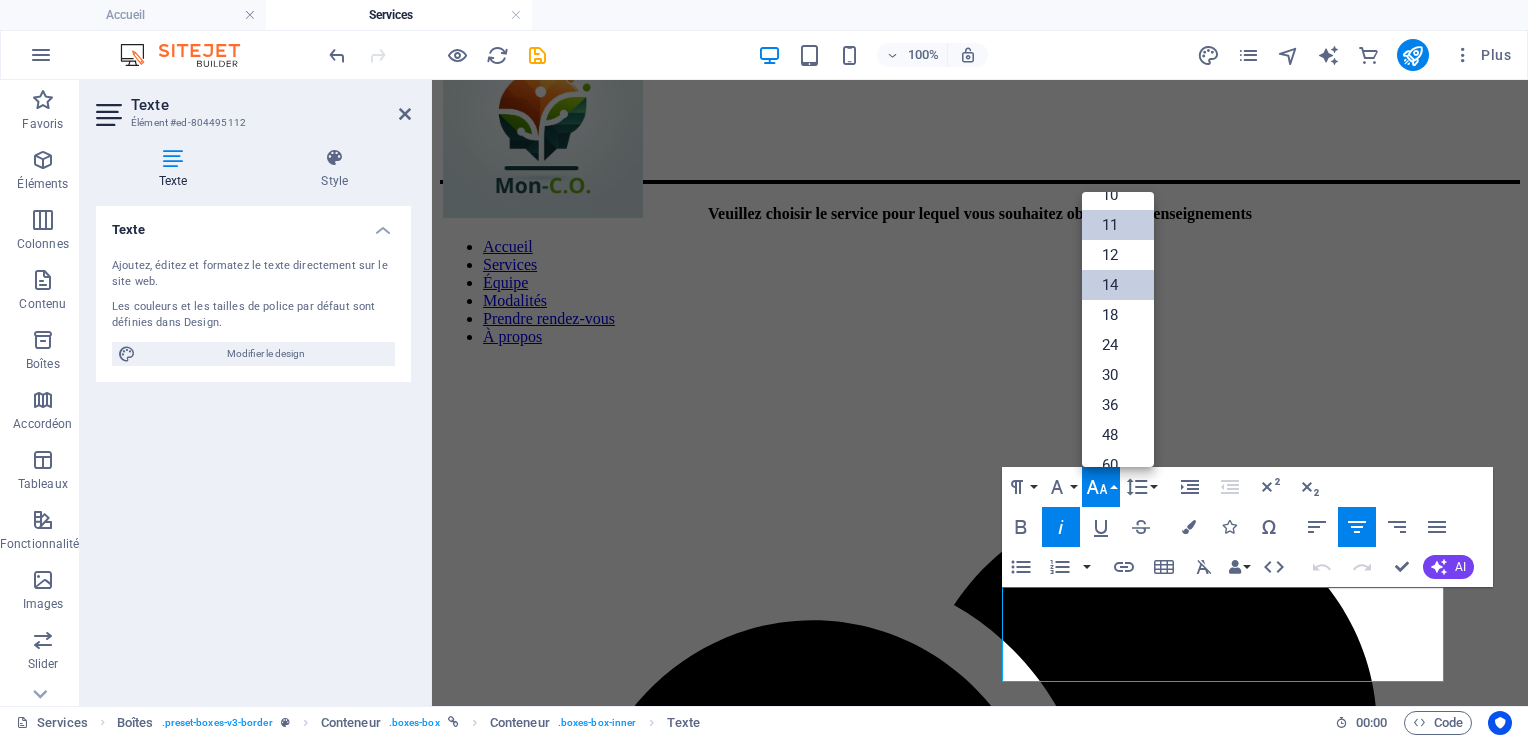 scroll, scrollTop: 64, scrollLeft: 0, axis: vertical 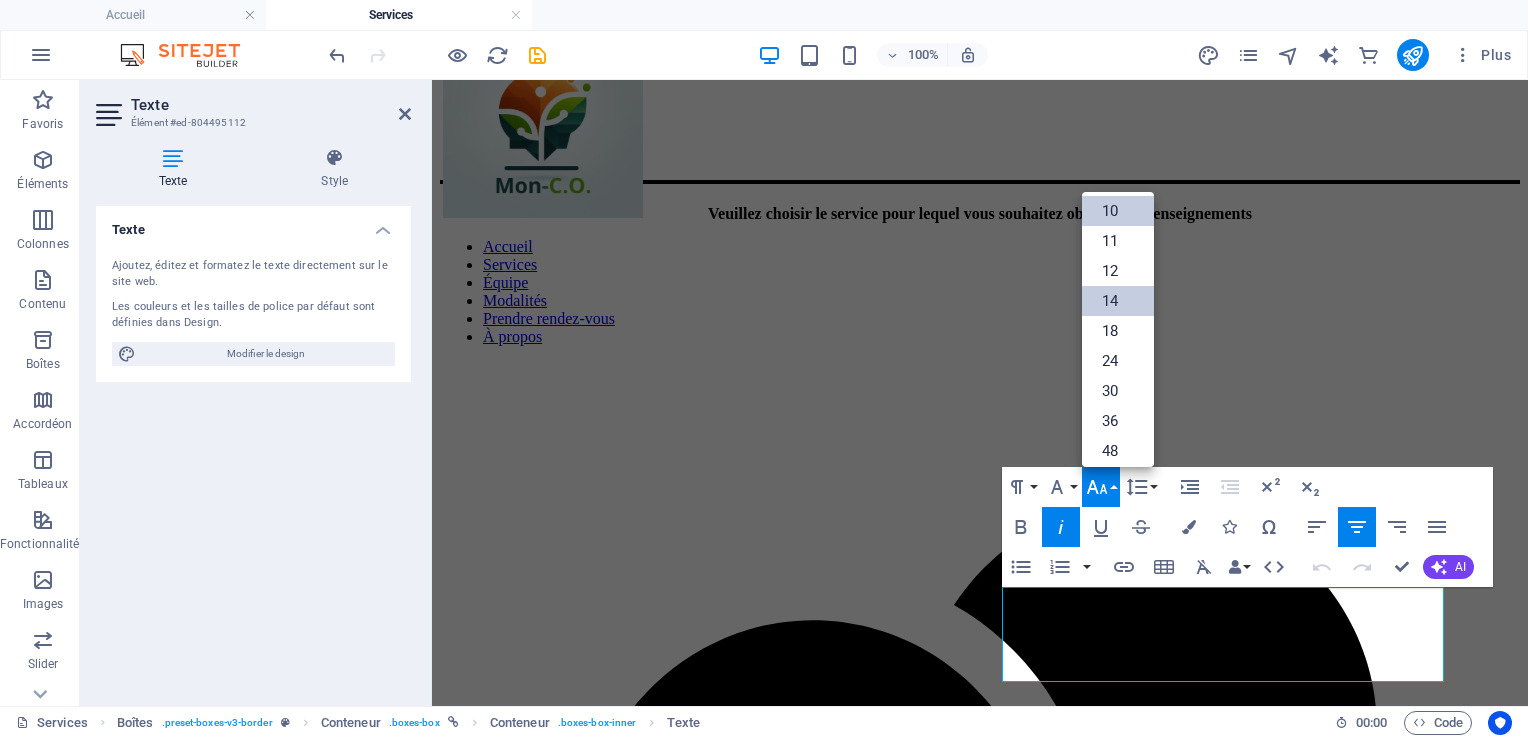 click on "10" at bounding box center (1118, 211) 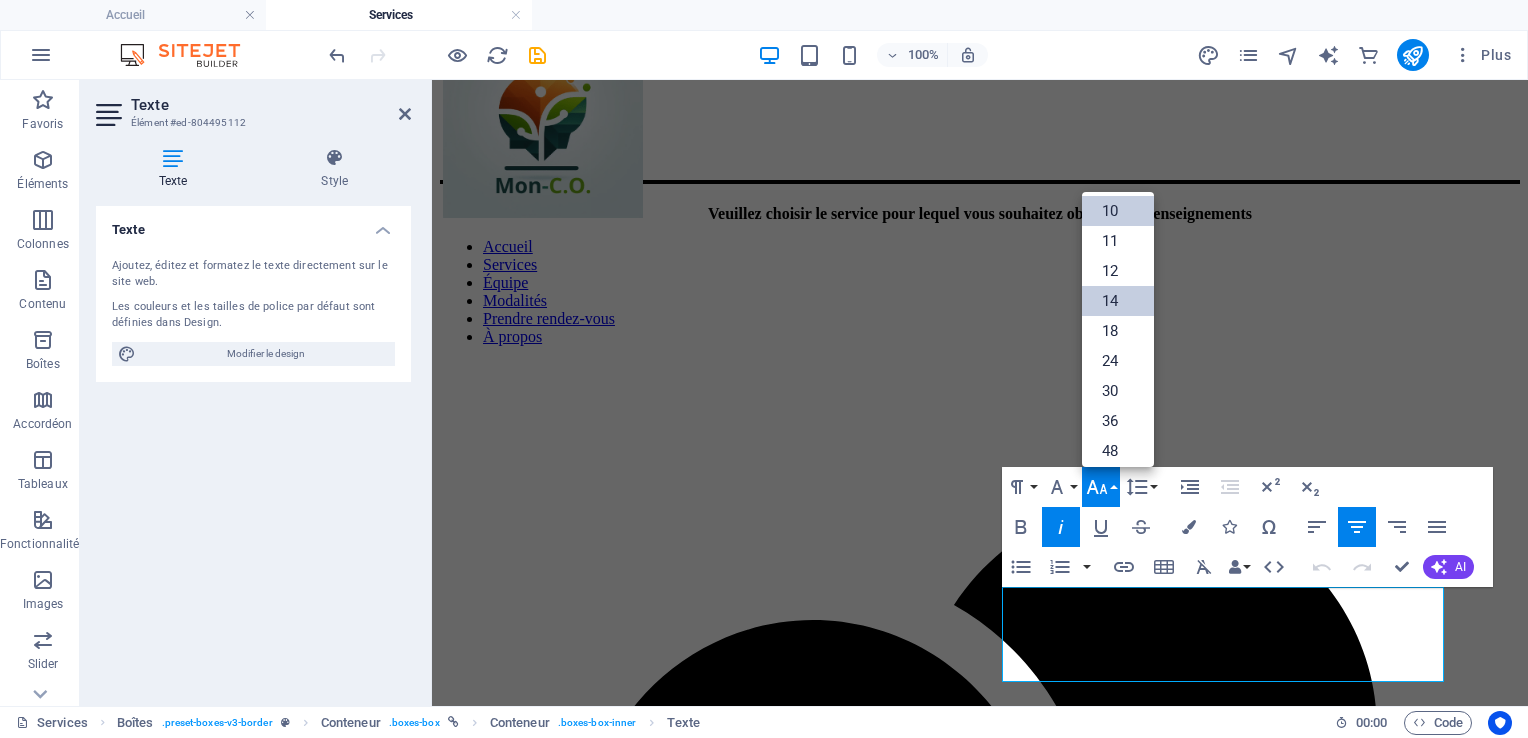scroll, scrollTop: 72, scrollLeft: 0, axis: vertical 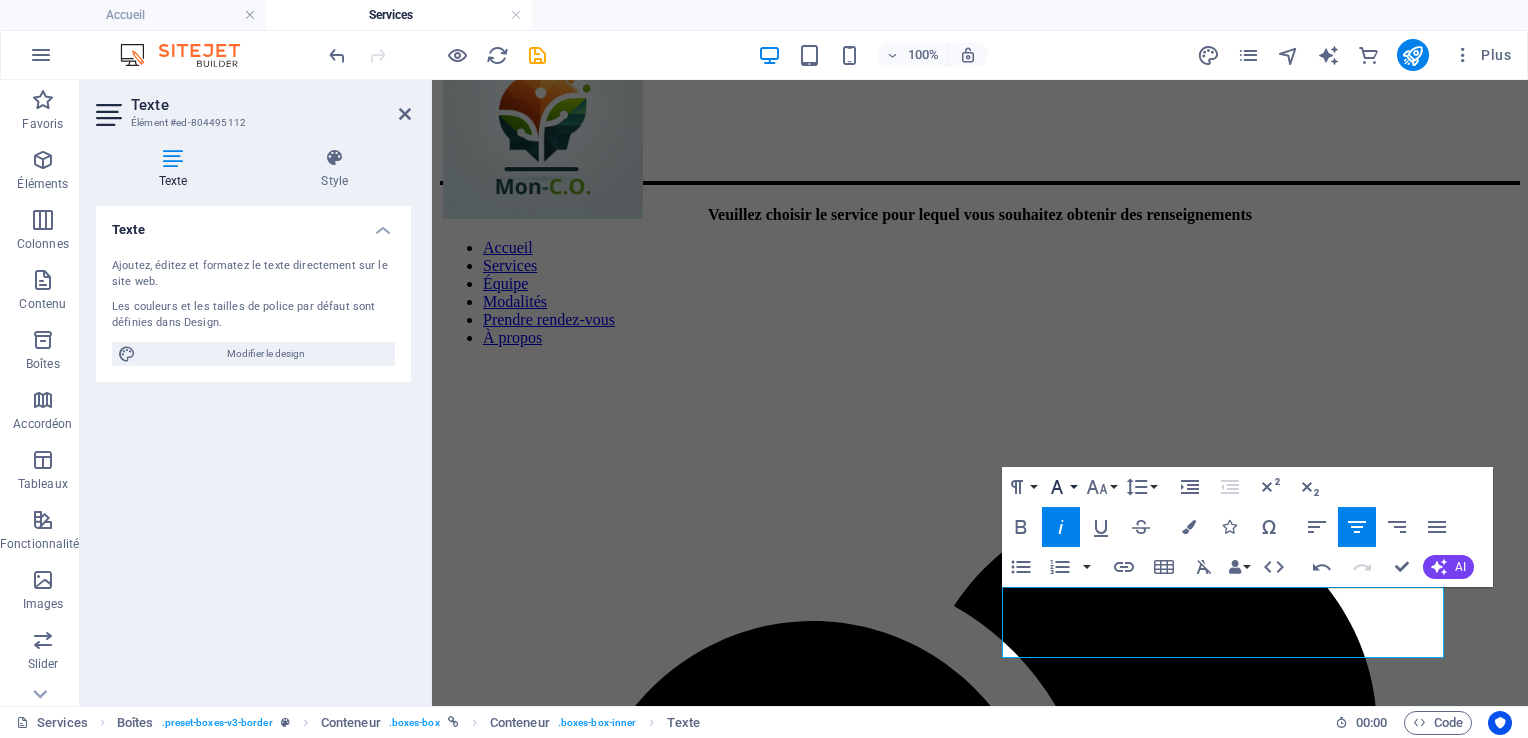 click on "Font Family" at bounding box center [1061, 487] 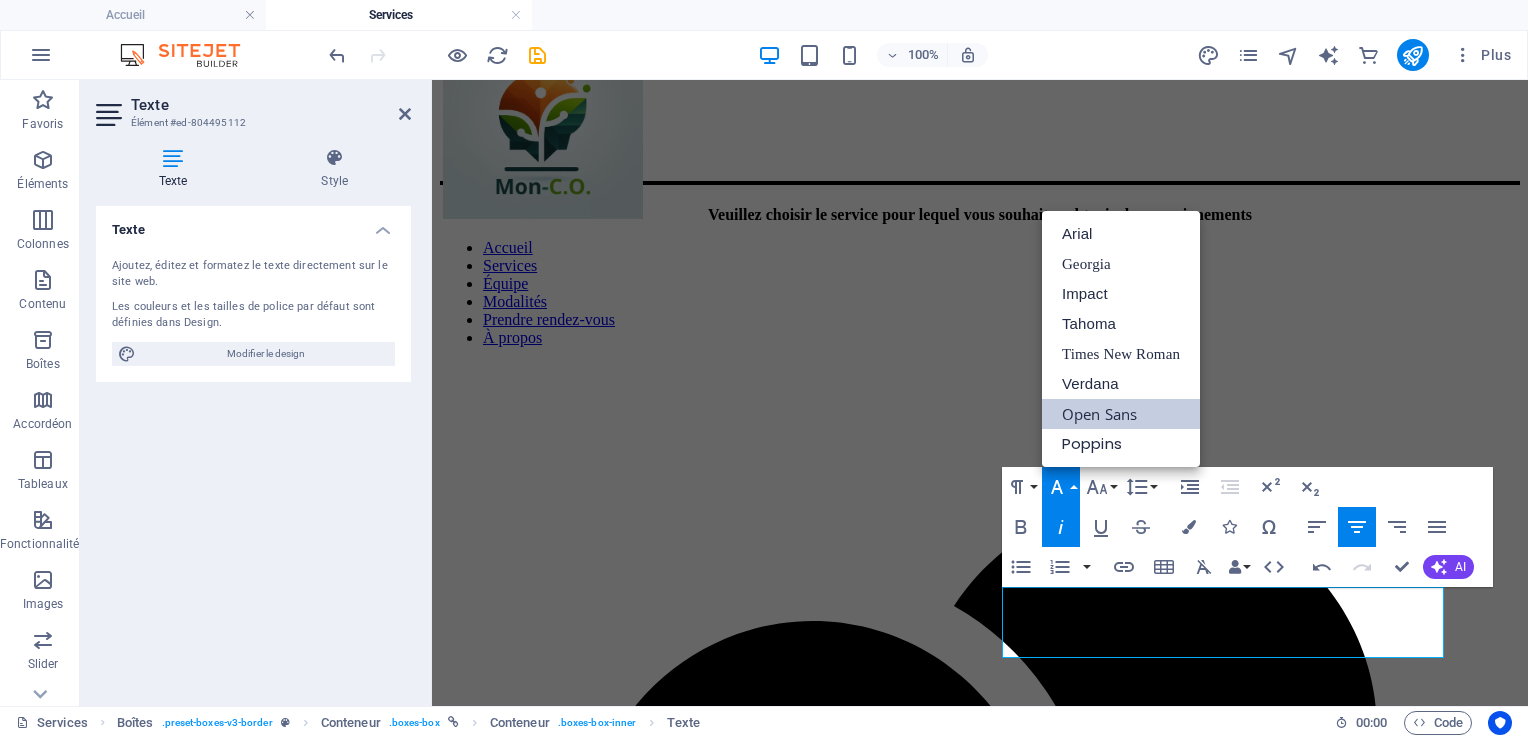scroll, scrollTop: 0, scrollLeft: 0, axis: both 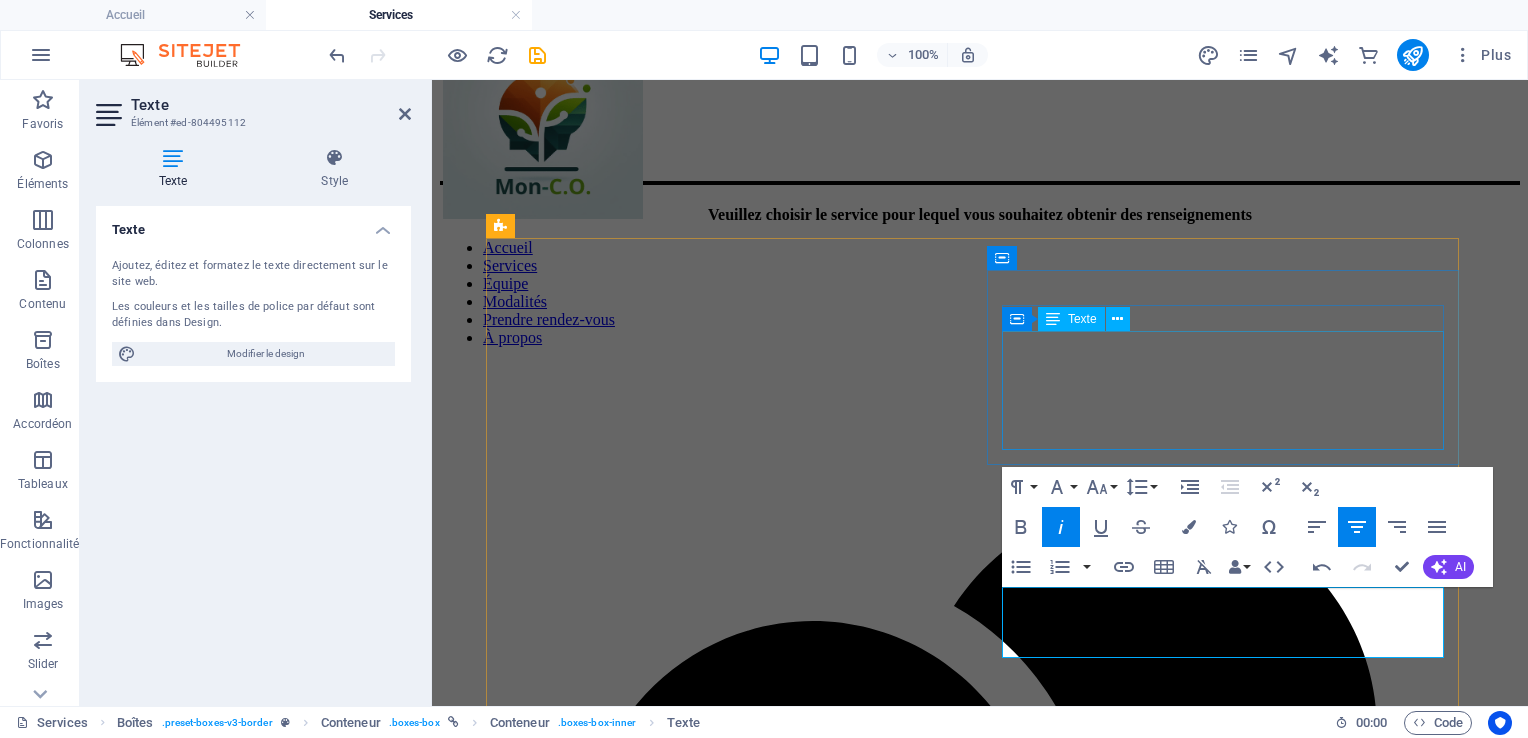 click on "Le counseling de carrière et d’orientation aide à explorer les intérêts, les compétences et les possibilités professionnelles. Il offre un cadre pour planifier des objectifs, gérer les transitions professionnelles et s’épanouir dans le domaine scolaire ou professionnel." at bounding box center (980, 2448) 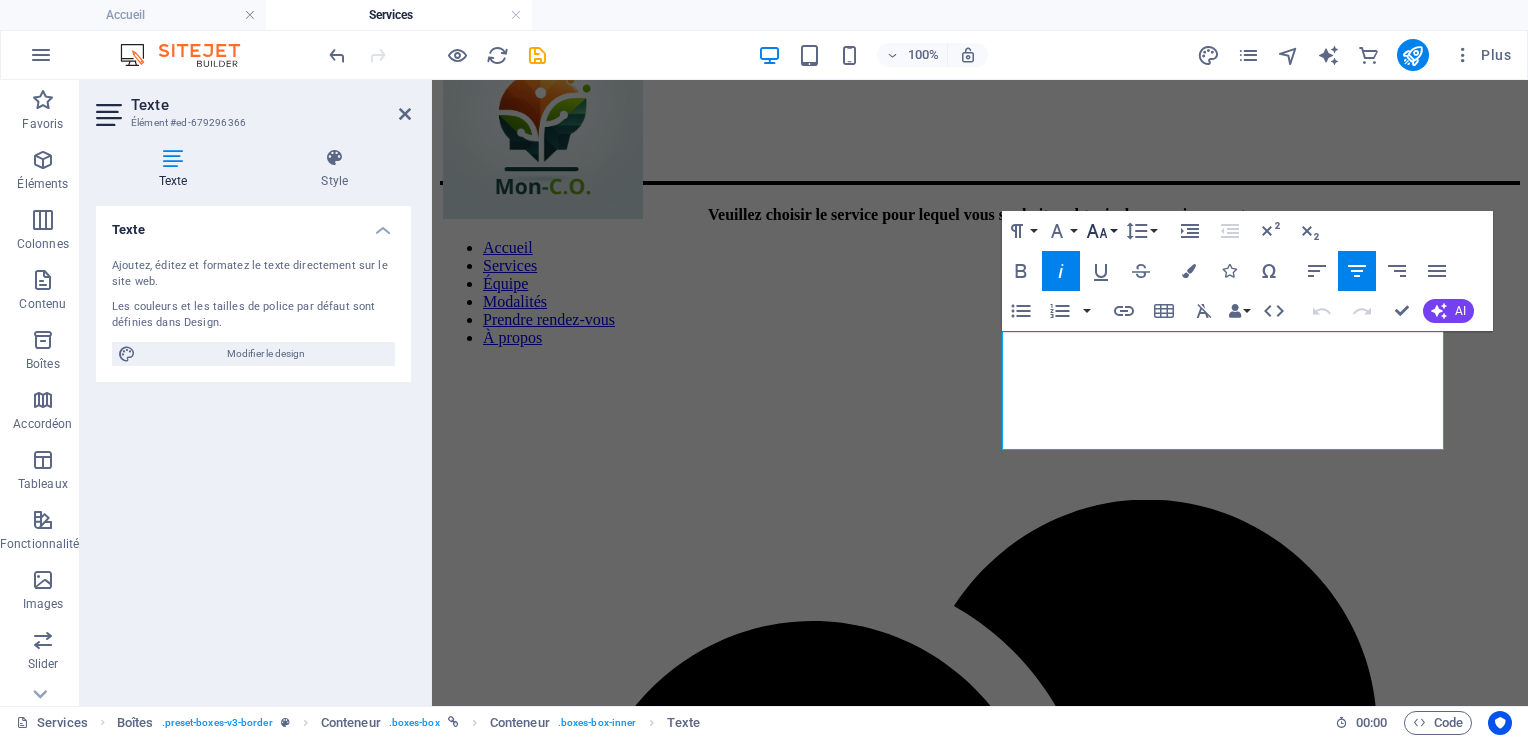 click 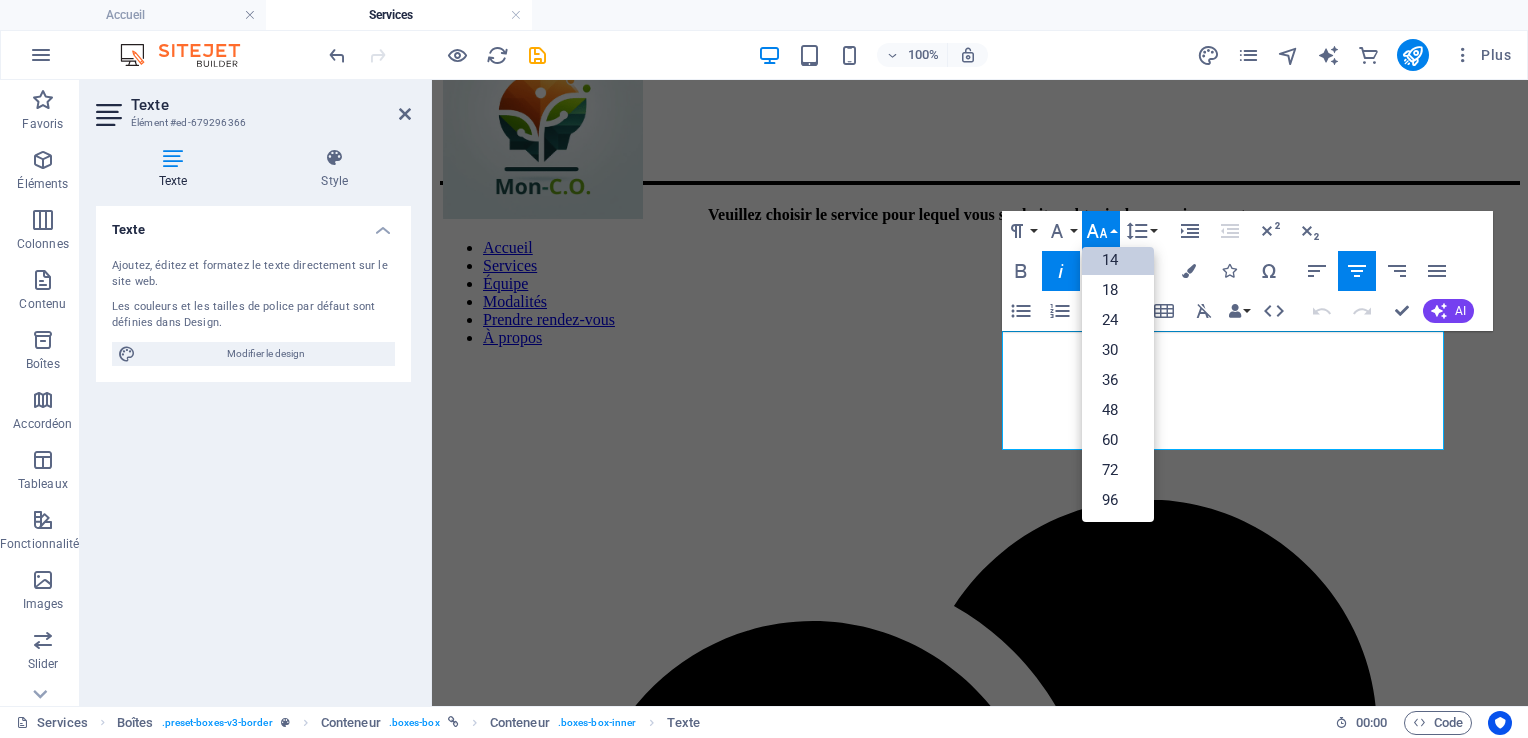 scroll, scrollTop: 0, scrollLeft: 0, axis: both 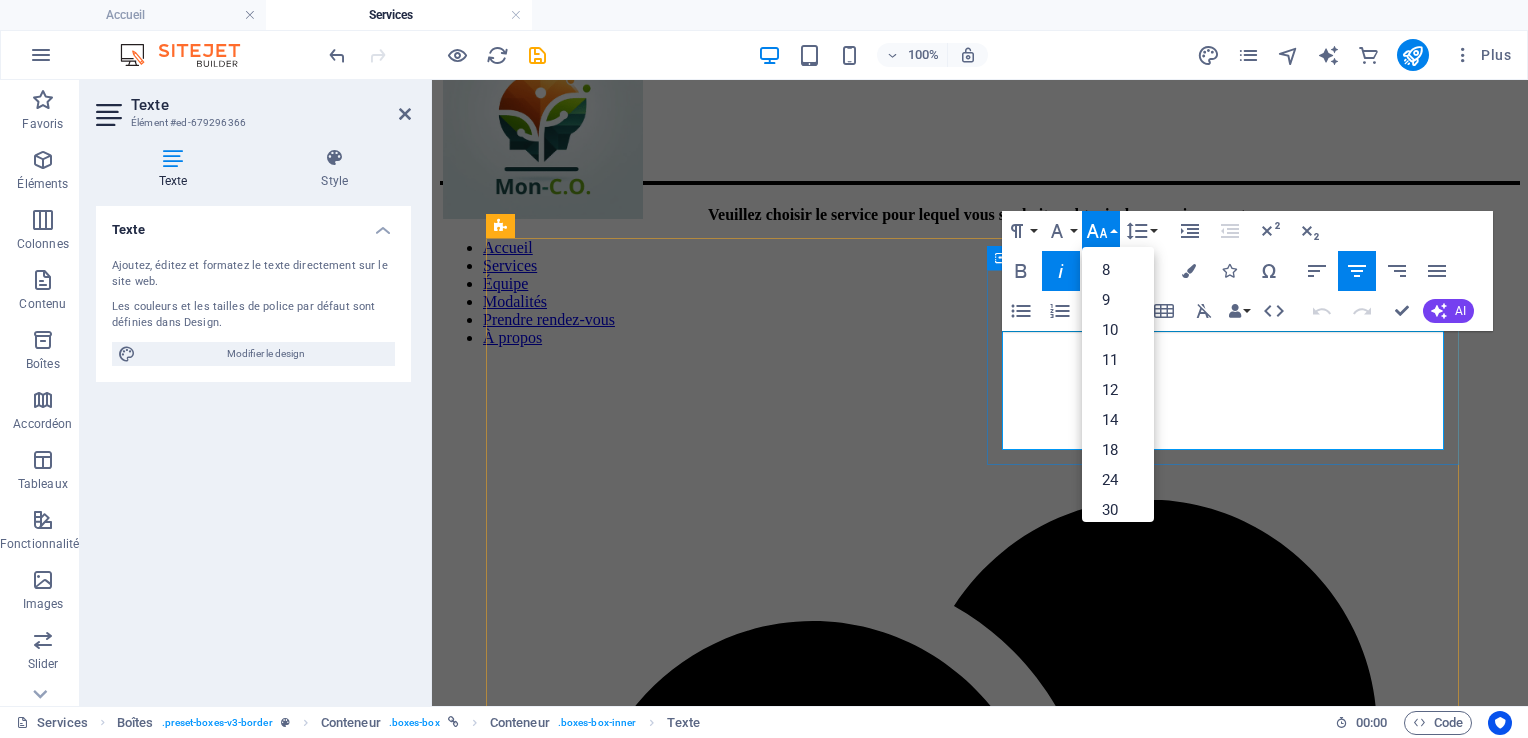click on "Le counseling de carrière et d’orientation aide à explorer les intérêts, les compétences et les possibilités professionnelles. Il offre un cadre pour planifier des objectifs, gérer les transitions professionnelles et s’épanouir dans le domaine scolaire ou professionnel." at bounding box center (980, 2448) 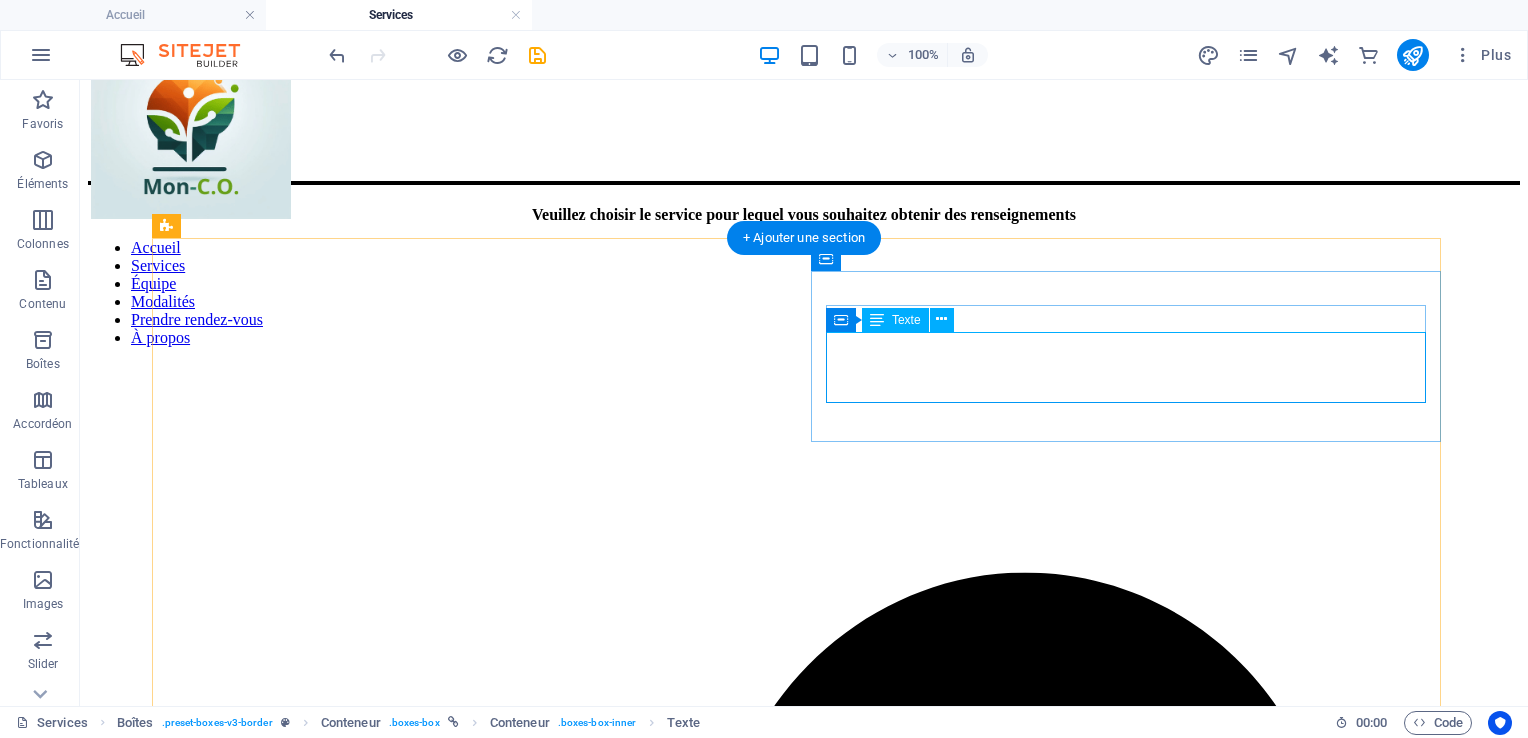 scroll, scrollTop: 69, scrollLeft: 0, axis: vertical 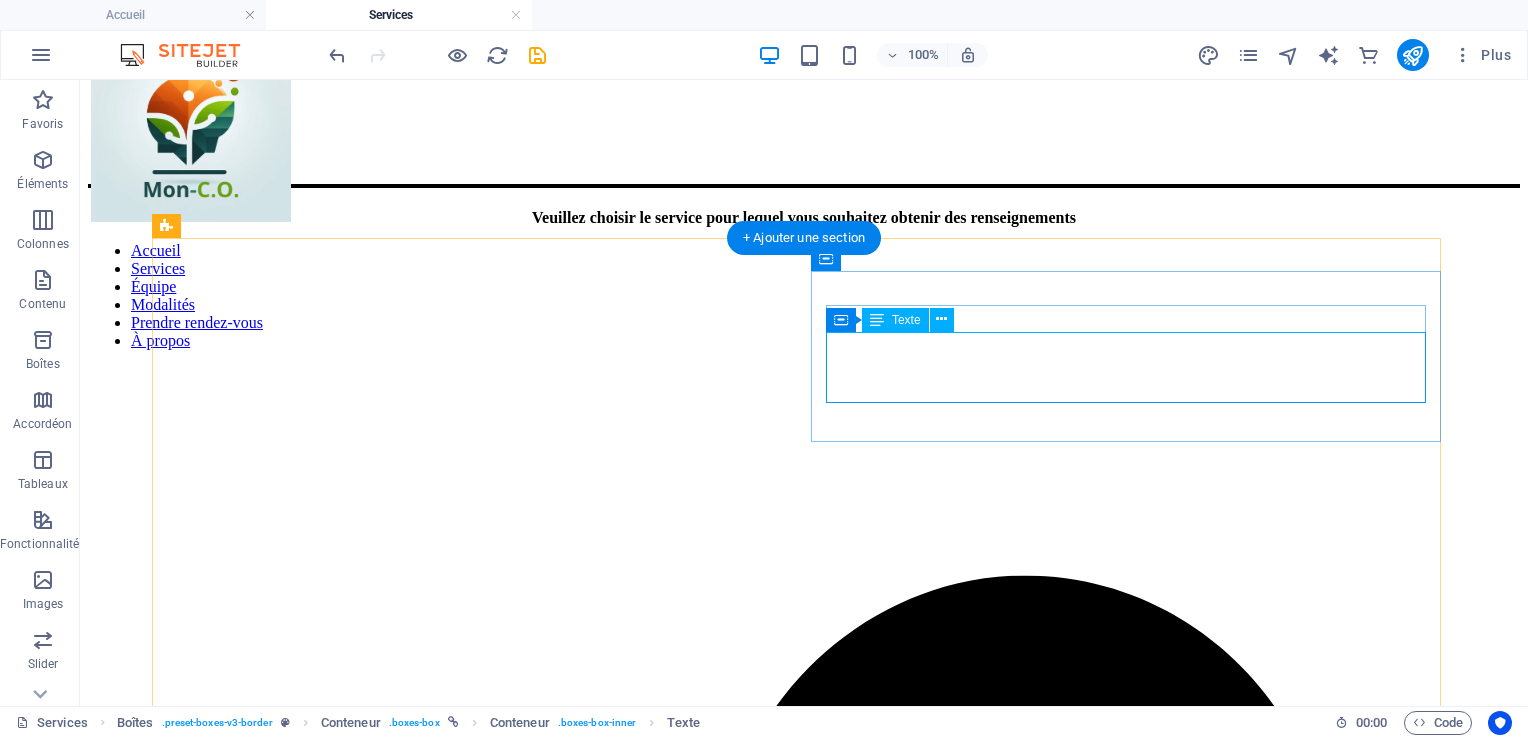 click on "Le counseling de carrière et d’orientation aide à explorer les intérêts, les compétences et les possibilités professionnelles. Il offre un cadre pour planifier des objectifs, gérer les transitions professionnelles et s’épanouir dans le domaine scolaire ou professionnel." at bounding box center (804, 3101) 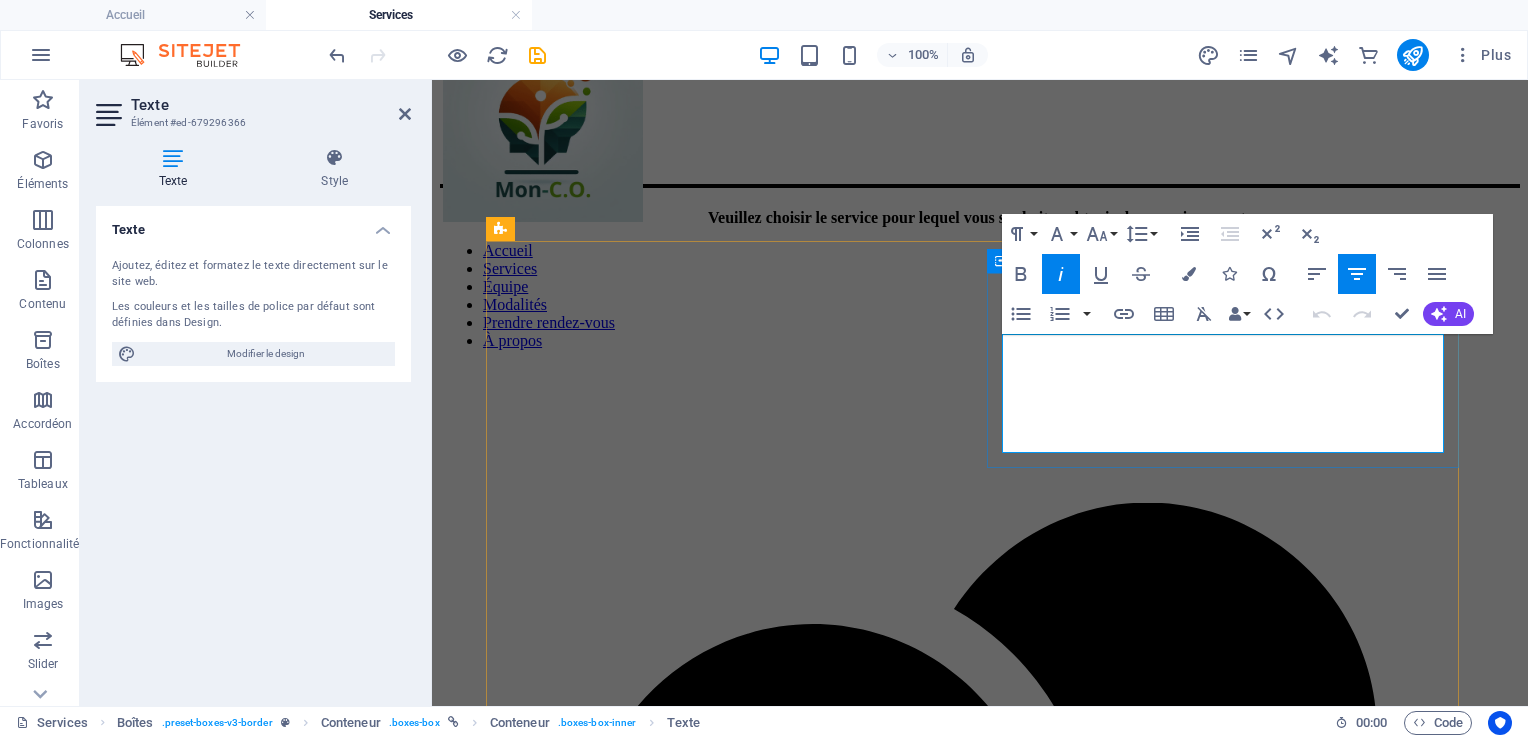 drag, startPoint x: 1100, startPoint y: 372, endPoint x: 1169, endPoint y: 379, distance: 69.354164 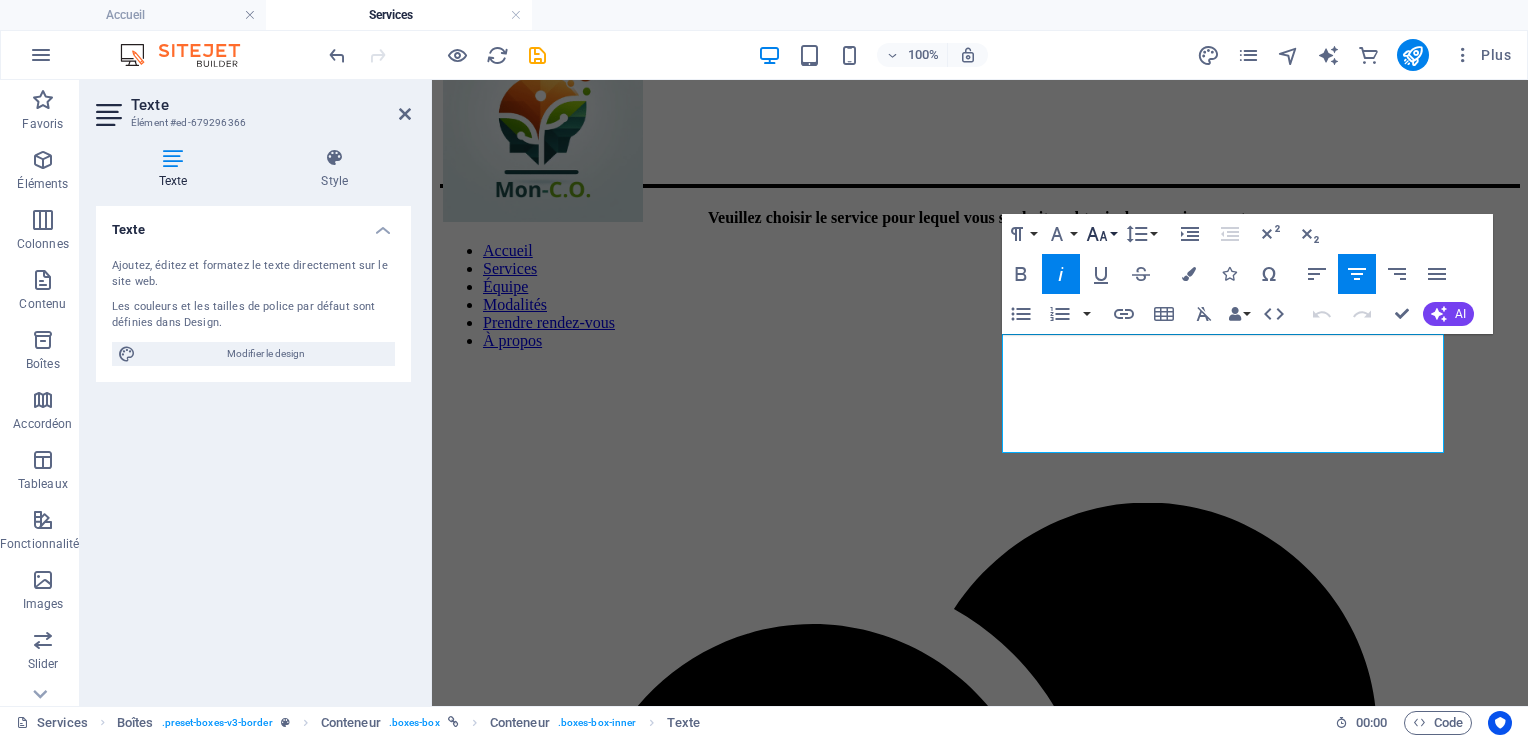 click on "Font Size" at bounding box center (1101, 234) 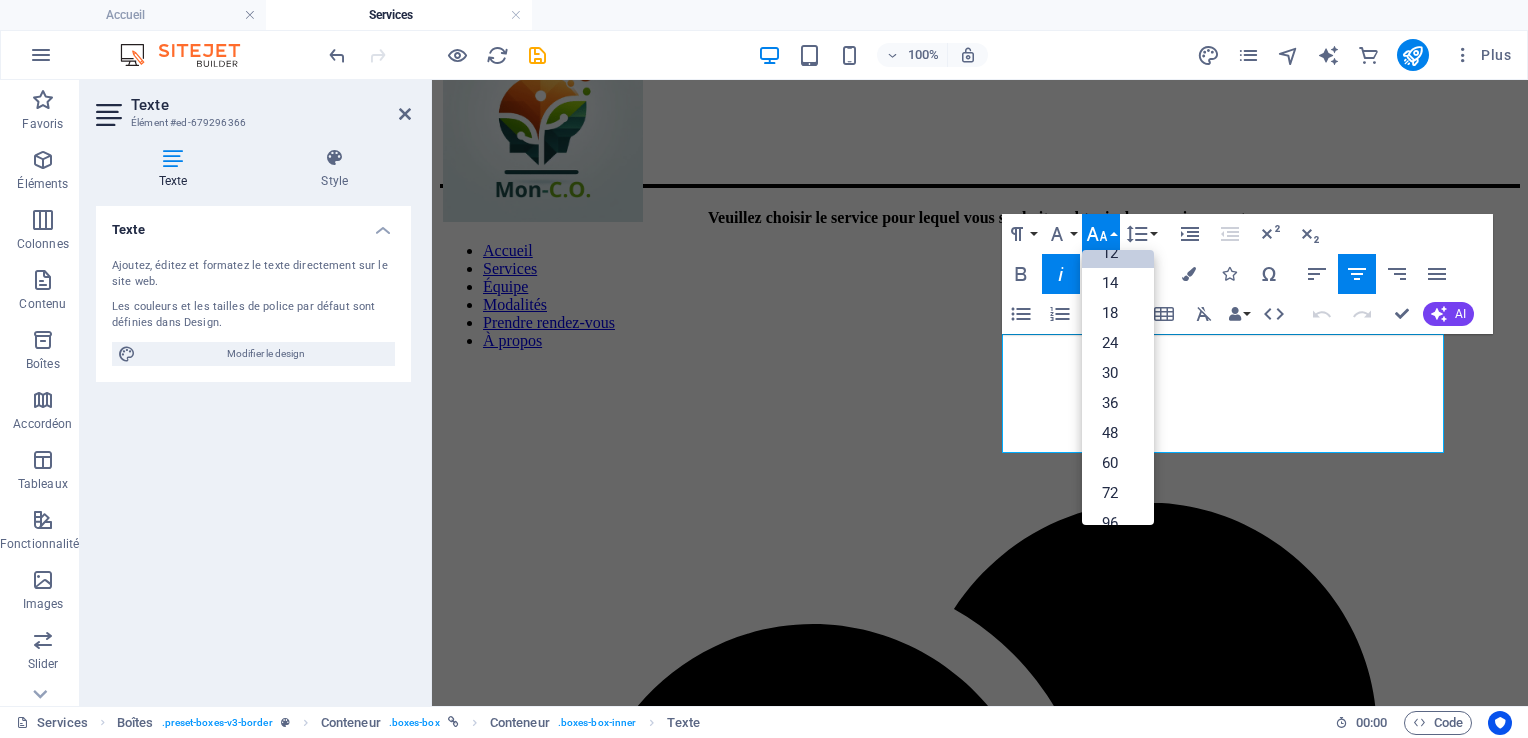 scroll, scrollTop: 160, scrollLeft: 0, axis: vertical 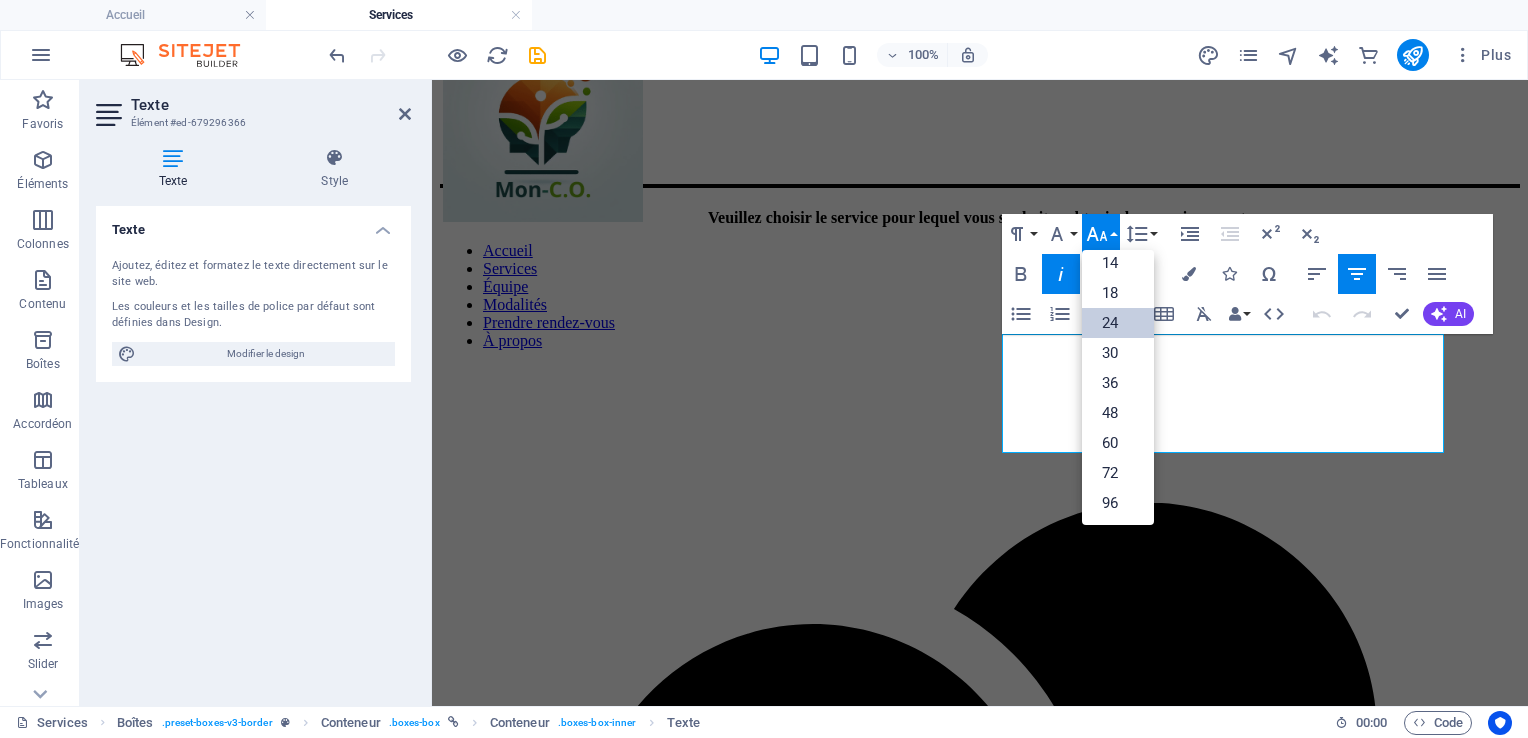 click on "24" at bounding box center [1118, 323] 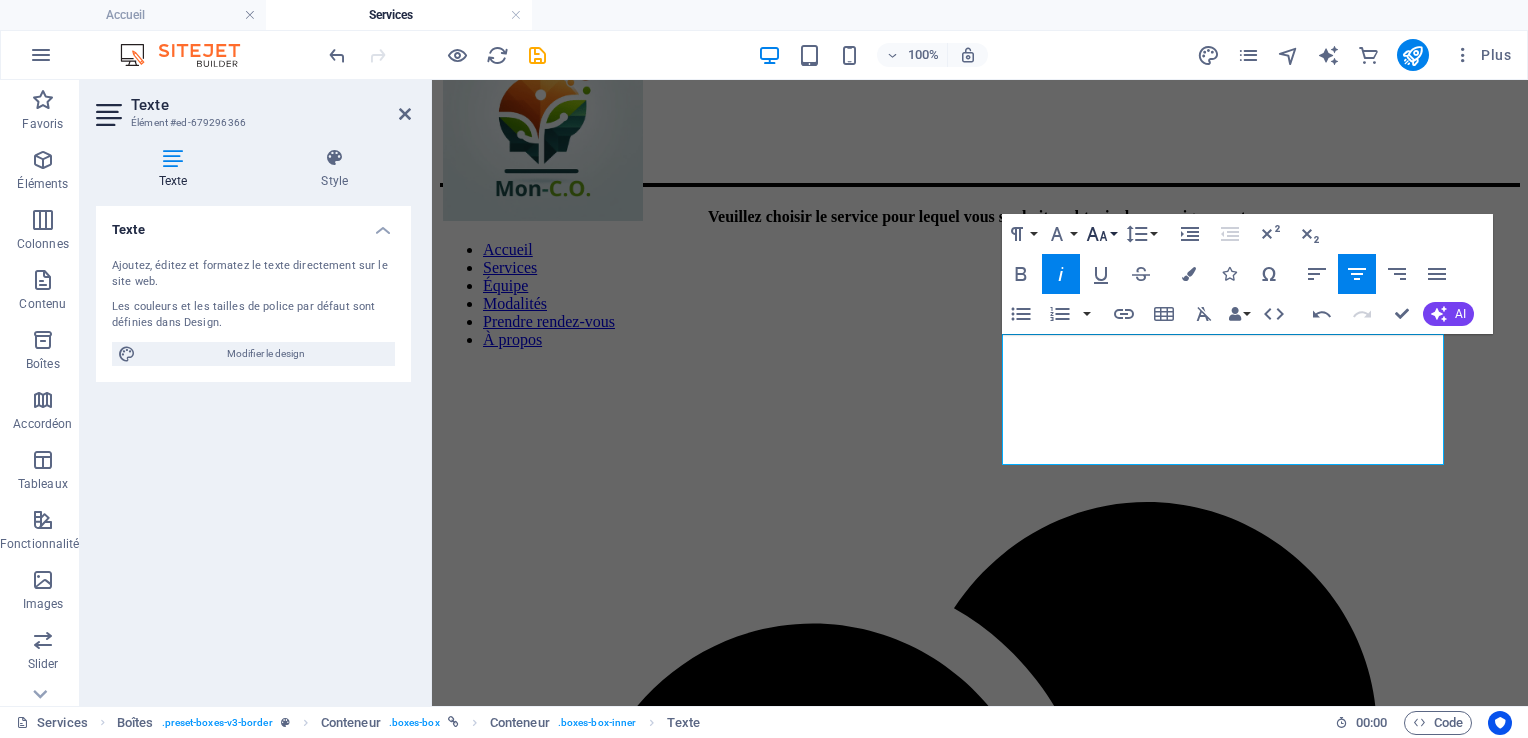 click on "Font Size" at bounding box center [1101, 234] 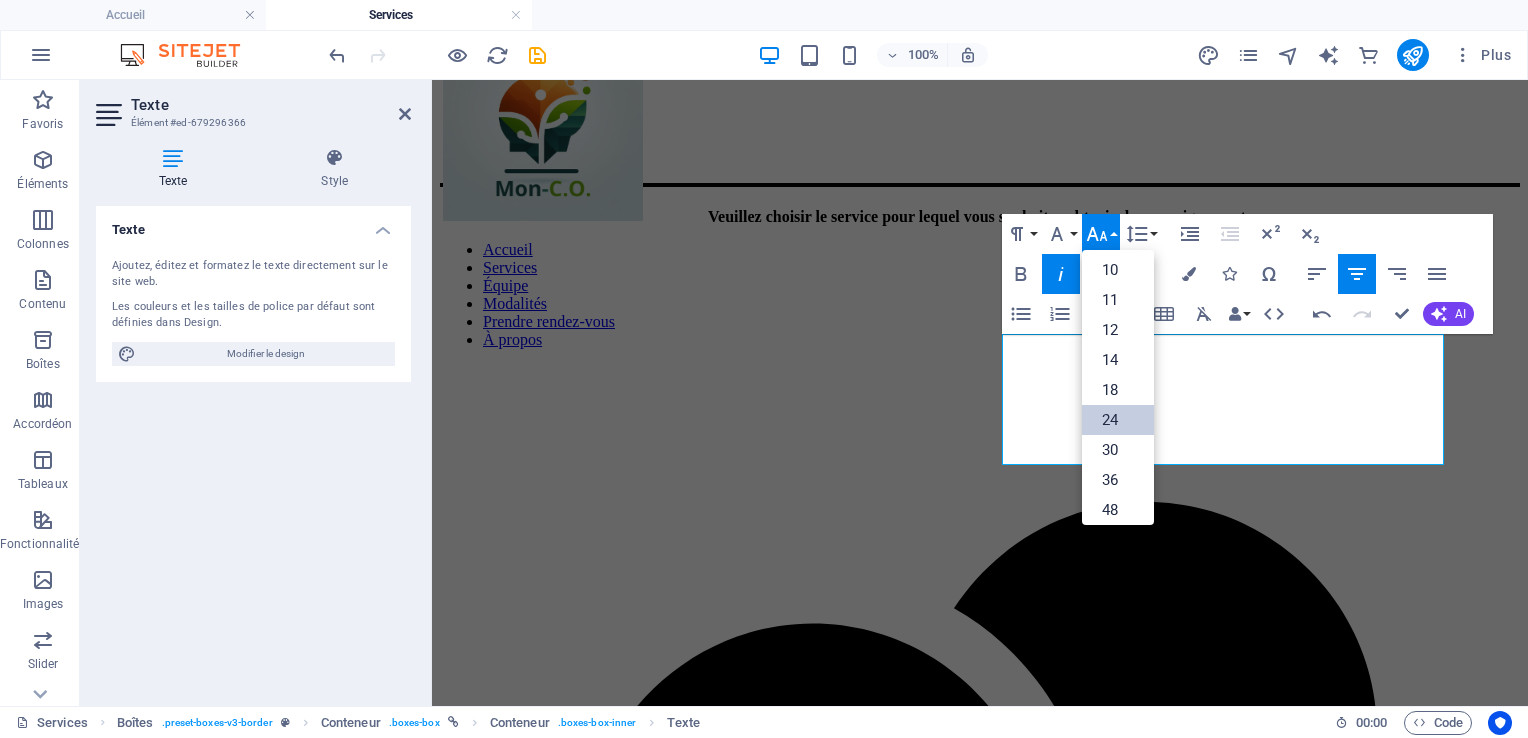scroll, scrollTop: 60, scrollLeft: 0, axis: vertical 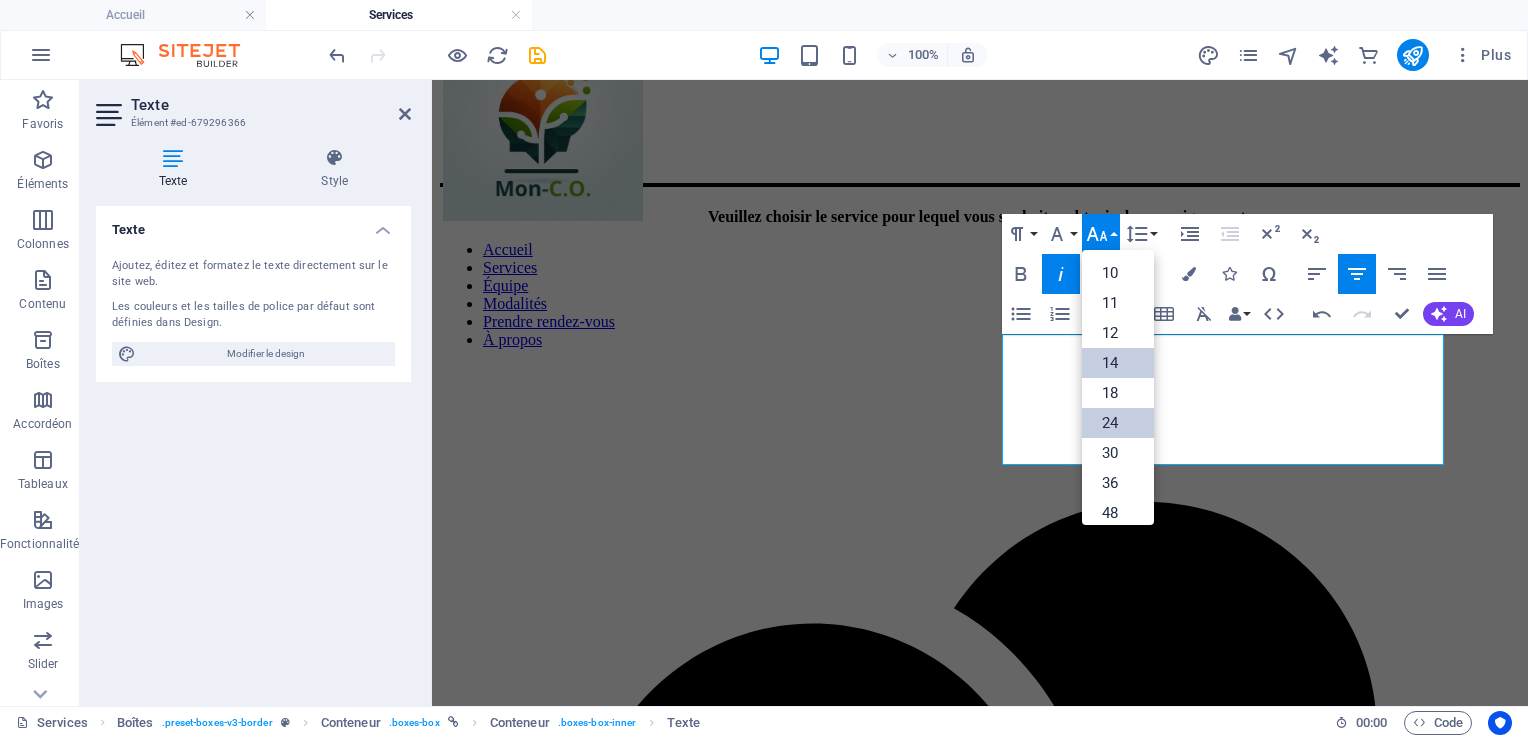 click on "14" at bounding box center (1118, 363) 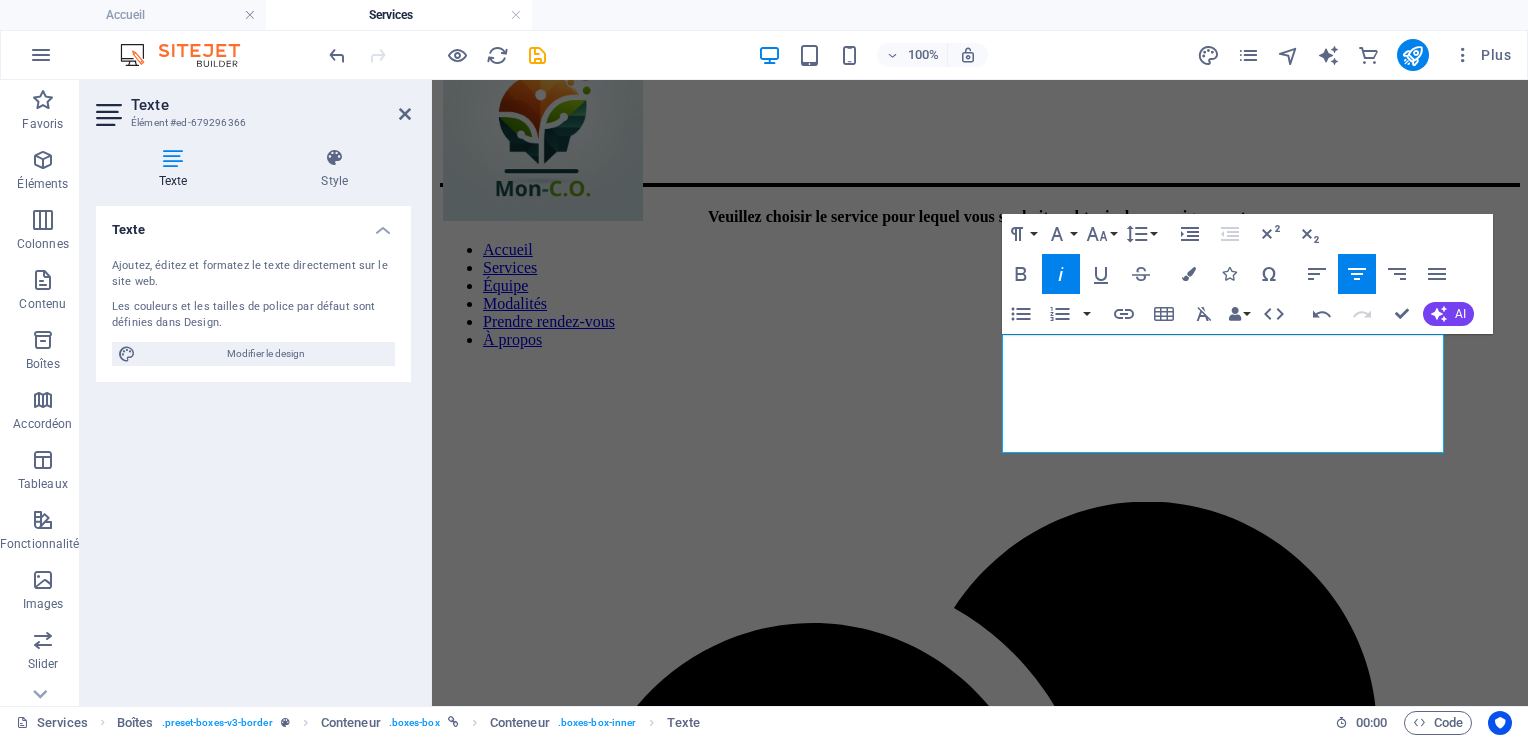 scroll, scrollTop: 69, scrollLeft: 0, axis: vertical 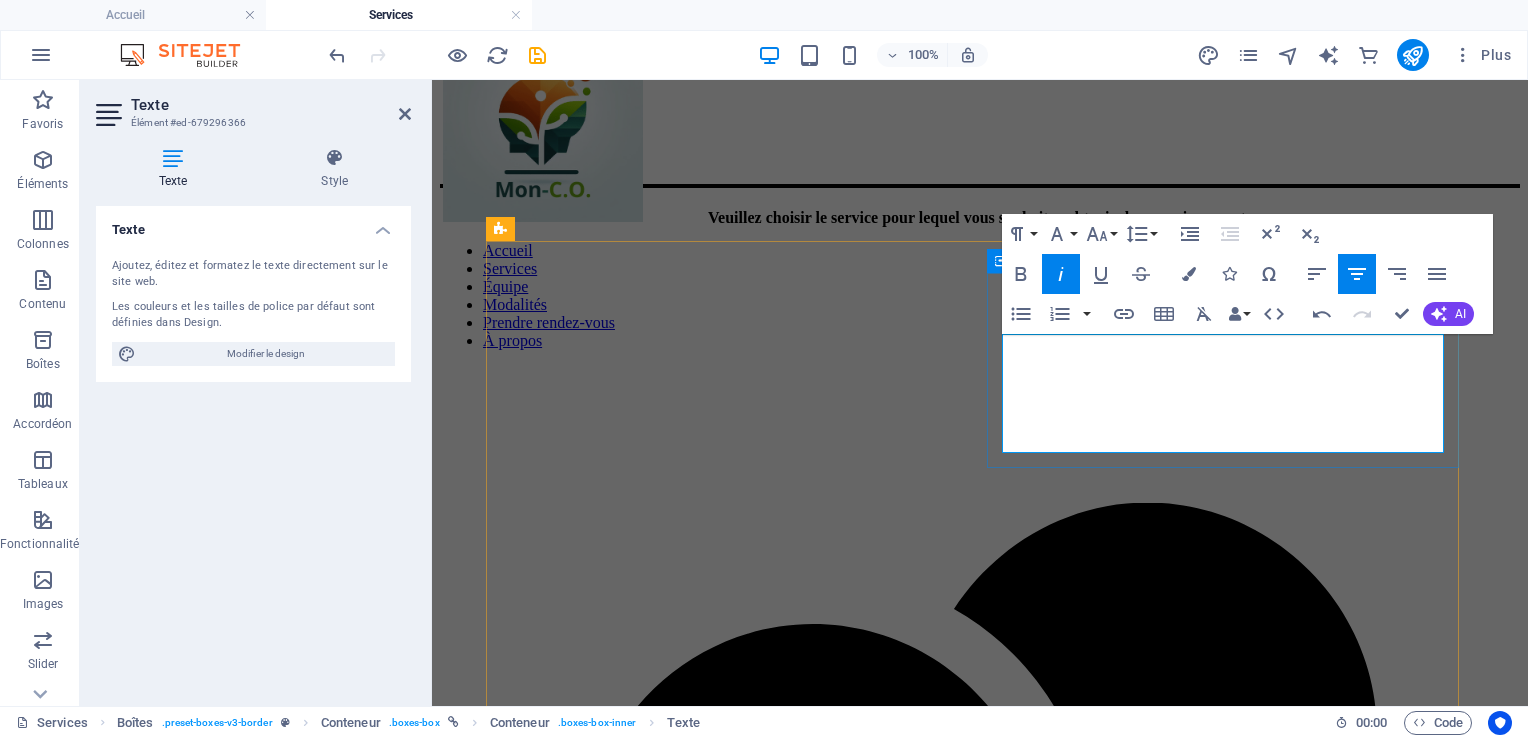 click on "Le counseling de carrière et d’orientation aide à explorer les intérêts, les c ompétenc es et les possibilités professionnelles. Il offre un cadre pour planifier des objectifs, gérer les transitions professionnelles et s’épanouir dans le domaine scolaire ou professionnel." at bounding box center [971, 2451] 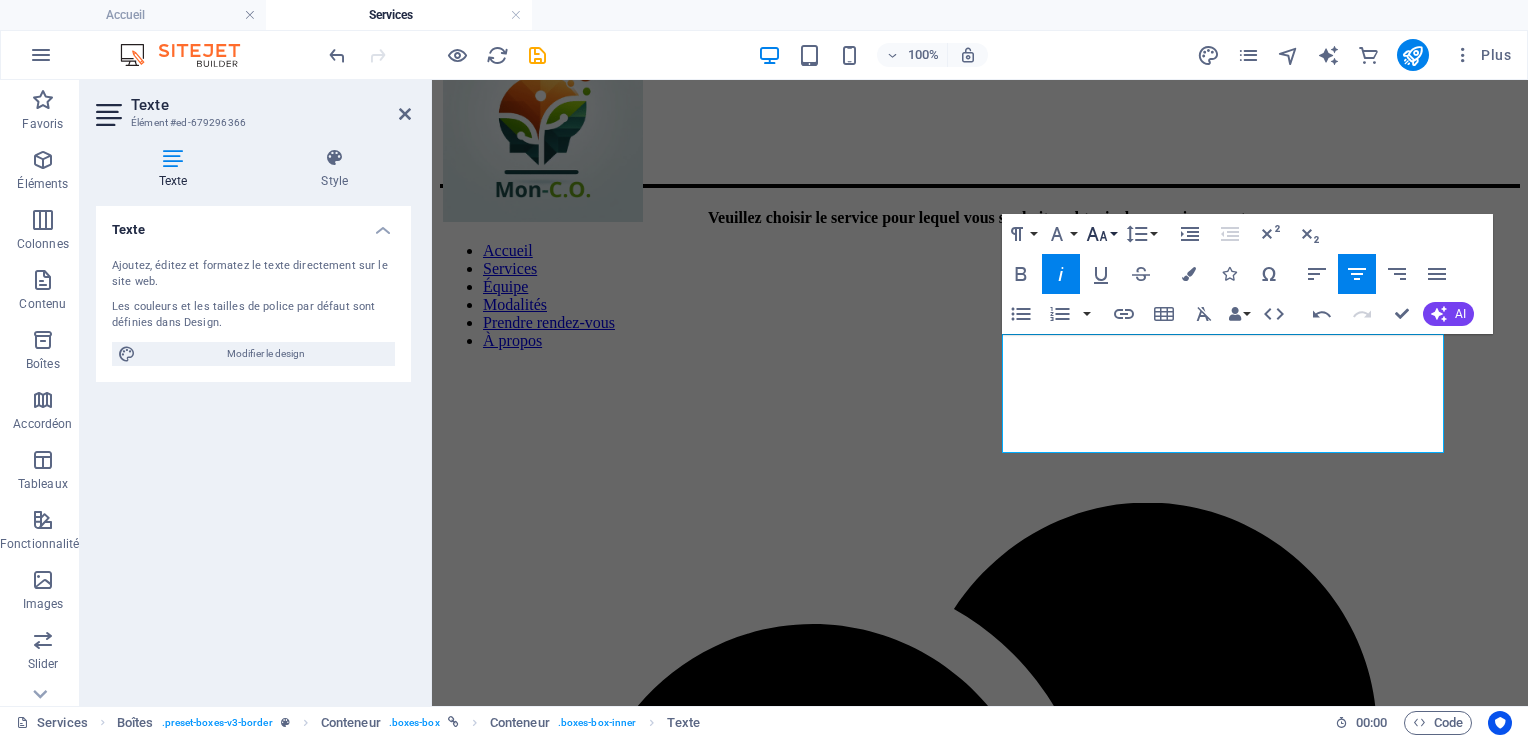 click 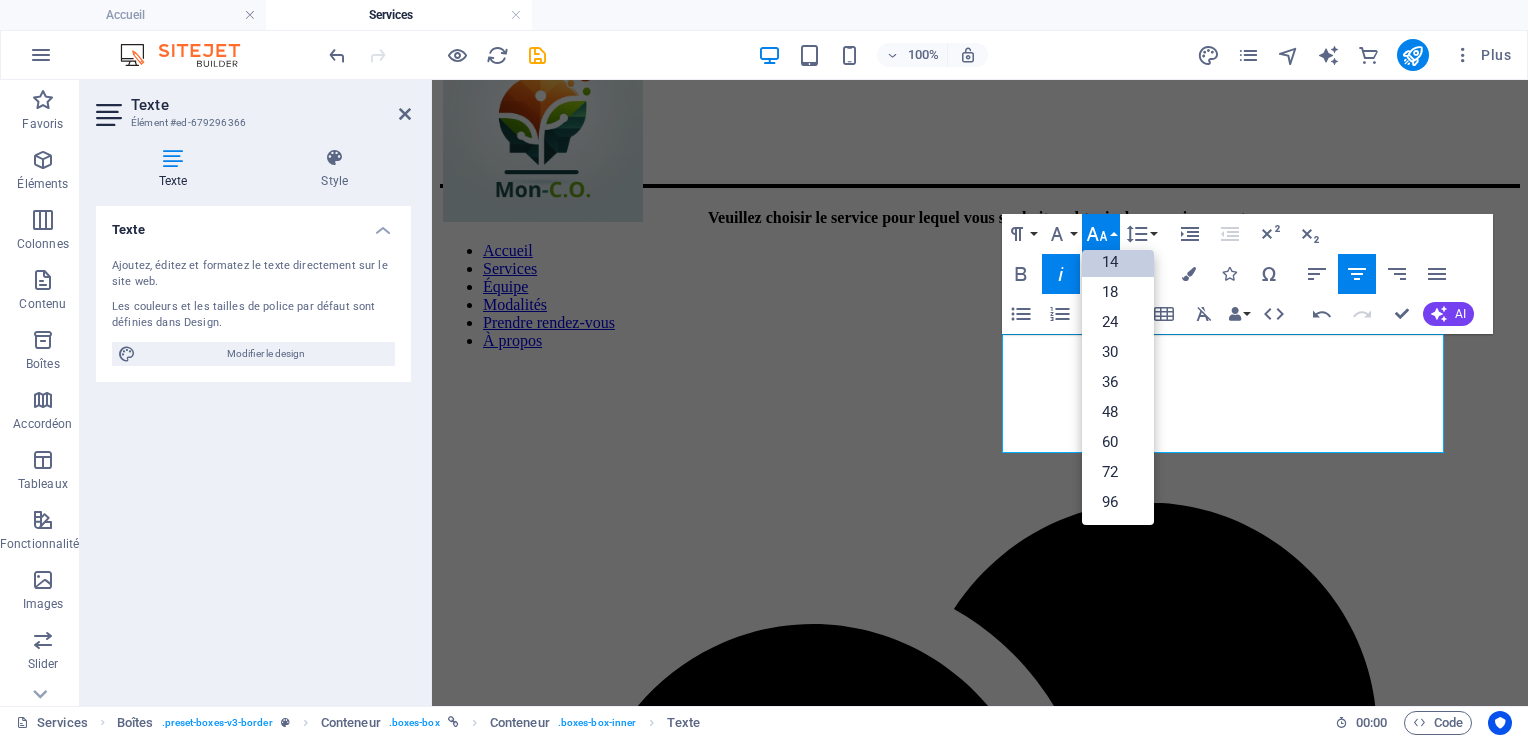 scroll, scrollTop: 160, scrollLeft: 0, axis: vertical 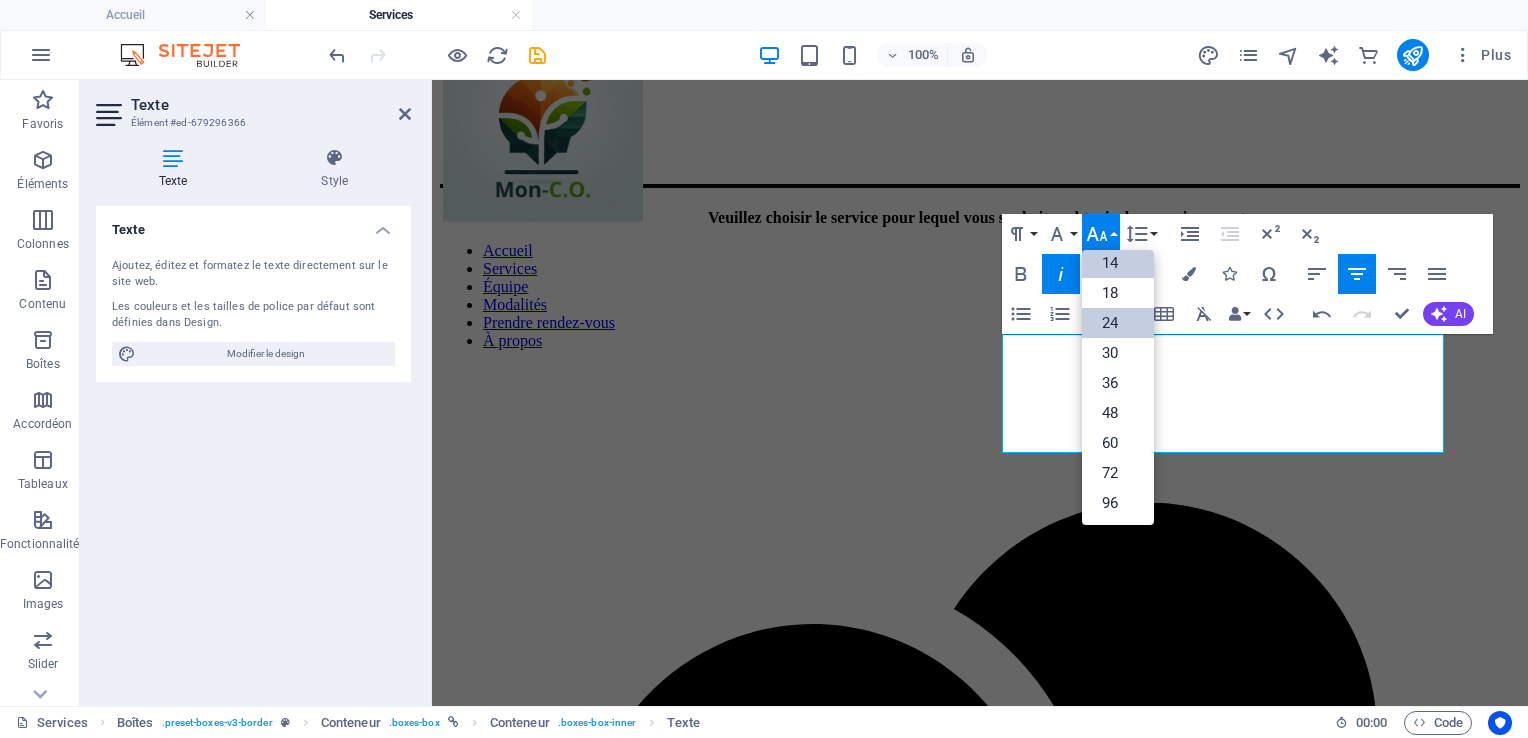 click on "24" at bounding box center [1118, 323] 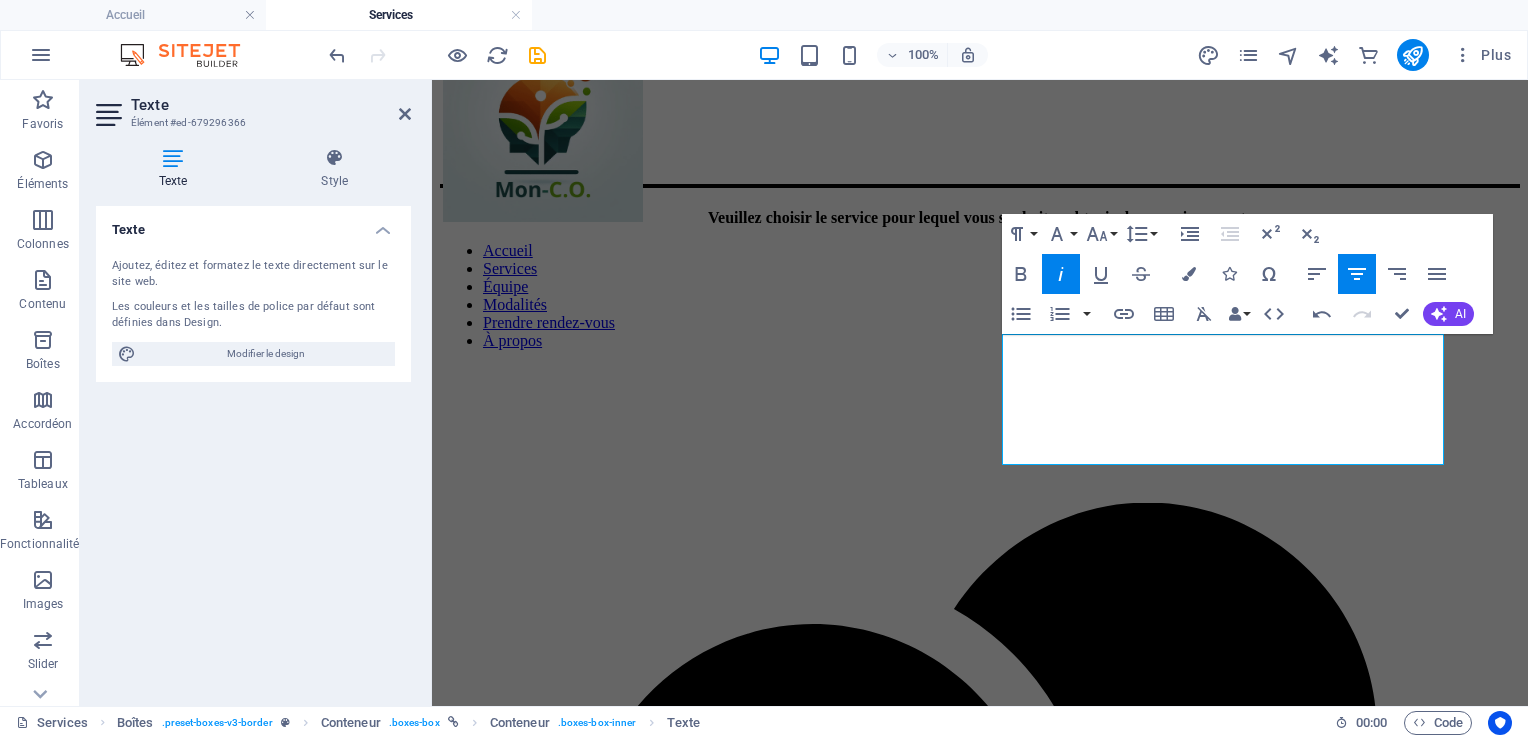 scroll, scrollTop: 70, scrollLeft: 0, axis: vertical 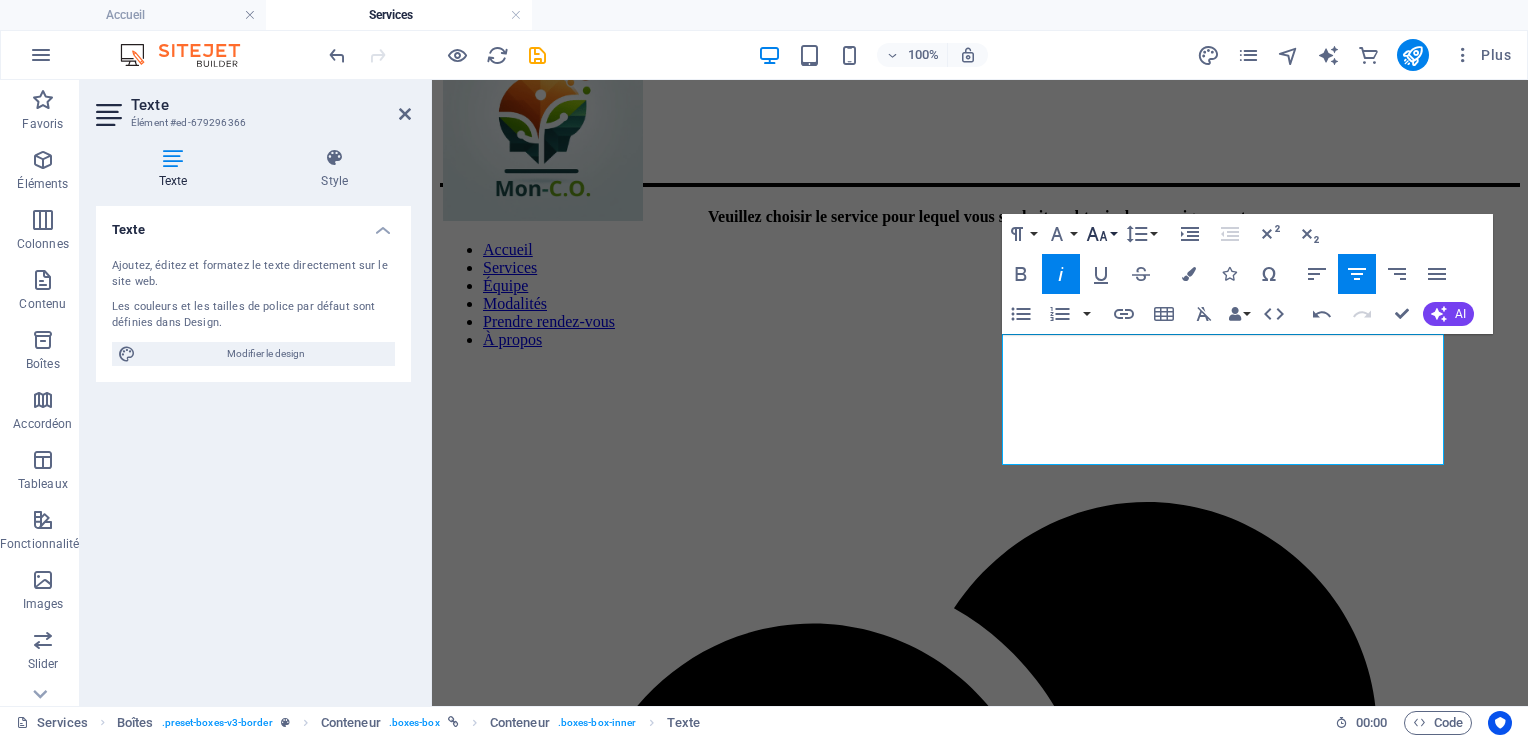 click 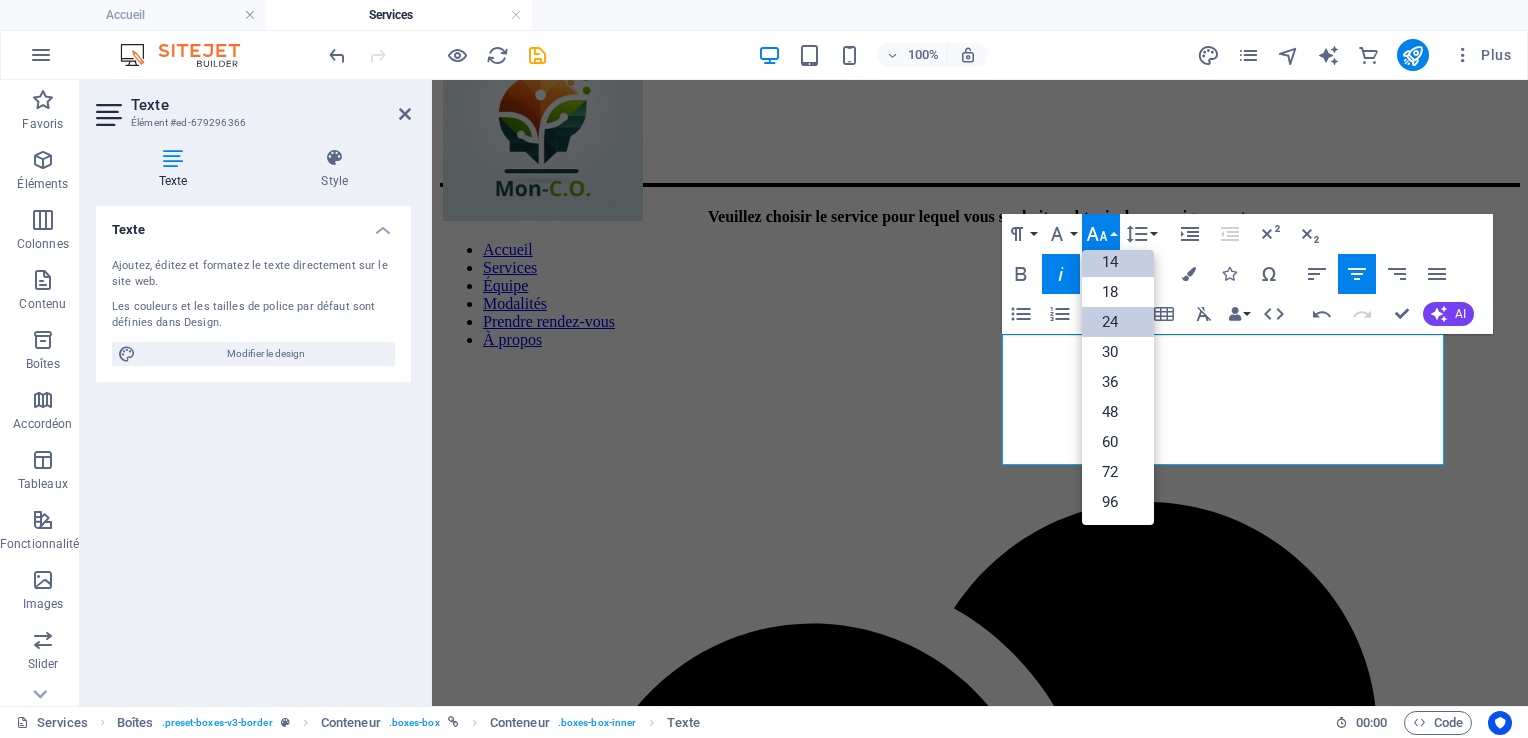 scroll, scrollTop: 160, scrollLeft: 0, axis: vertical 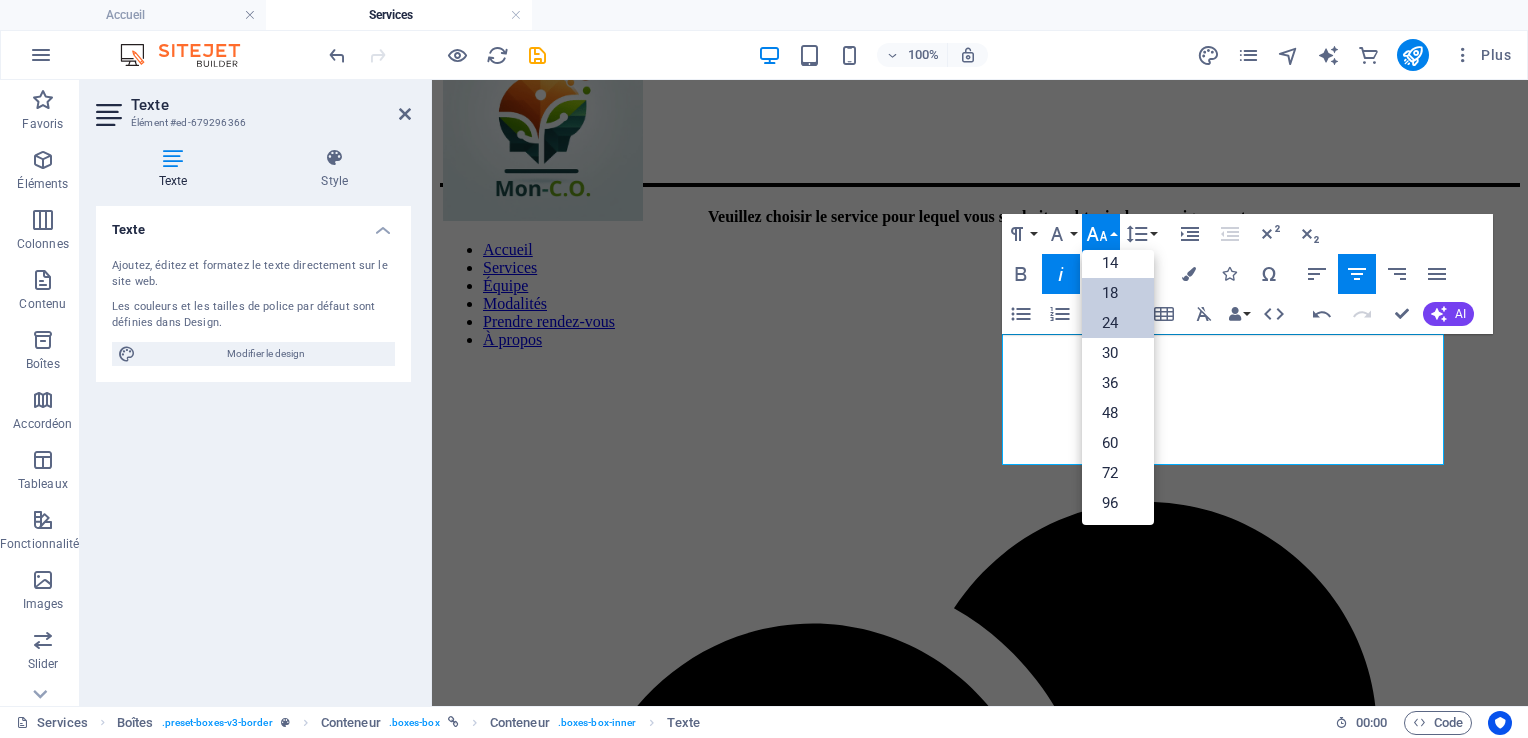 click on "18" at bounding box center (1118, 293) 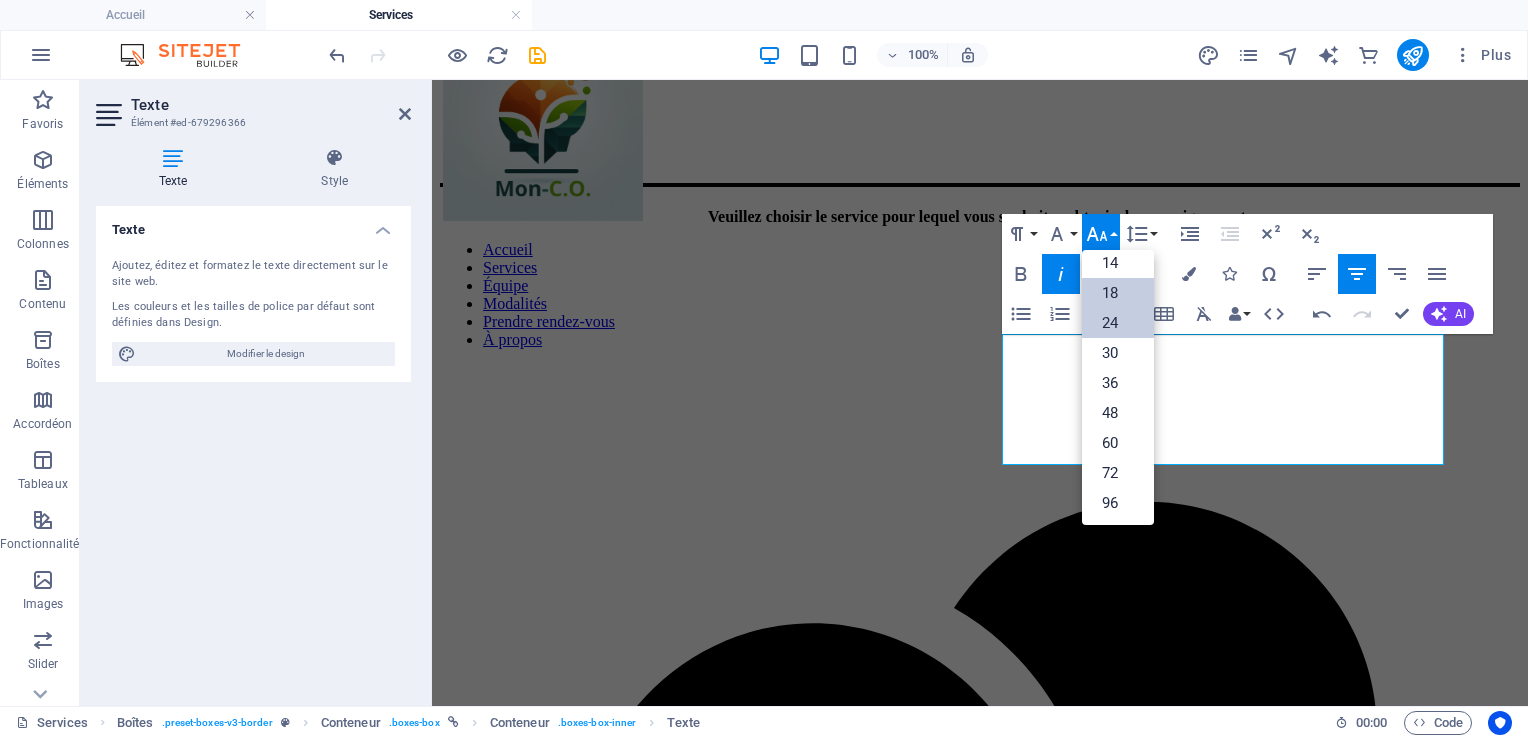 scroll, scrollTop: 69, scrollLeft: 0, axis: vertical 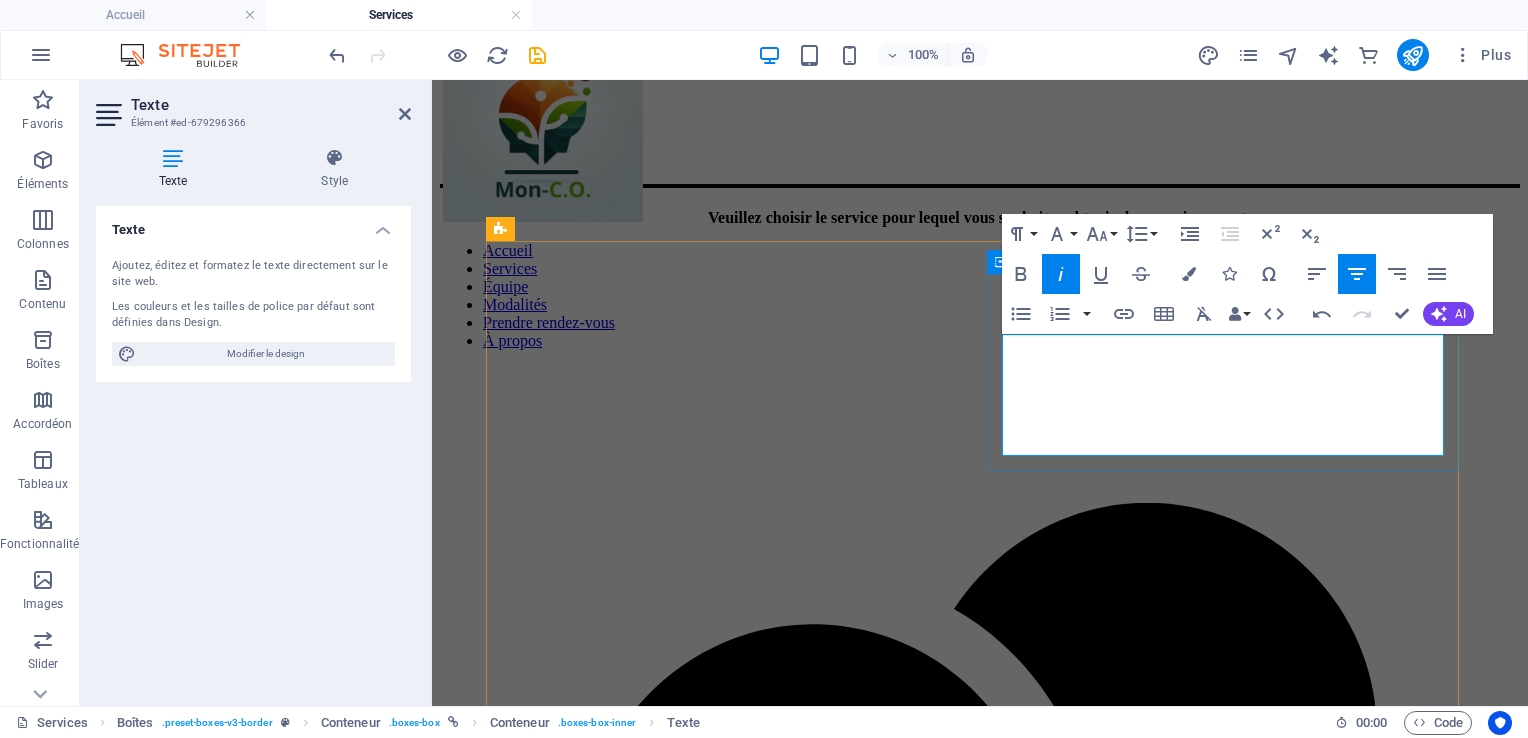 click on "Le counseling de carrière et d’orientation aide à explorer les intérêts, les cc ocmpétenc es et les possibilités professionnelles. Il offre un cadre pour planifier des objectifs, gérer les transitions professionnelles et s’épanouir dans le domaine scolaire ou professionnel." at bounding box center (956, 2453) 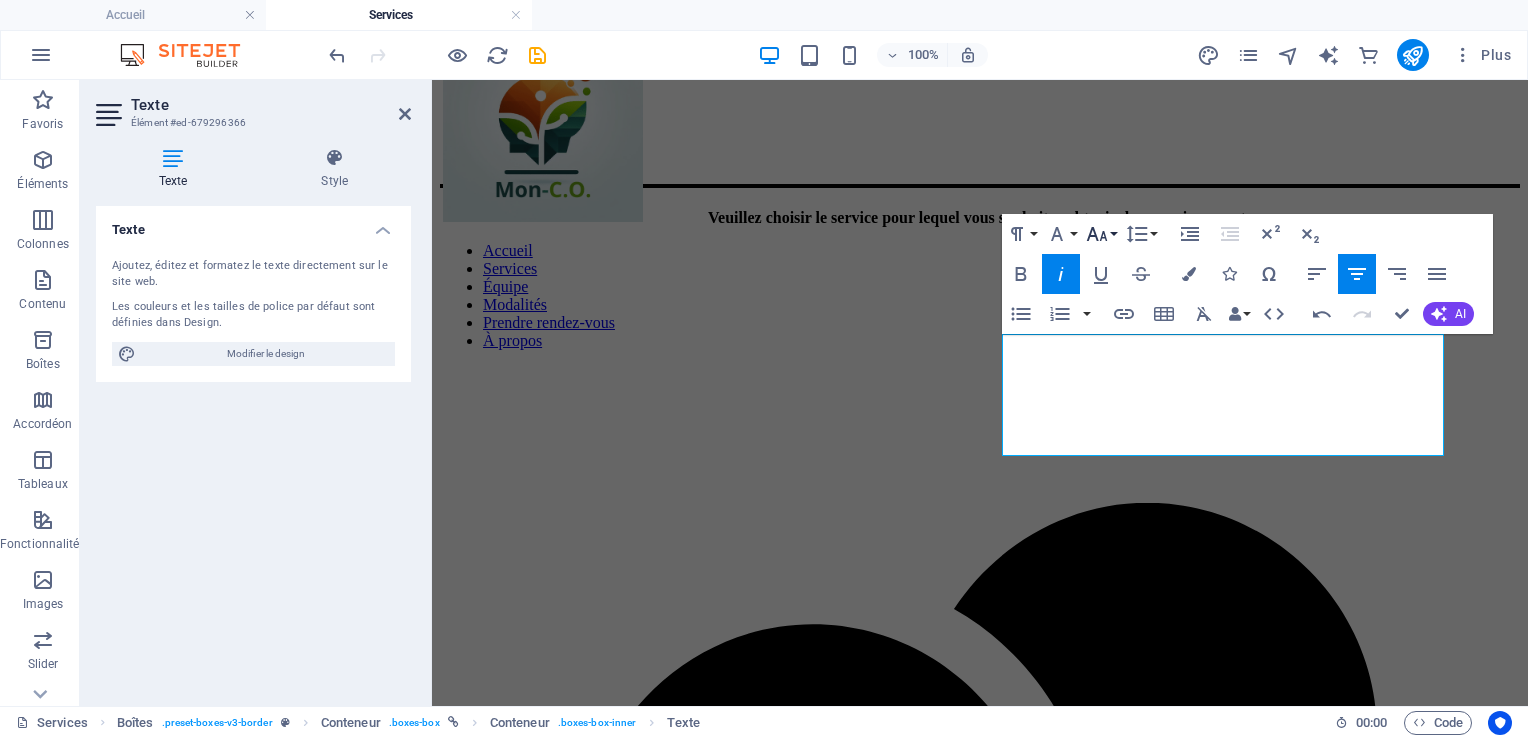 click 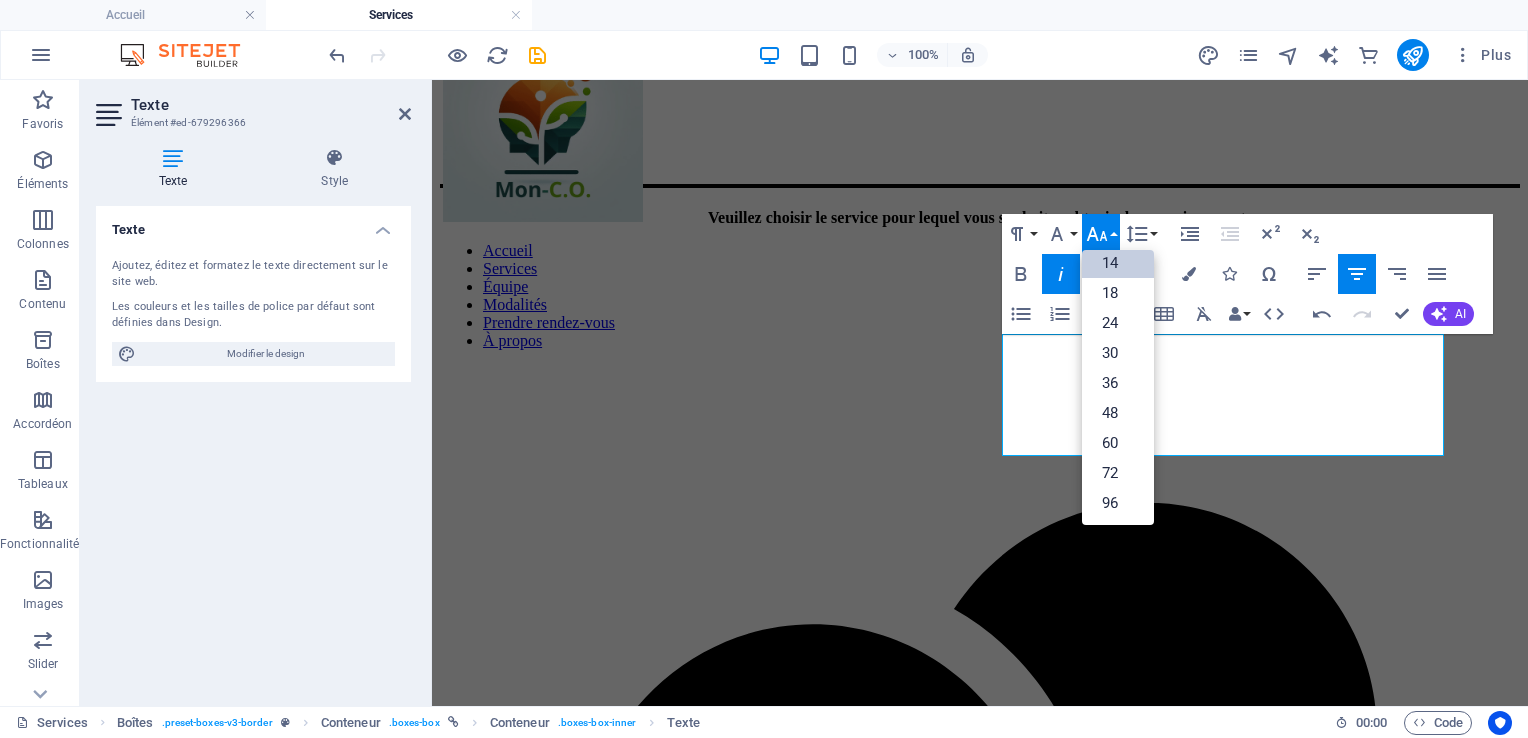 click on "14" at bounding box center (1118, 263) 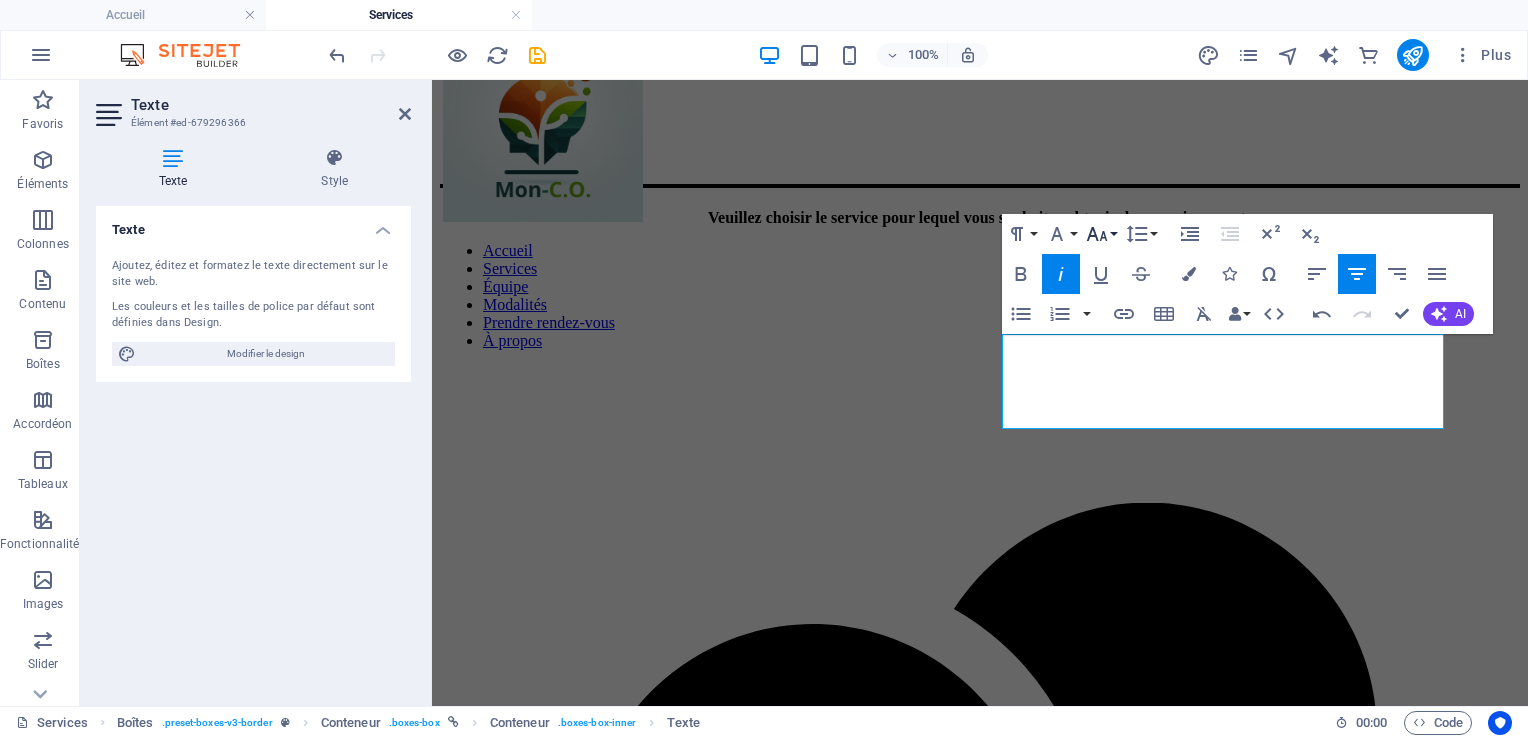 click 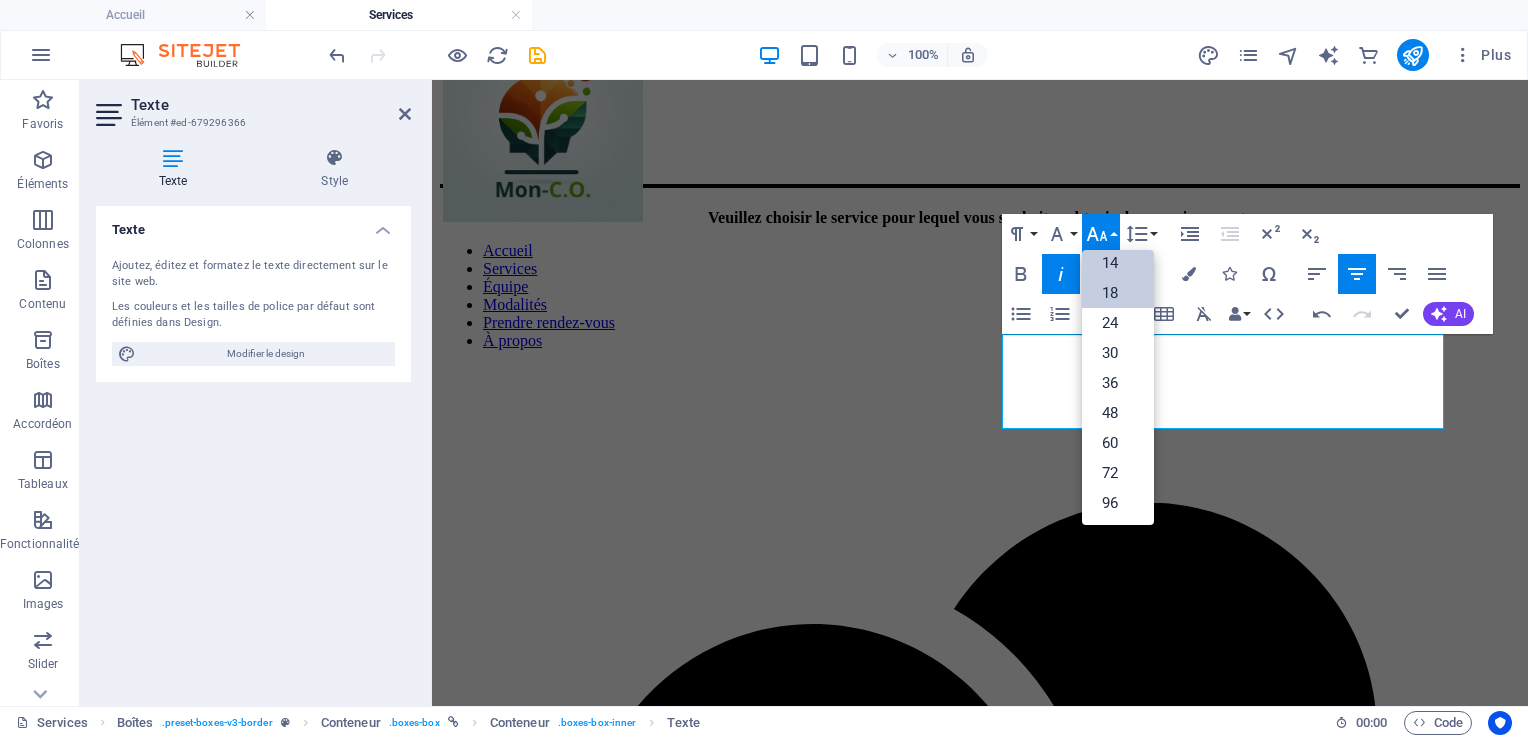 click on "18" at bounding box center [1118, 293] 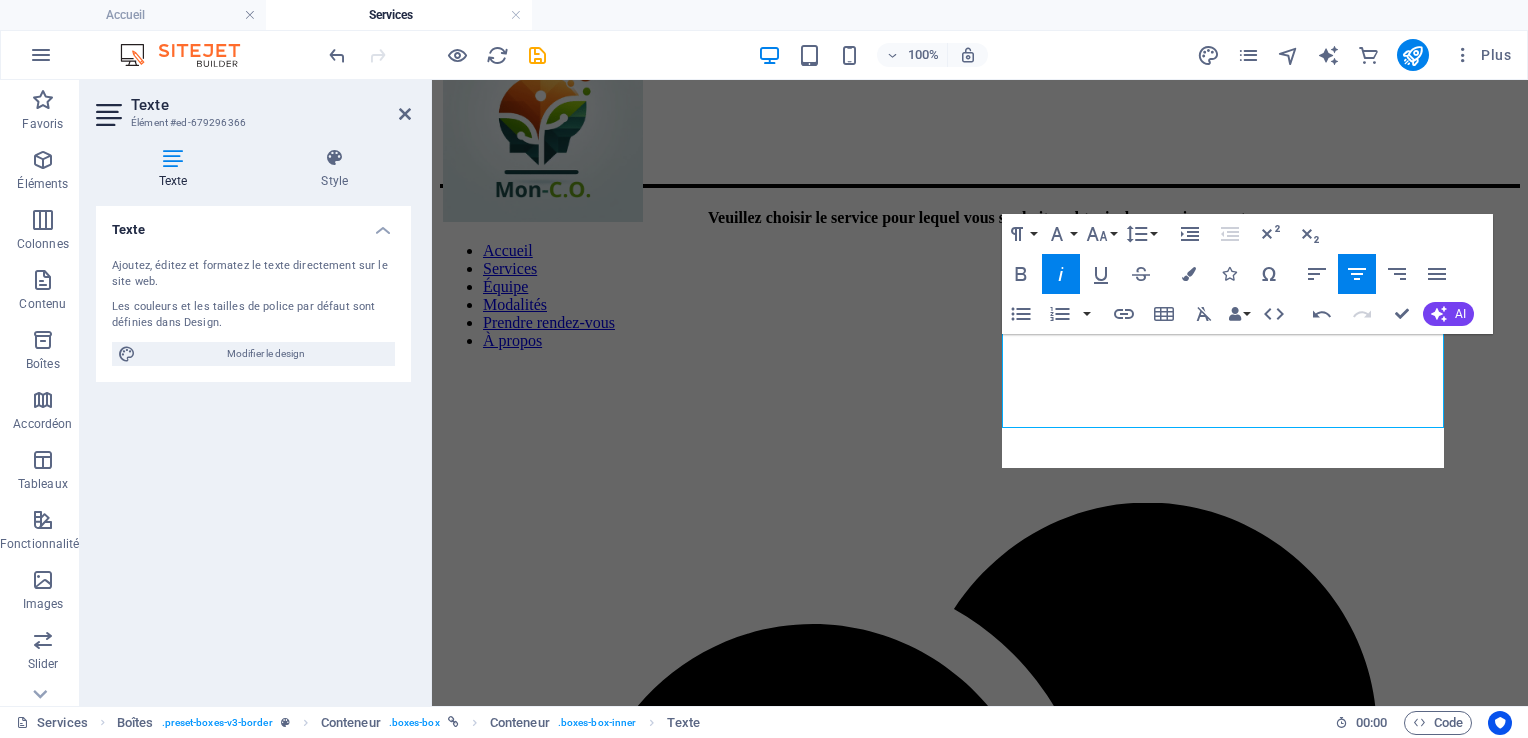 scroll, scrollTop: 70, scrollLeft: 0, axis: vertical 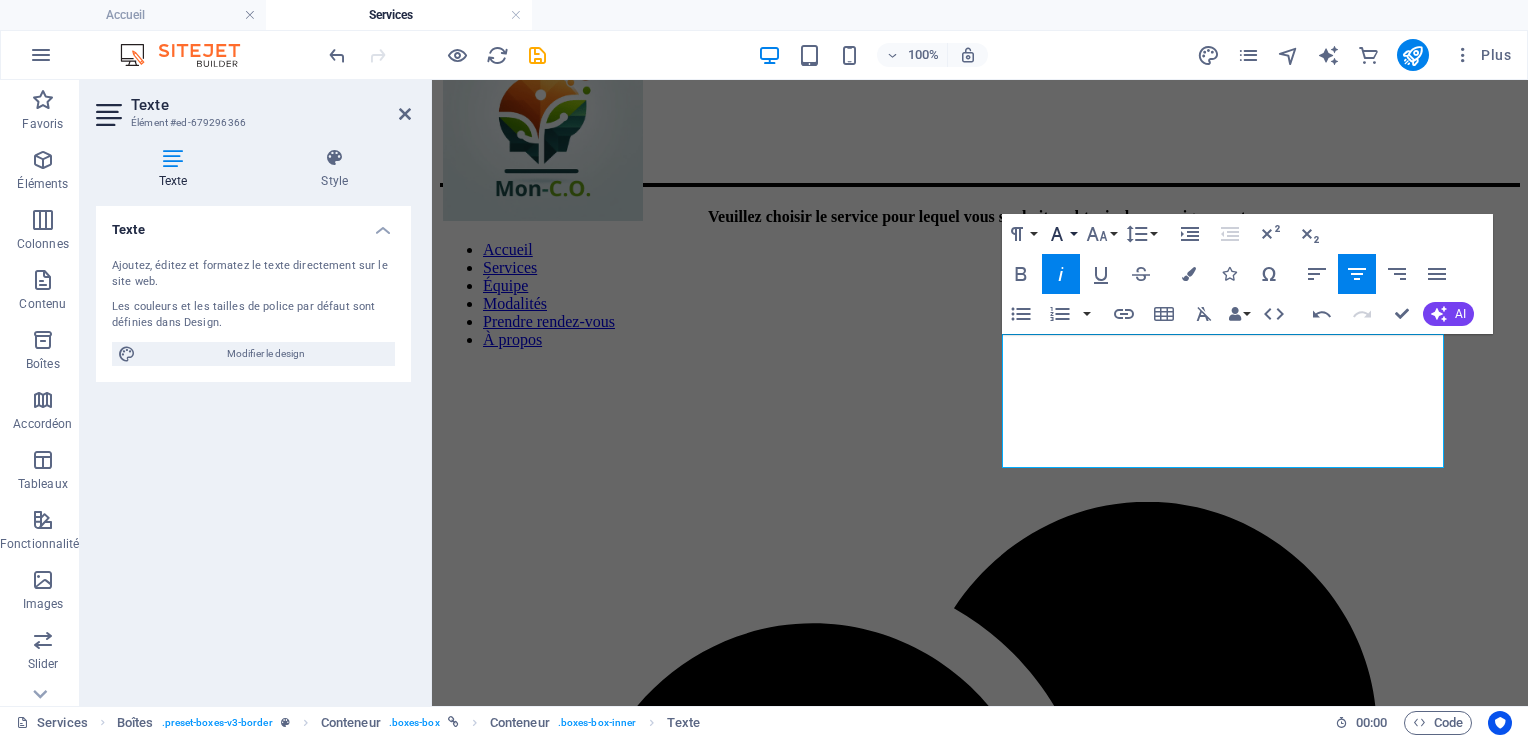 click 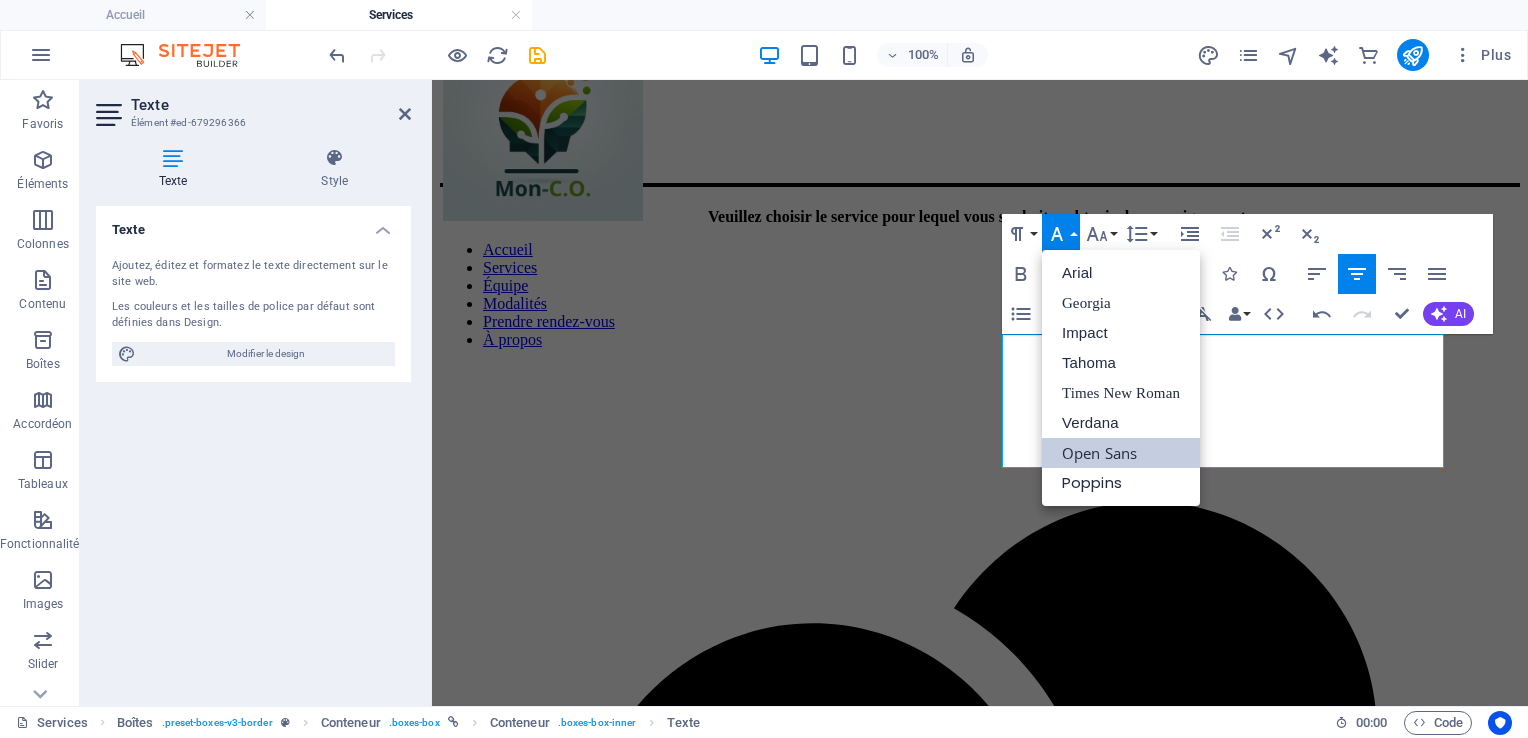 scroll, scrollTop: 0, scrollLeft: 0, axis: both 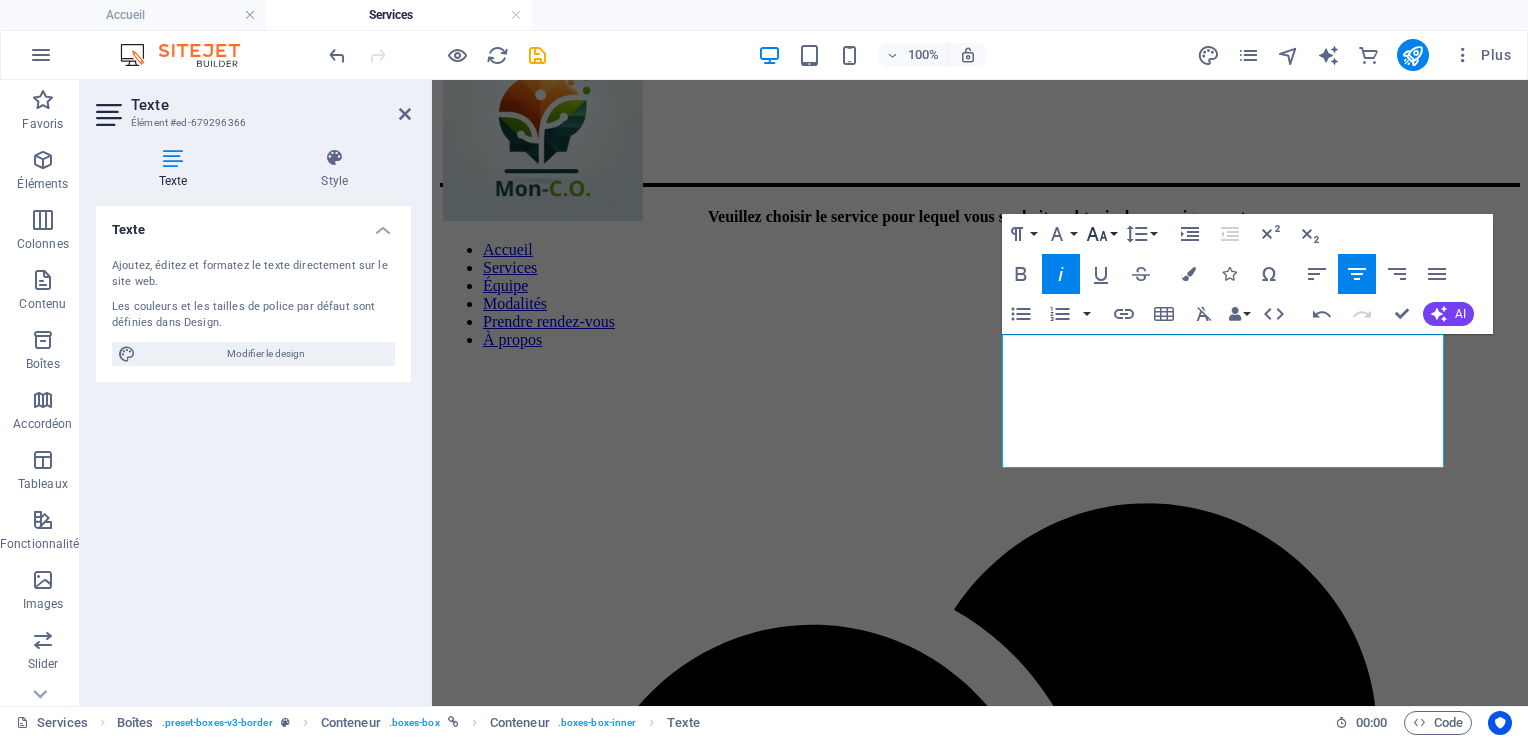 click 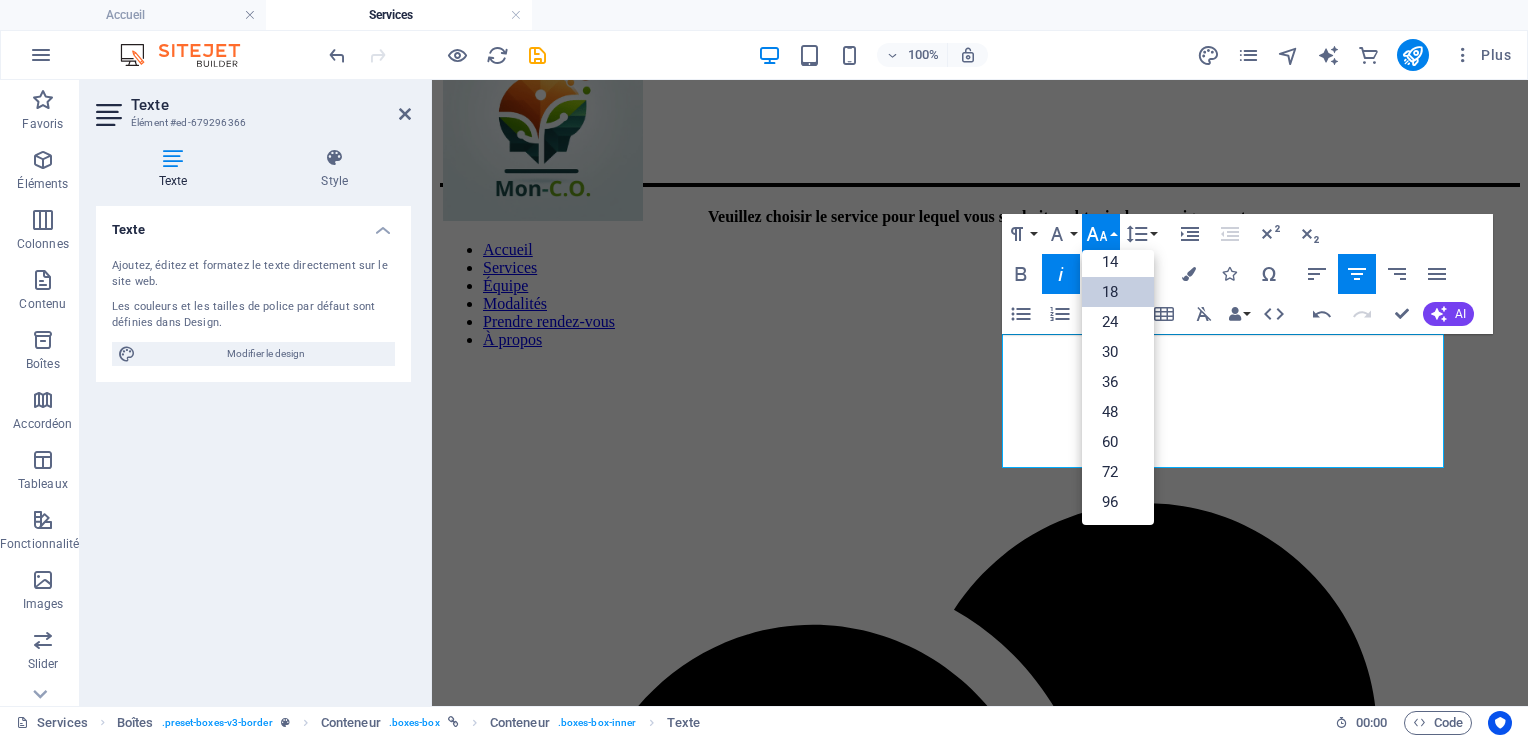 scroll, scrollTop: 160, scrollLeft: 0, axis: vertical 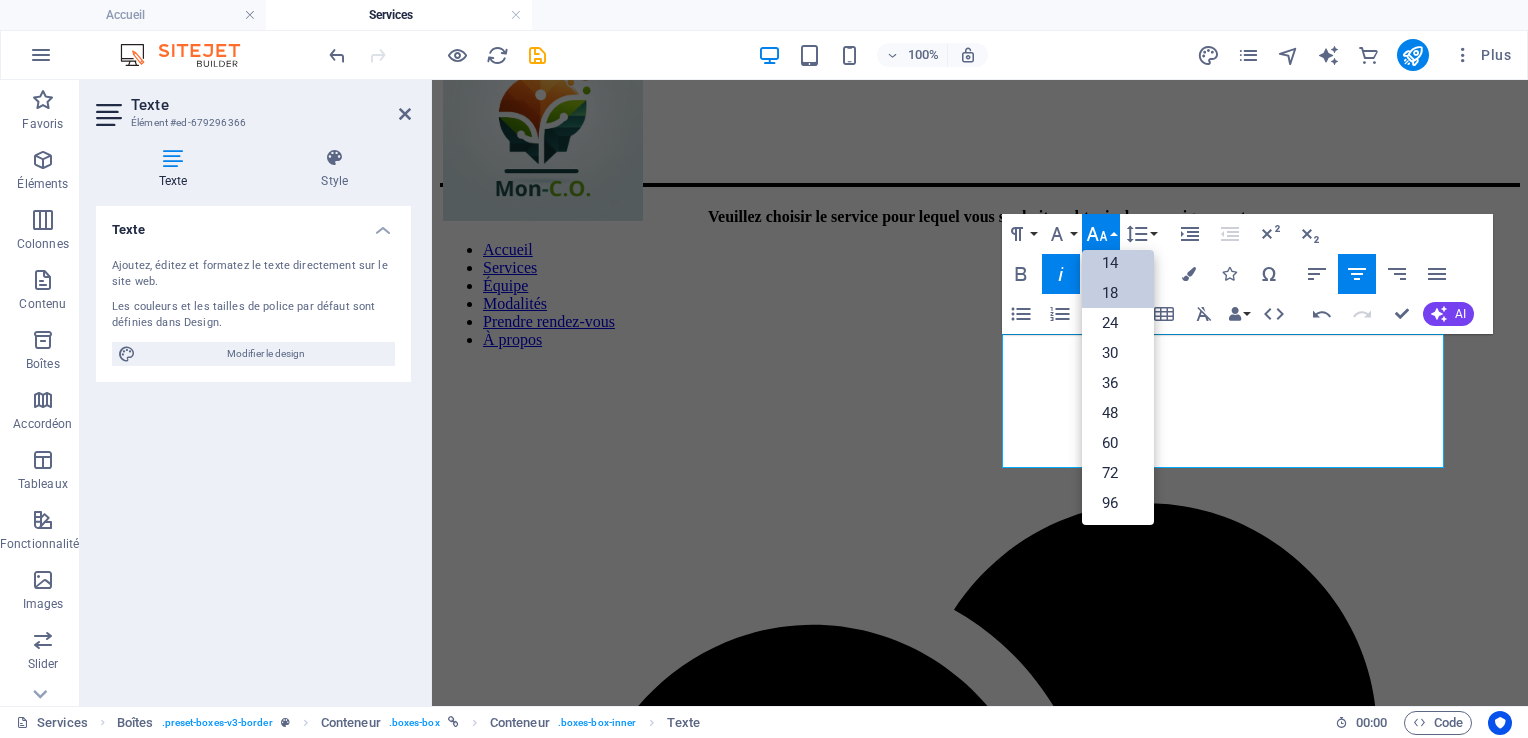 click on "14" at bounding box center (1118, 263) 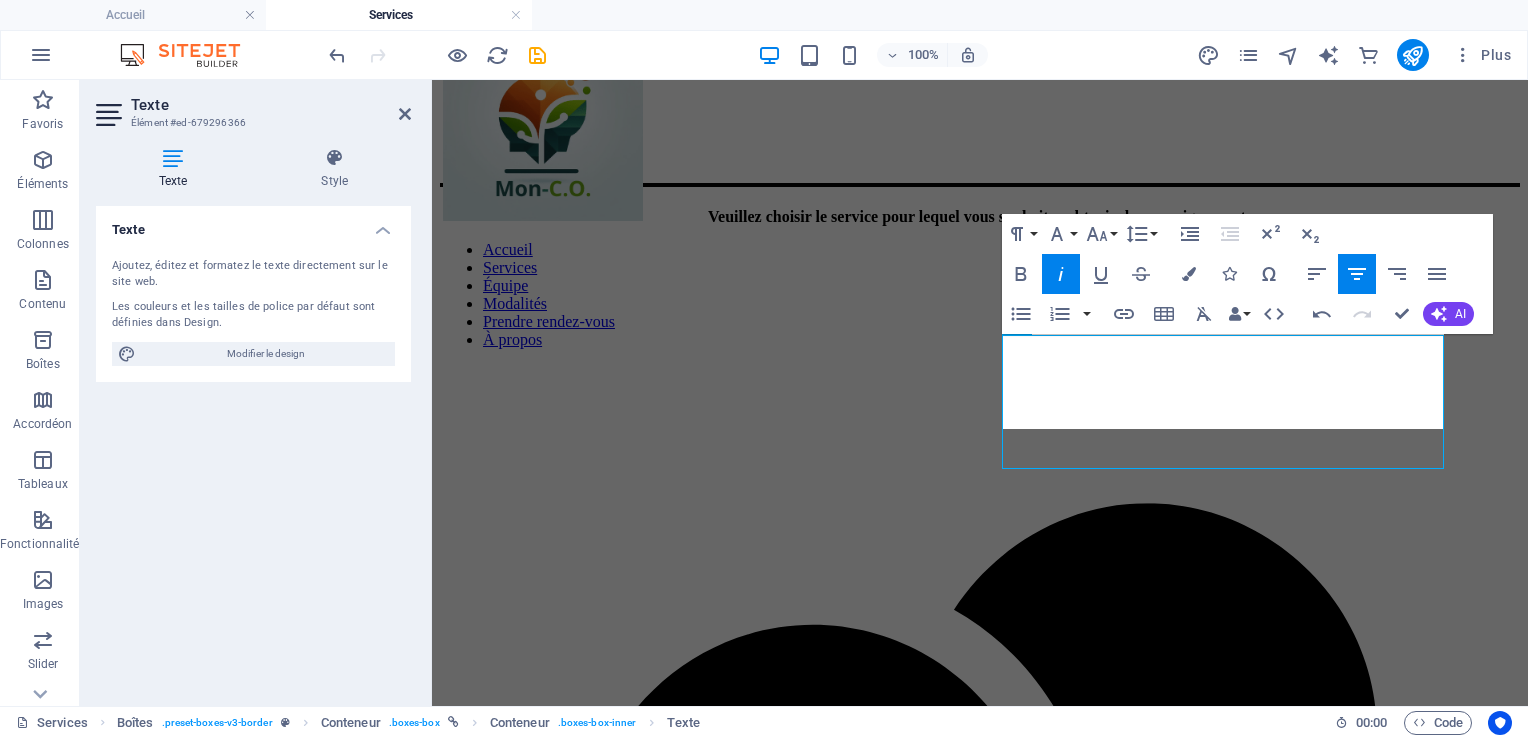 scroll, scrollTop: 69, scrollLeft: 0, axis: vertical 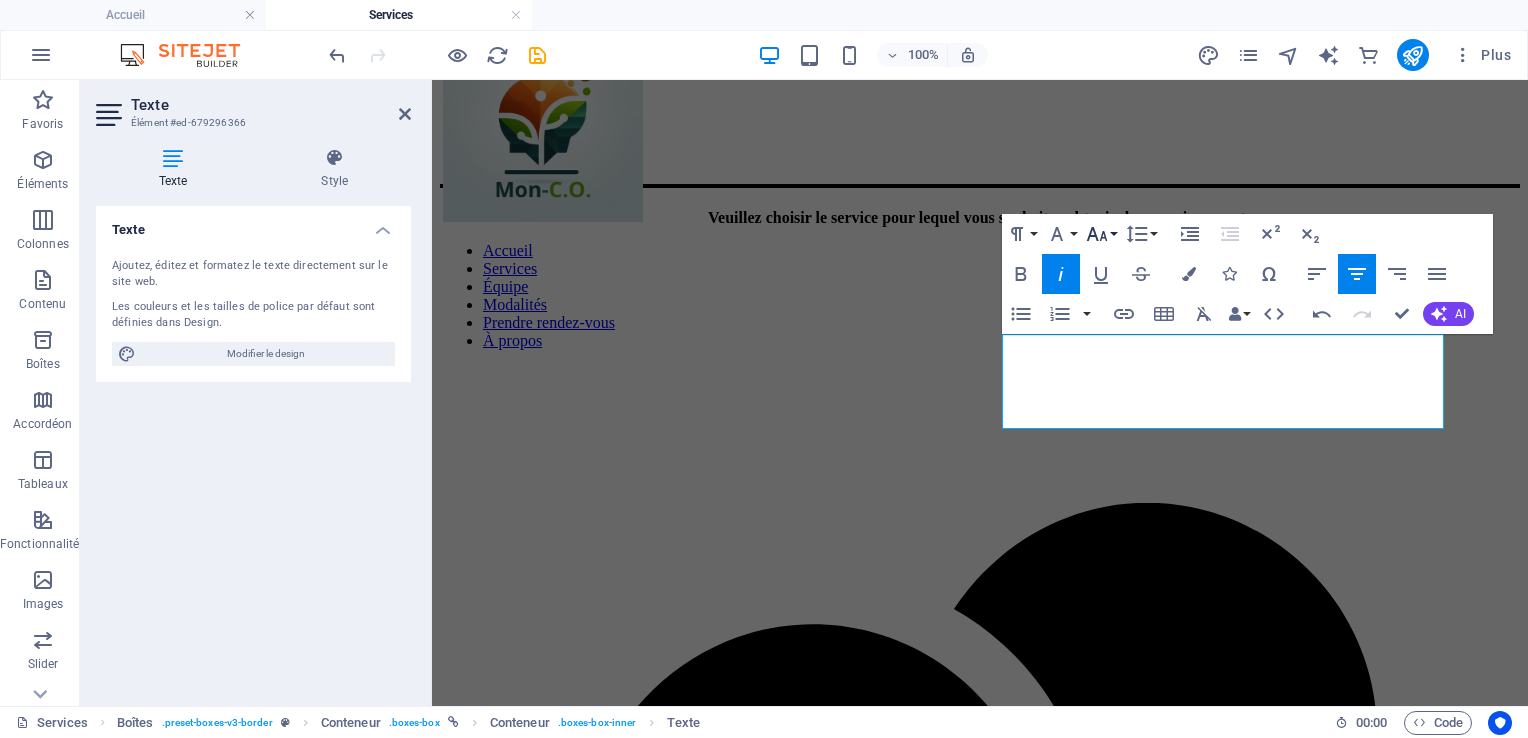 click 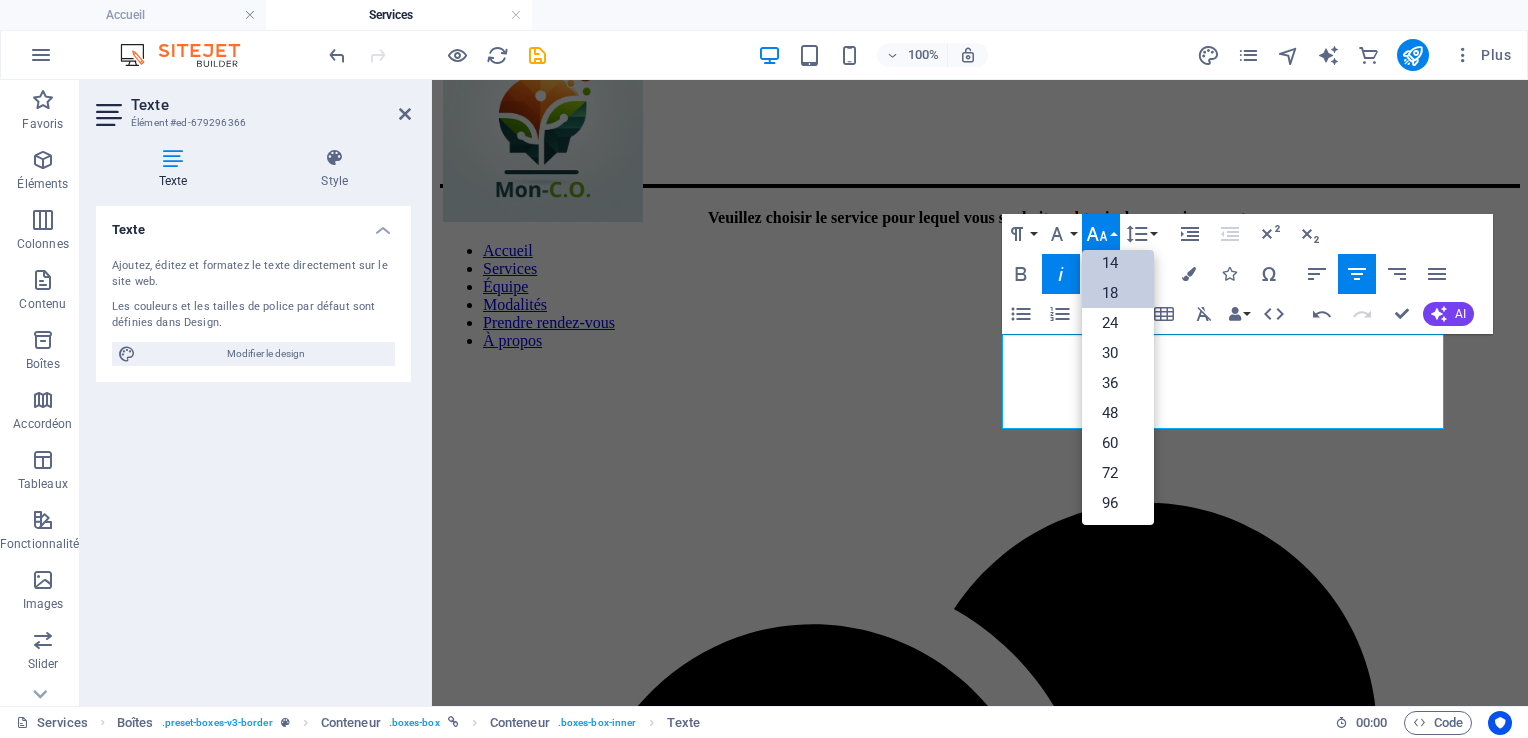 click on "18" at bounding box center [1118, 293] 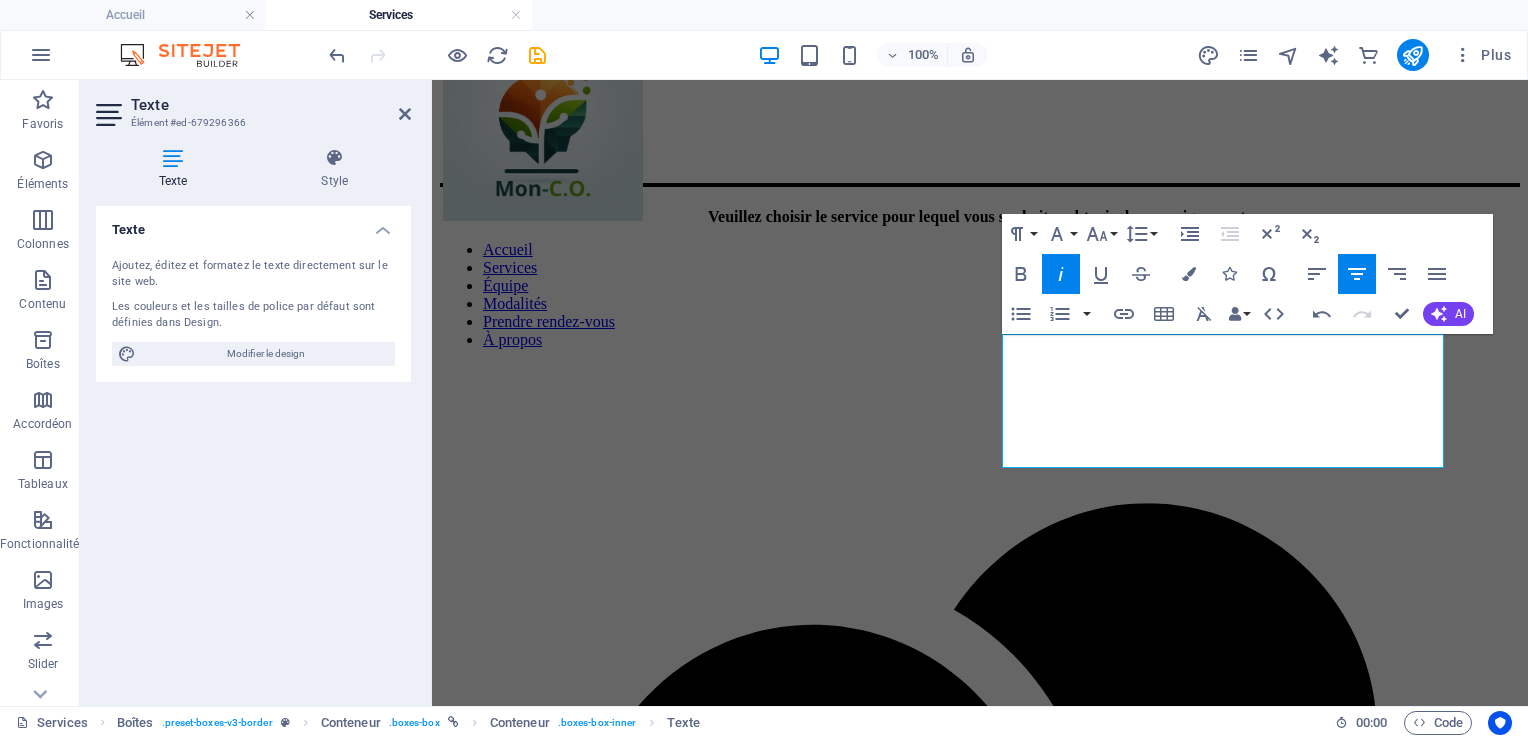 click on "Accueil Services Équipe Modalités Prendre rendez-vous À propos Veuillez choisir le service pour lequel vous souhaitez obtenir des renseignements Counseling thérapeutique Le counseling thérapeutique vise à soutenir les individus dans la gestion des émotions, des relations interpersonnelles et des défis personnels. Il fournit des outils pour surmonter des difficultés psychologiques, développer des stratégies d’adaptation et améliorer le bien-être global. Counseling d'orientation et de carrière Le counseling de carrière et d’orientation aide à explorer les intérêts, les ccocmpétences et les possibilités professionnelles. Il offre un cadre pour planifier des objectifs, gérer les transitions professionnelles et s’épanouir dans le domaine scolaire ou professionnel. Aide à l'emploi Les spécialistes des stratégies de la recherche d'emploi .fa-secondary{opacity:.4} Massothérapie Services aux entreprises Contactez-nous [NUMBER] [STREET], Bureau 315, [CITY], [STATE], [POSTAL_CODE]" at bounding box center (980, 2818) 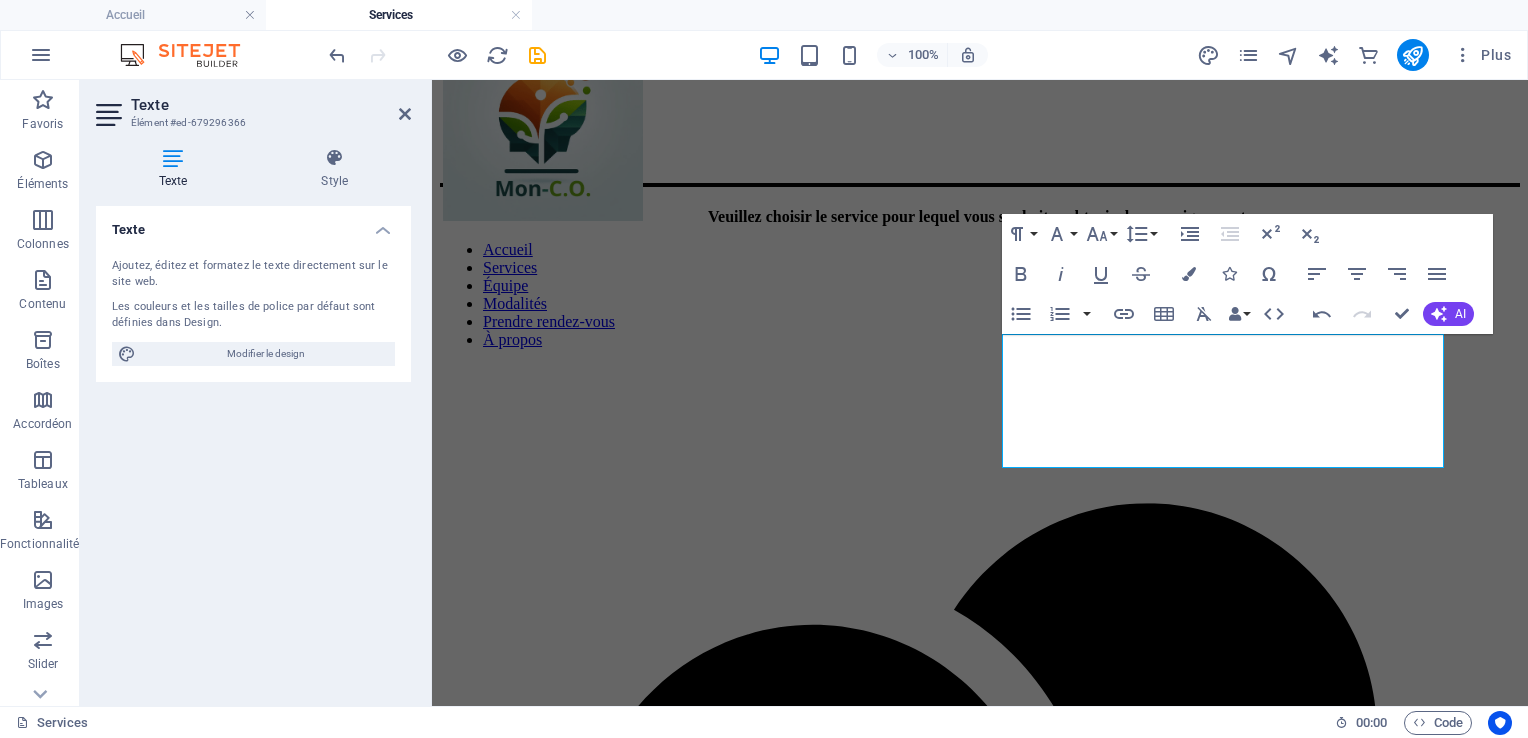 click on "Accueil Services Équipe Modalités Prendre rendez-vous À propos Veuillez choisir le service pour lequel vous souhaitez obtenir des renseignements Counseling thérapeutique Le counseling thérapeutique vise à soutenir les individus dans la gestion des émotions, des relations interpersonnelles et des défis personnels. Il fournit des outils pour surmonter des difficultés psychologiques, développer des stratégies d’adaptation et améliorer le bien-être global. Counseling d'orientation et de carrière Le counseling de carrière et d’orientation aide à explorer les intérêts, les ccocmpétences et les possibilités professionnelles. Il offre un cadre pour planifier des objectifs, gérer les transitions professionnelles et s’épanouir dans le domaine scolaire ou professionnel. Aide à l'emploi Les spécialistes des stratégies de la recherche d'emploi .fa-secondary{opacity:.4} Massothérapie Services aux entreprises Contactez-nous [NUMBER] [STREET], Bureau 315, [CITY], [STATE], [POSTAL_CODE]" at bounding box center (980, 2818) 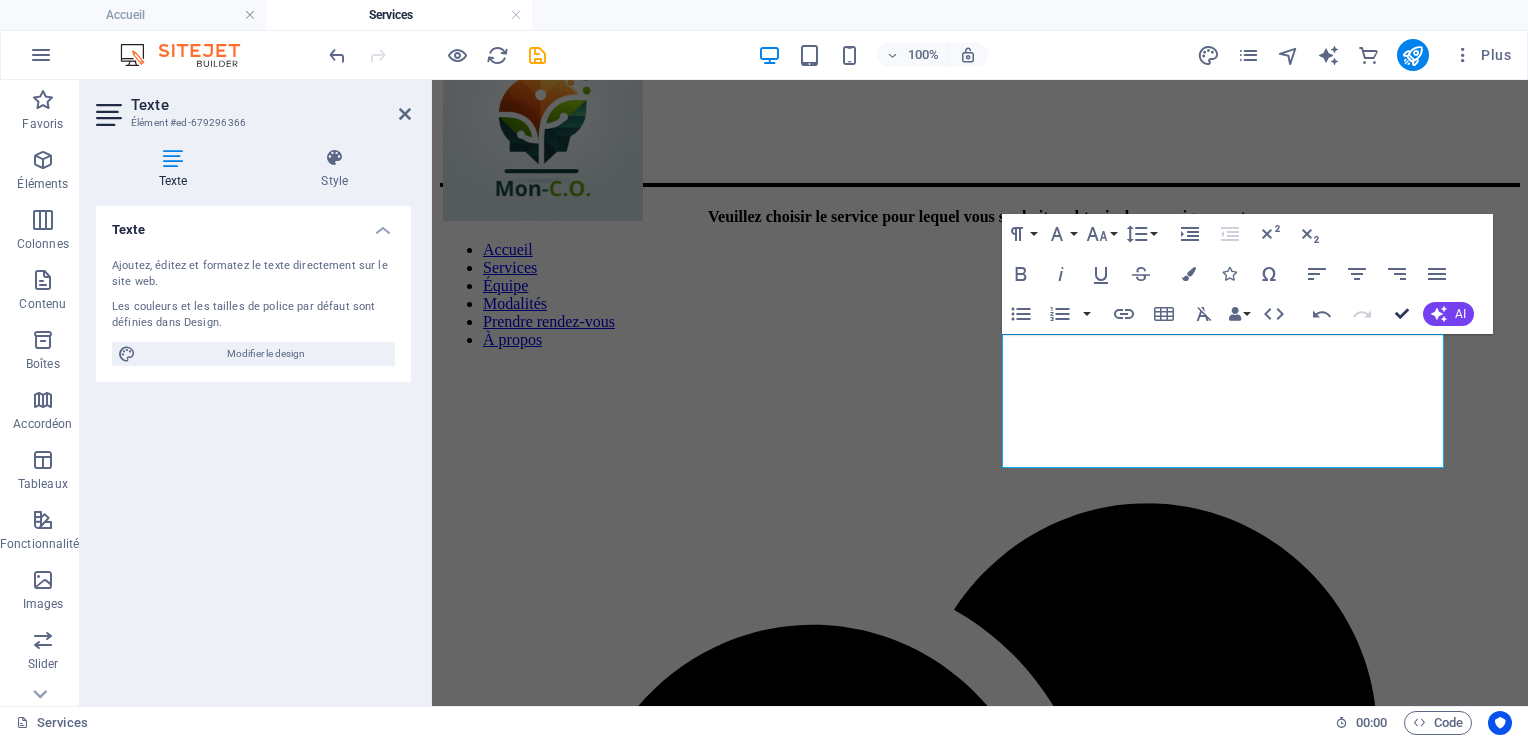 drag, startPoint x: 1396, startPoint y: 302, endPoint x: 1334, endPoint y: 351, distance: 79.025314 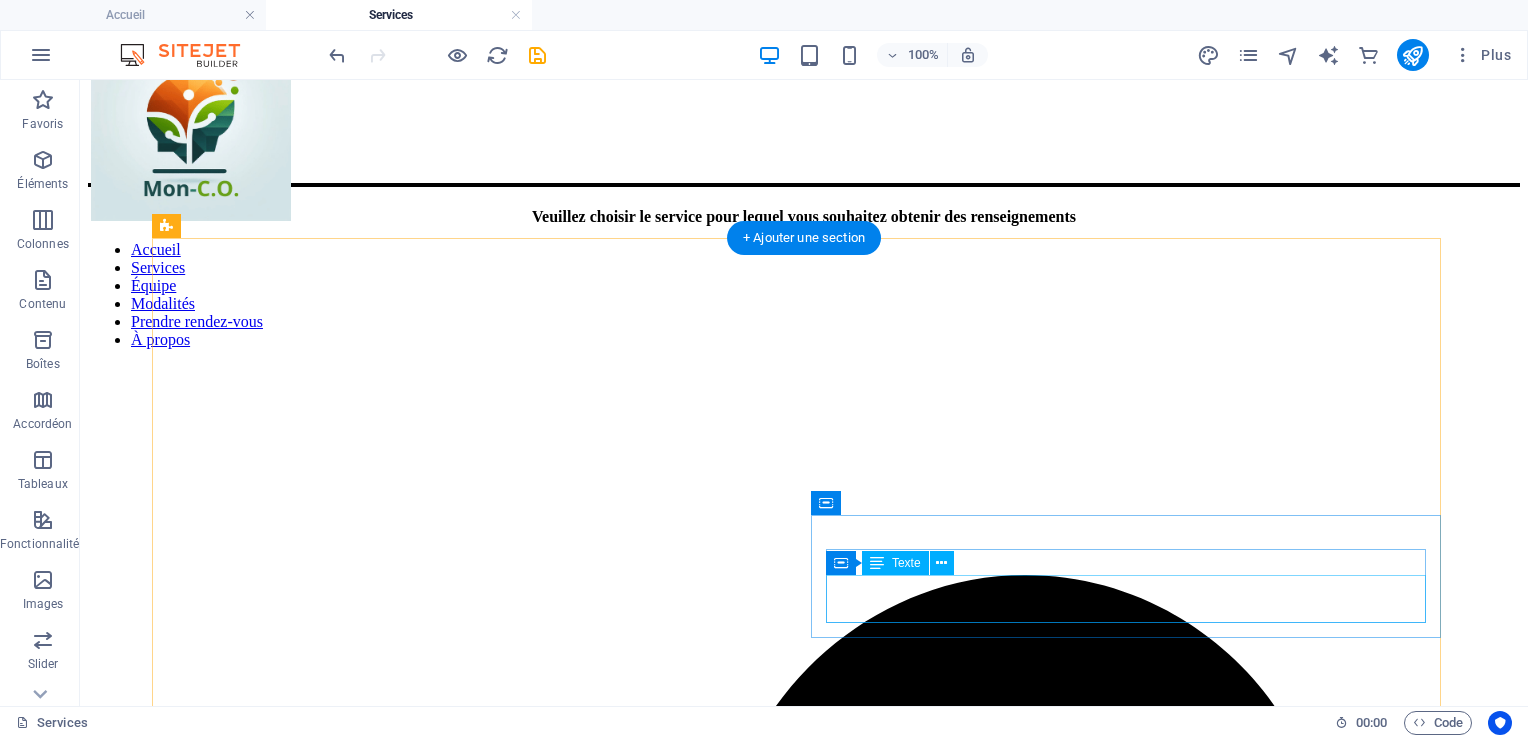 click on "La massothérapie, par différentes techniques manuelles, vise la détente et le soulagement des tensions musculaire. Les soins dispensés par ces thérapeutes sont adaptés à différentes clientèles appartenant à différents groupes d'âges." at bounding box center [804, 5247] 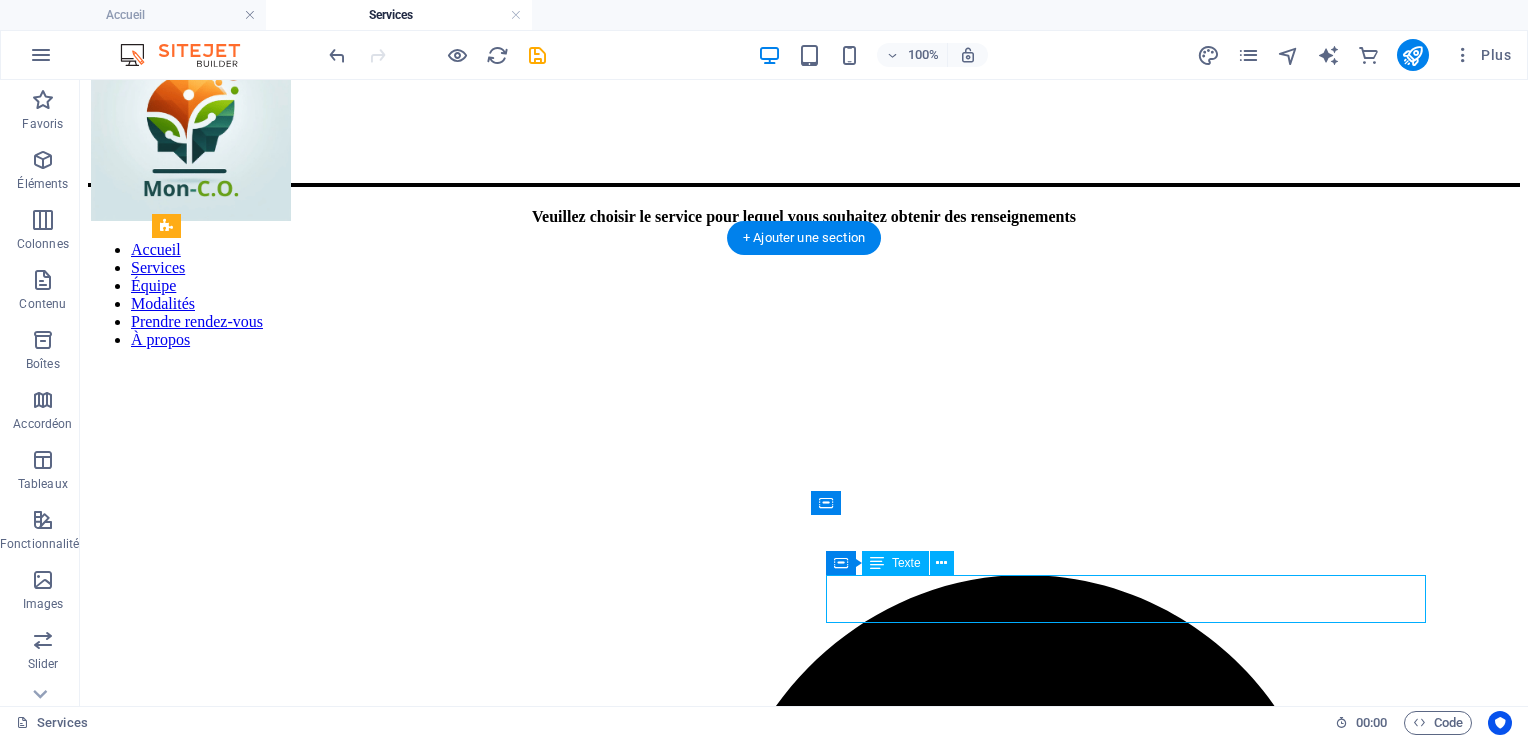 click on "La massothérapie, par différentes techniques manuelles, vise la détente et le soulagement des tensions musculaire. Les soins dispensés par ces thérapeutes sont adaptés à différentes clientèles appartenant à différents groupes d'âges." at bounding box center (804, 5247) 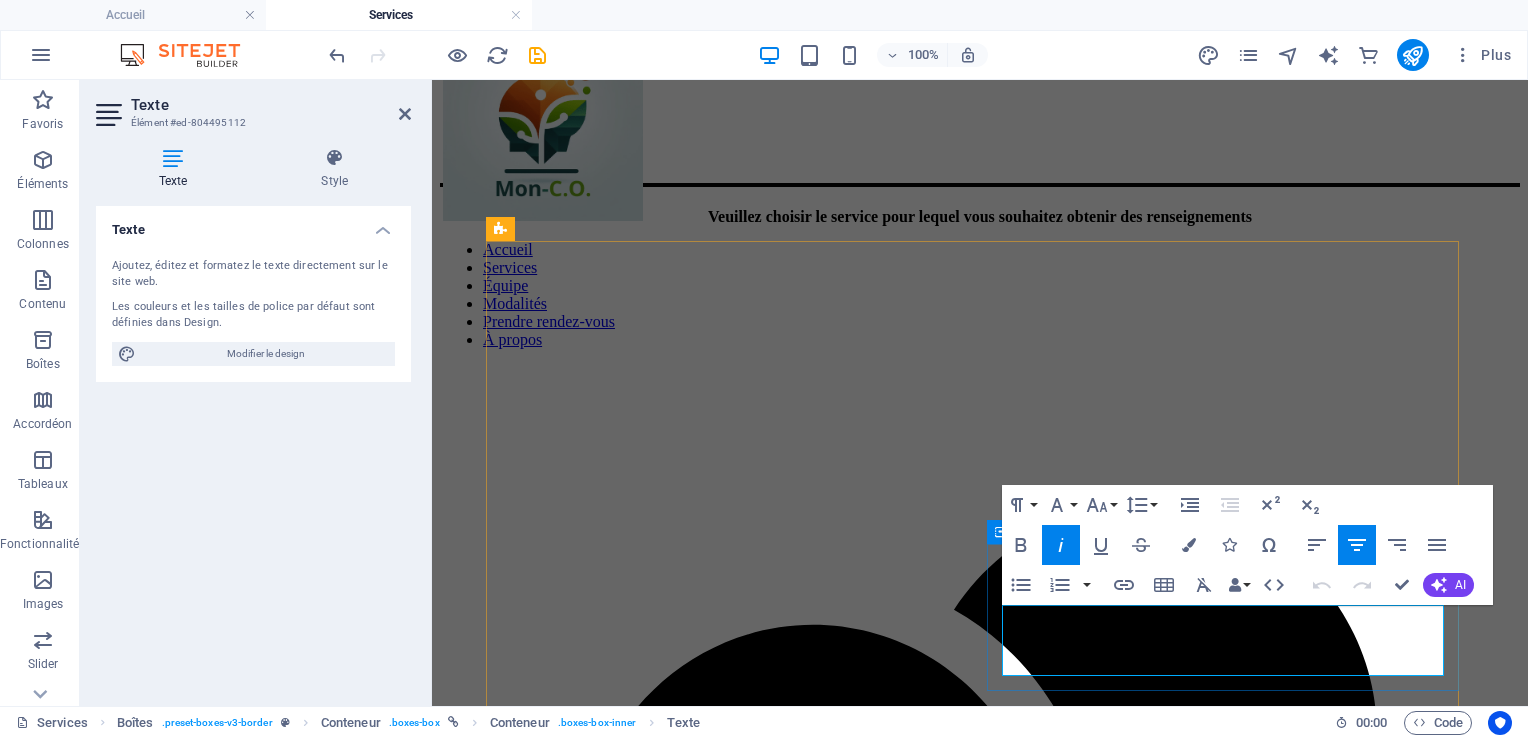 click on "La massothérapie, par différentes techniques manuelles, vise la détente et le soulagement des tensions musculaire. Les soins dispensés par ces thérapeutes sont adaptés à différentes clientèles appartenant à différents groupes d'âges." at bounding box center (980, 4148) 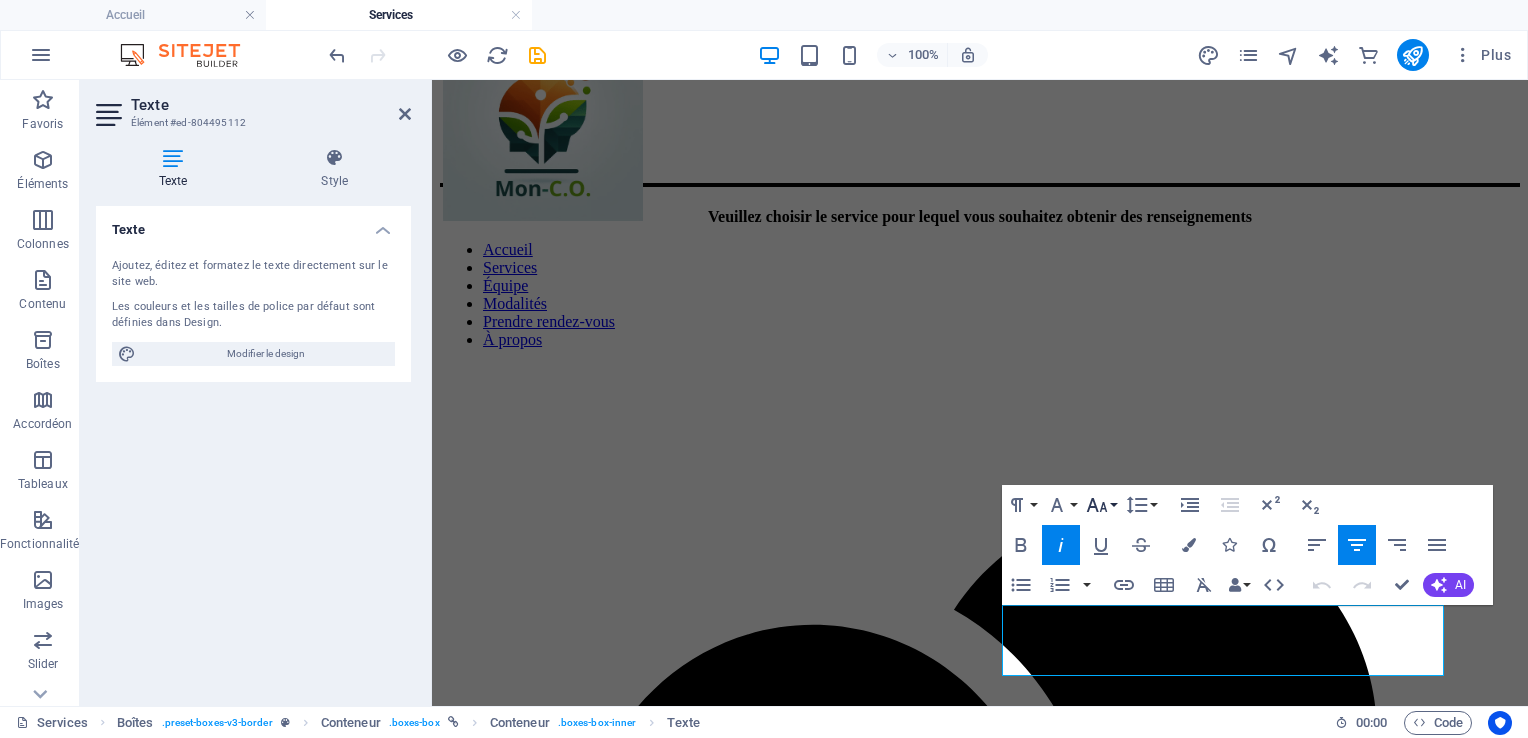 click 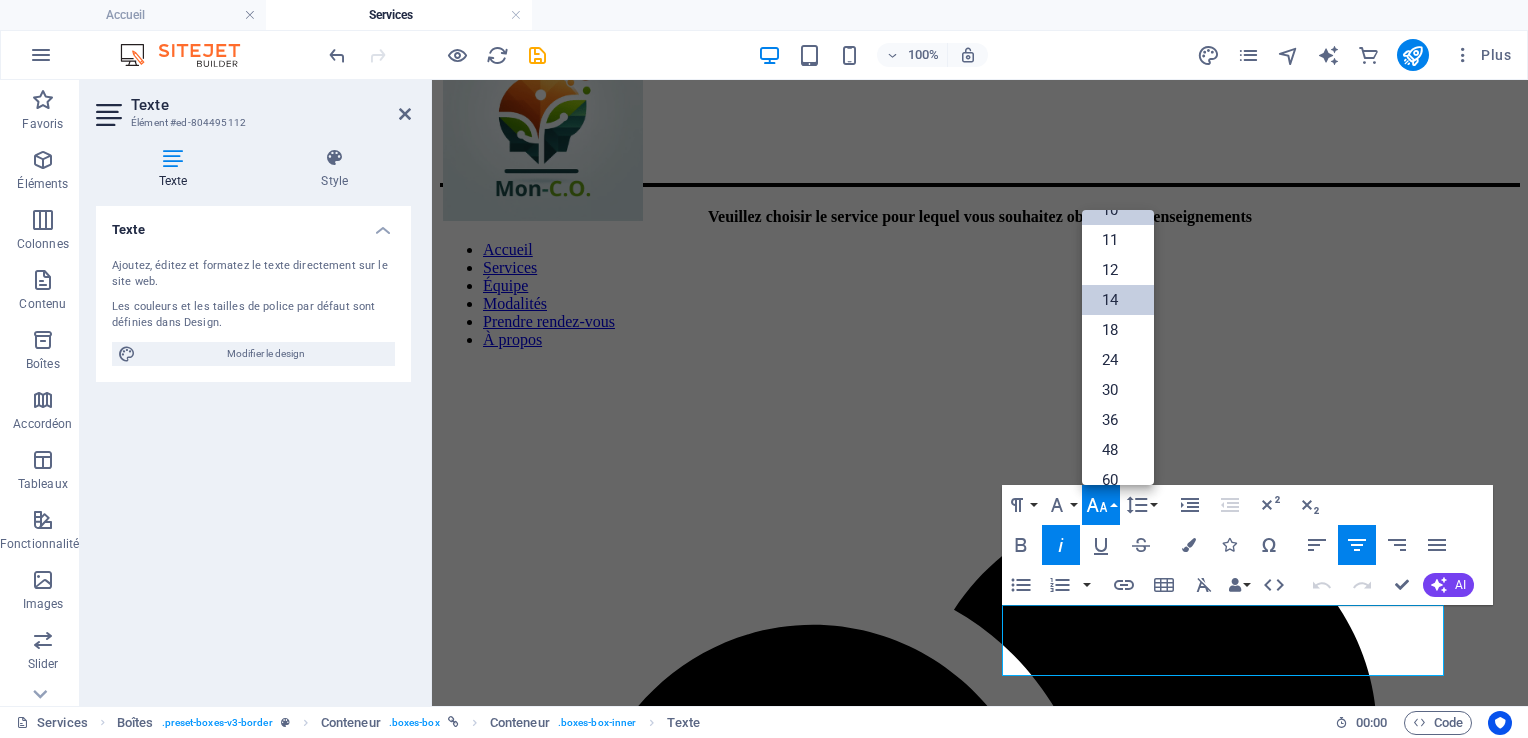 click on "14" at bounding box center (1118, 300) 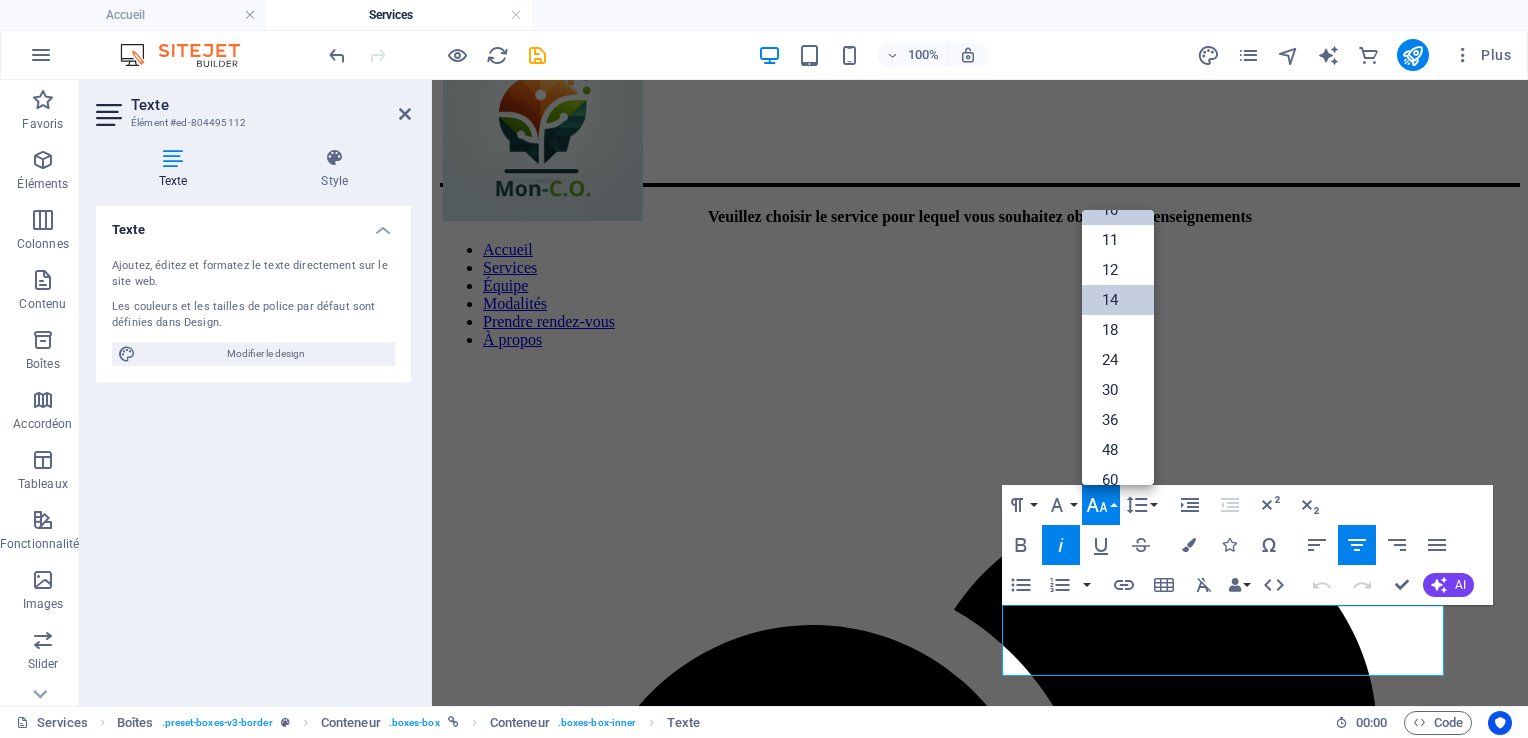 scroll, scrollTop: 72, scrollLeft: 0, axis: vertical 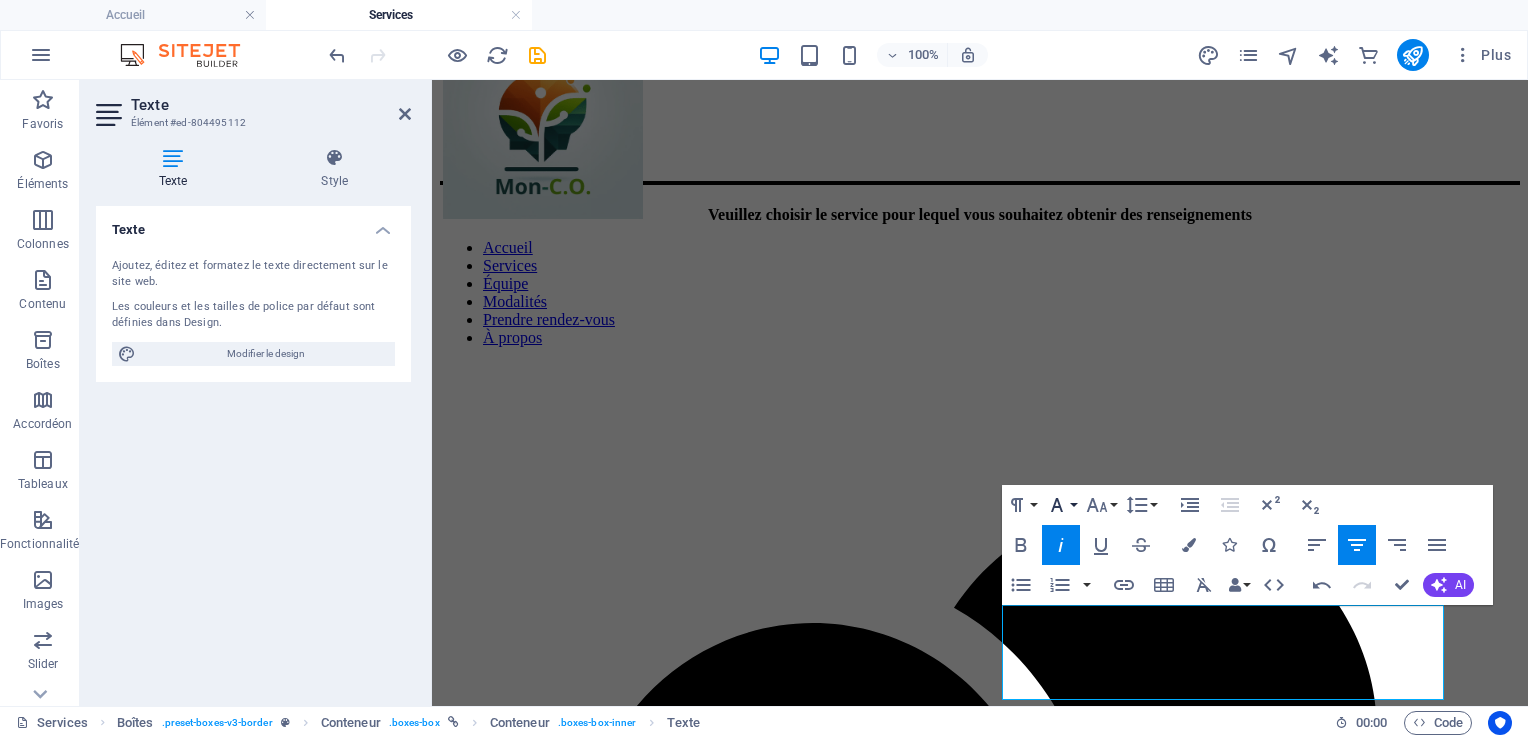 click on "Font Family" at bounding box center (1061, 505) 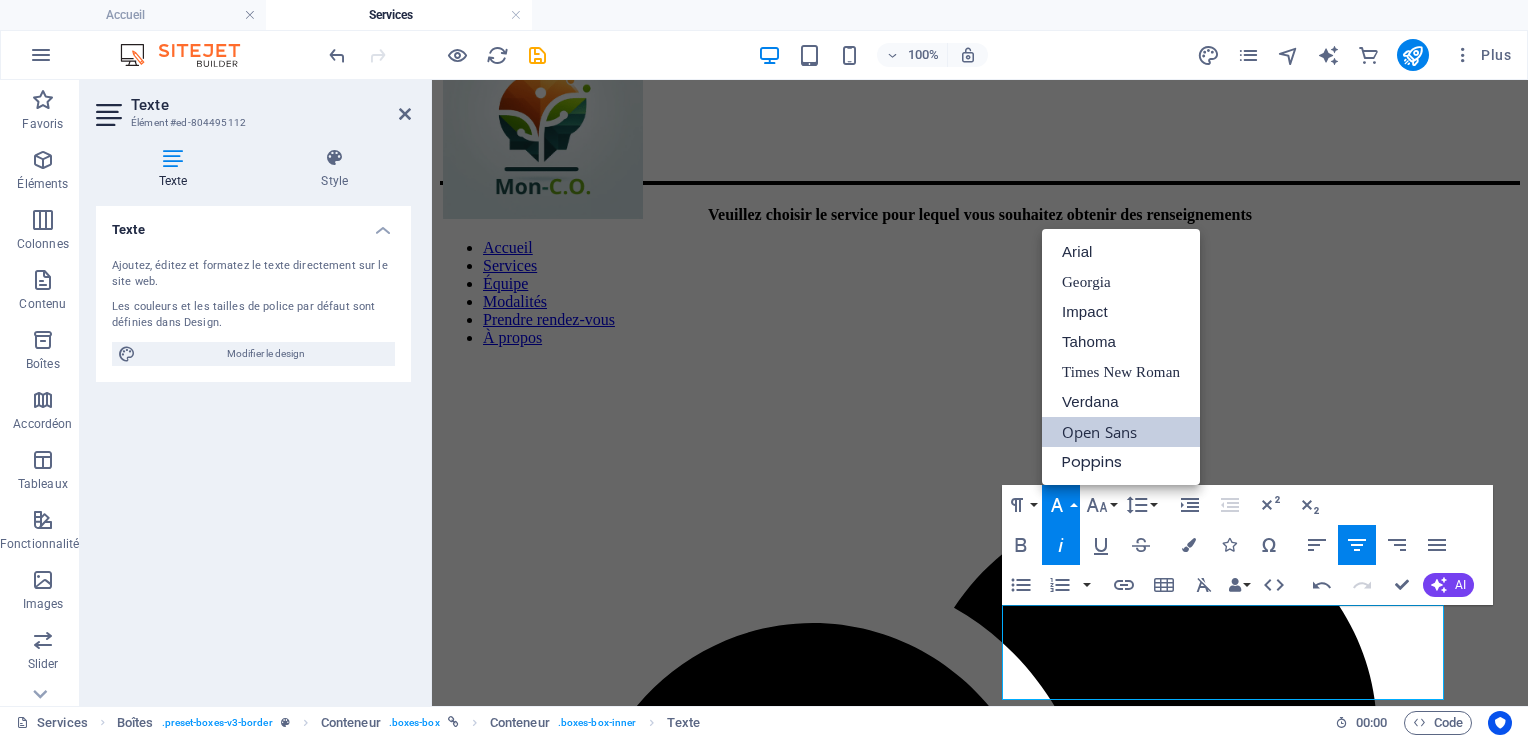 scroll, scrollTop: 0, scrollLeft: 0, axis: both 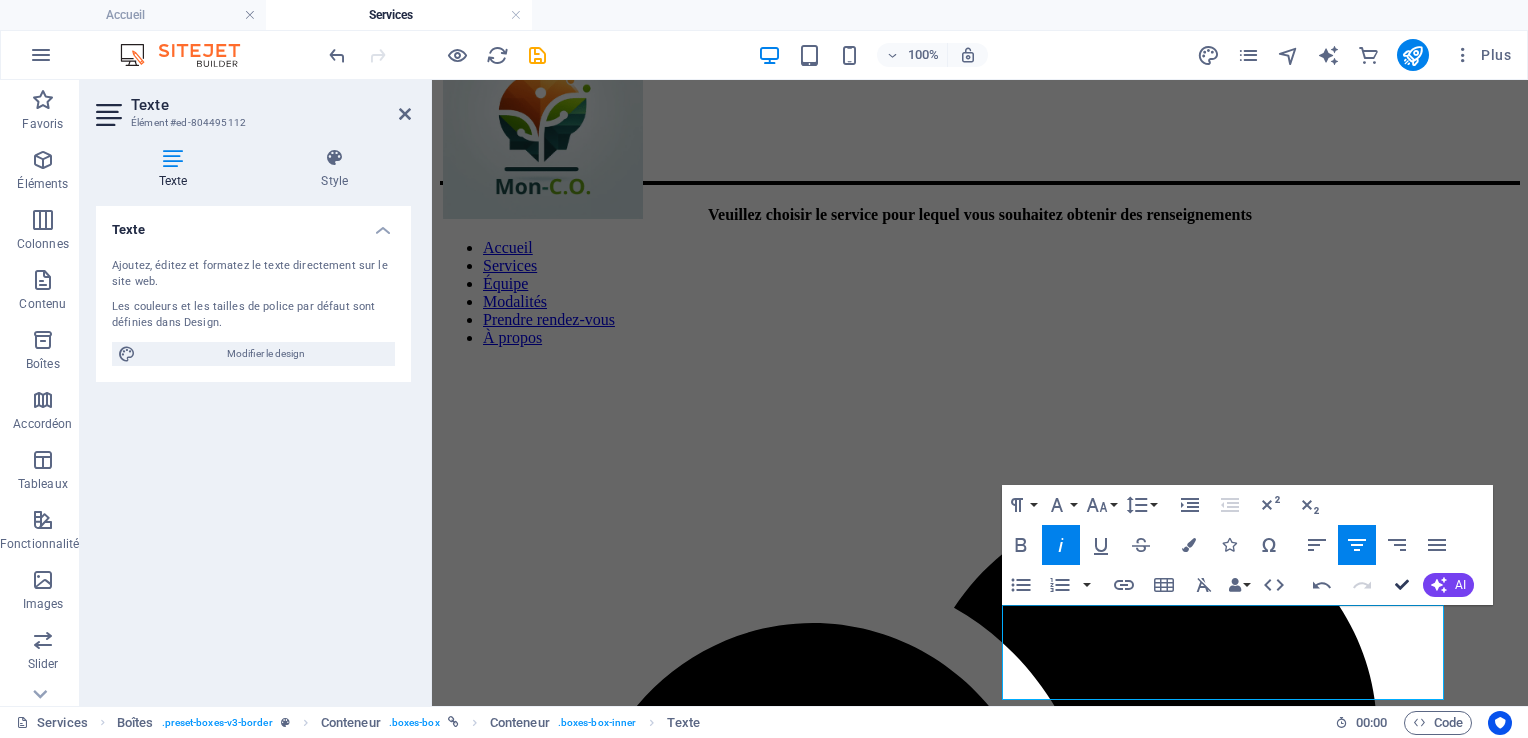 drag, startPoint x: 1409, startPoint y: 582, endPoint x: 1349, endPoint y: 446, distance: 148.64723 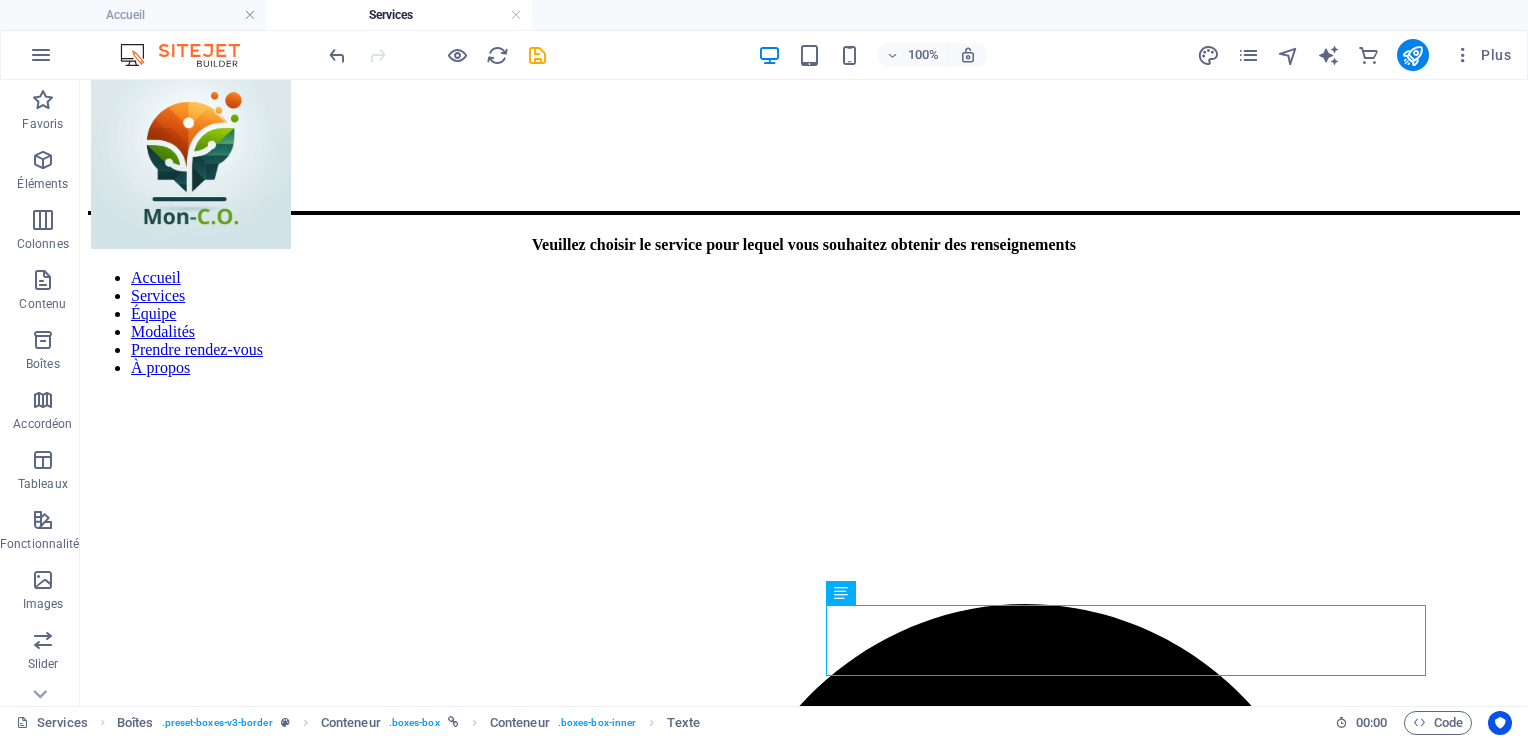scroll, scrollTop: 113, scrollLeft: 0, axis: vertical 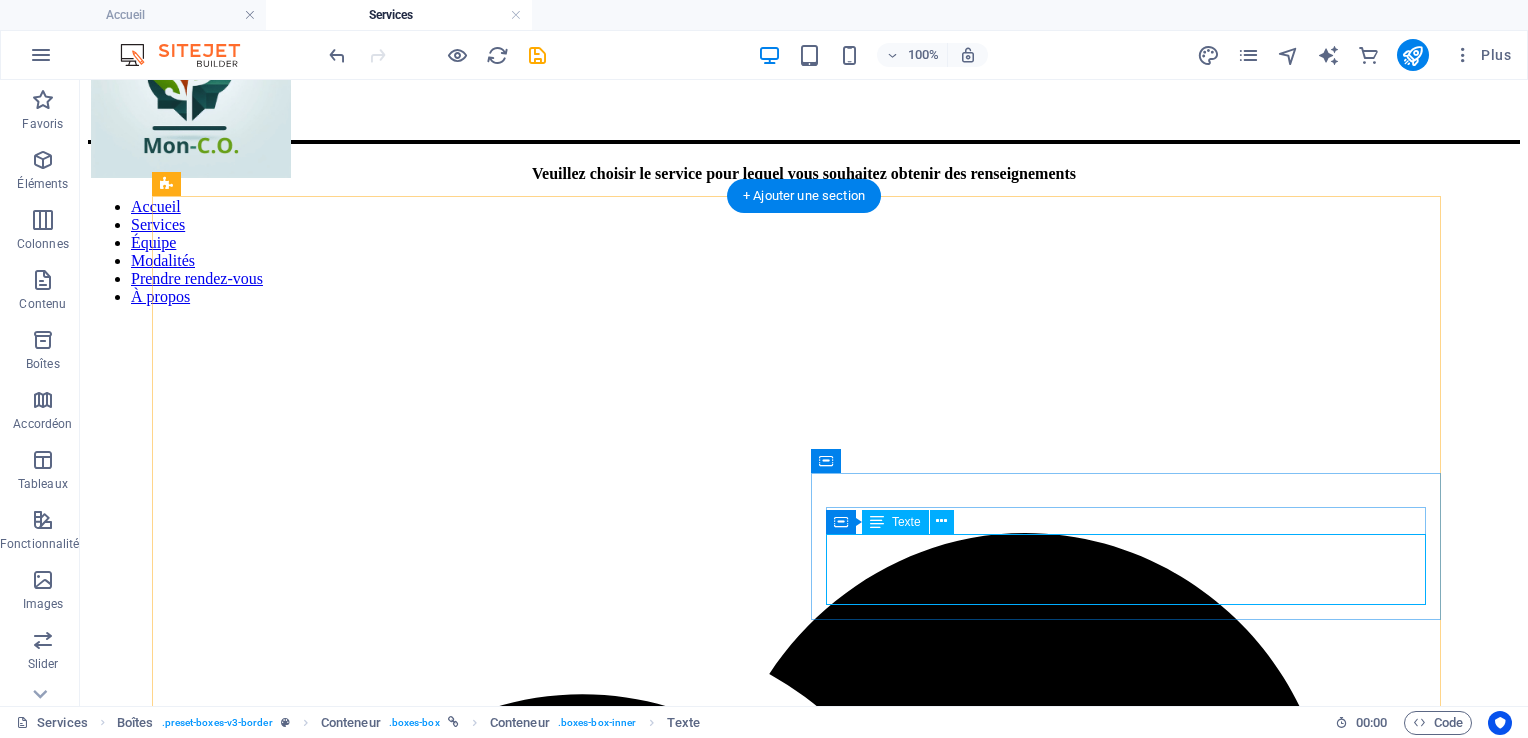 click on "La massothérapie, par différentes techniques manuelles, vise la détente et le soulagement des tensions musculaire. Les soins dispensés par ces thérapeutes sont adaptés à différentes clientèles appartenant à différents groupes d'âges." at bounding box center [804, 5214] 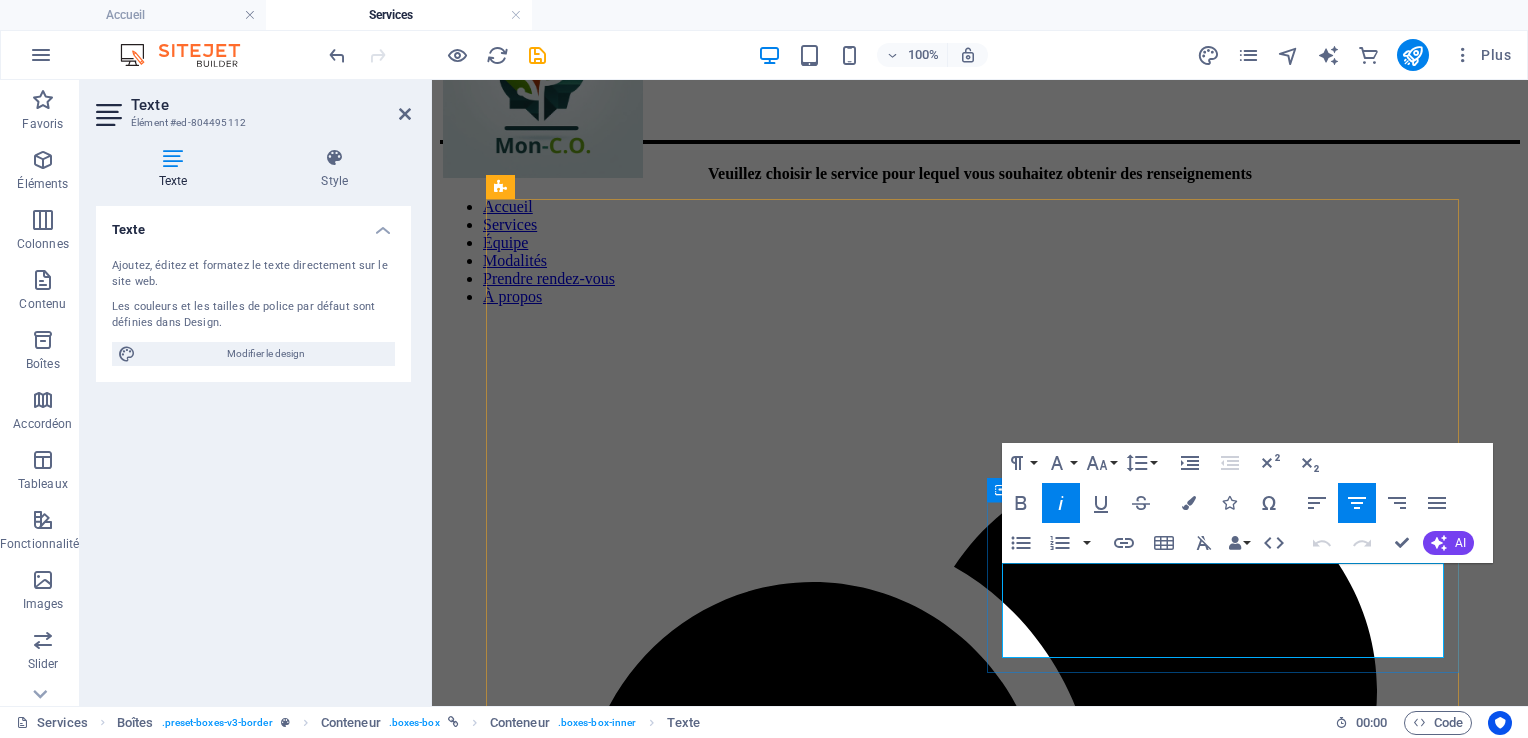 click on "La massothérapie, par différentes techniques manuelles, vise la détente et le soulagement des tensions musculaire. Les soins dispensés par ces thérapeutes sont adaptés à différentes clientèles appartenant à différents groupes d'âges." at bounding box center (970, 4106) 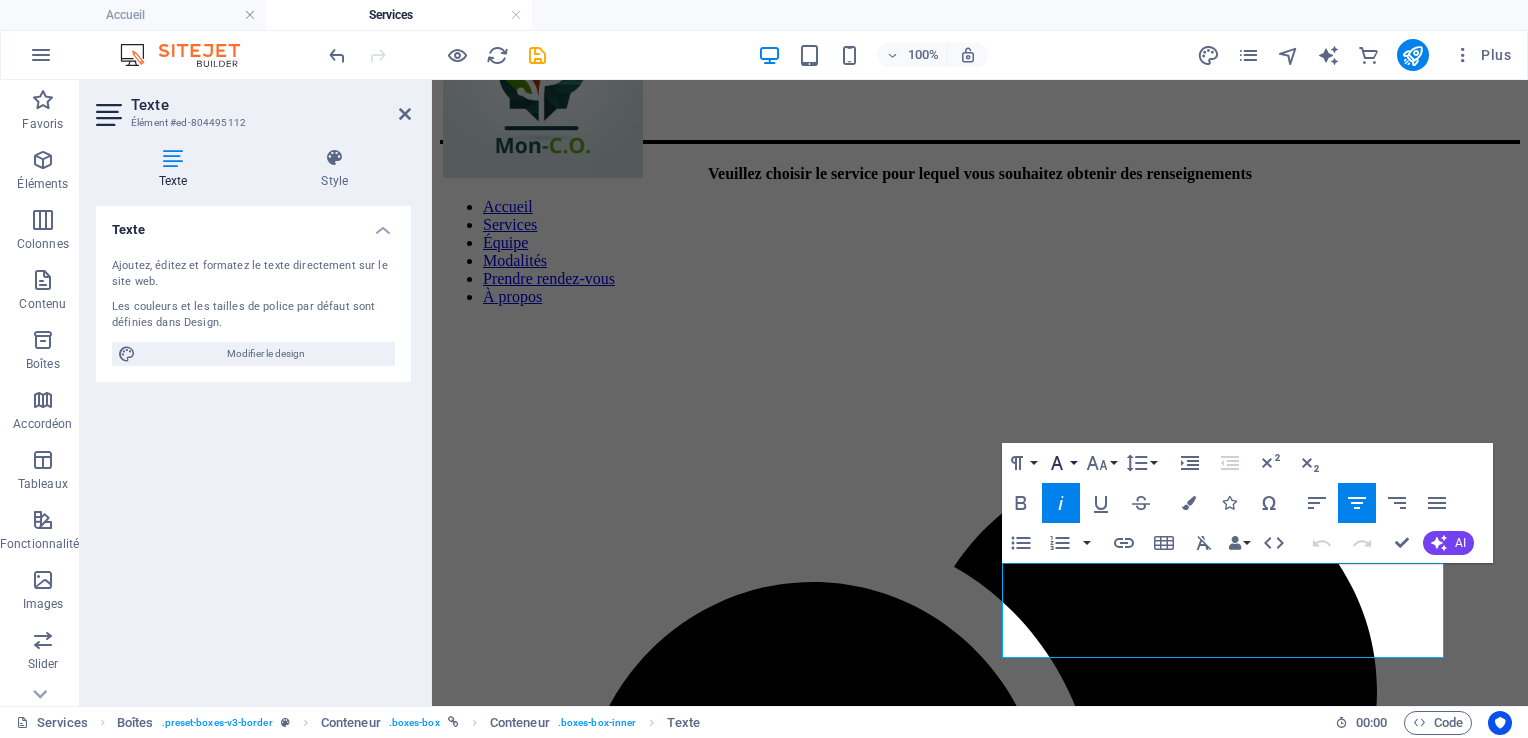 click 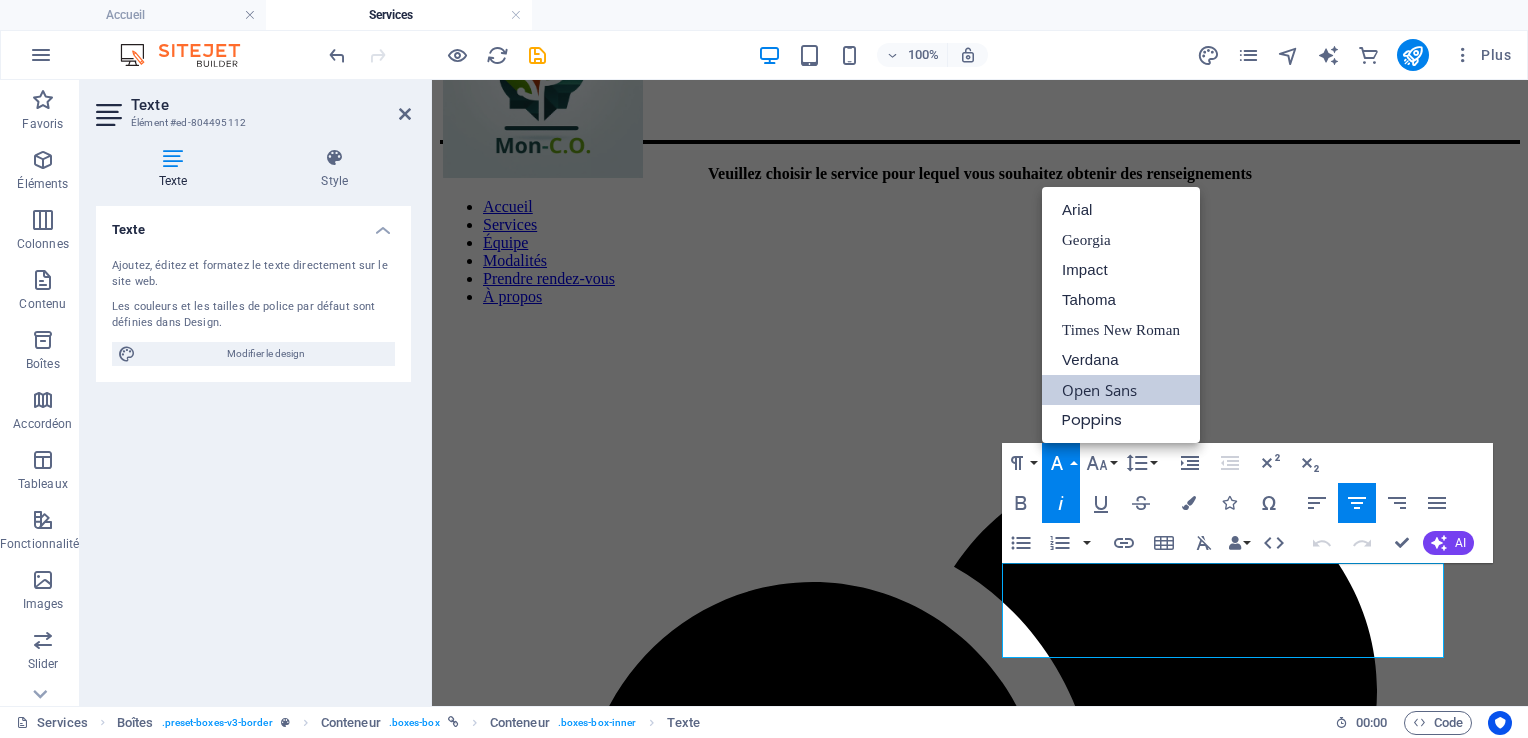 scroll, scrollTop: 0, scrollLeft: 0, axis: both 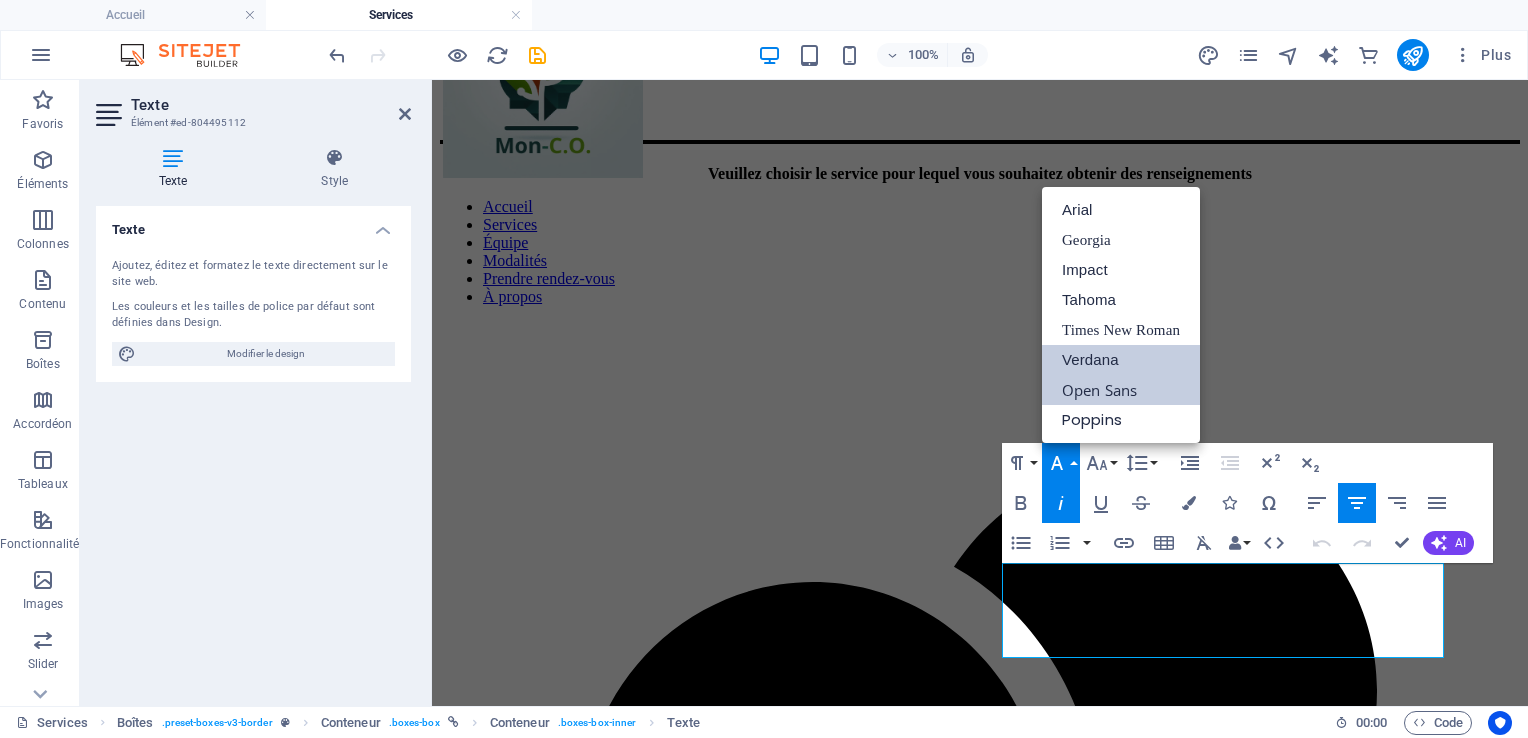 click on "Verdana" at bounding box center [1121, 360] 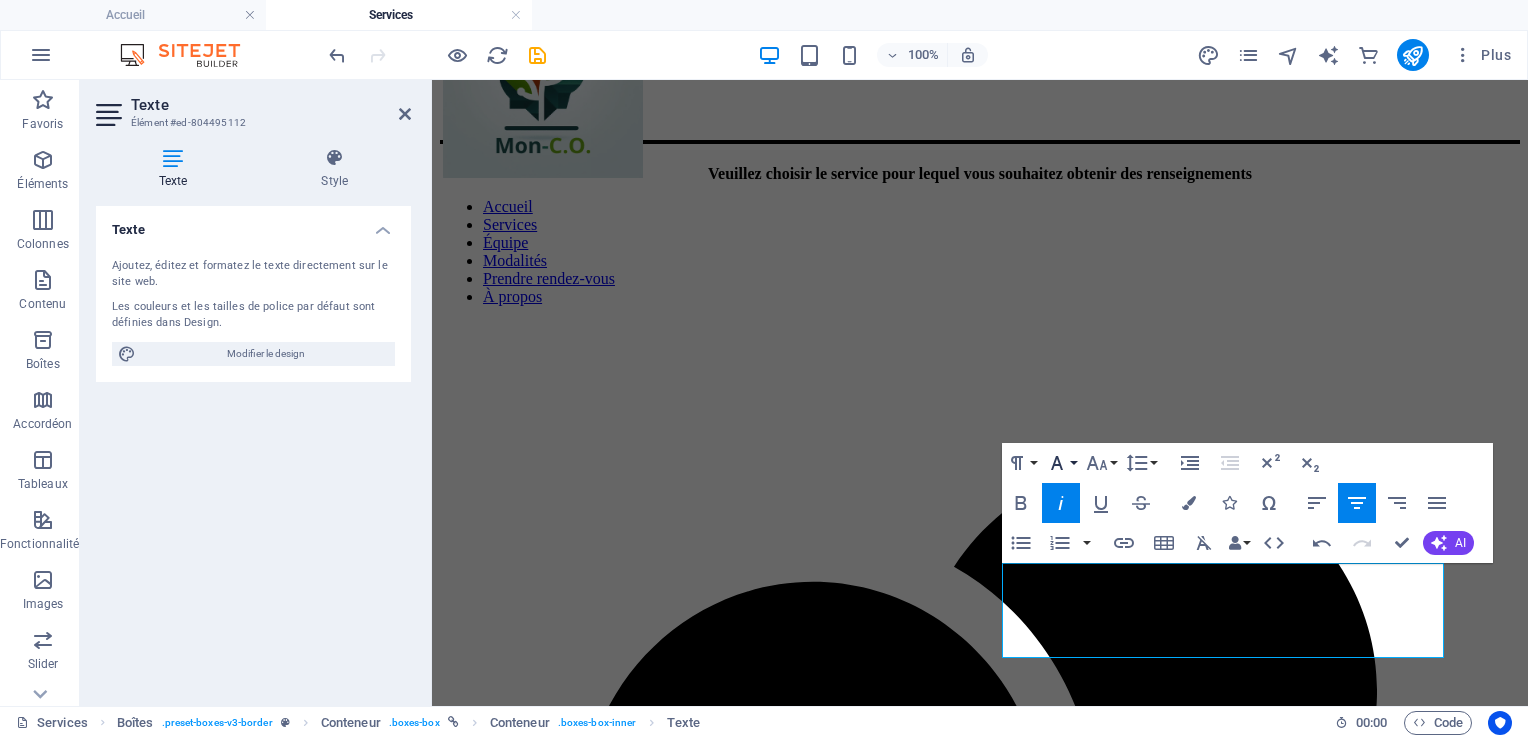 click on "Font Family" at bounding box center (1061, 463) 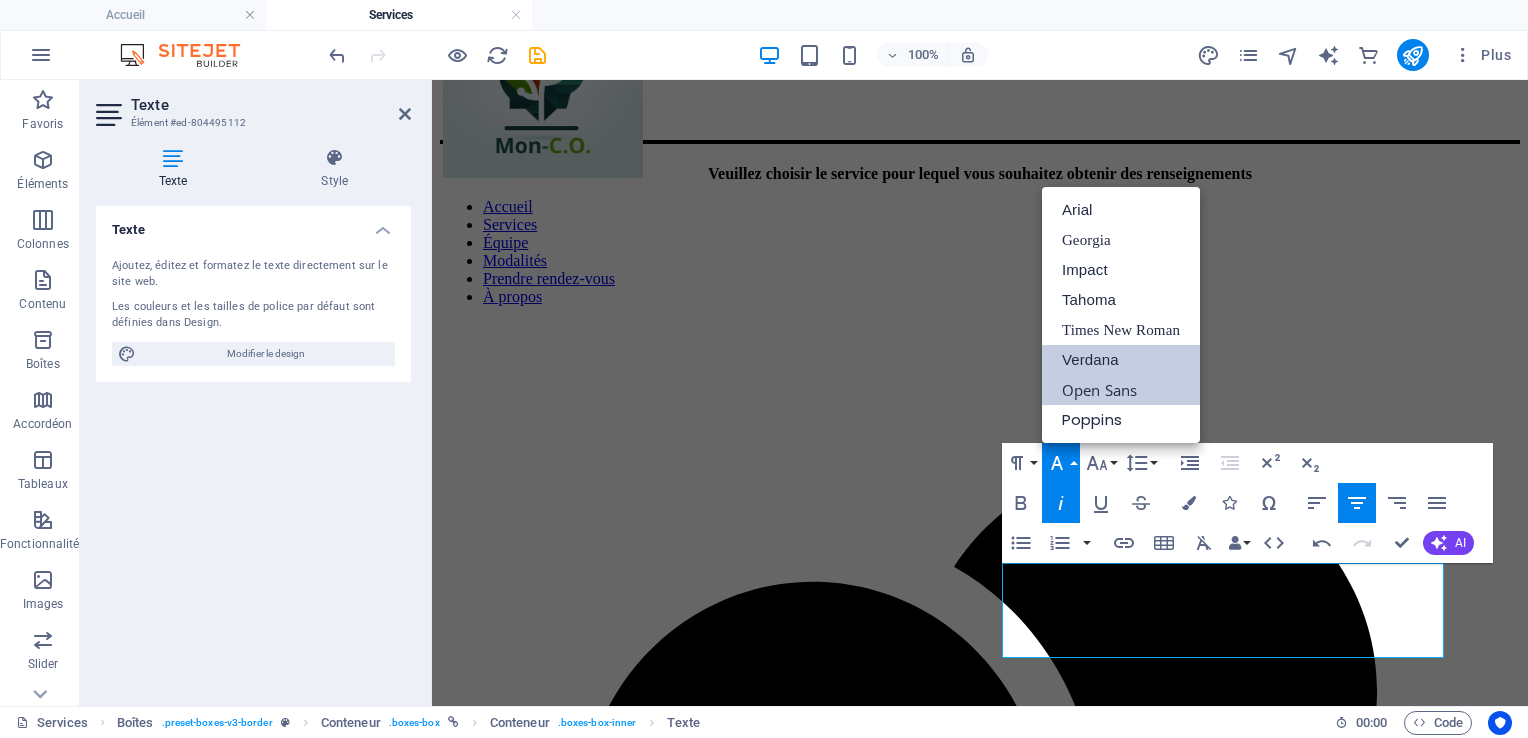scroll, scrollTop: 0, scrollLeft: 0, axis: both 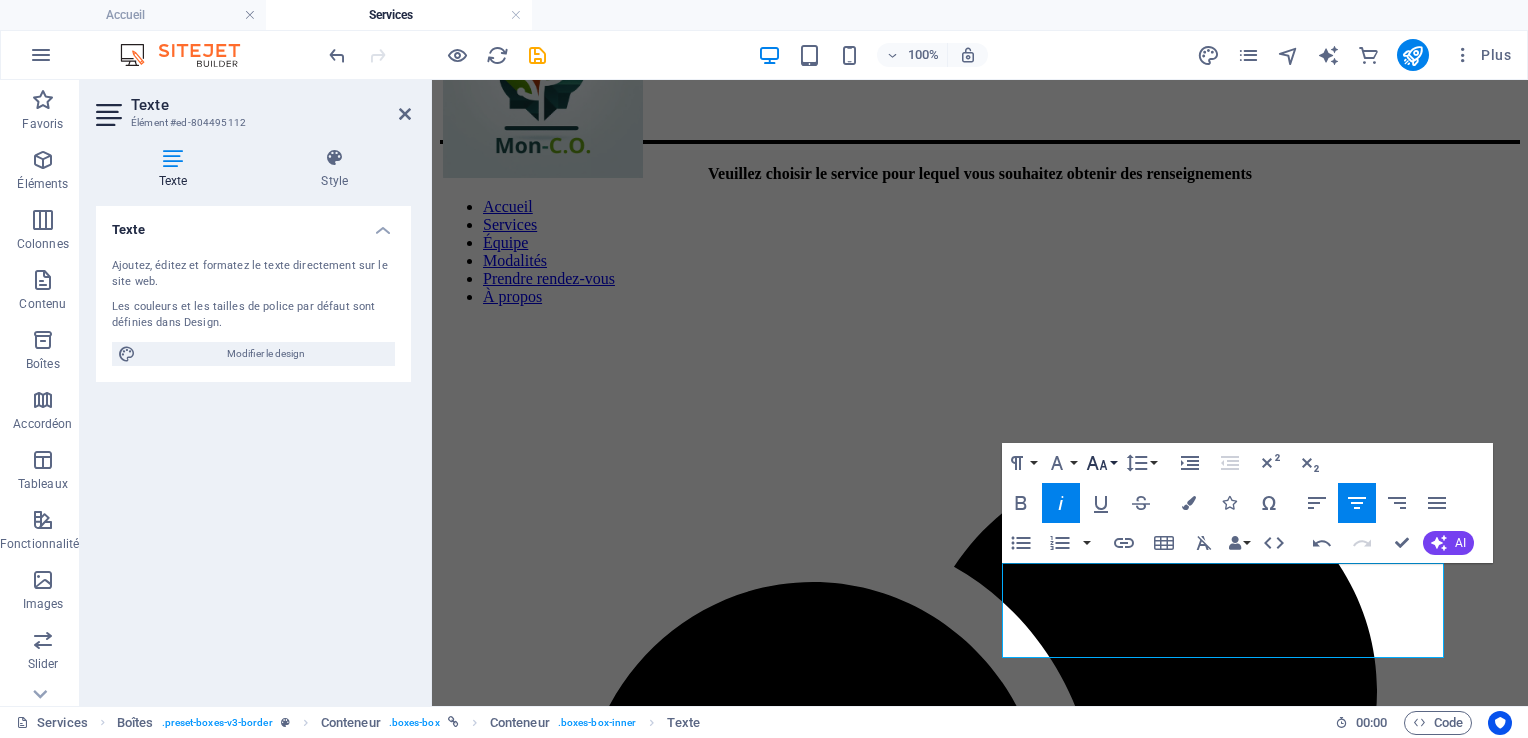 click on "Font Size" at bounding box center (1101, 463) 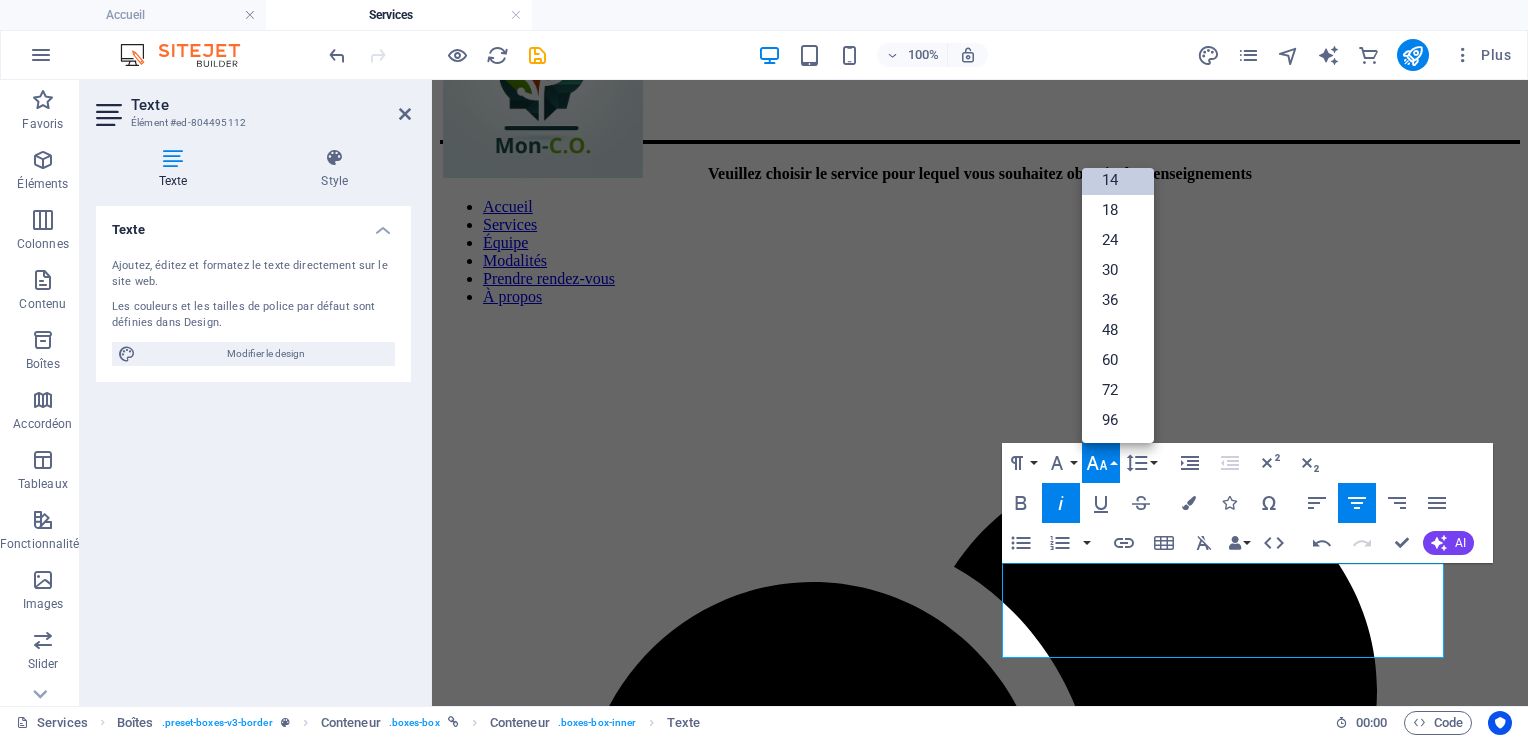 scroll, scrollTop: 160, scrollLeft: 0, axis: vertical 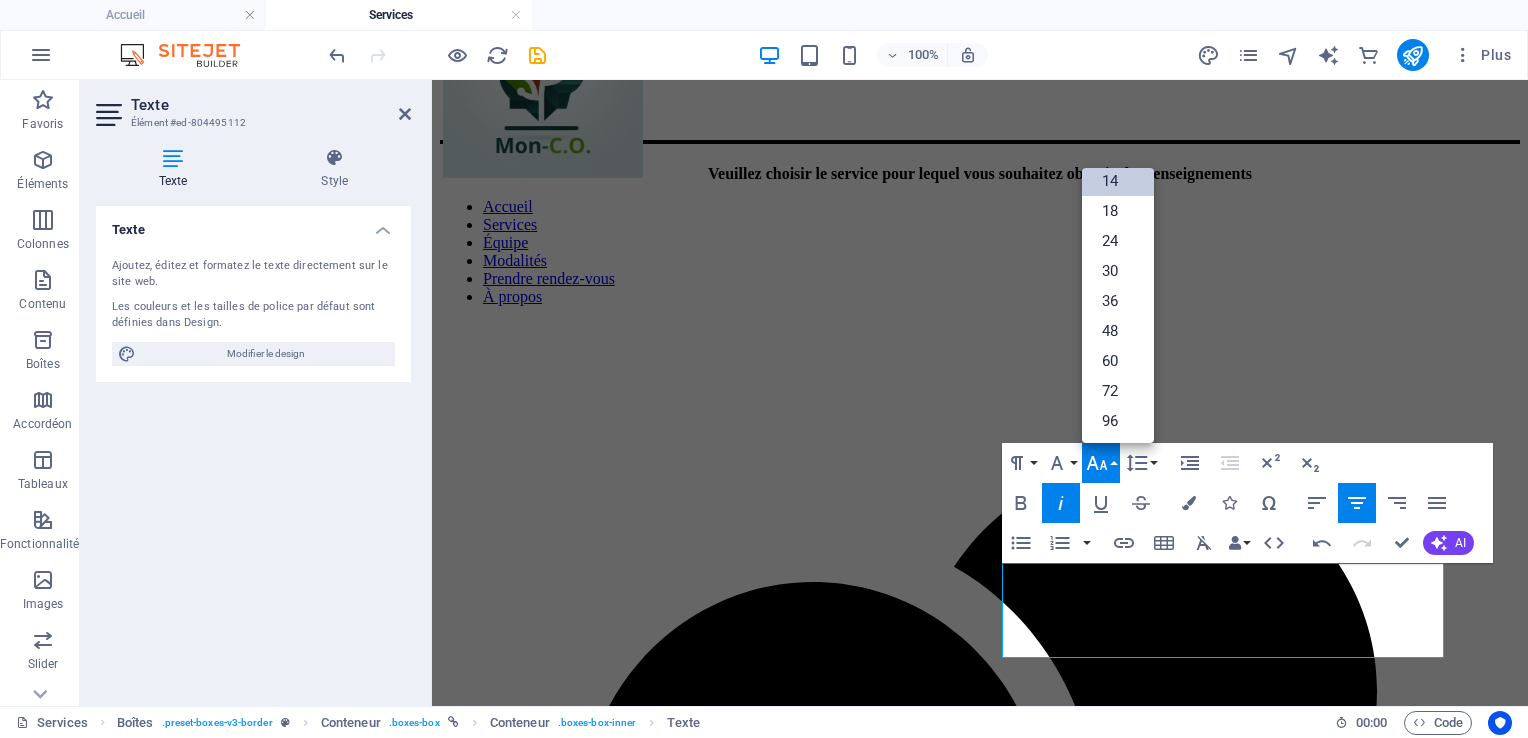 click on "14" at bounding box center [1118, 181] 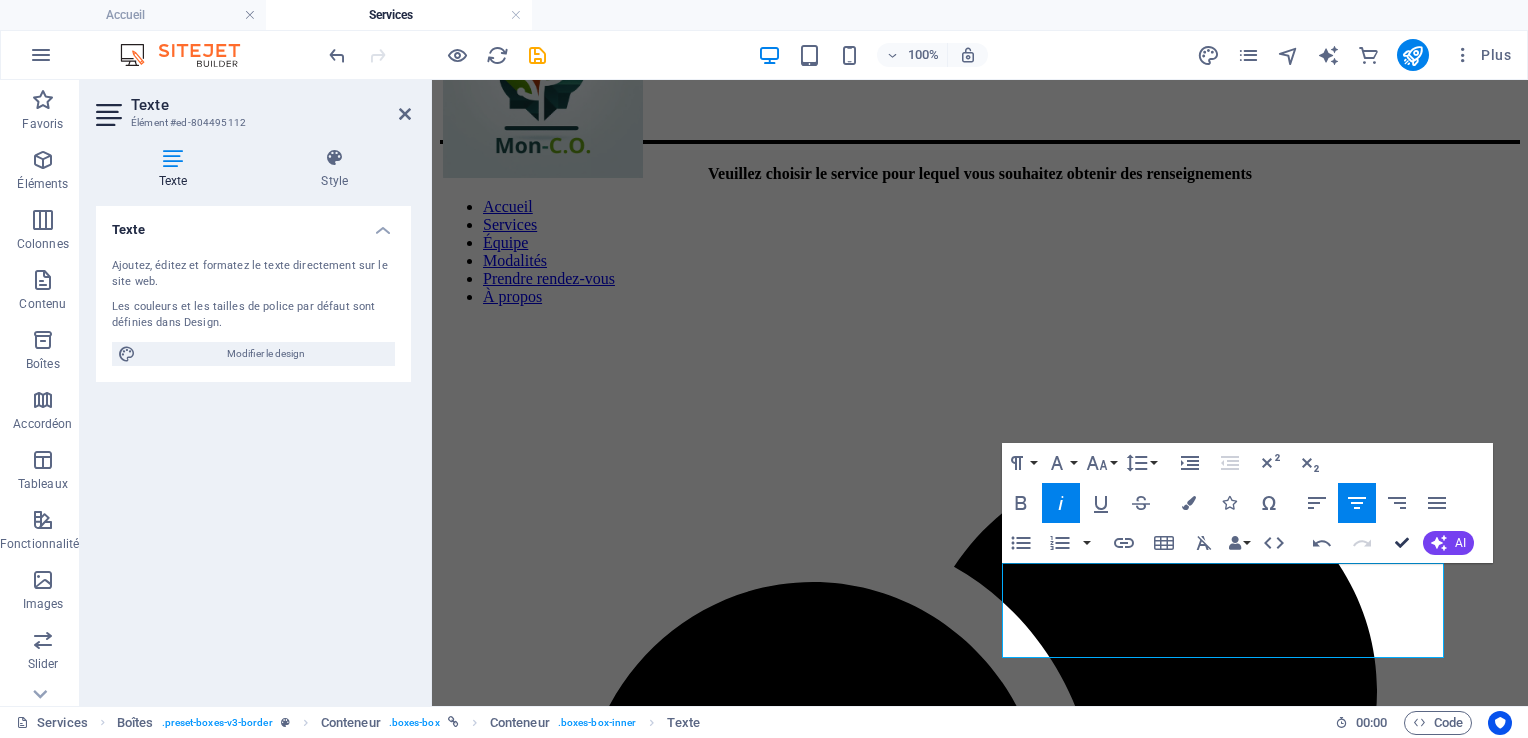 drag, startPoint x: 1402, startPoint y: 541, endPoint x: 1335, endPoint y: 386, distance: 168.86089 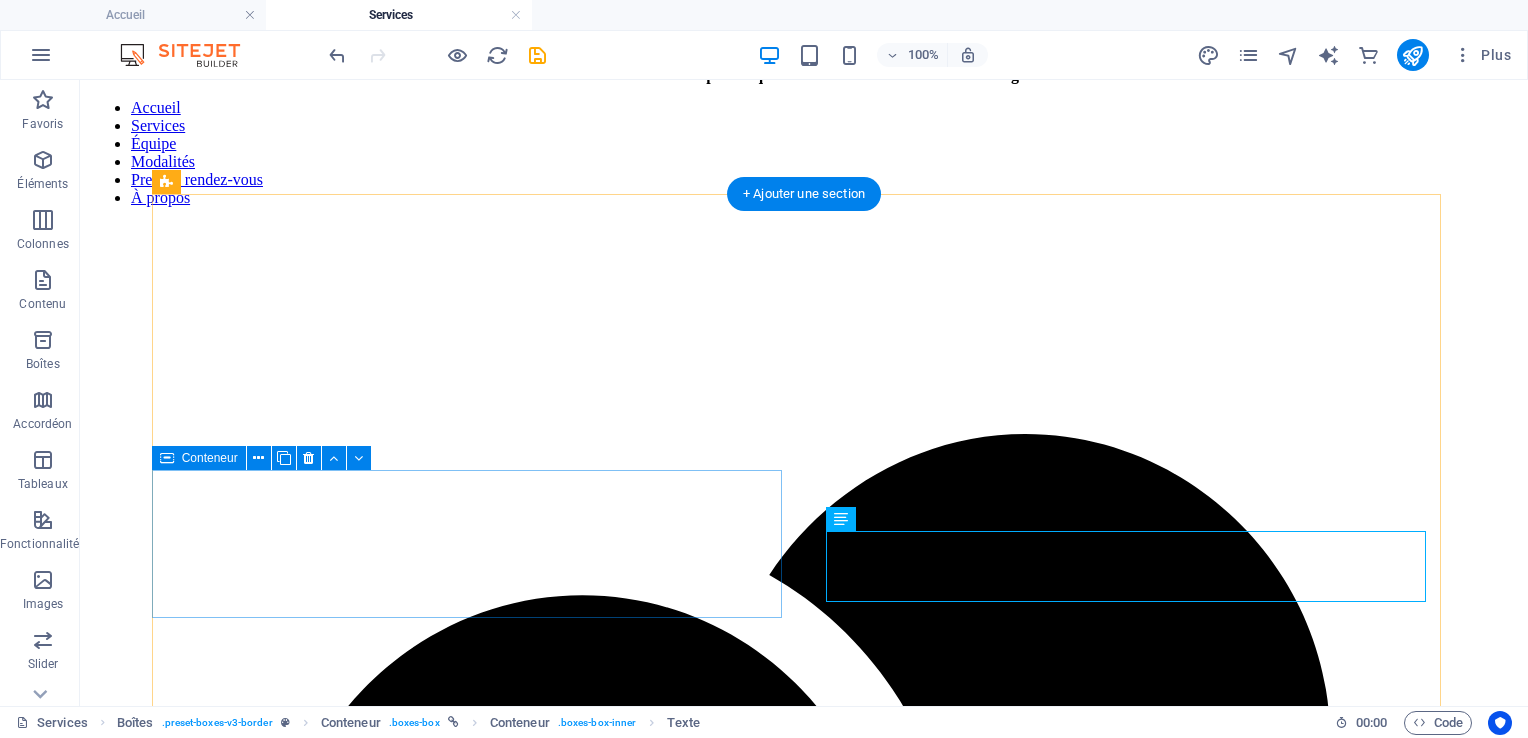 scroll, scrollTop: 116, scrollLeft: 0, axis: vertical 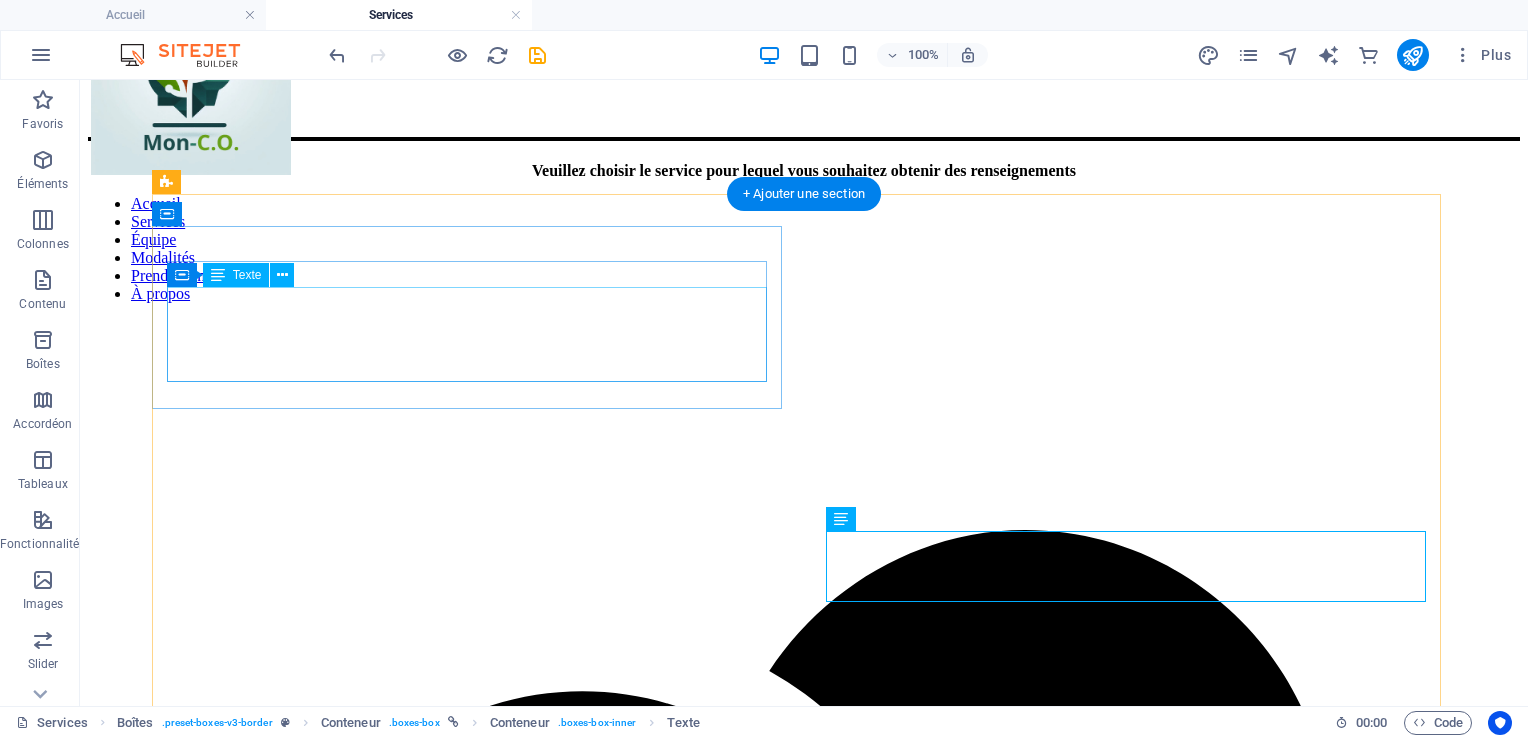 click on "Le counseling thérapeutique vise à soutenir les individus dans la gestion des émotions, des relations interpersonnelles et des défis personnels. Il fournit des outils pour surmonter des difficultés psychologiques, développer des stratégies d’adaptation et améliorer le bien-être global." at bounding box center (804, 1707) 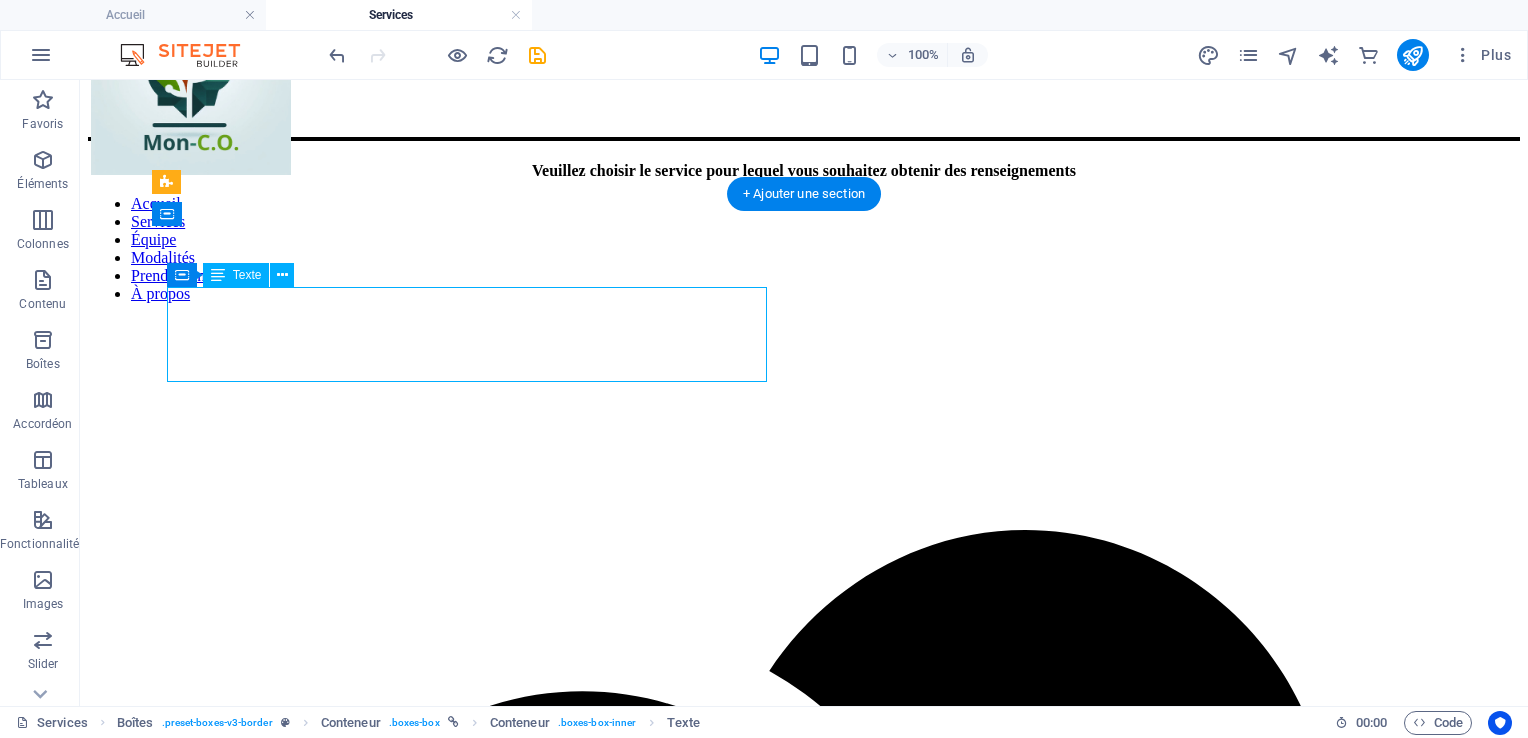 click on "Le counseling thérapeutique vise à soutenir les individus dans la gestion des émotions, des relations interpersonnelles et des défis personnels. Il fournit des outils pour surmonter des difficultés psychologiques, développer des stratégies d’adaptation et améliorer le bien-être global." at bounding box center [804, 1707] 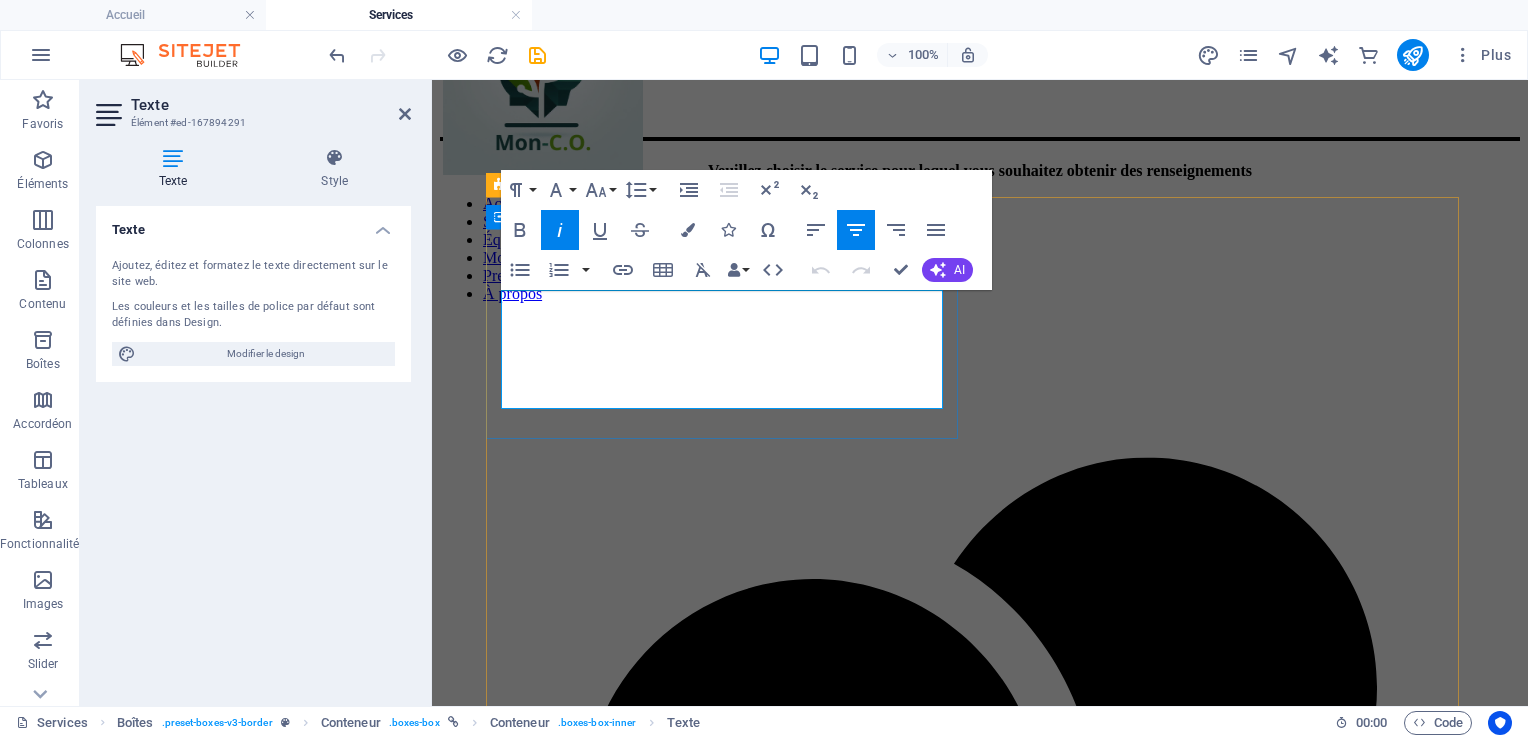 copy on "Le counseling thérapeutique vise à soutenir les individus dans la gestion des émotions, des relations interpersonnelles et des défis personnels. Il fournit des outils pour surmonter des difficultés psychologiques, développer des stratégies d’adaptation et améliorer le bien-être global." 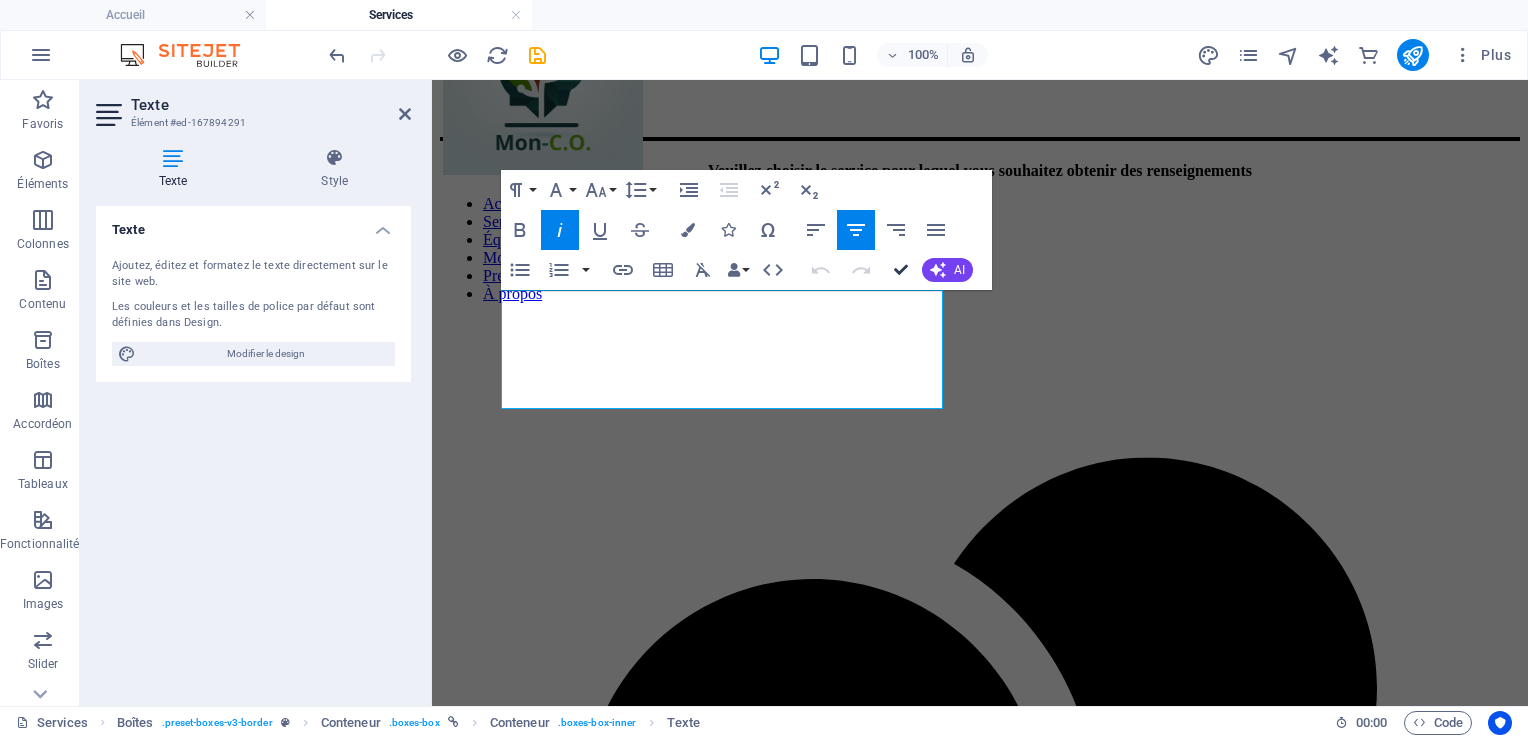 drag, startPoint x: 901, startPoint y: 273, endPoint x: 1102, endPoint y: 603, distance: 386.39487 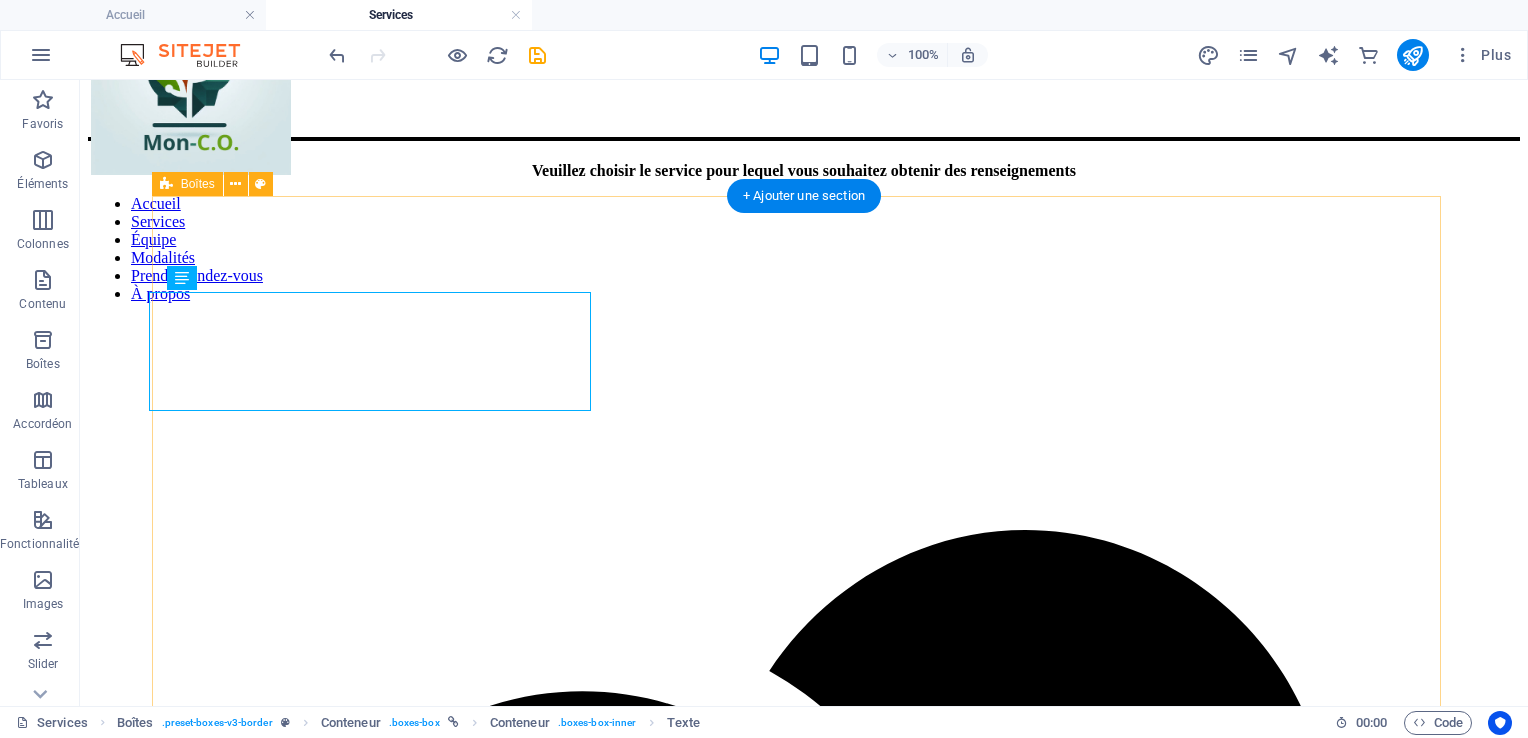 scroll, scrollTop: 113, scrollLeft: 0, axis: vertical 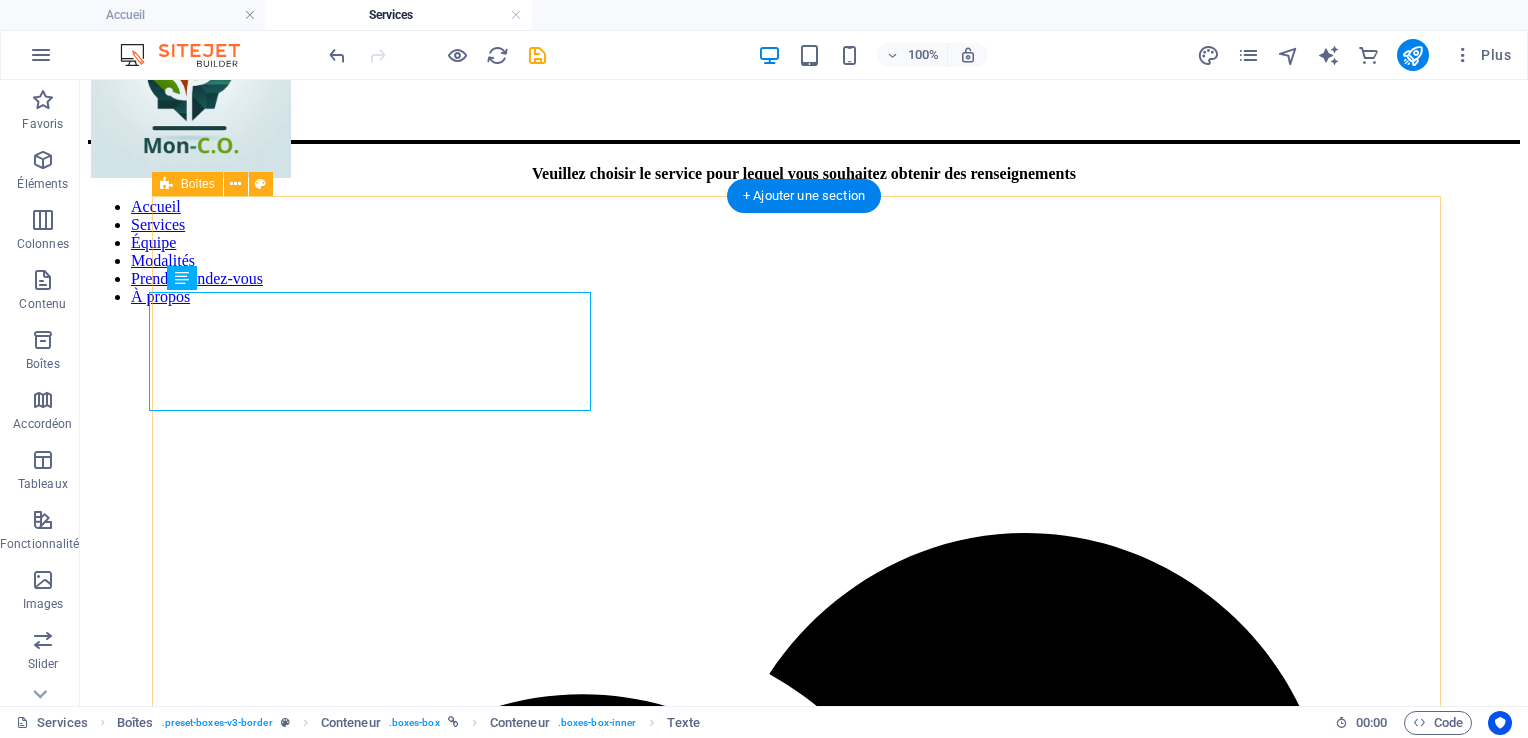 click on "La massothérapie, par différentes techniques manuelles, vise la détente et le soulagement des tensions musculaire. Les soins dispensés par ces thérapeutes sont adaptés à différentes clientèles appartenant à différents groupes d'âges." at bounding box center [804, 5214] 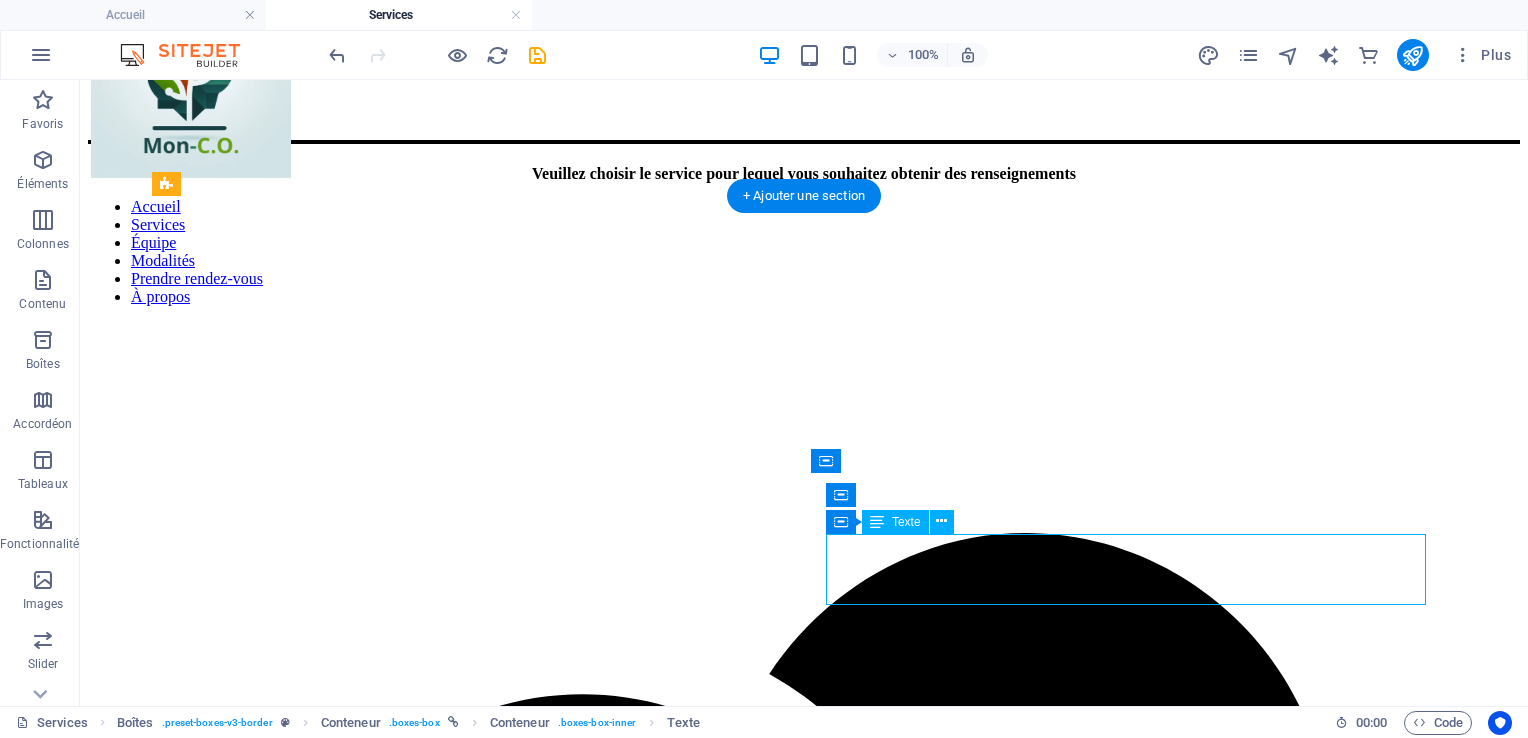 click on "La massothérapie, par différentes techniques manuelles, vise la détente et le soulagement des tensions musculaire. Les soins dispensés par ces thérapeutes sont adaptés à différentes clientèles appartenant à différents groupes d'âges." at bounding box center (804, 5214) 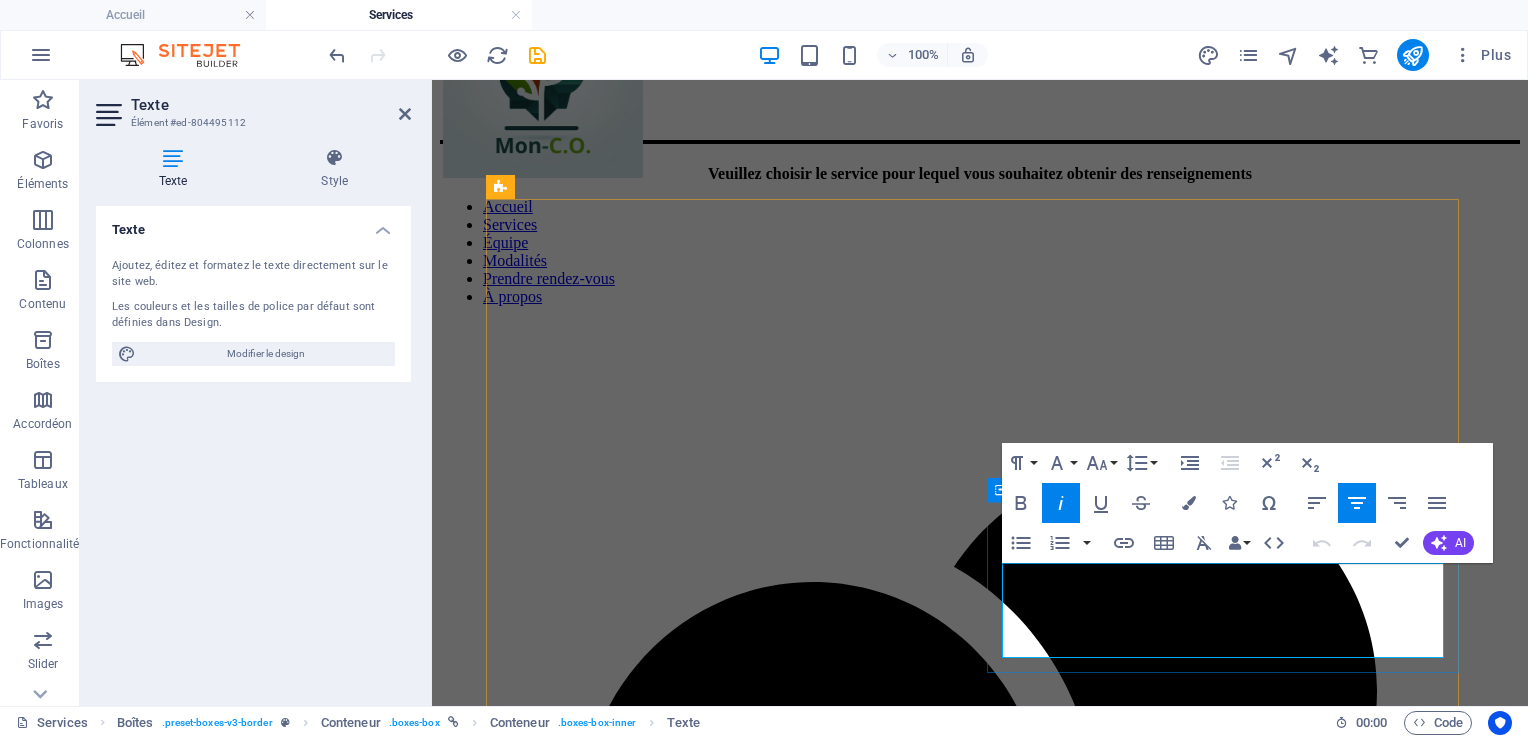 click on "La massothérapie, par différentes techniques manuelles, vise la détente et le soulagement des tensions musculaire. Les soins dispensés par ces thérapeutes sont adaptés à différentes clientèles appartenant à différents groupes d'âges." at bounding box center (970, 4106) 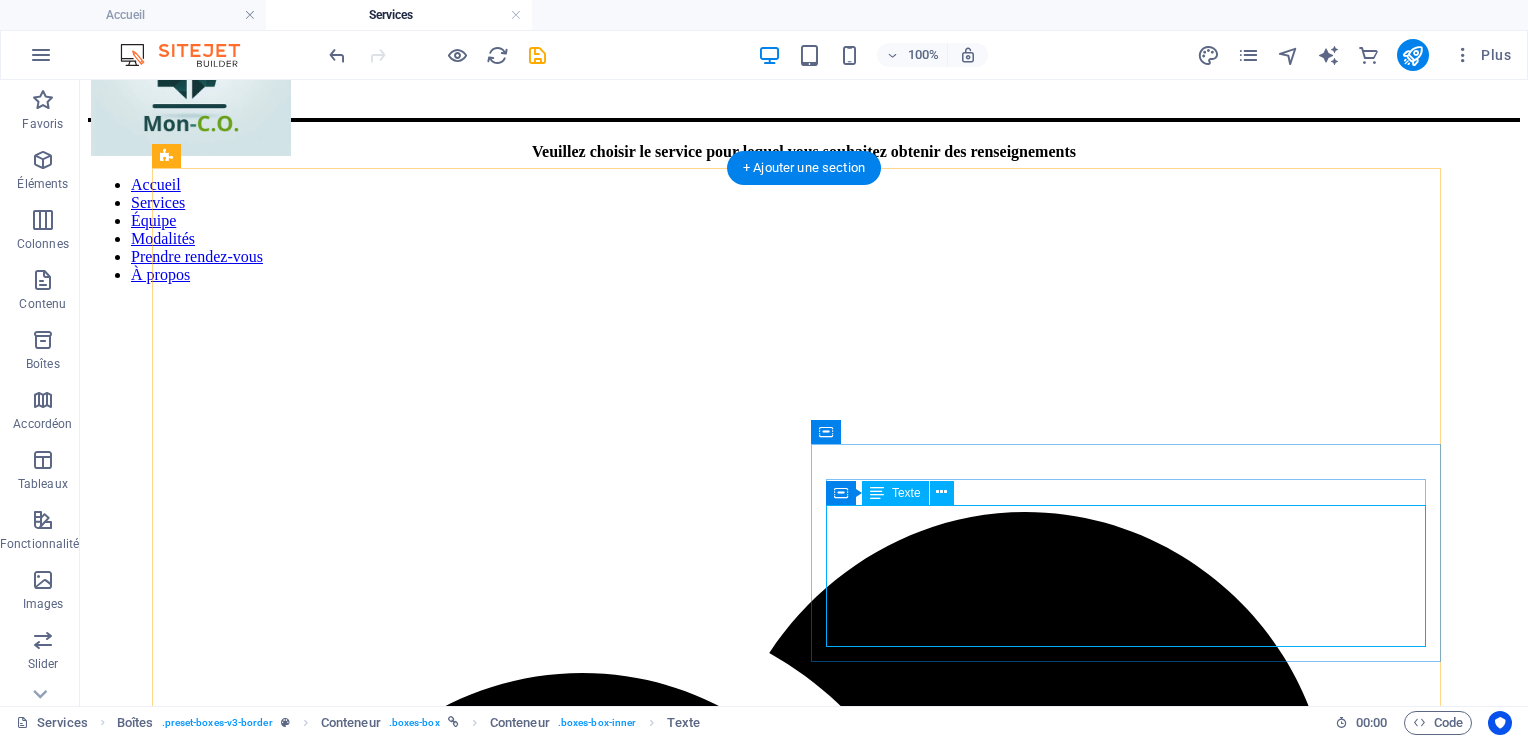scroll, scrollTop: 160, scrollLeft: 0, axis: vertical 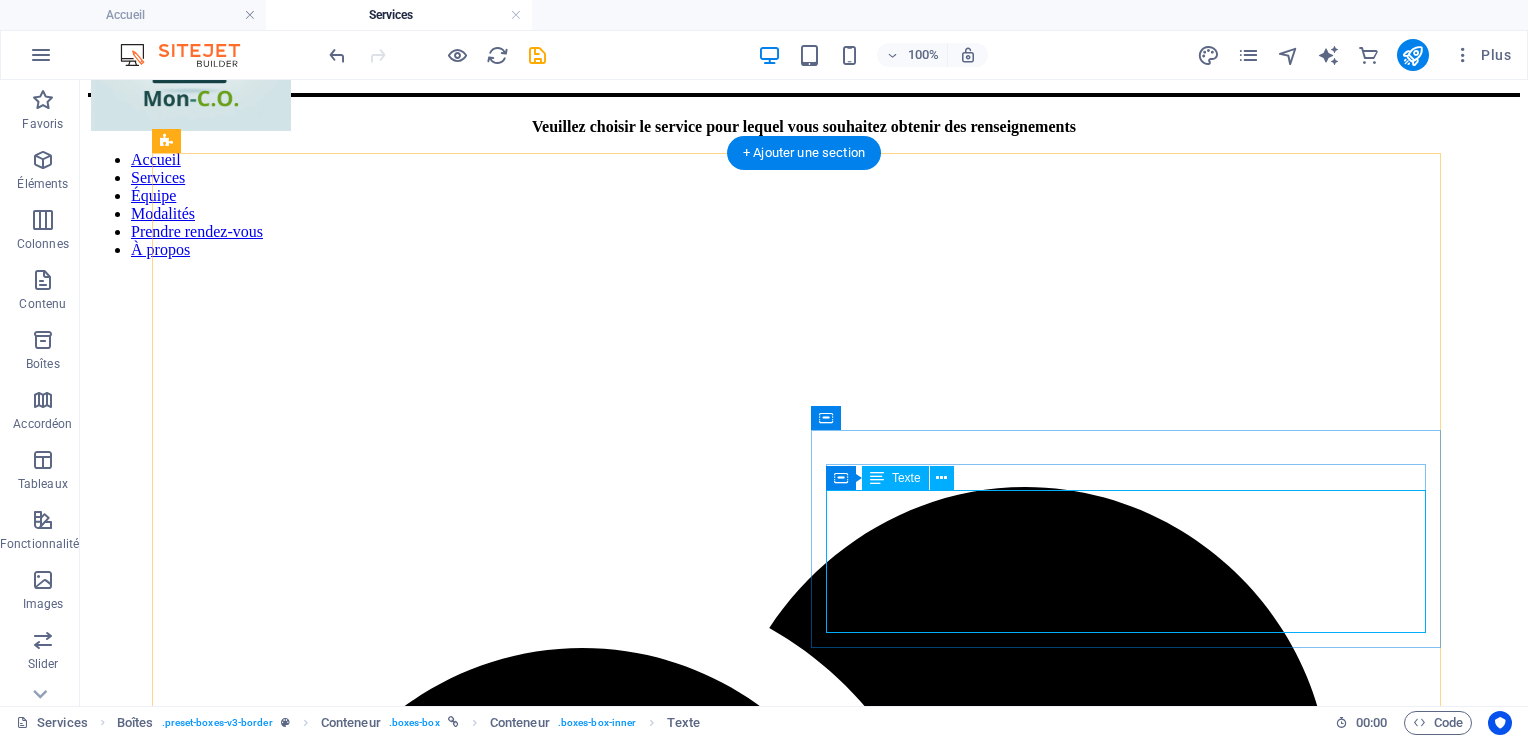 click on "La massothérapie, par différentes techniques manuelles, vise la détente et le soulagement des tensions musculaire. Les soins dispensés par ces thérapeutes sont adaptés à différentes clientèles appartenant à différents groupes  Le counseling thérapeutique vise à soutenir les individus dans la gestion des émotions, des relations interpersonnelles et des défis personnels. Il fournit des outils pour surmonter des difficultés psychologiques, développer des stratégies d’adaptation et améliorer le bien-être global. d'âges." at bounding box center (804, 5176) 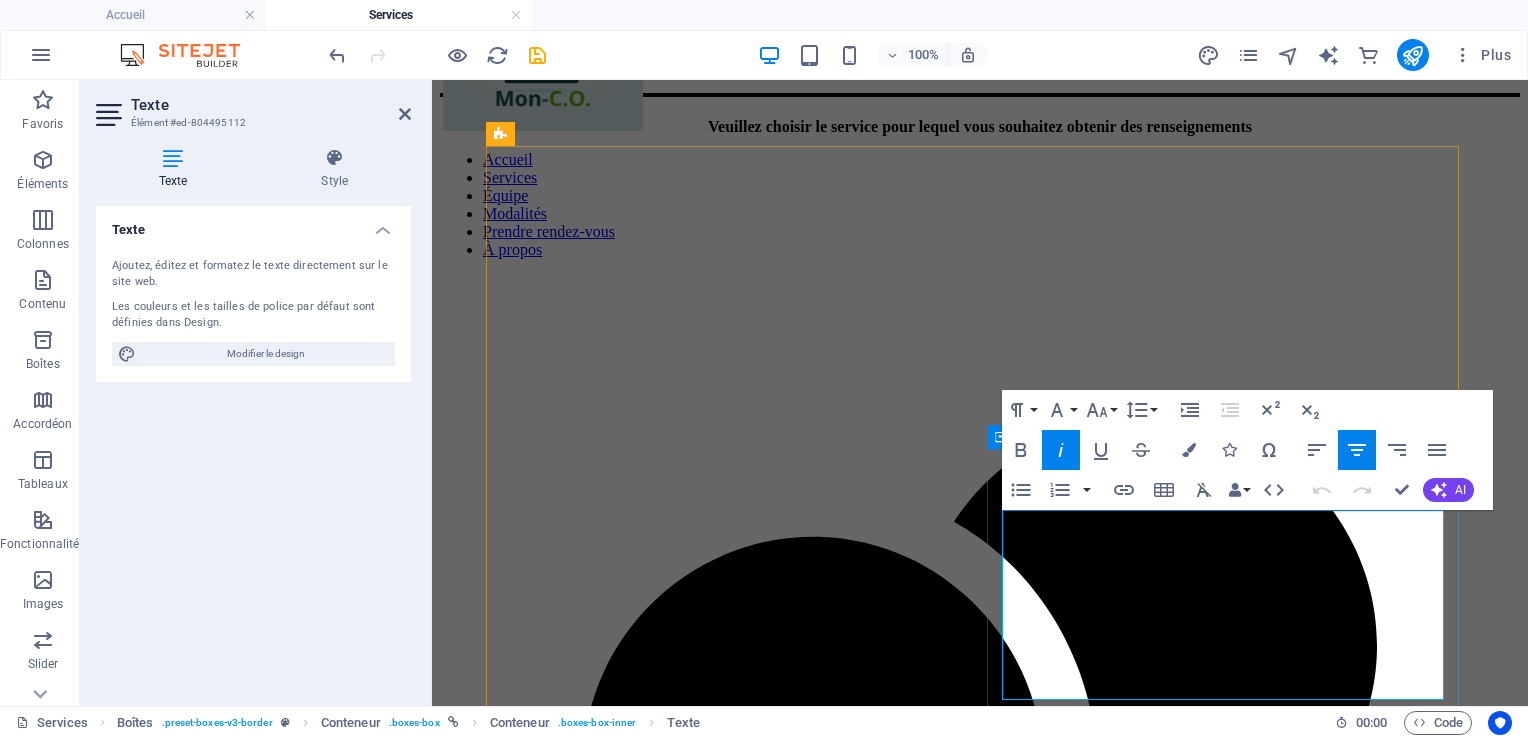scroll, scrollTop: 172, scrollLeft: 0, axis: vertical 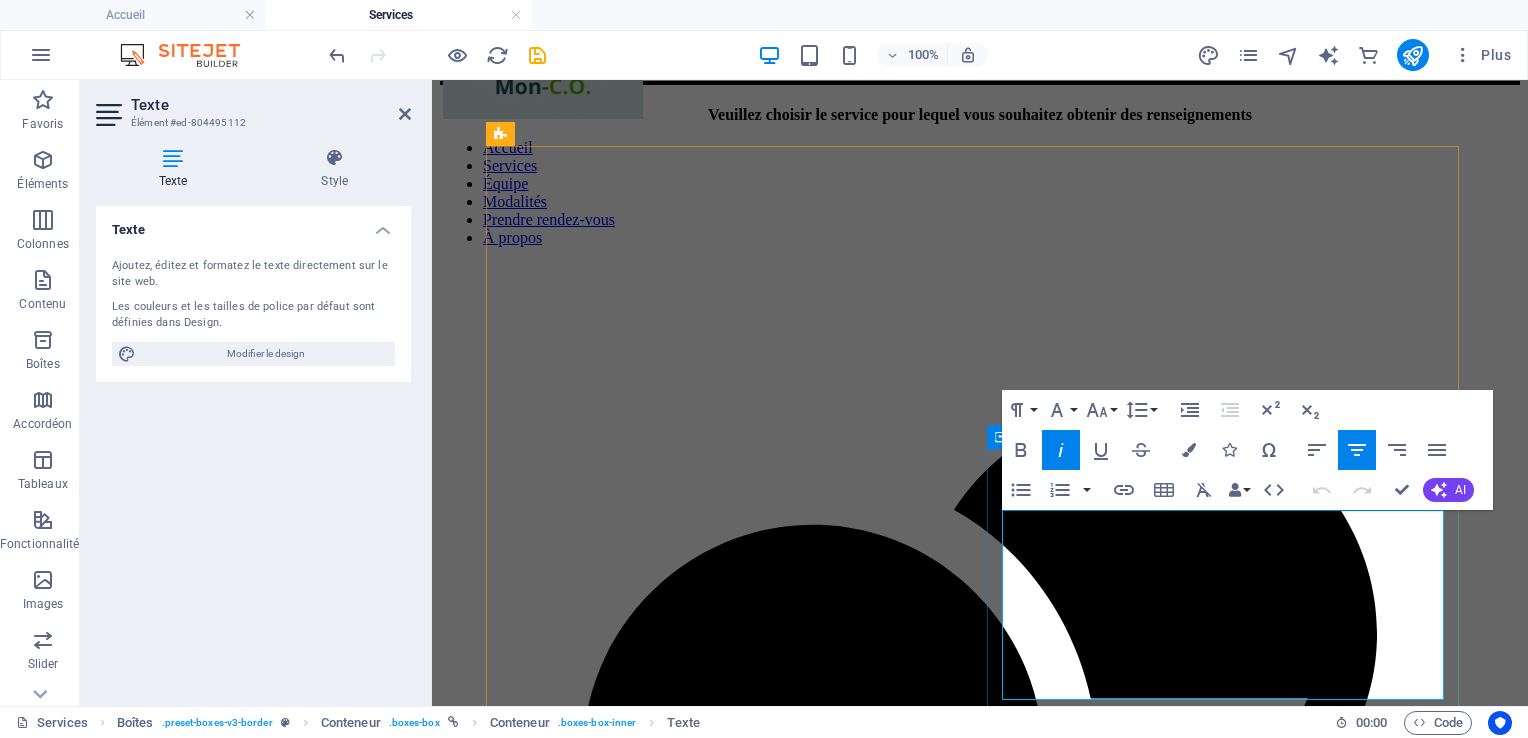 drag, startPoint x: 1254, startPoint y: 700, endPoint x: 1066, endPoint y: 600, distance: 212.9413 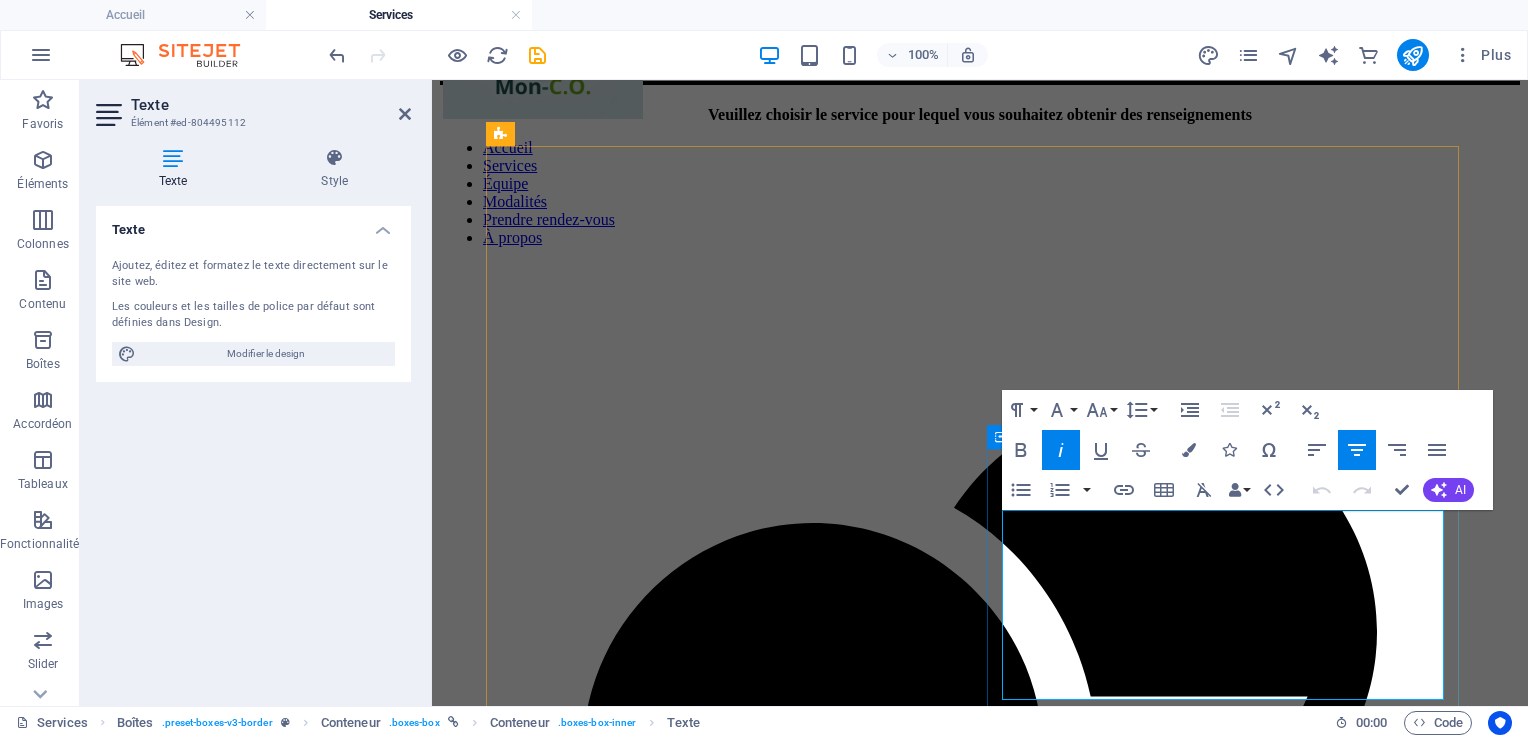 scroll, scrollTop: 167, scrollLeft: 0, axis: vertical 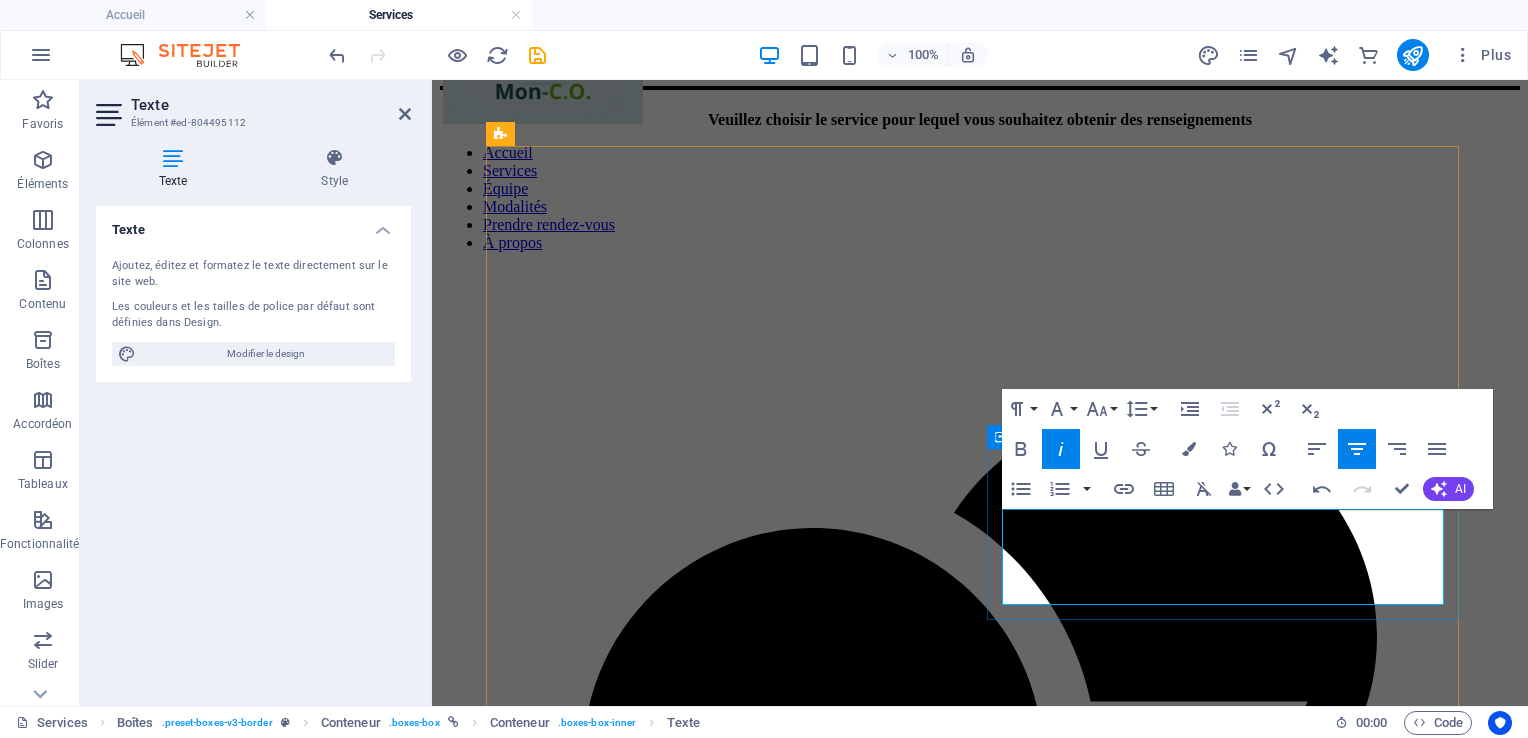 type 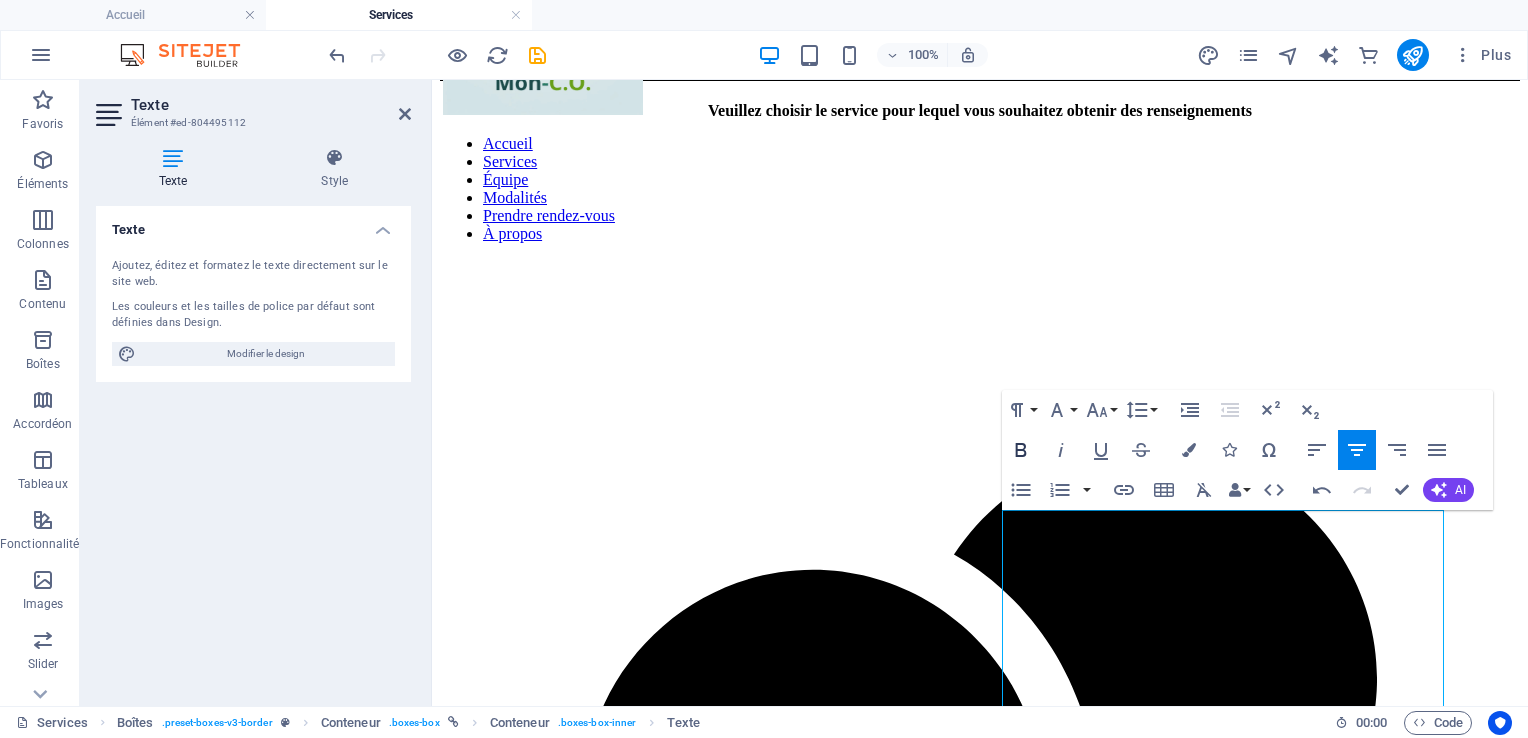 click 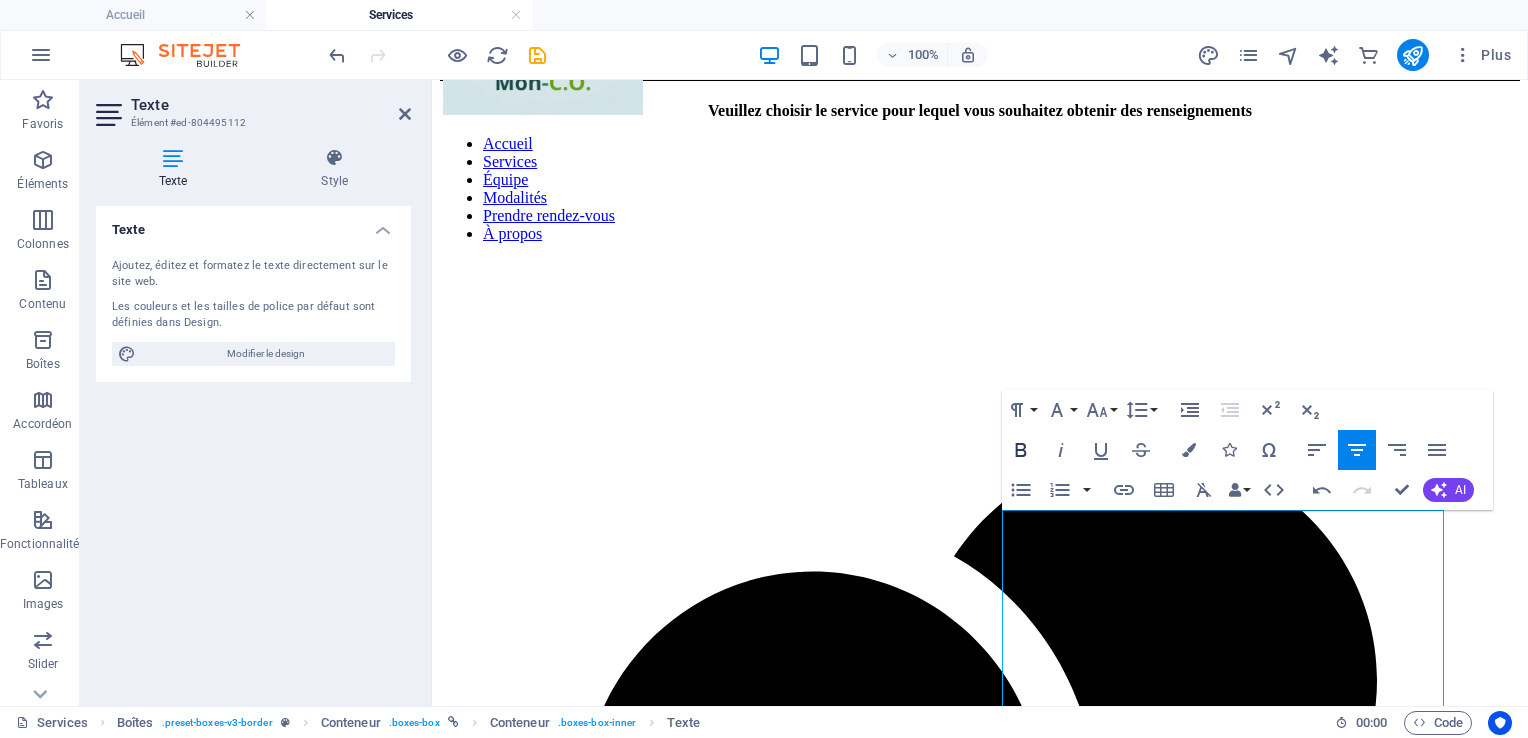 scroll, scrollTop: 177, scrollLeft: 0, axis: vertical 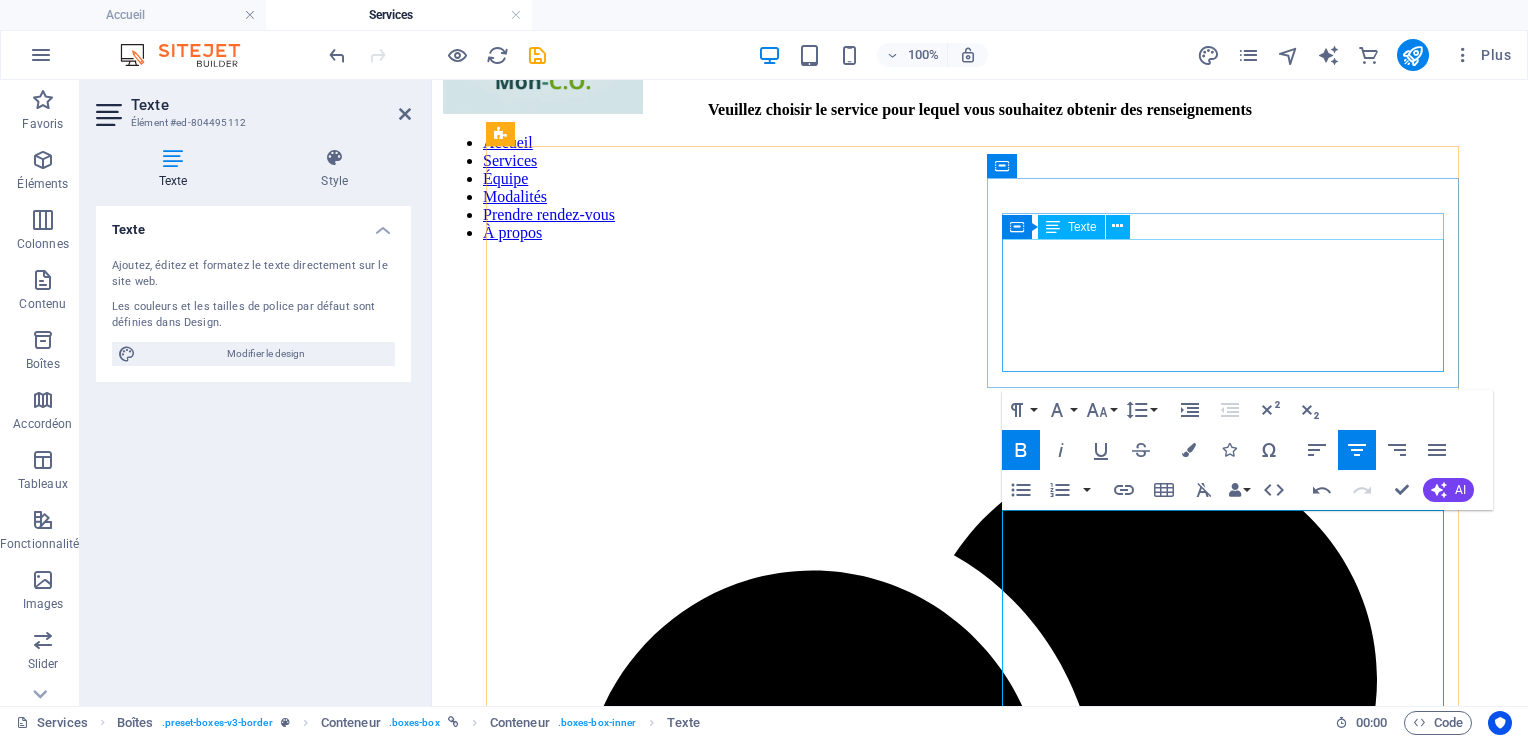 click on "Le counseling de carrière et d’orientation aide à explorer les intérêts, les ccocmpétences et les possibilités professionnelles. Il offre un cadre pour planifier des objectifs, gérer les transitions professionnelles et s’épanouir dans le domaine scolaire ou professionnel." at bounding box center [980, 2413] 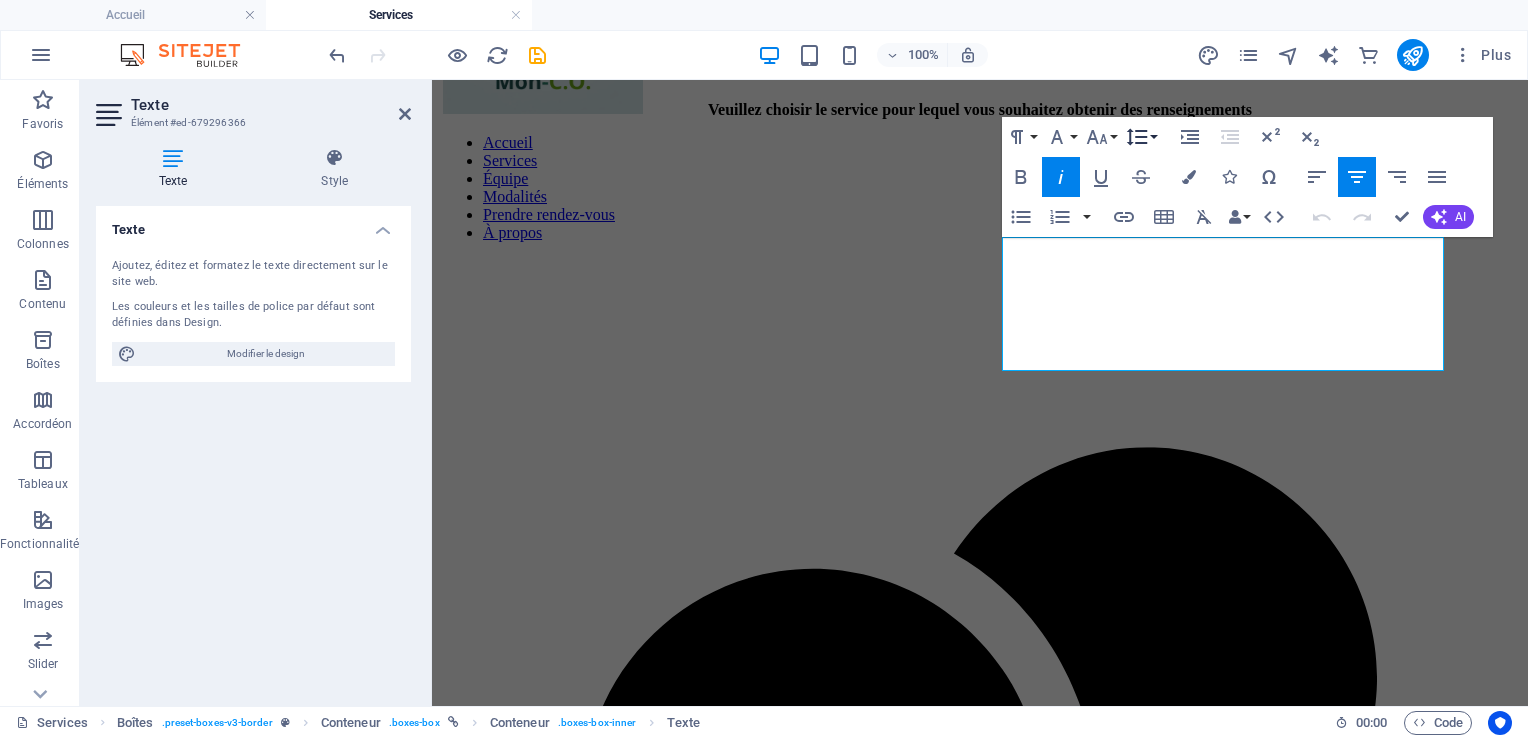 click 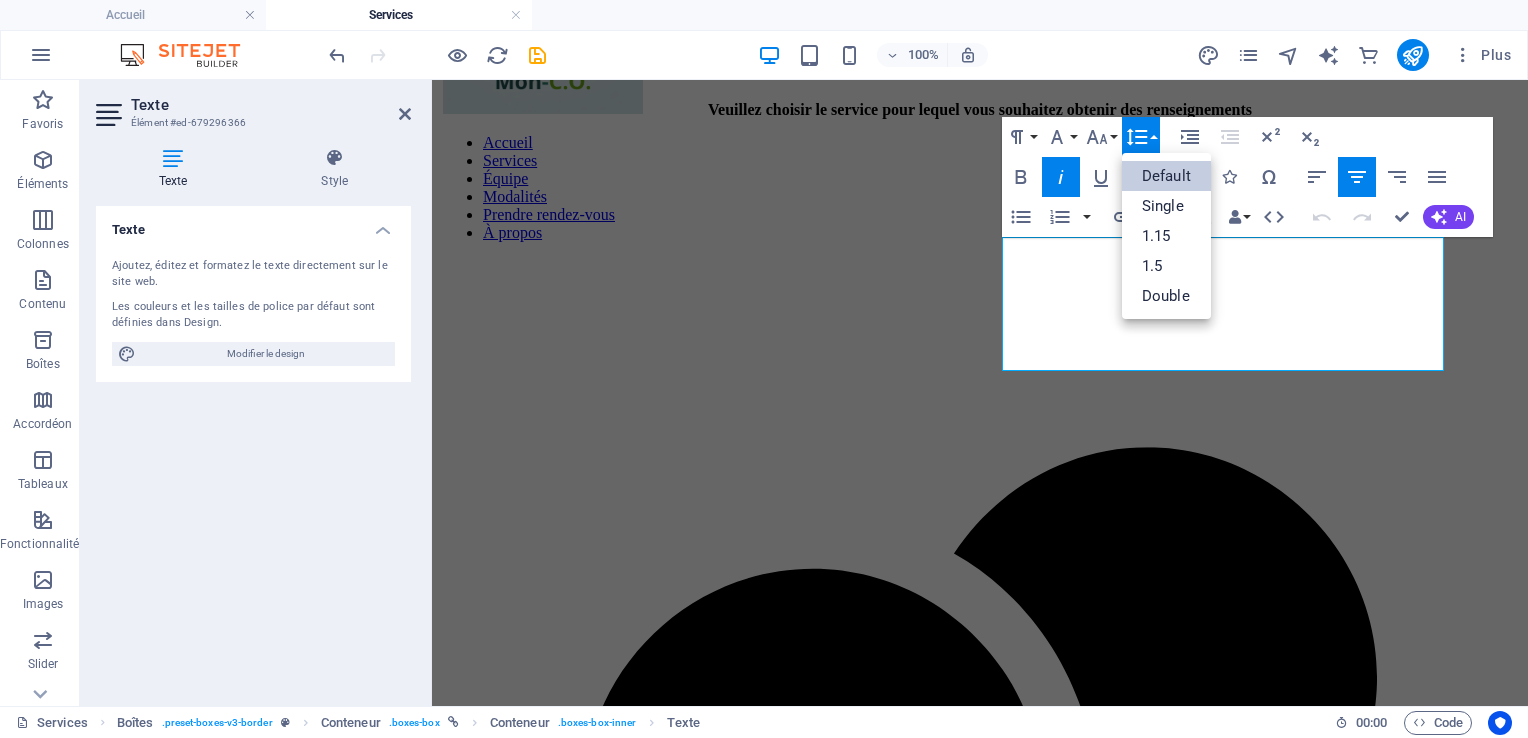 scroll, scrollTop: 0, scrollLeft: 0, axis: both 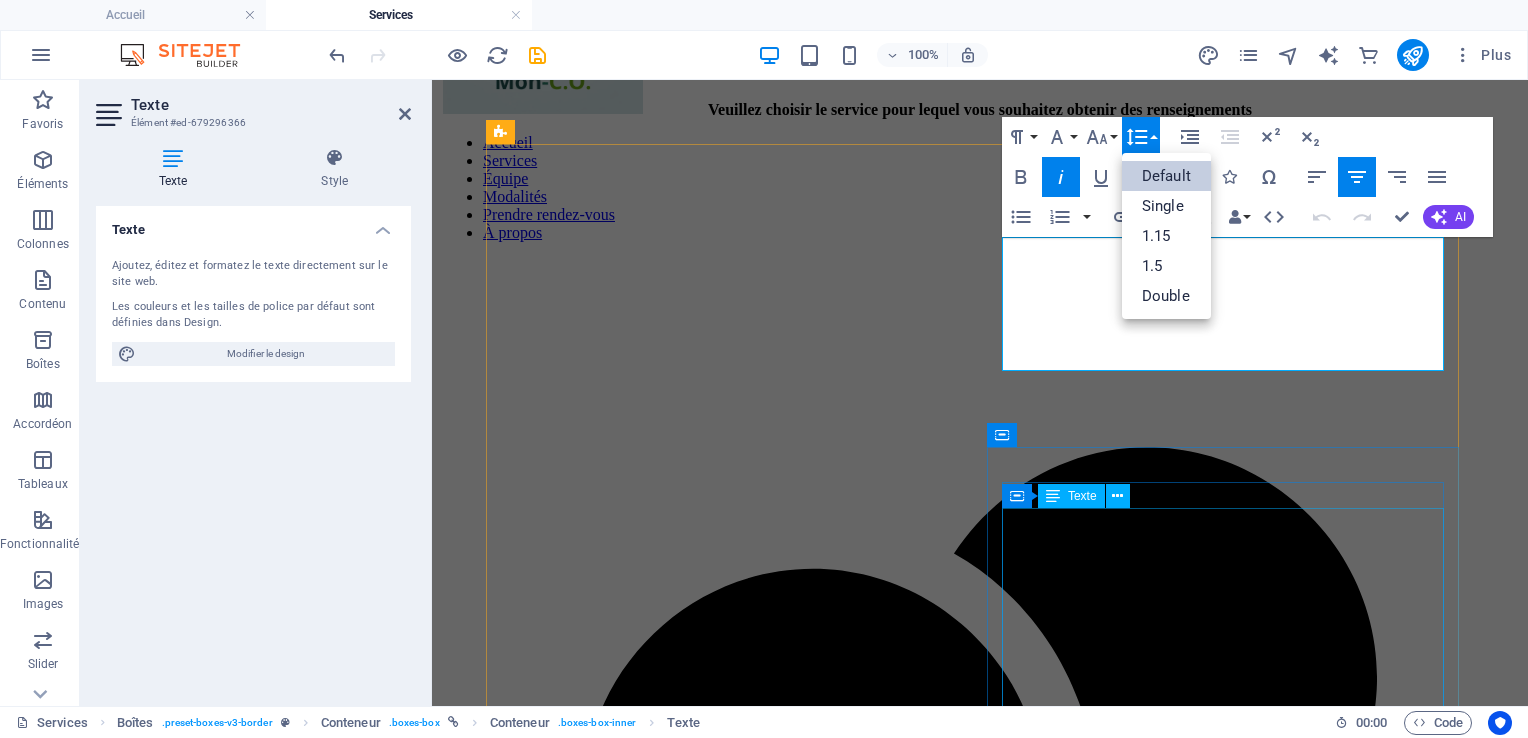 click on "La massothérapie, par différentes techniques manuelles, vise la détente et le soulagement des tensions musculaire. Les soins dispensés par ces thérapeutes sont adaptés à différentes clientèles appartenant à différents groupes d 'âges." at bounding box center (970, 4959) 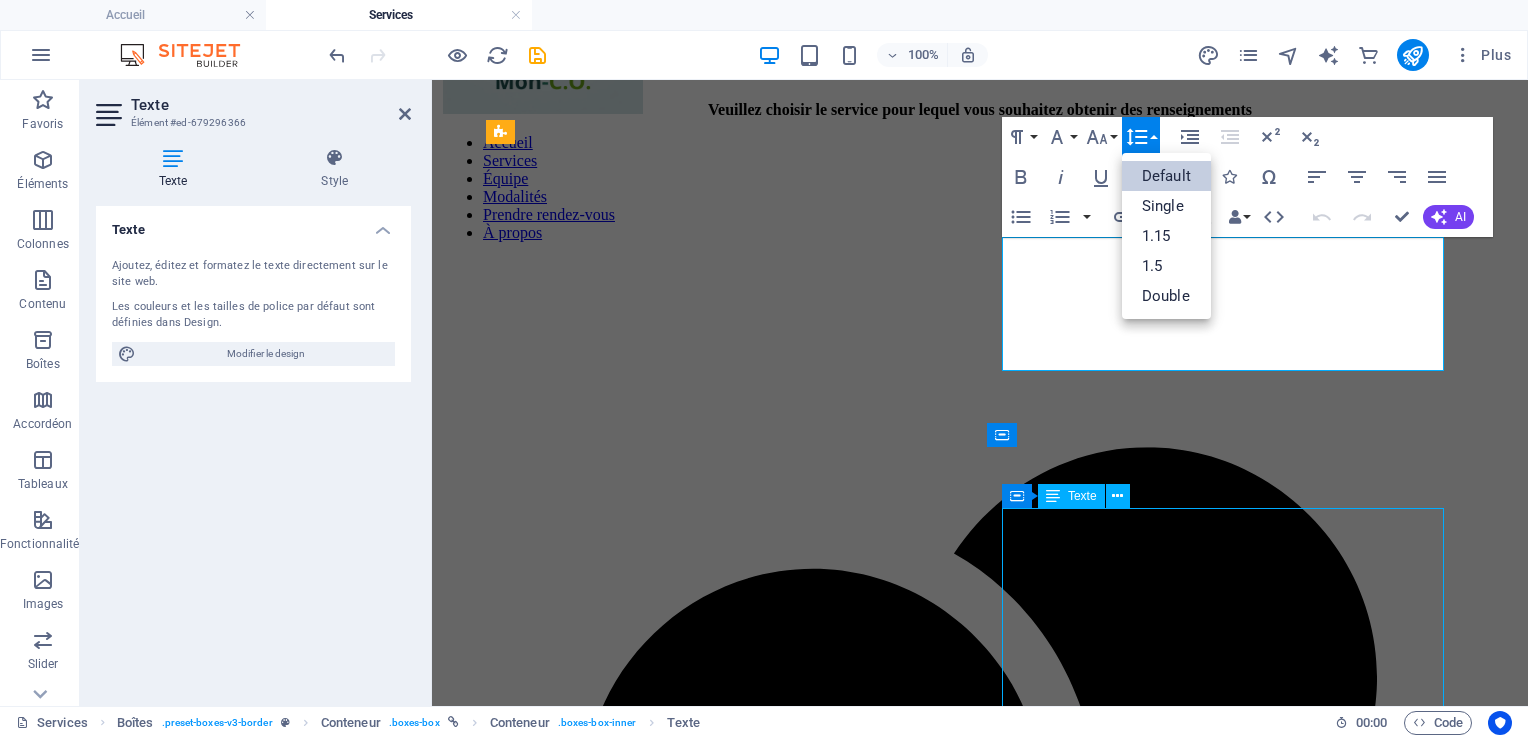 click on "La massothérapie, par différentes techniques manuelles, vise la détente et le soulagement des tensions musculaire. Les soins dispensés par ces thérapeutes sont adaptés à différentes clientèles appartenant à différents groupes d 'âges." at bounding box center (970, 4959) 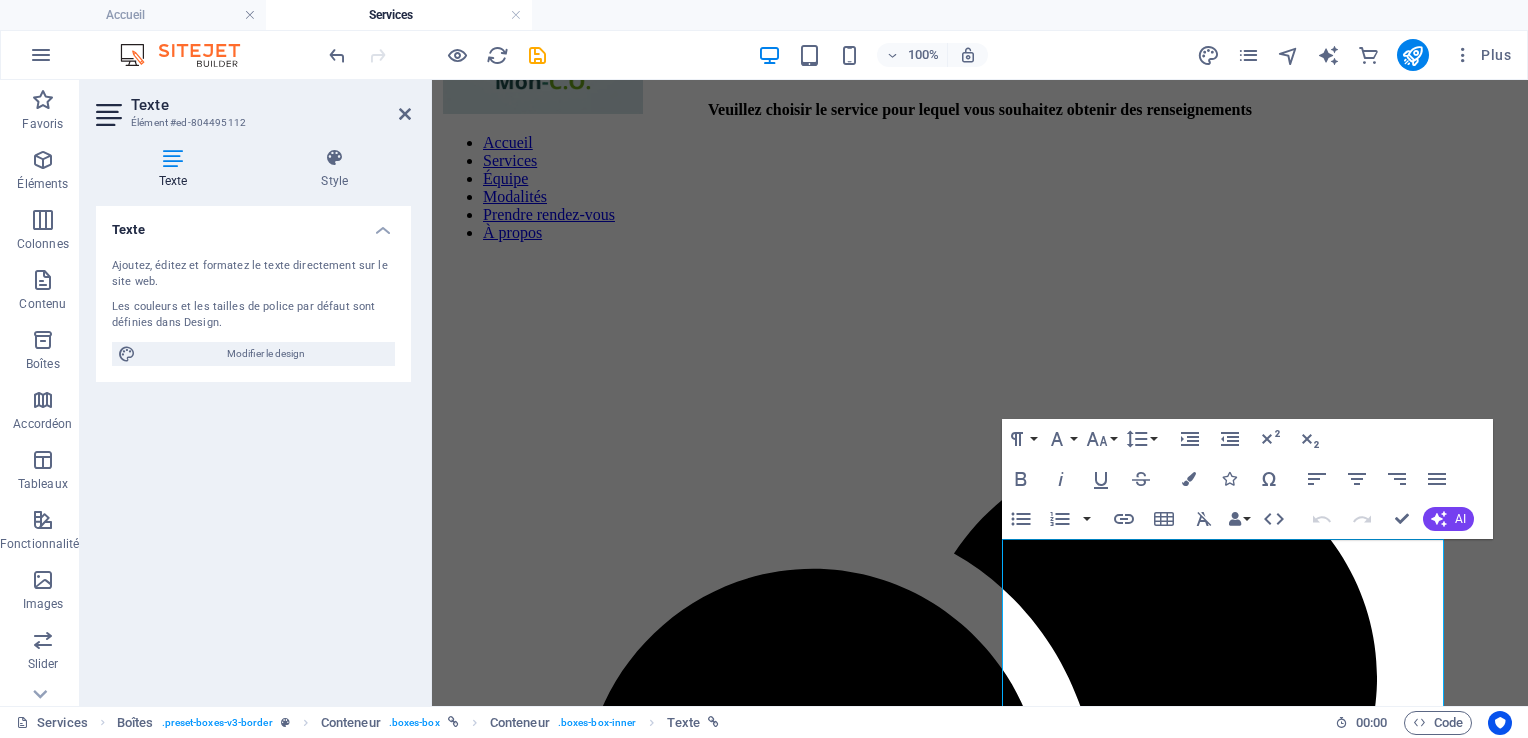 scroll, scrollTop: 146, scrollLeft: 0, axis: vertical 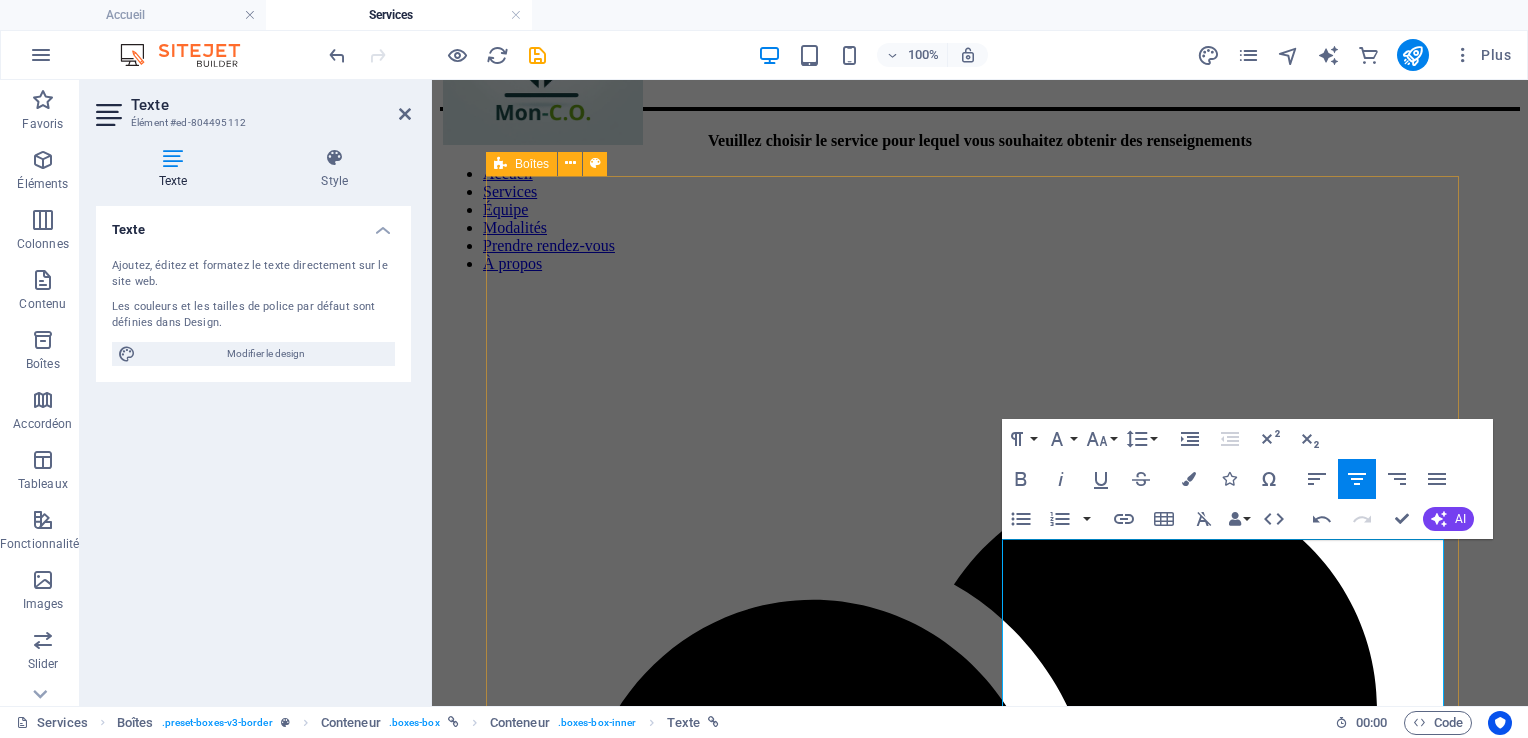 click on "Counseling thérapeutique Le counseling thérapeutique vise à soutenir les individus dans la gestion des émotions, des relations interpersonnelles et des défis personnels. Il fournit des outils pour surmonter des difficultés psychologiques, développer des stratégies d’adaptation et améliorer le bien-être global. Counseling d'orientation et de carrière Le counseling de carrière et d’orientation aide à explorer les intérêts, les ccocmpétences et les possibilités professionnelles. Il offre un cadre pour planifier des objectifs, gérer les transitions professionnelles et s’épanouir dans le domaine scolaire ou professionnel. Aide à l'emploi Les spécialistes des stratégies de la recherche d'emploi .fa-secondary{opacity:.4} Massothérapie Massothérapie La massothérapie, par différentes techniques manuelles, vise la détente et le soulagement des tensions musculaire. Les soins dispensés par ces thérapeutes sont adaptés à différentes clientèles appartenant à différents groupes  d d" at bounding box center [980, 3234] 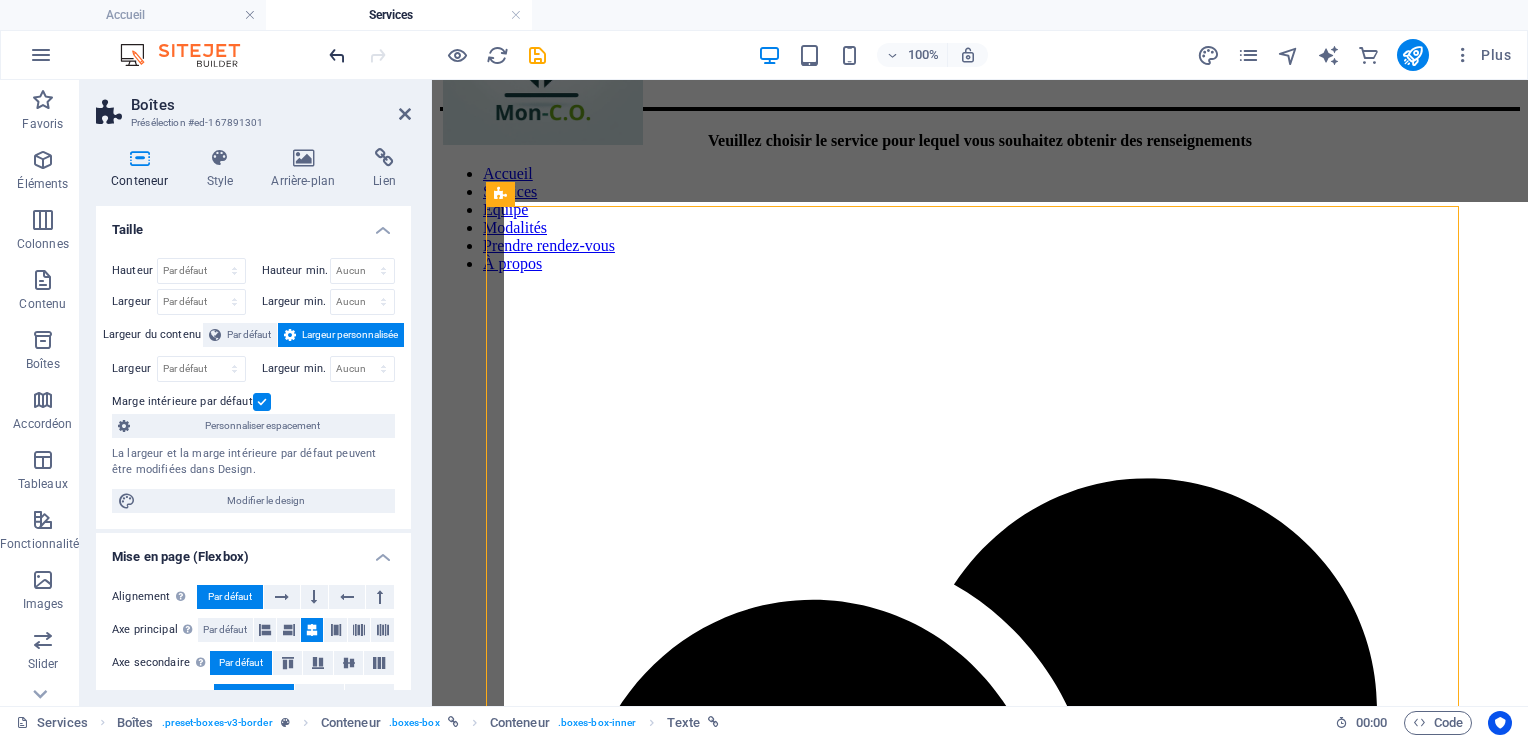 click at bounding box center [337, 55] 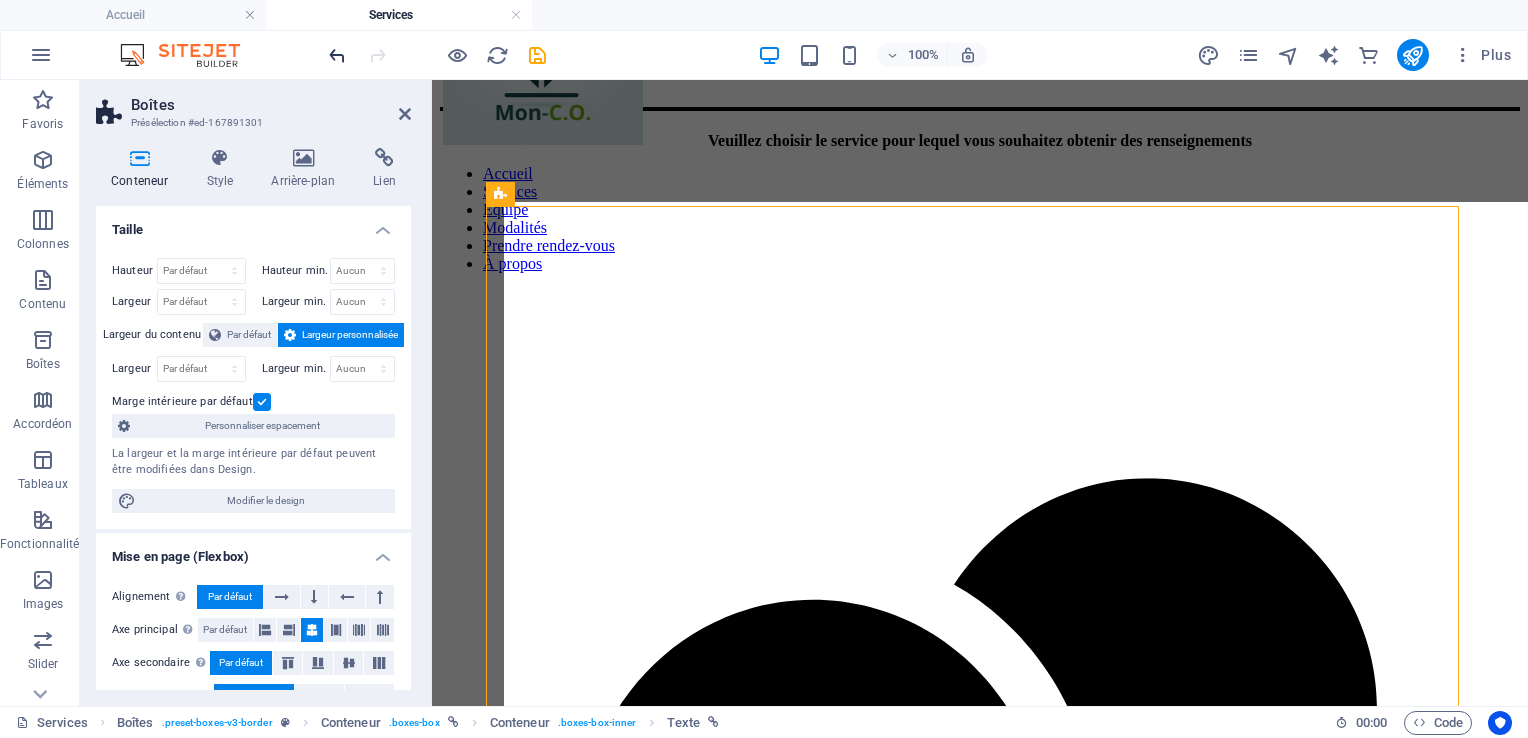 click at bounding box center [337, 55] 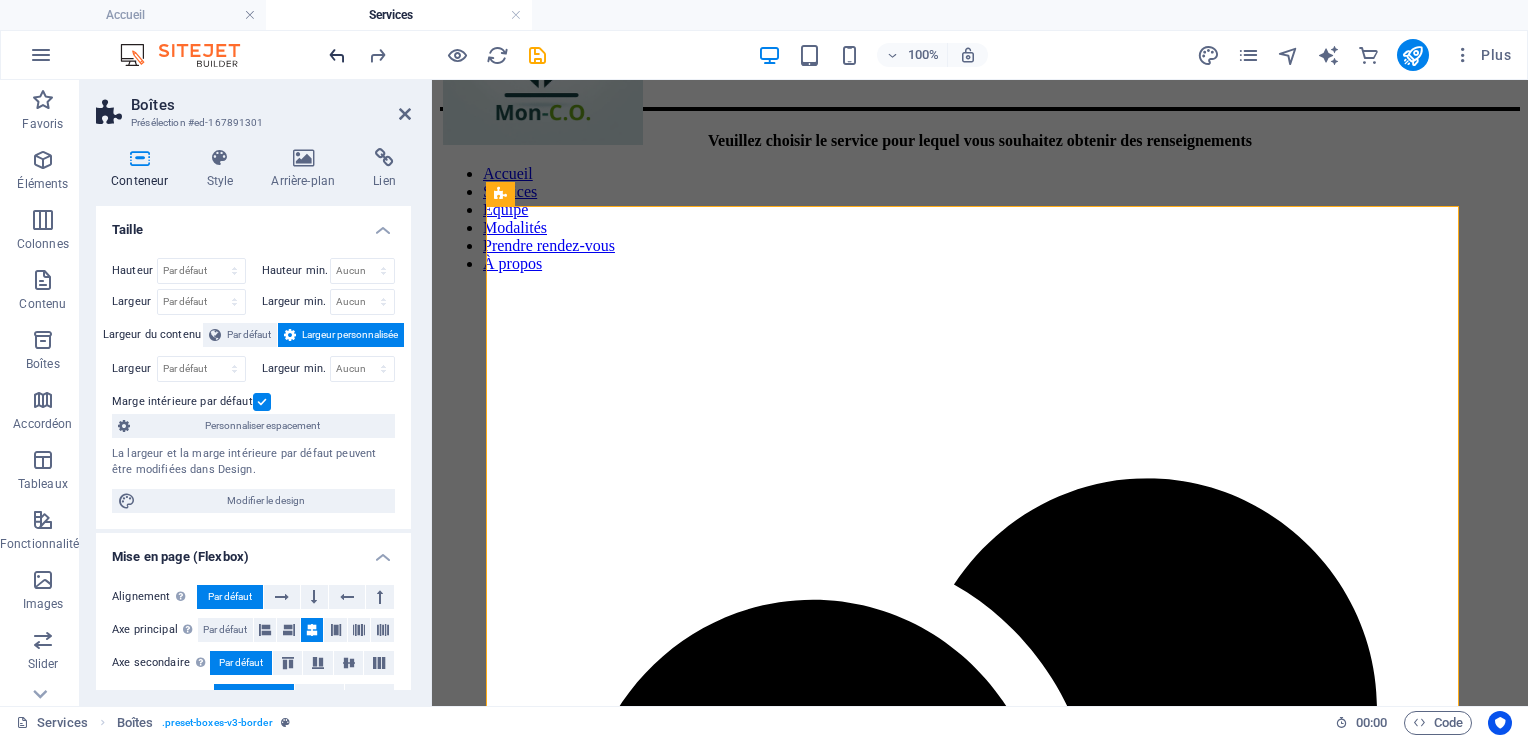 scroll, scrollTop: 116, scrollLeft: 0, axis: vertical 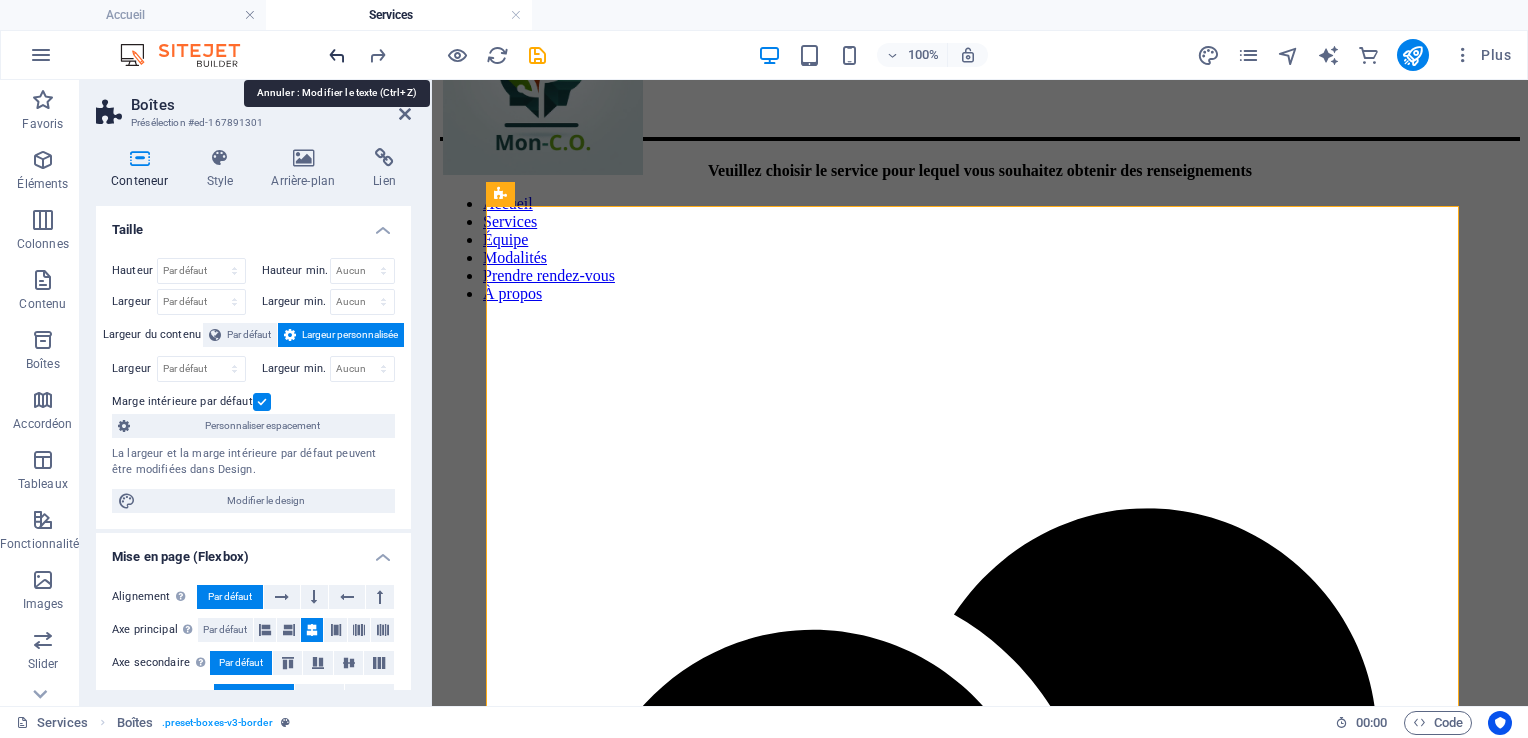 click at bounding box center [337, 55] 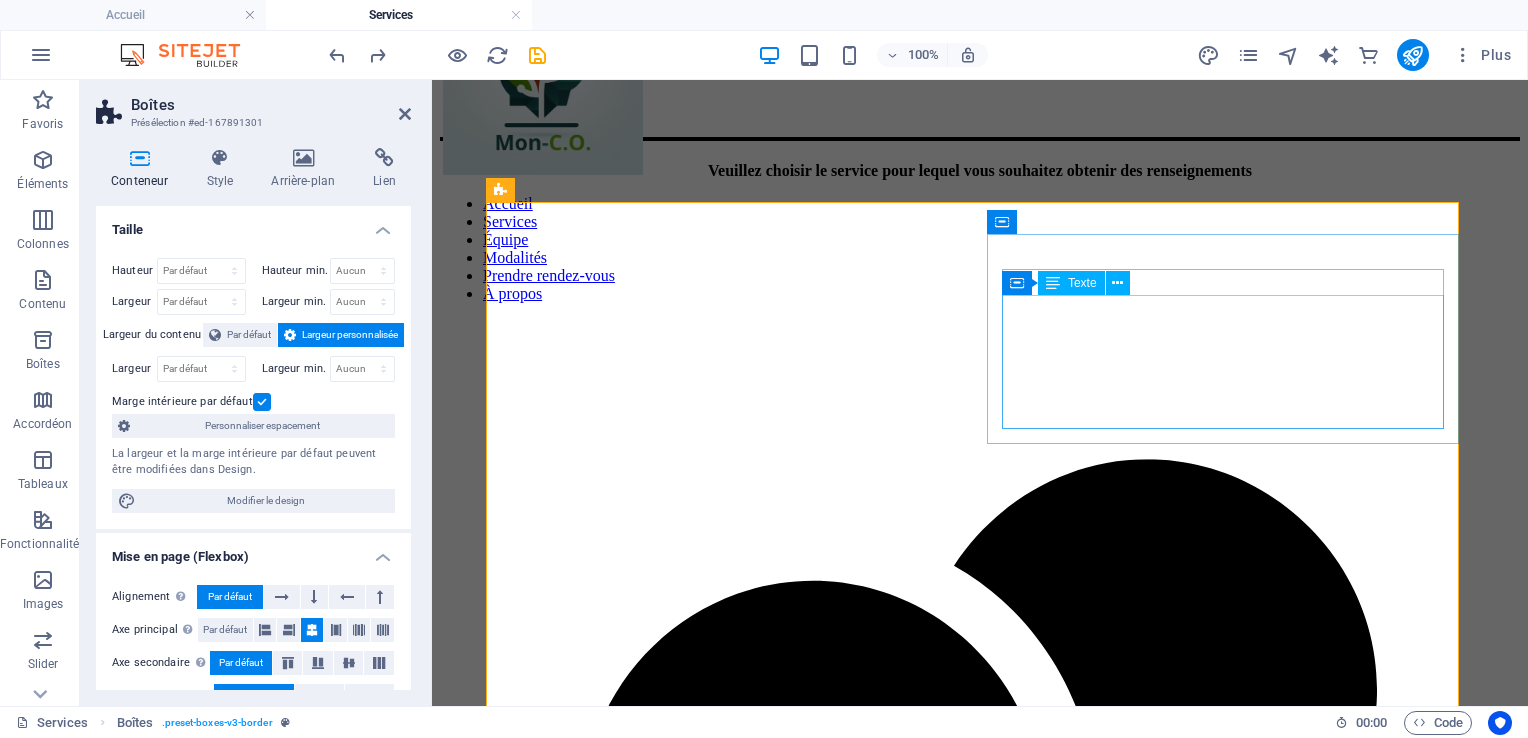 click on "Le counseling de carrière et d’orientation aide à explorer les intérêts, les ccocmpétences et les possibilités professionnelles. Il offre un cadre pour planifier des objectifs, gérer les transitions professionnelles et s’épanouir dans le domaine scolaire ou professionnel." at bounding box center (980, 2424) 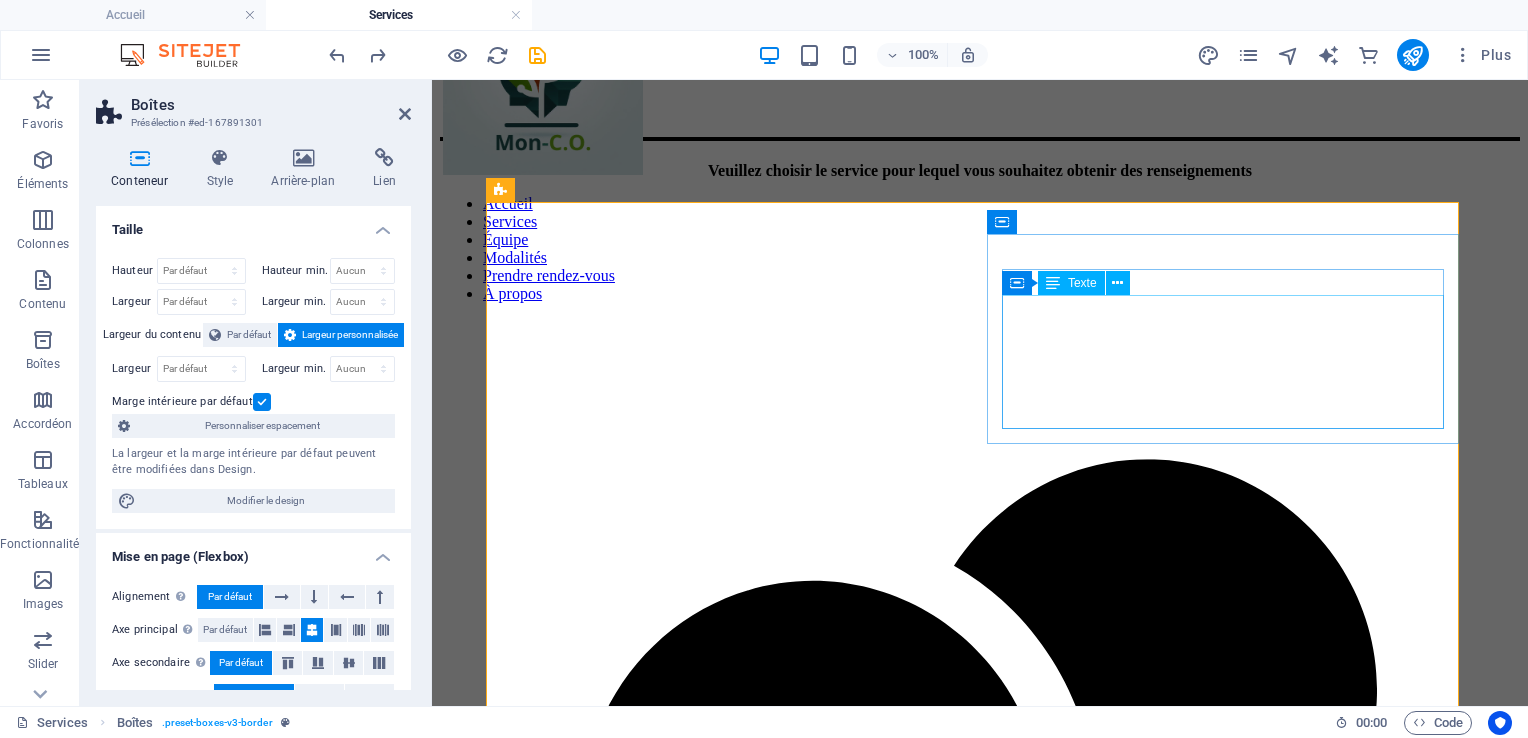 click on "Le counseling de carrière et d’orientation aide à explorer les intérêts, les ccocmpétences et les possibilités professionnelles. Il offre un cadre pour planifier des objectifs, gérer les transitions professionnelles et s’épanouir dans le domaine scolaire ou professionnel." at bounding box center (980, 2424) 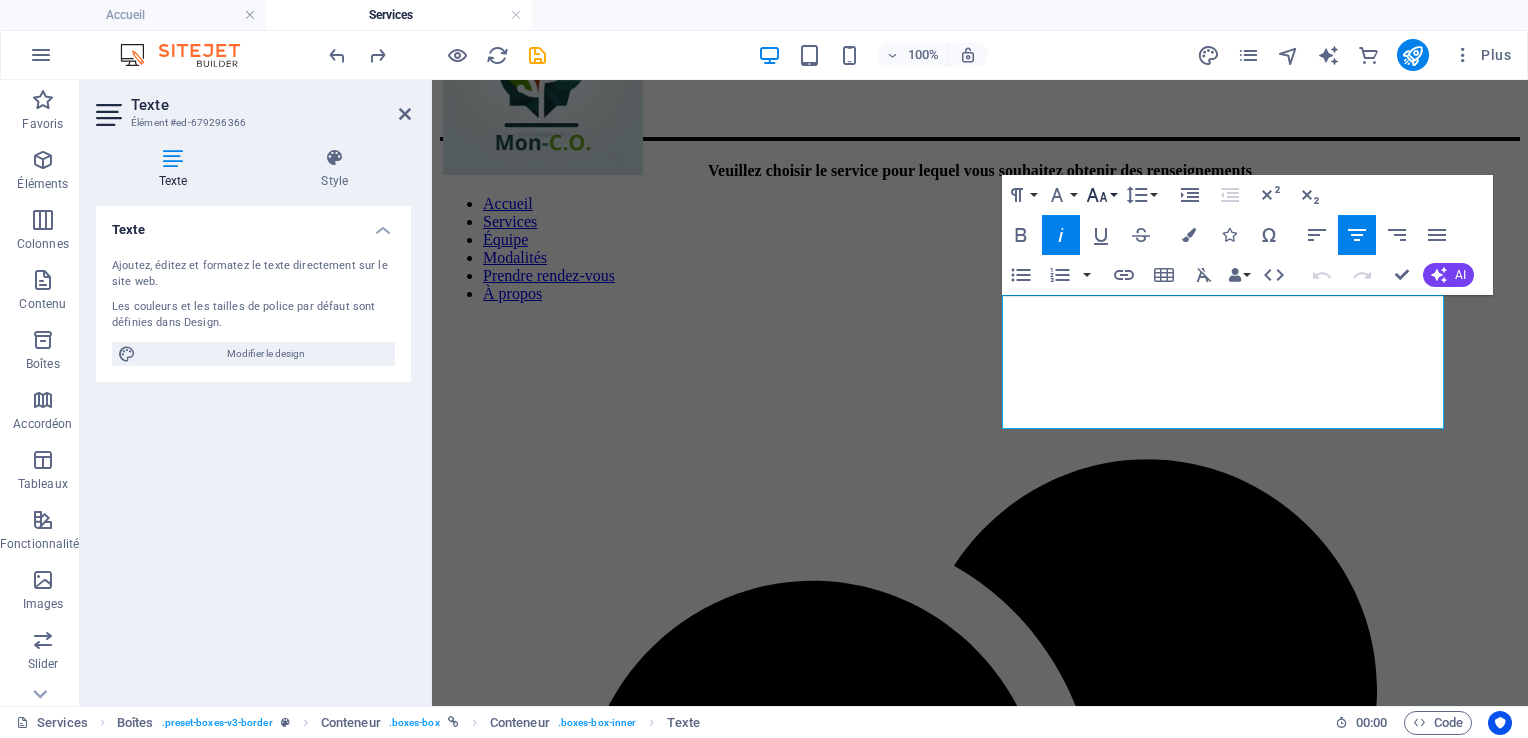 click on "Font Size" at bounding box center (1101, 195) 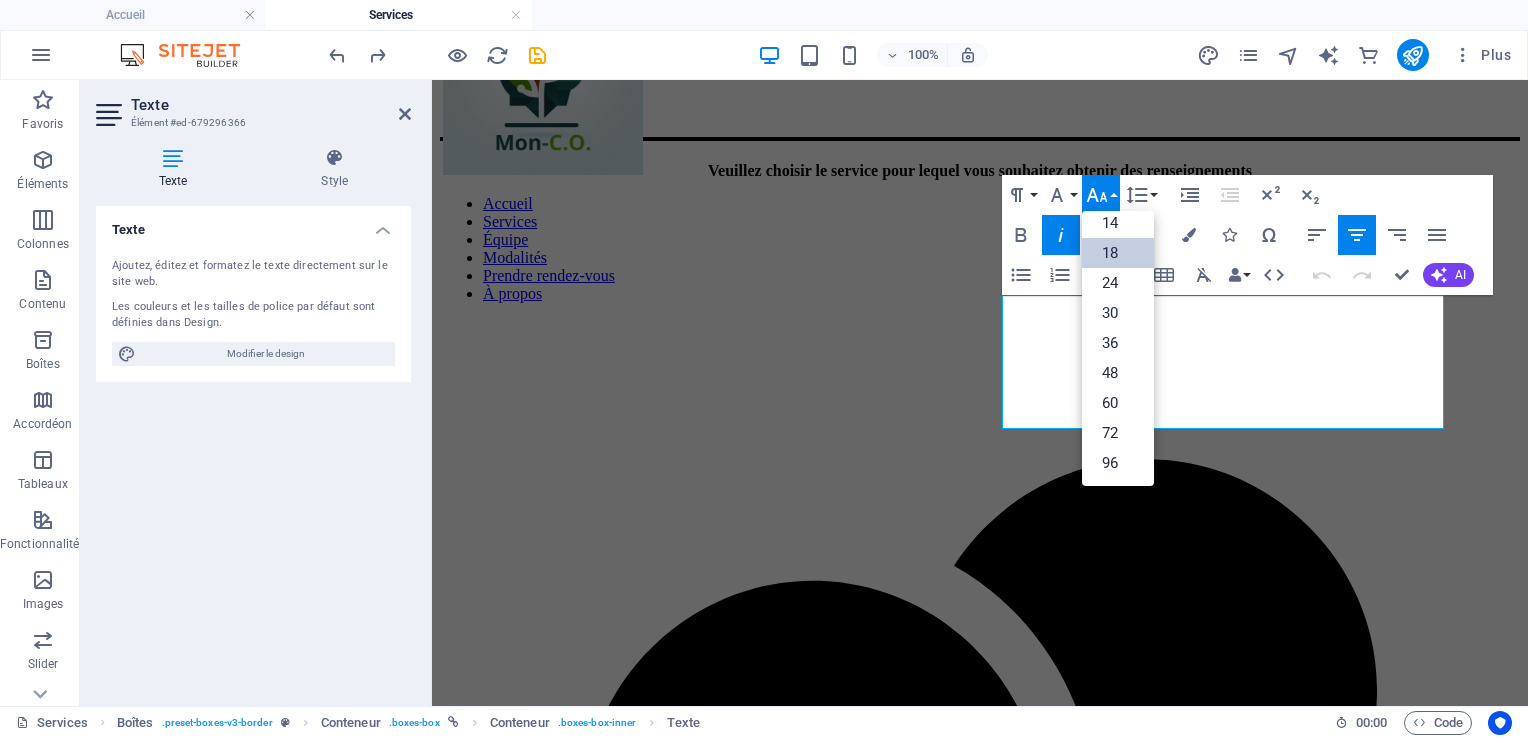 scroll, scrollTop: 160, scrollLeft: 0, axis: vertical 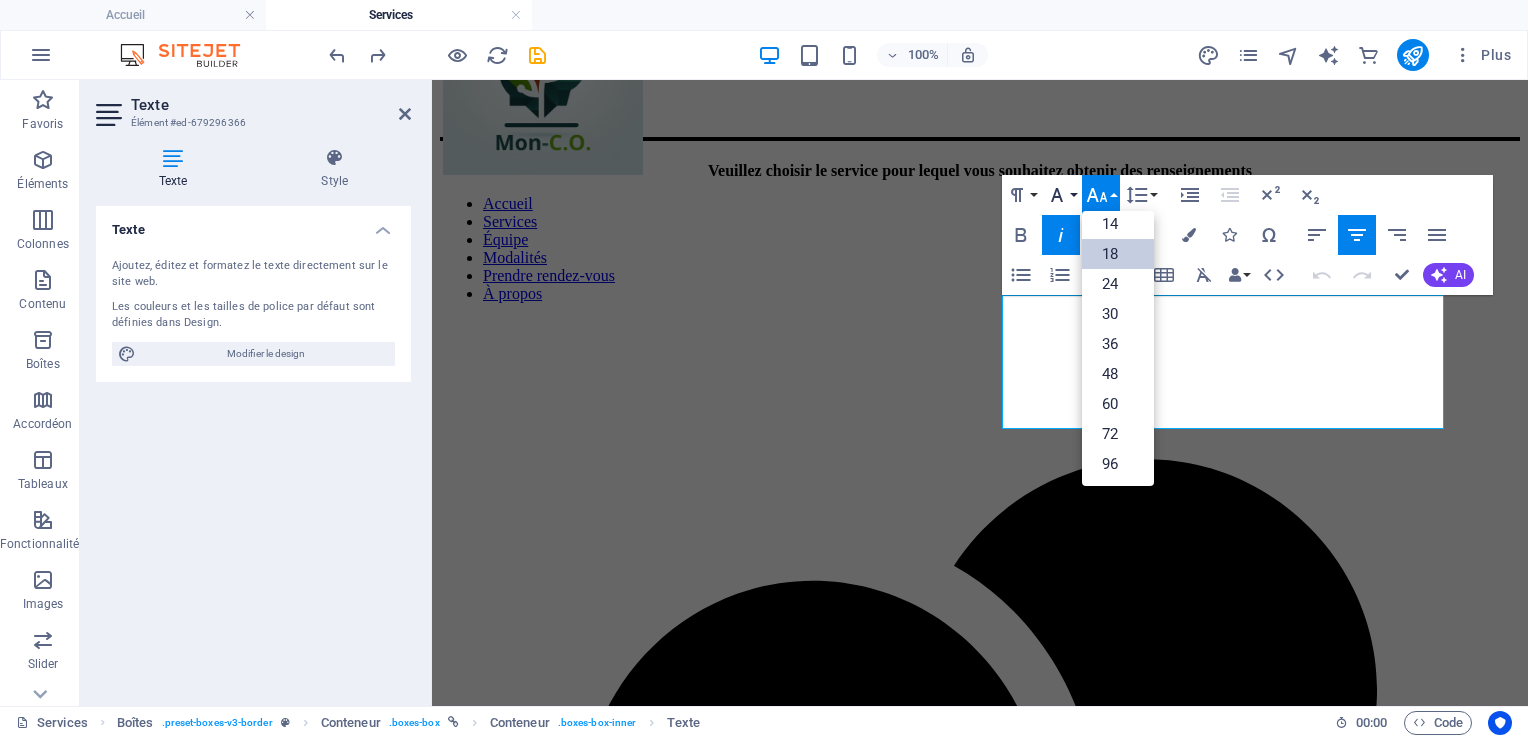 click 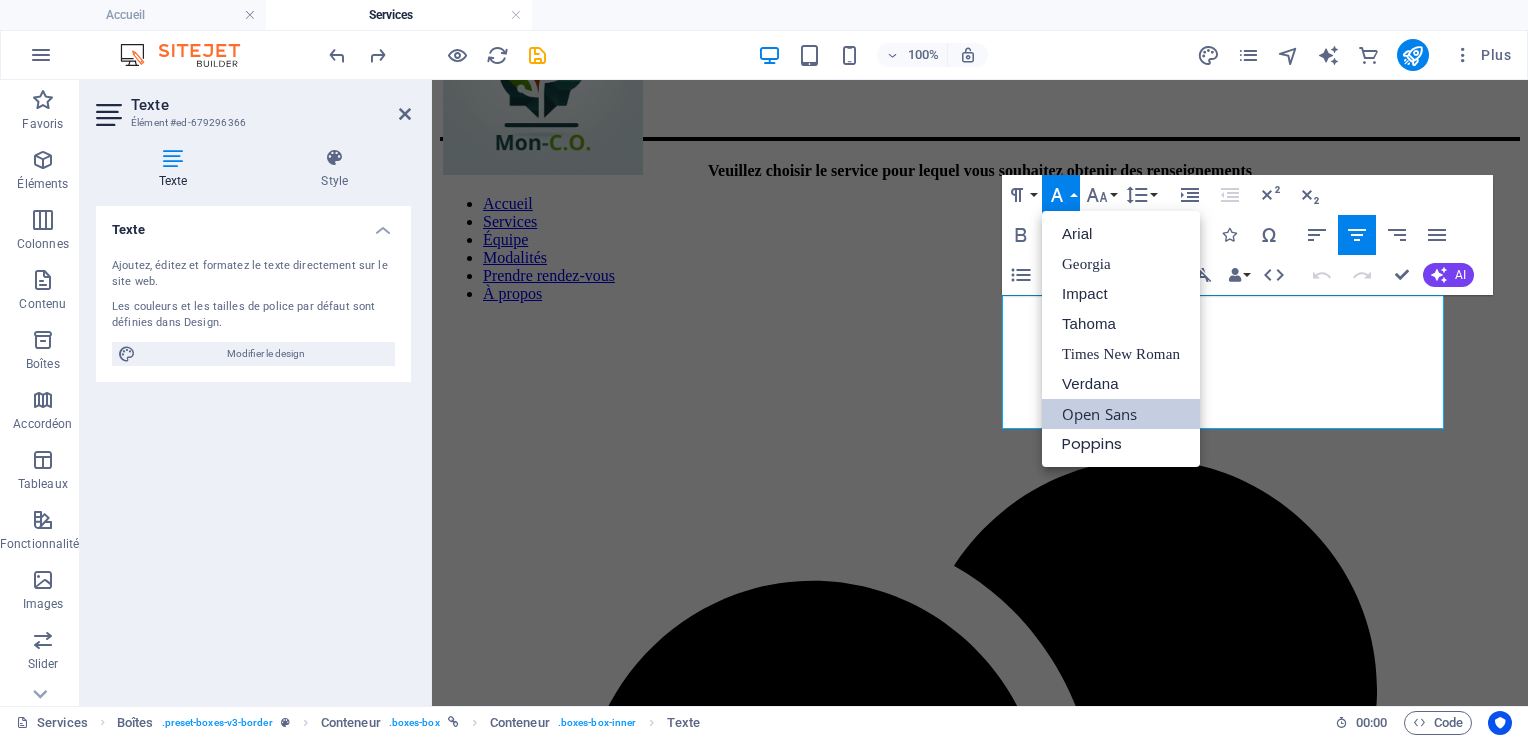 scroll, scrollTop: 0, scrollLeft: 0, axis: both 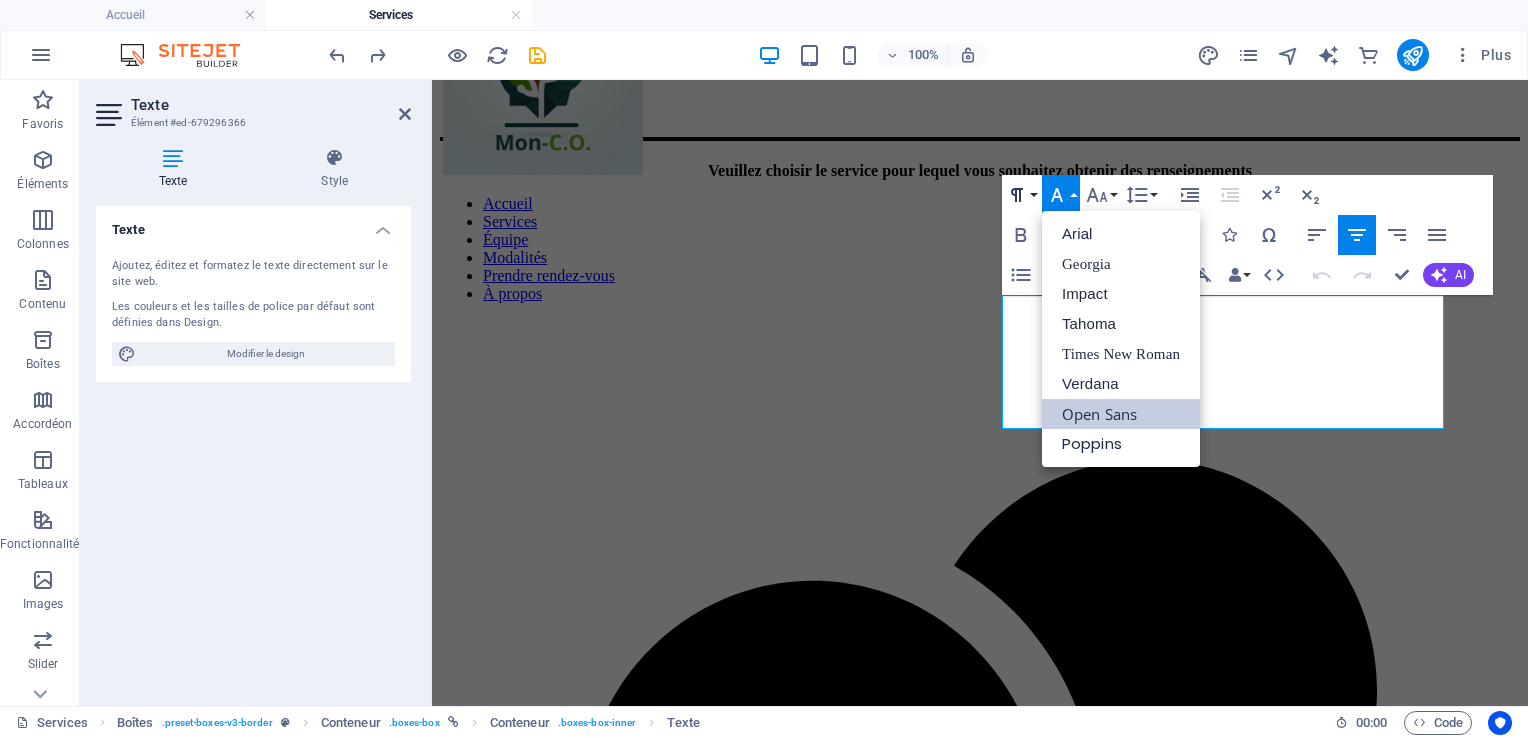 click 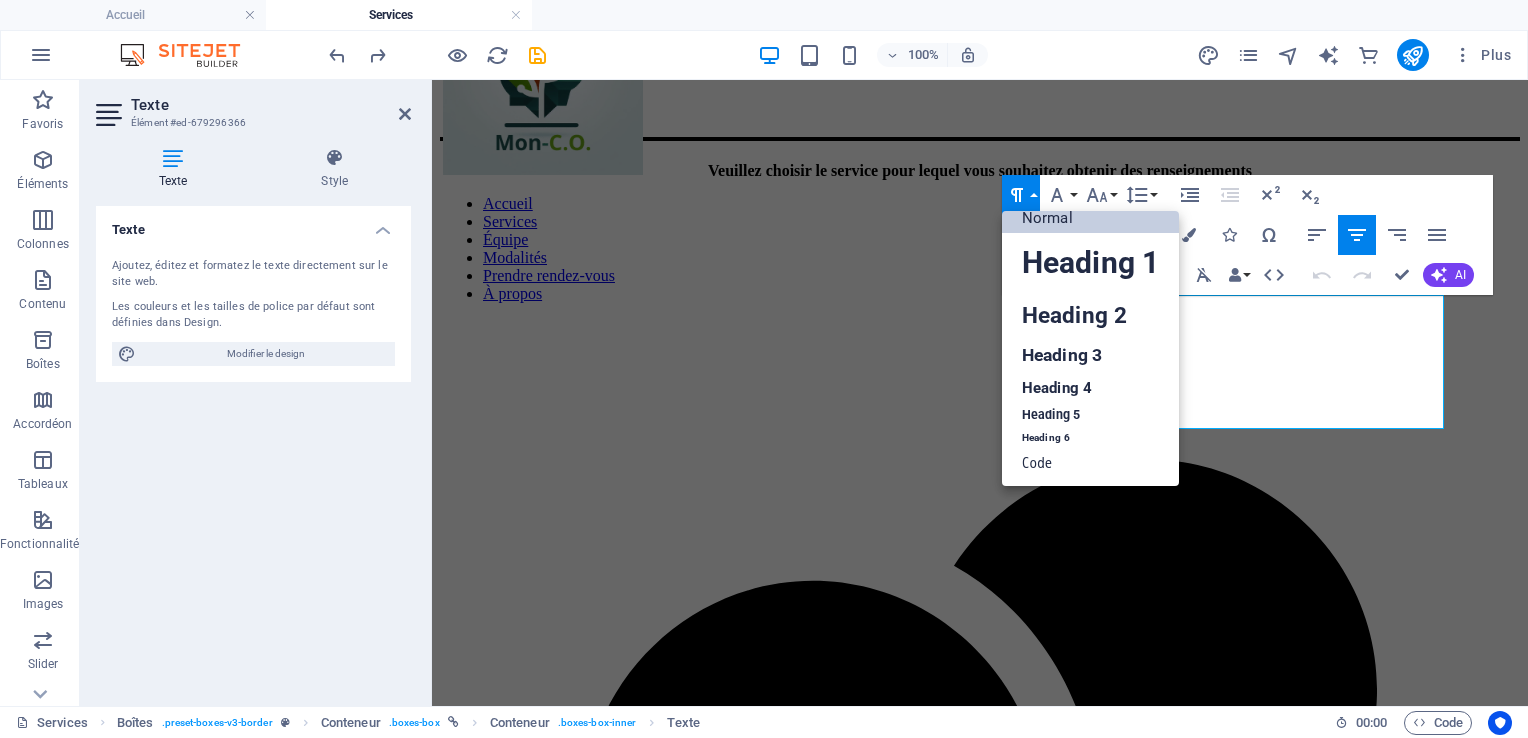 scroll, scrollTop: 16, scrollLeft: 0, axis: vertical 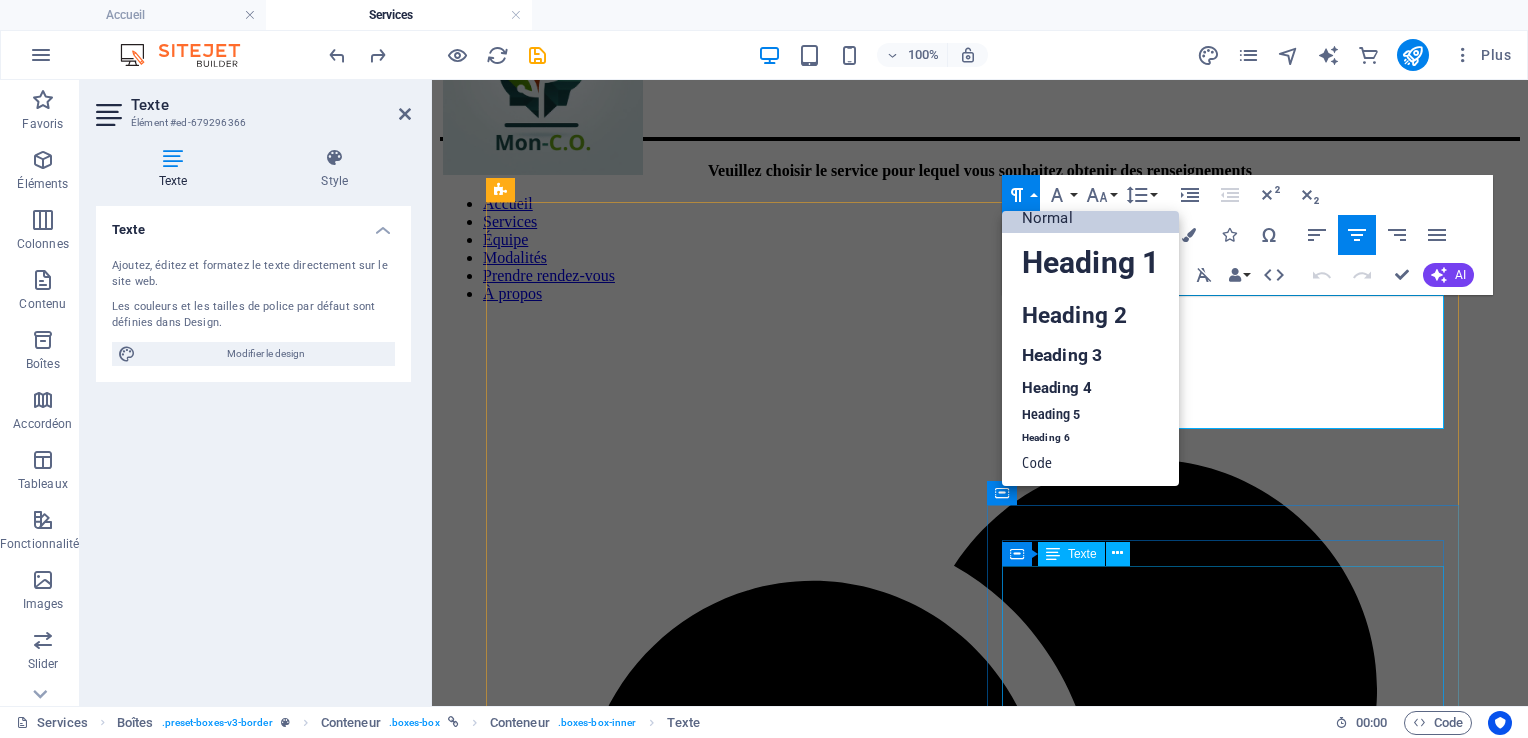 click on "La massothérapie, par différentes techniques manuelles, vise la détente et le soulagement des tensions musculaire. Les soins dispensés par ces thérapeutes sont adaptés à différentes clientèles appartenant à différents groupes  Le counseling thérapeutique vise à soutenir les individus dans la gestion des émotions, des relations interpersonnelles et des défis personnels. Il fournit des outils pour surmonter des difficultés psychologiques, développer des stratégies d’adaptation et améliorer le bien-être global. d'âges." at bounding box center (980, 4122) 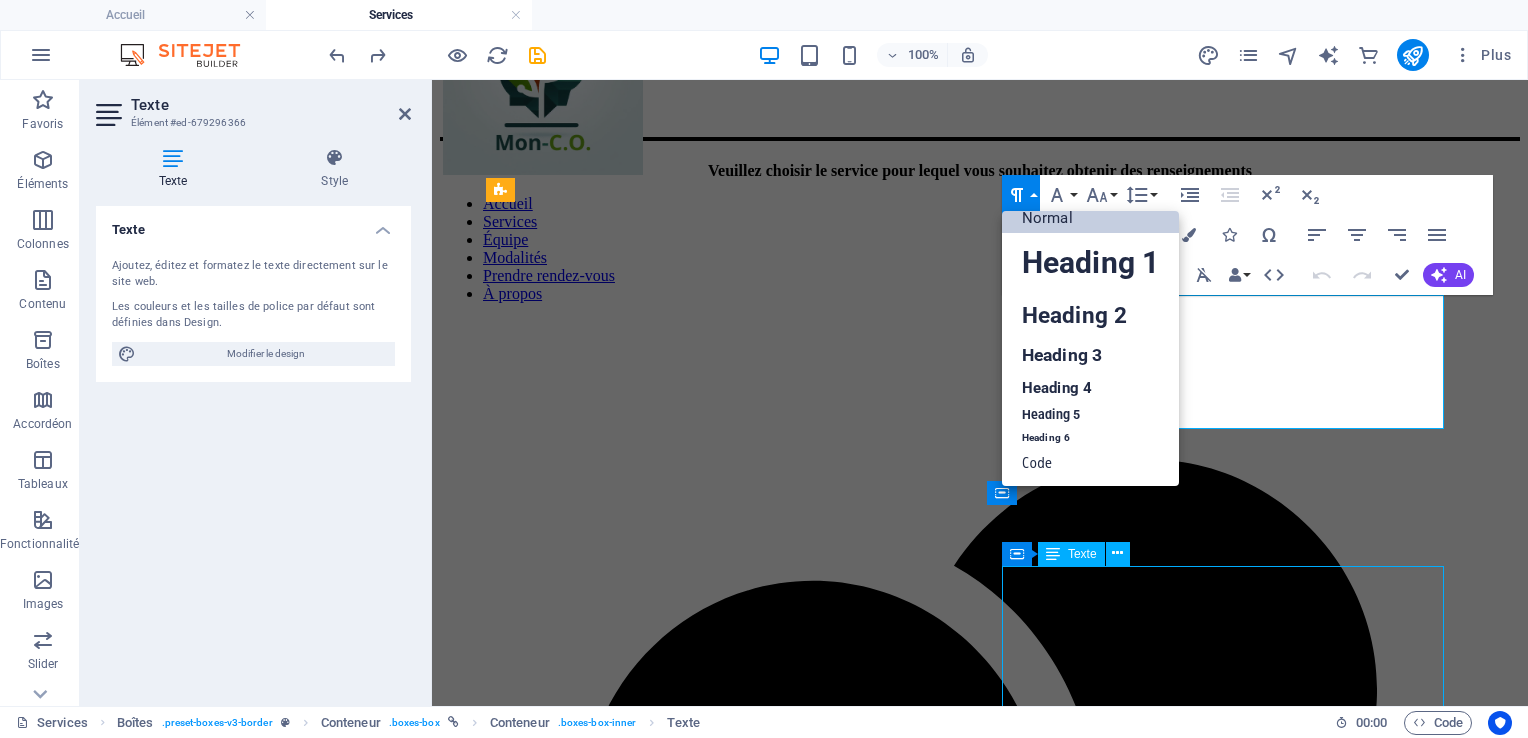 click on "La massothérapie, par différentes techniques manuelles, vise la détente et le soulagement des tensions musculaire. Les soins dispensés par ces thérapeutes sont adaptés à différentes clientèles appartenant à différents groupes  Le counseling thérapeutique vise à soutenir les individus dans la gestion des émotions, des relations interpersonnelles et des défis personnels. Il fournit des outils pour surmonter des difficultés psychologiques, développer des stratégies d’adaptation et améliorer le bien-être global. d'âges." at bounding box center [980, 4122] 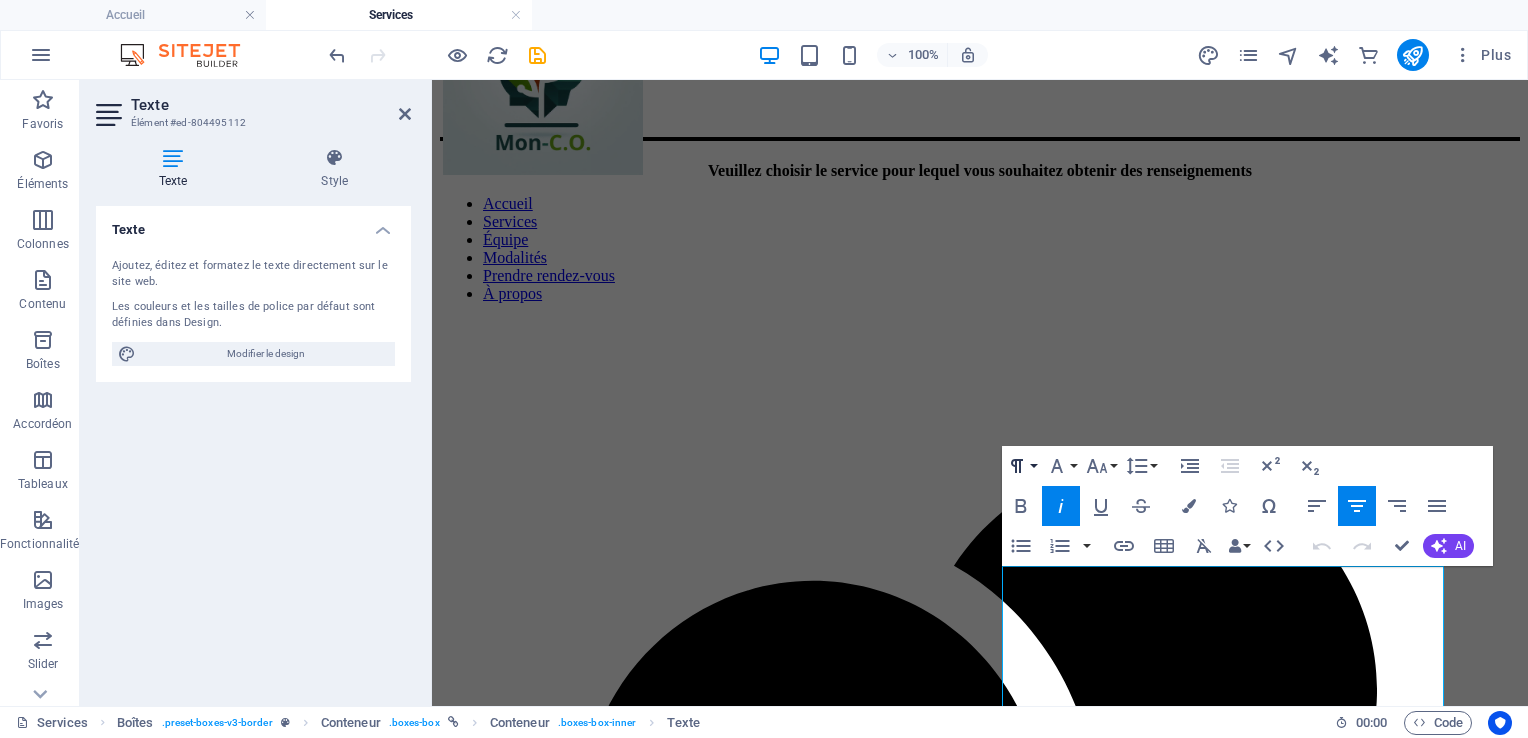 click 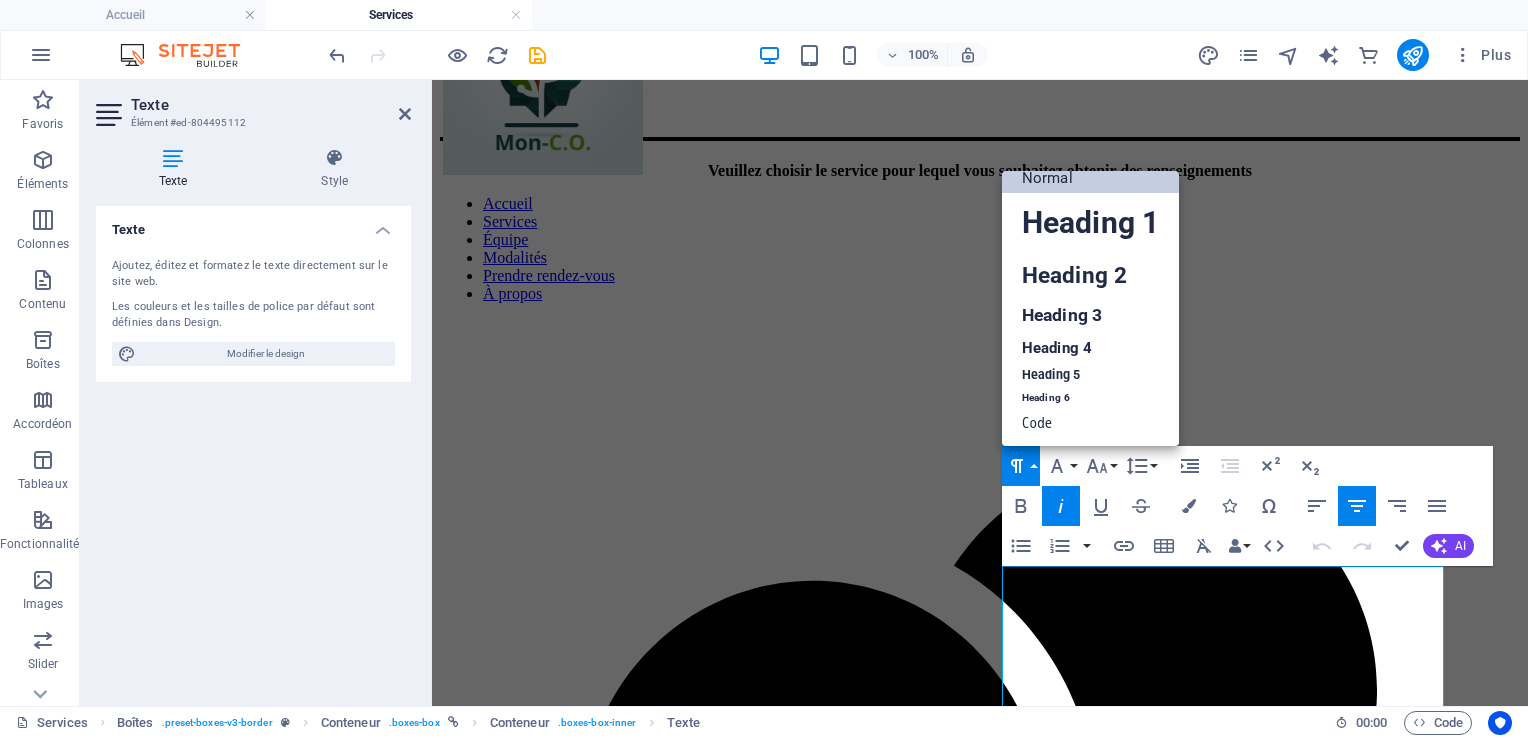 scroll, scrollTop: 0, scrollLeft: 0, axis: both 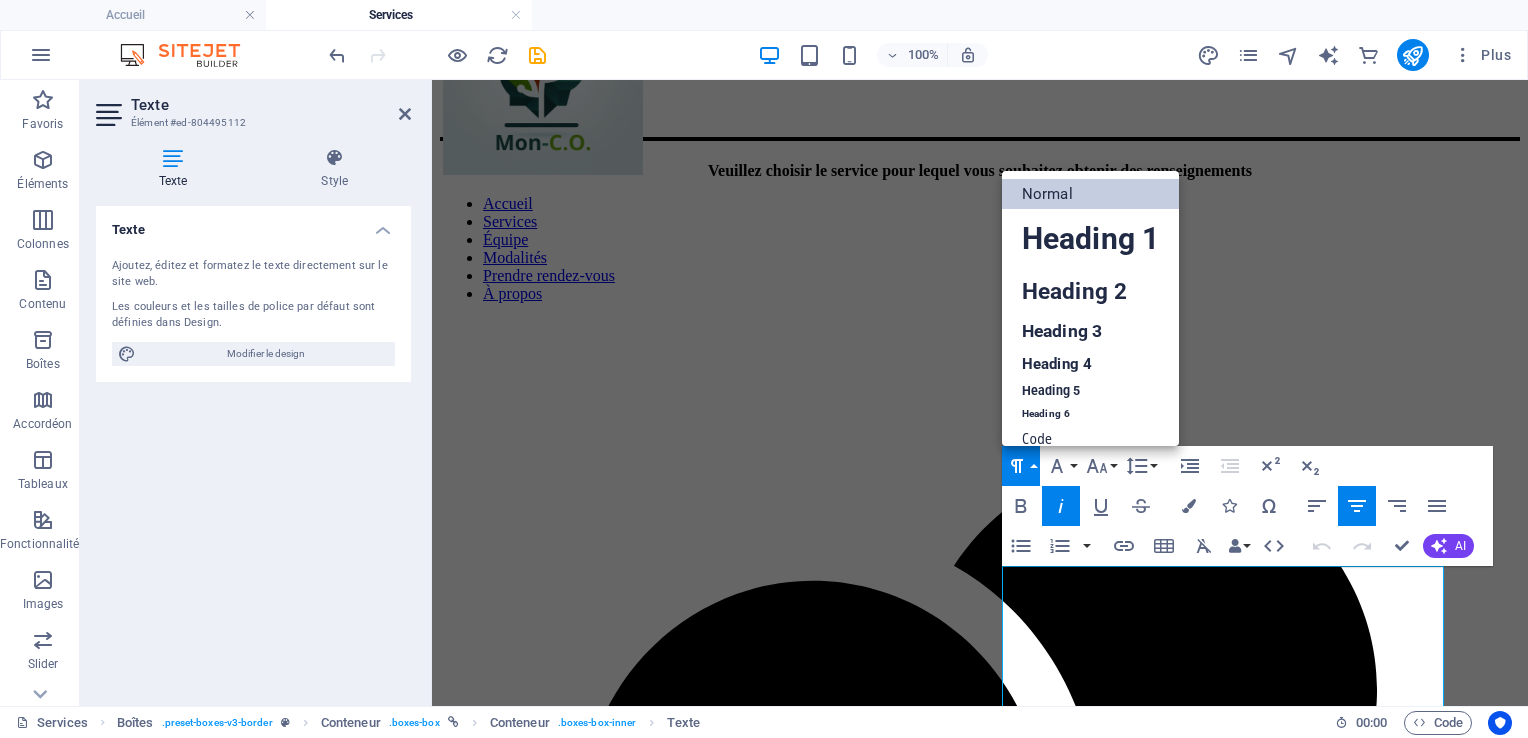 click on "Normal" at bounding box center [1090, 194] 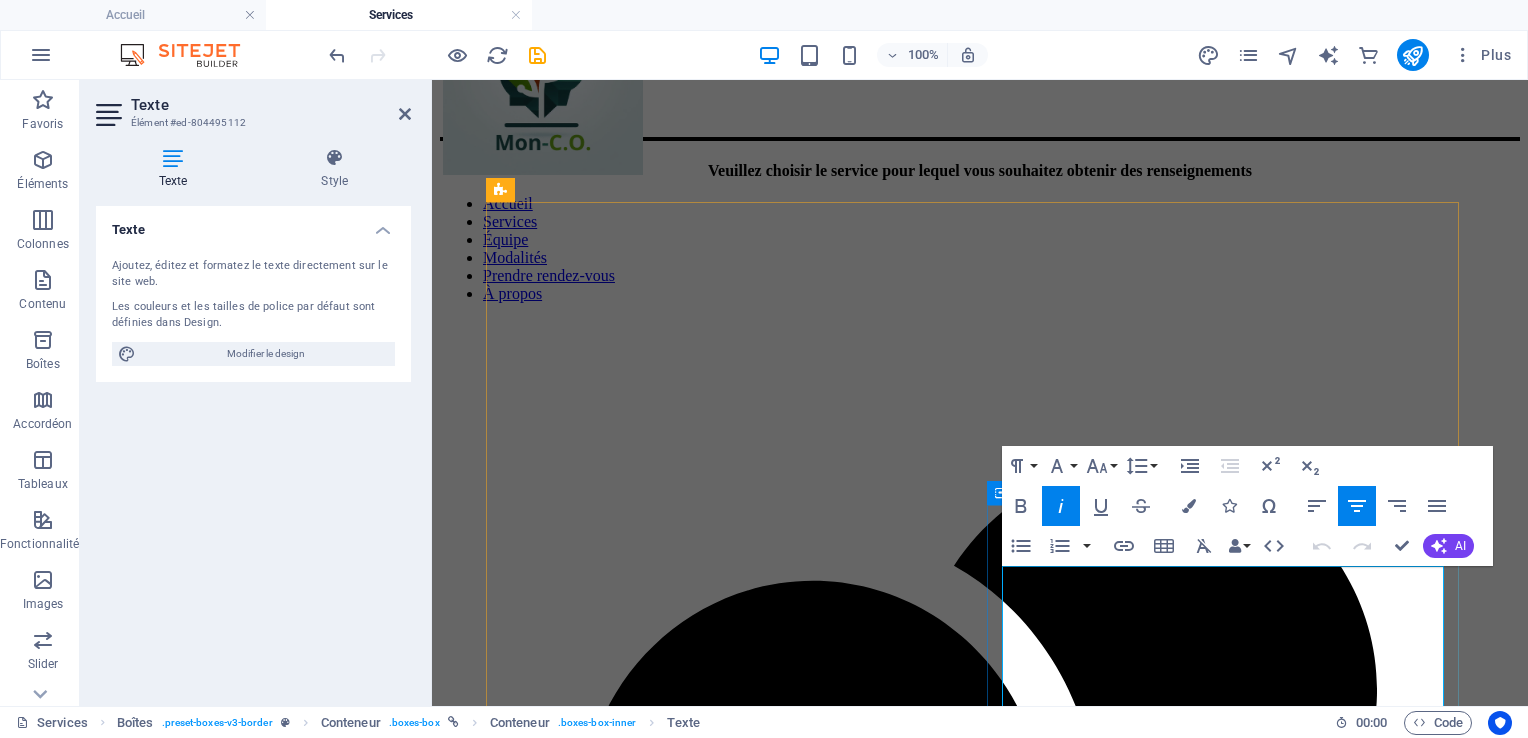 click on "La massothérapie, par différentes techniques manuelles, vise la détente et le soulagement des tensions musculaire. Les soins dispensés par ces thérapeutes sont adaptés à différentes clientèles appartenant à différents groupes  Le counseling thérapeutique vise à soutenir les individus dans la gestion des émotions, des relations interpersonnelles et des défis personnels. Il fournit des outils pour surmonter des difficultés psychologiques, développer des stratégies d’adaptation et améliorer le bien-être global. d'âges." at bounding box center (971, 4122) 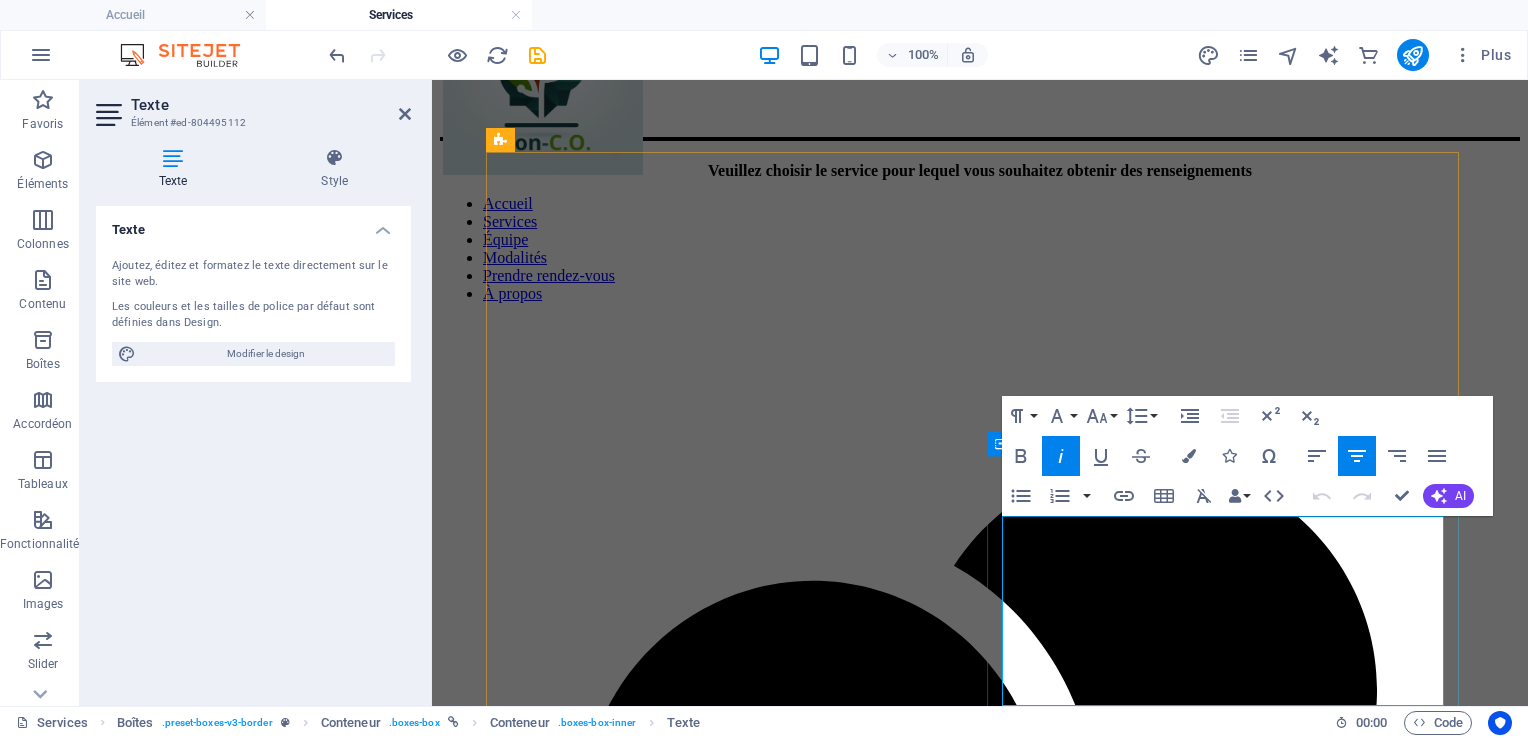 scroll, scrollTop: 165, scrollLeft: 0, axis: vertical 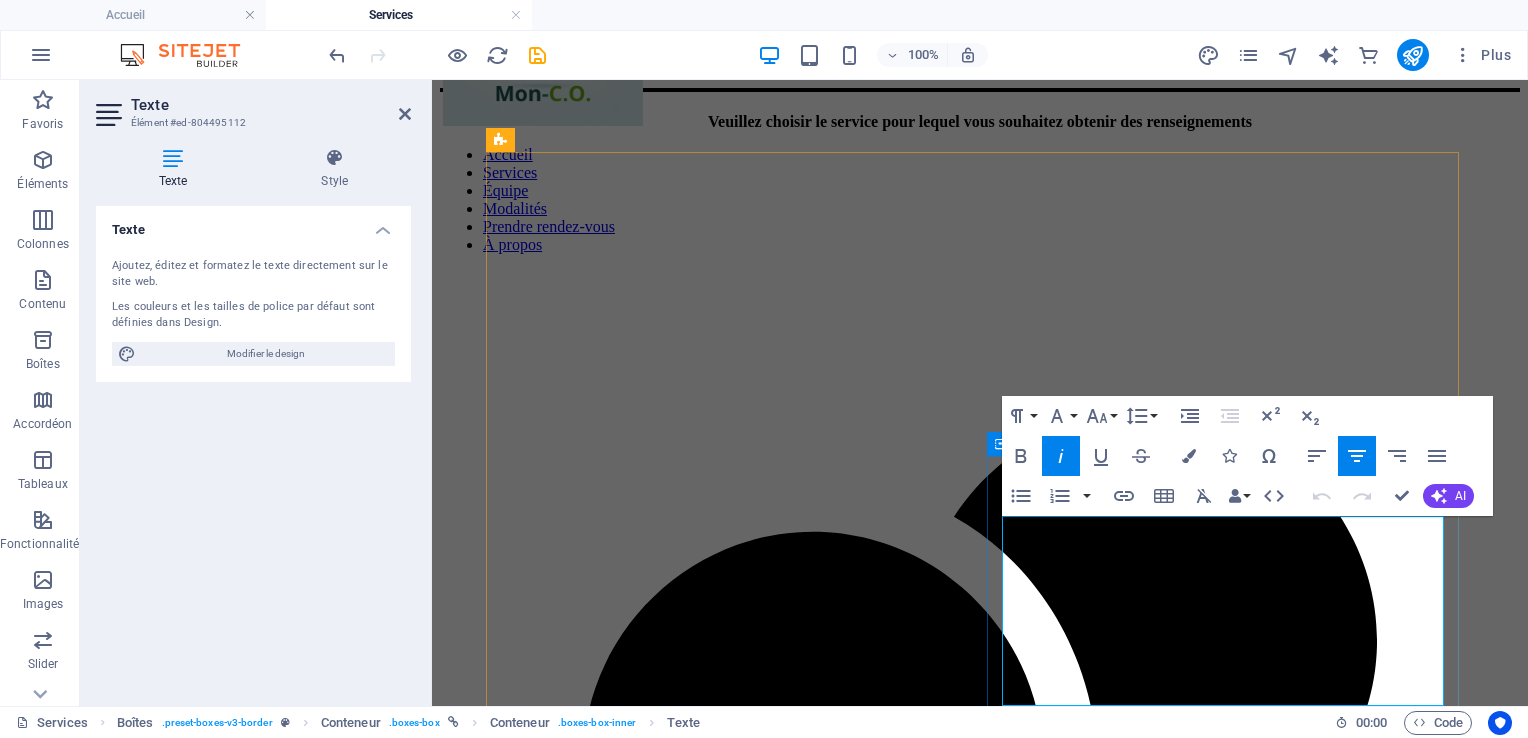 click on "Le counseling thérapeutique vise à soutenir les individus dans la gestion des émotions, des relations interpersonnelles et des défis personnels. Il fournit des outils pour surmonter des difficultés psychologiques, développer des stratégies d’adaptation et améliorer le bien-être global." at bounding box center [971, 4081] 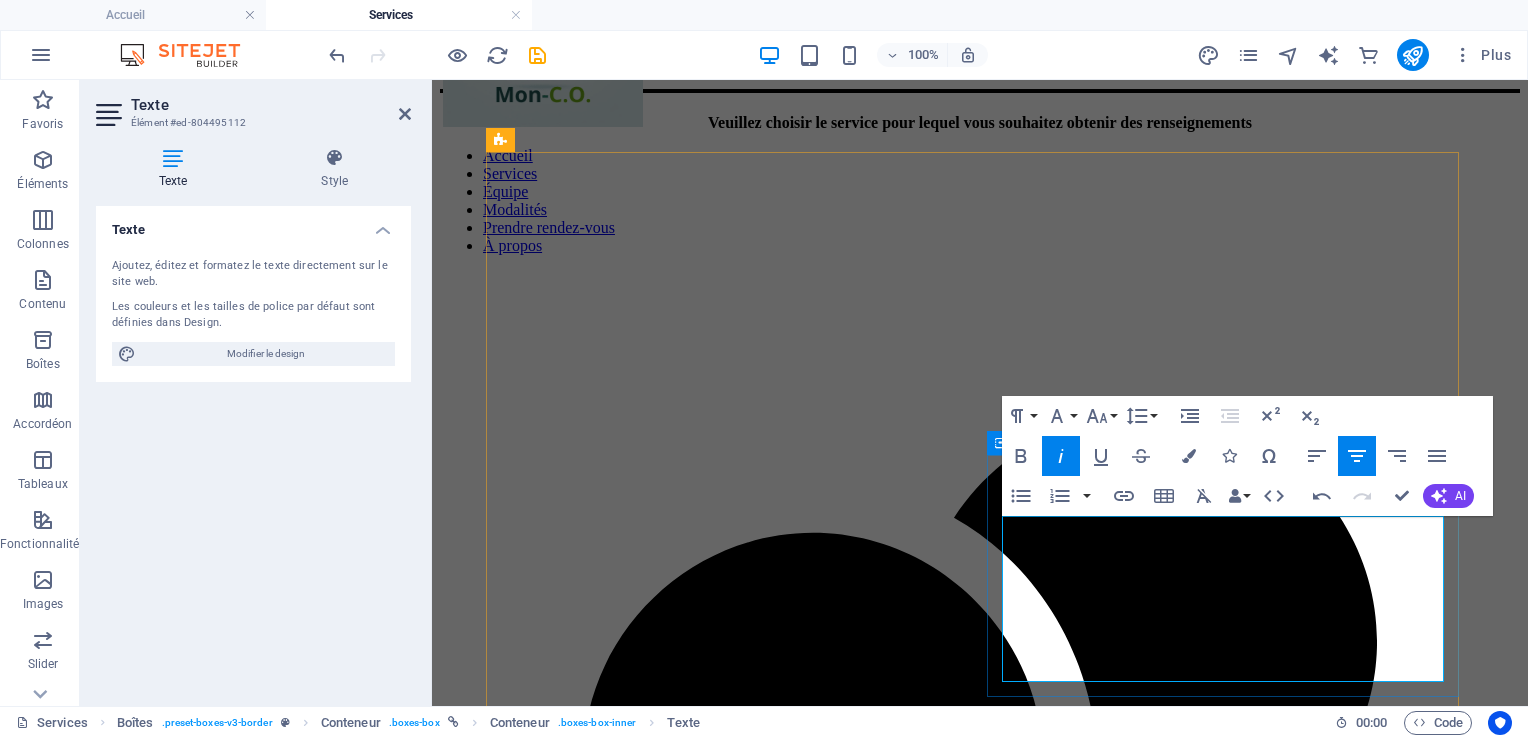 drag, startPoint x: 1060, startPoint y: 594, endPoint x: 1299, endPoint y: 676, distance: 252.67567 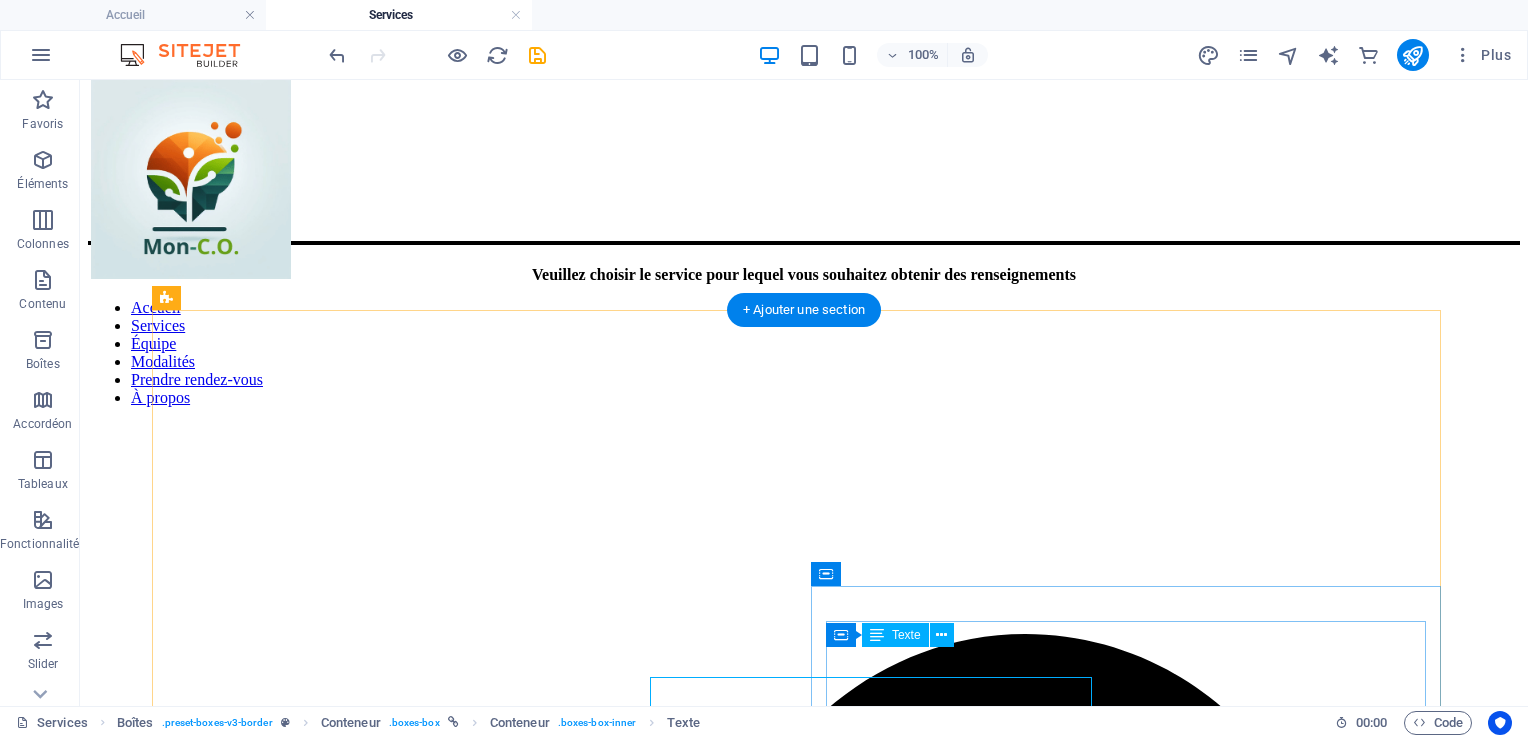 scroll, scrollTop: 0, scrollLeft: 0, axis: both 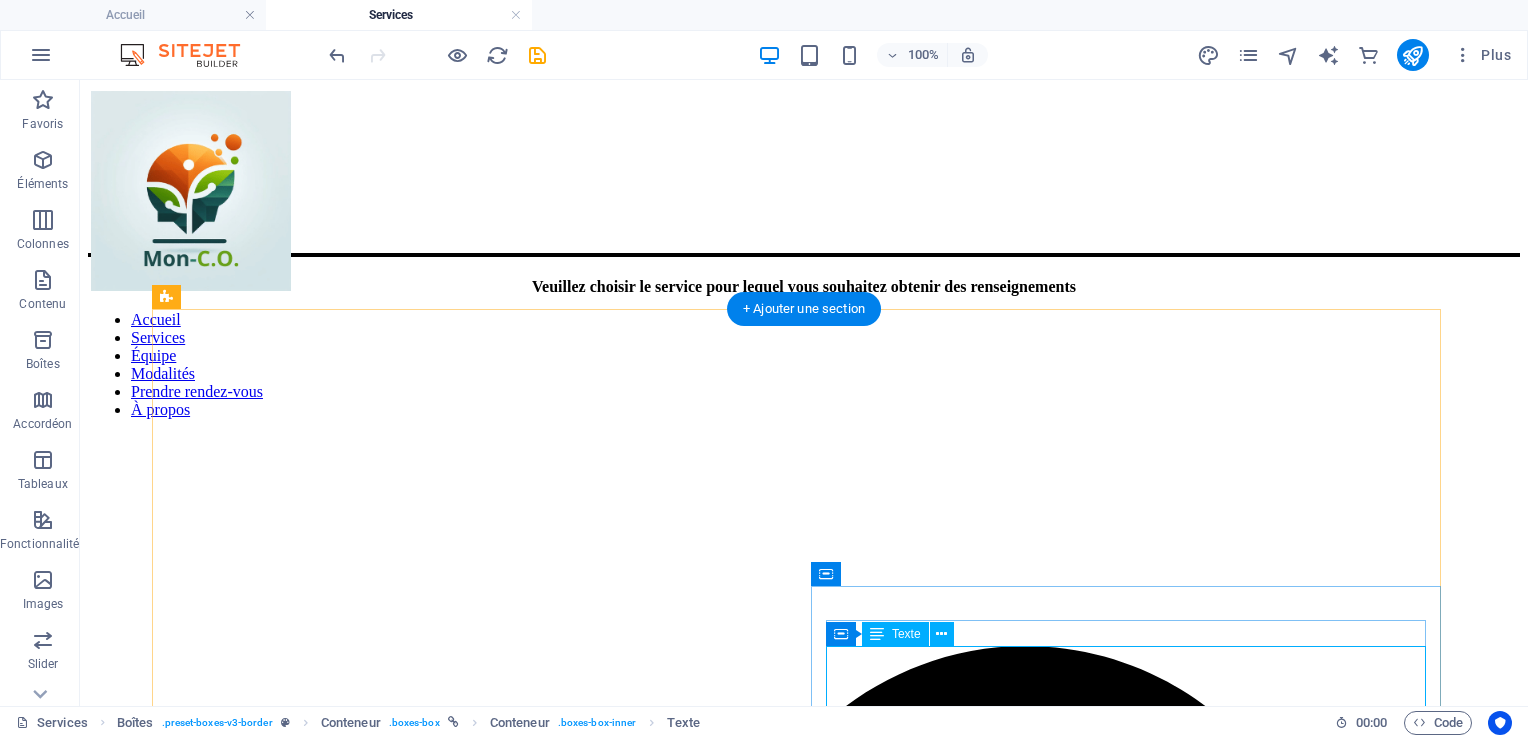 drag, startPoint x: 1481, startPoint y: 731, endPoint x: 1193, endPoint y: 516, distance: 359.40088 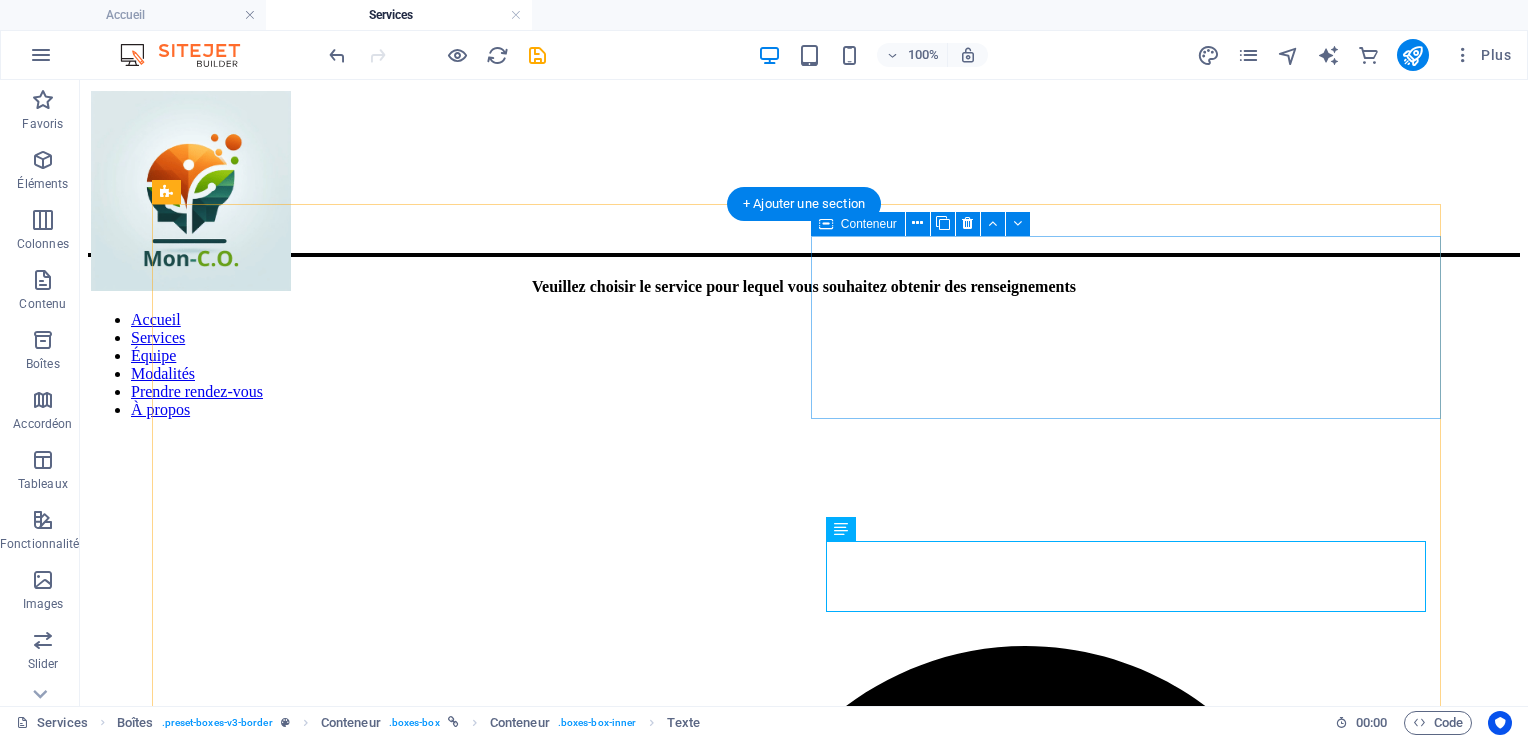 scroll, scrollTop: 106, scrollLeft: 0, axis: vertical 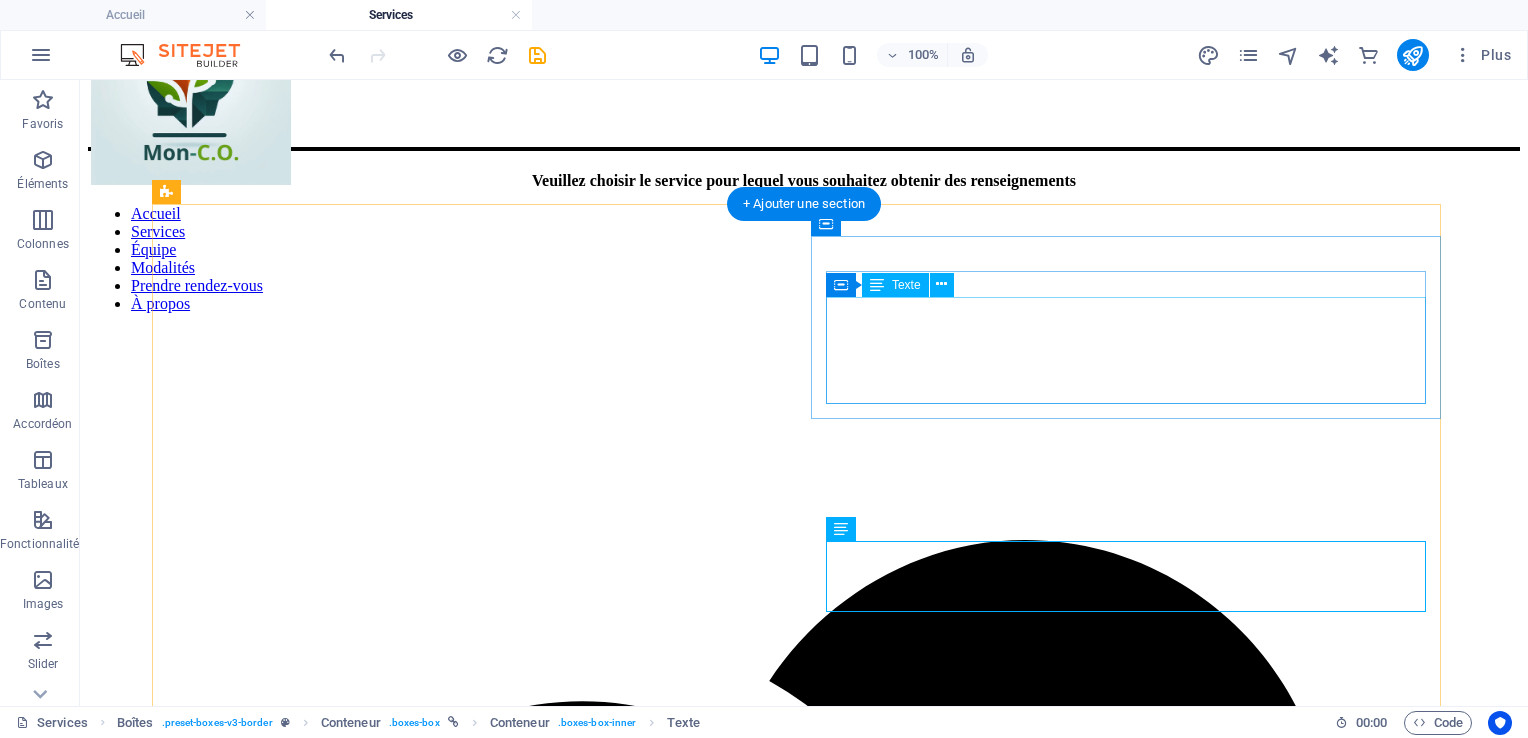 click on "Le counseling de carrière et d’orientation aide à explorer les intérêts, les ccocmpétences et les possibilités professionnelles. Il offre un cadre pour planifier des objectifs, gérer les transitions professionnelles et s’épanouir dans le domaine scolaire ou professionnel." at bounding box center [804, 3071] 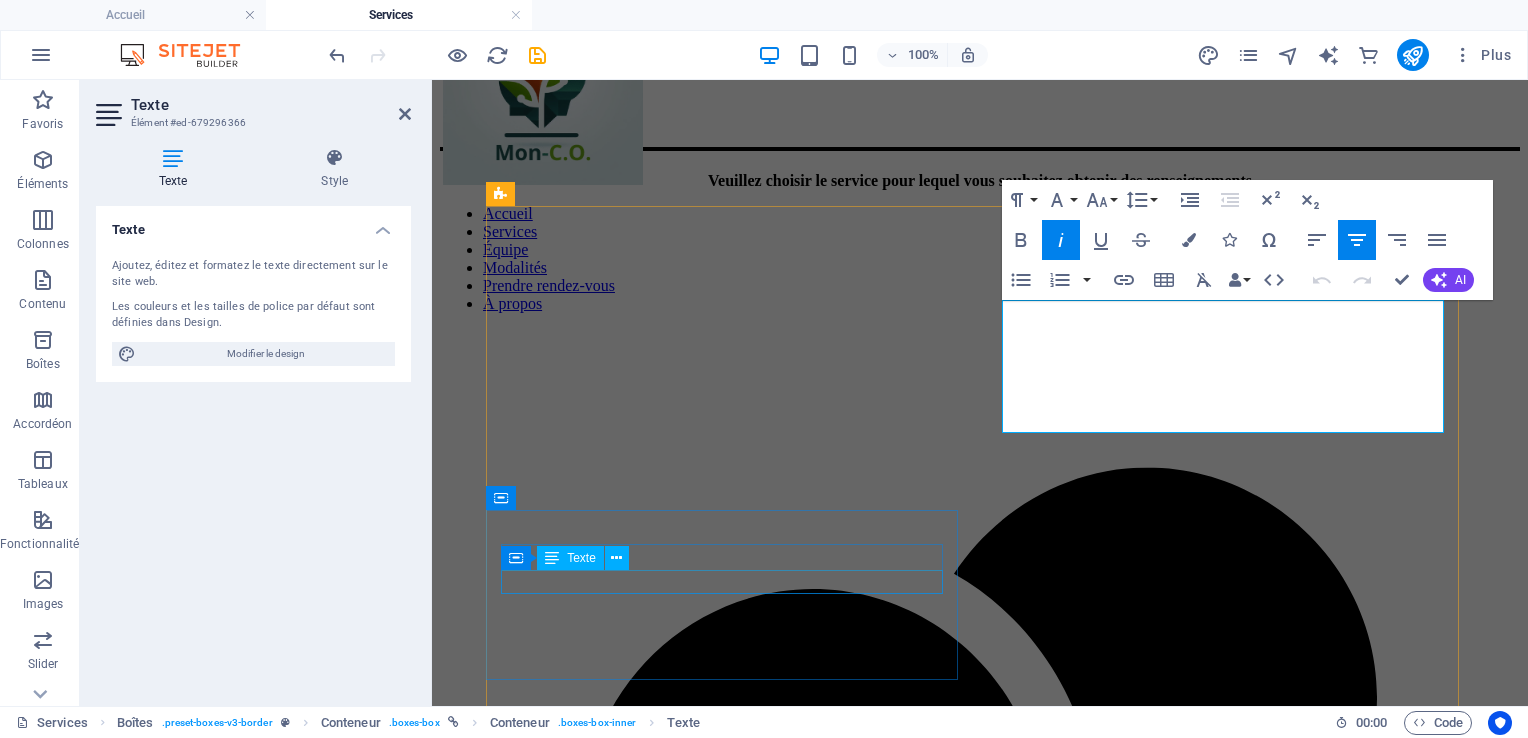 click on "Les spécialistes des stratégies de la recherche d'emploi" at bounding box center (980, 3239) 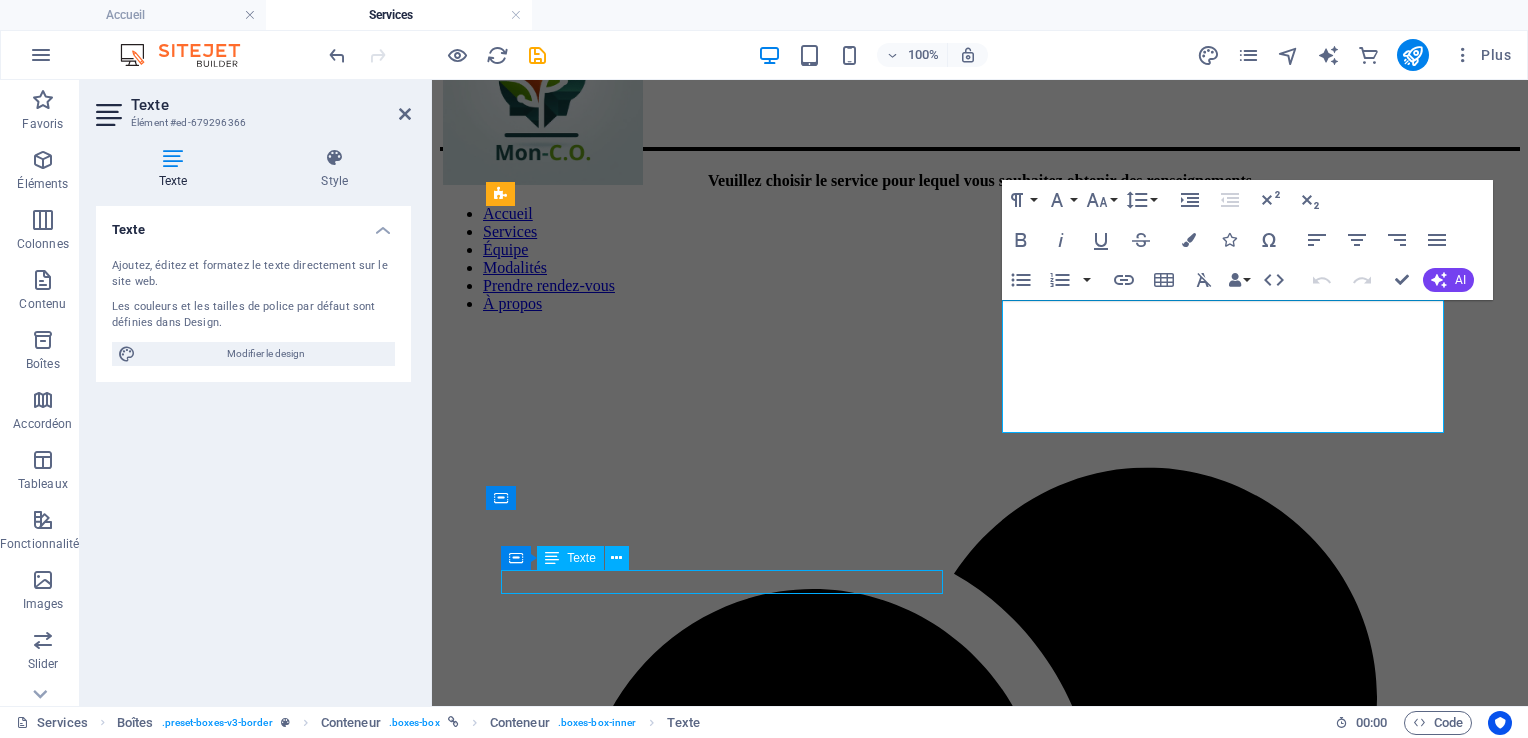 click on "Les spécialistes des stratégies de la recherche d'emploi" at bounding box center [980, 3239] 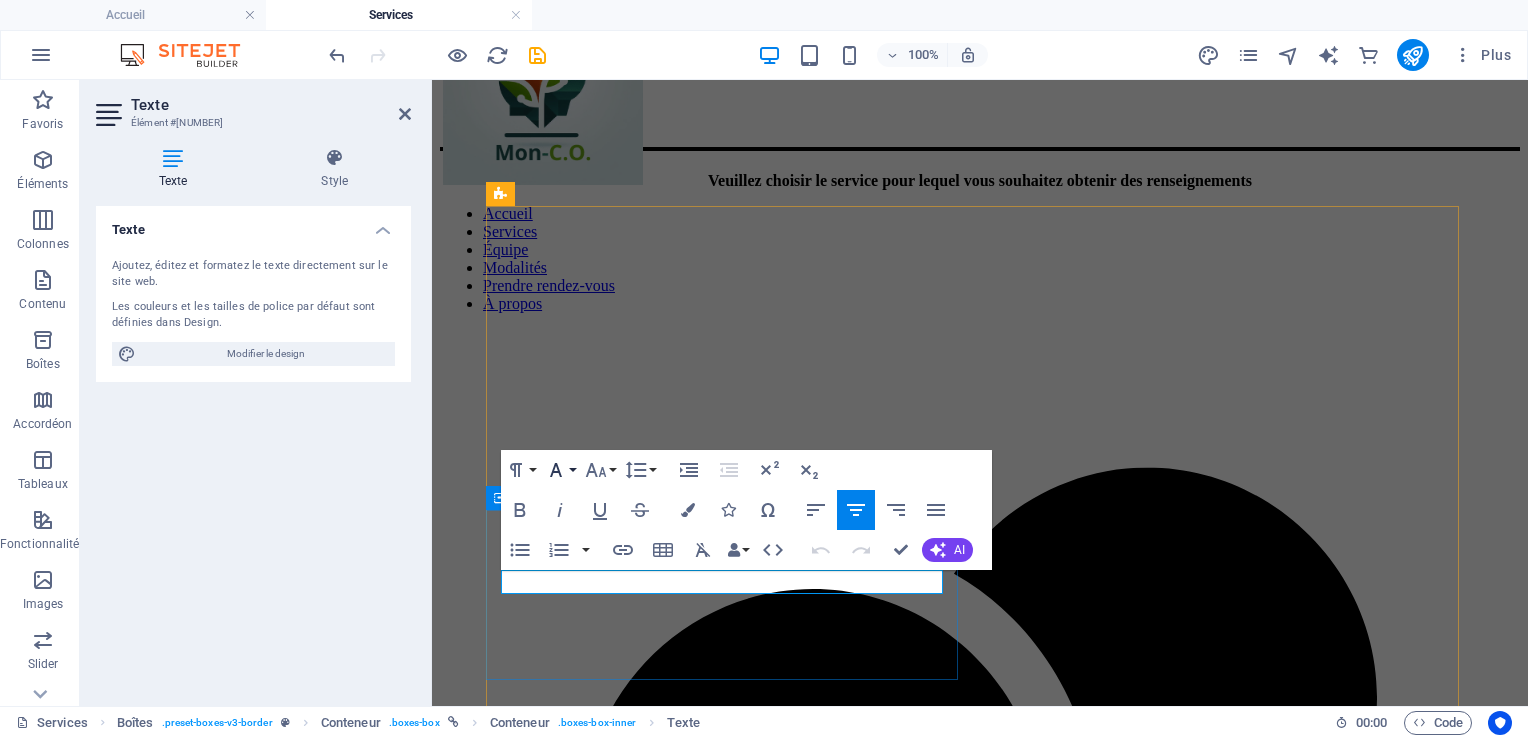 click 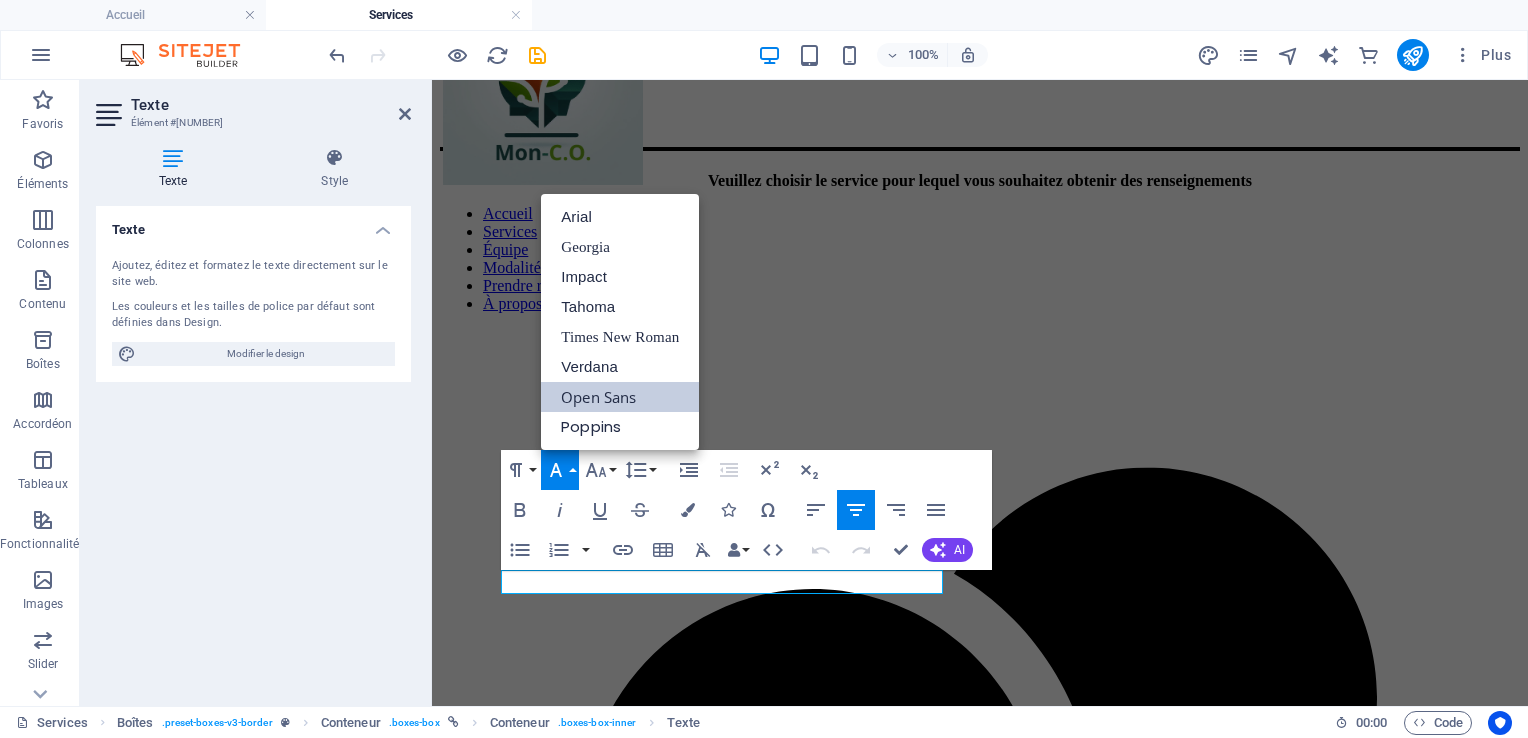 scroll, scrollTop: 0, scrollLeft: 0, axis: both 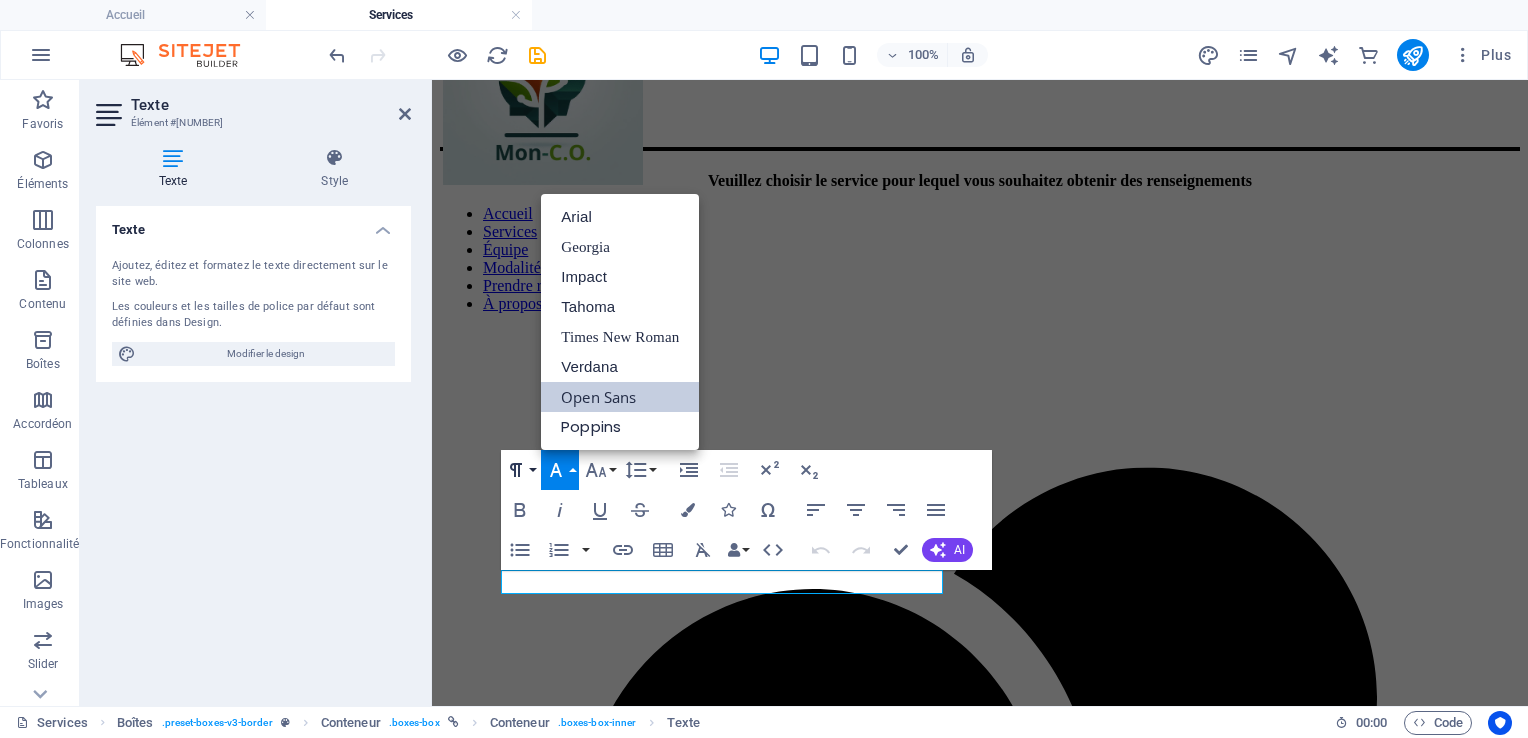 click 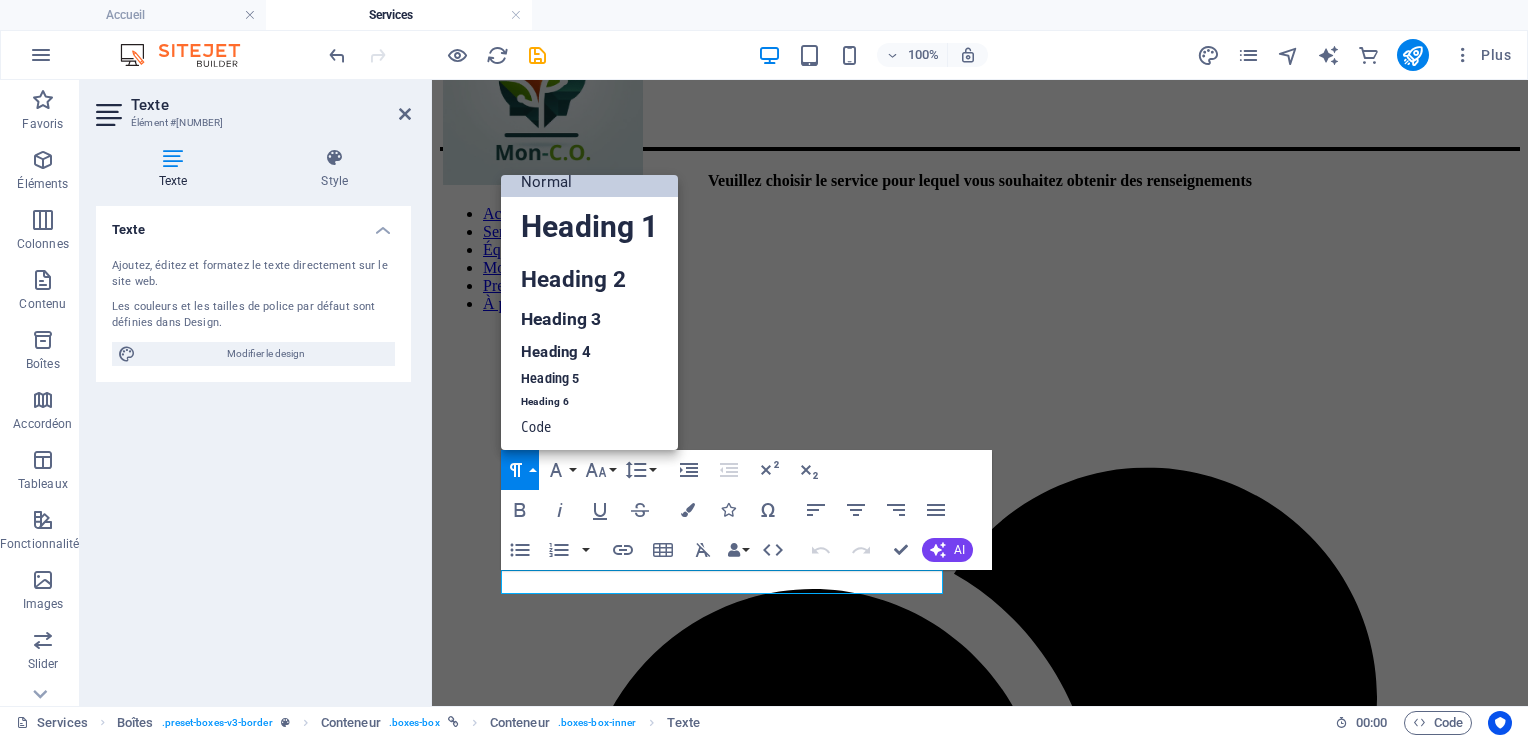 scroll, scrollTop: 16, scrollLeft: 0, axis: vertical 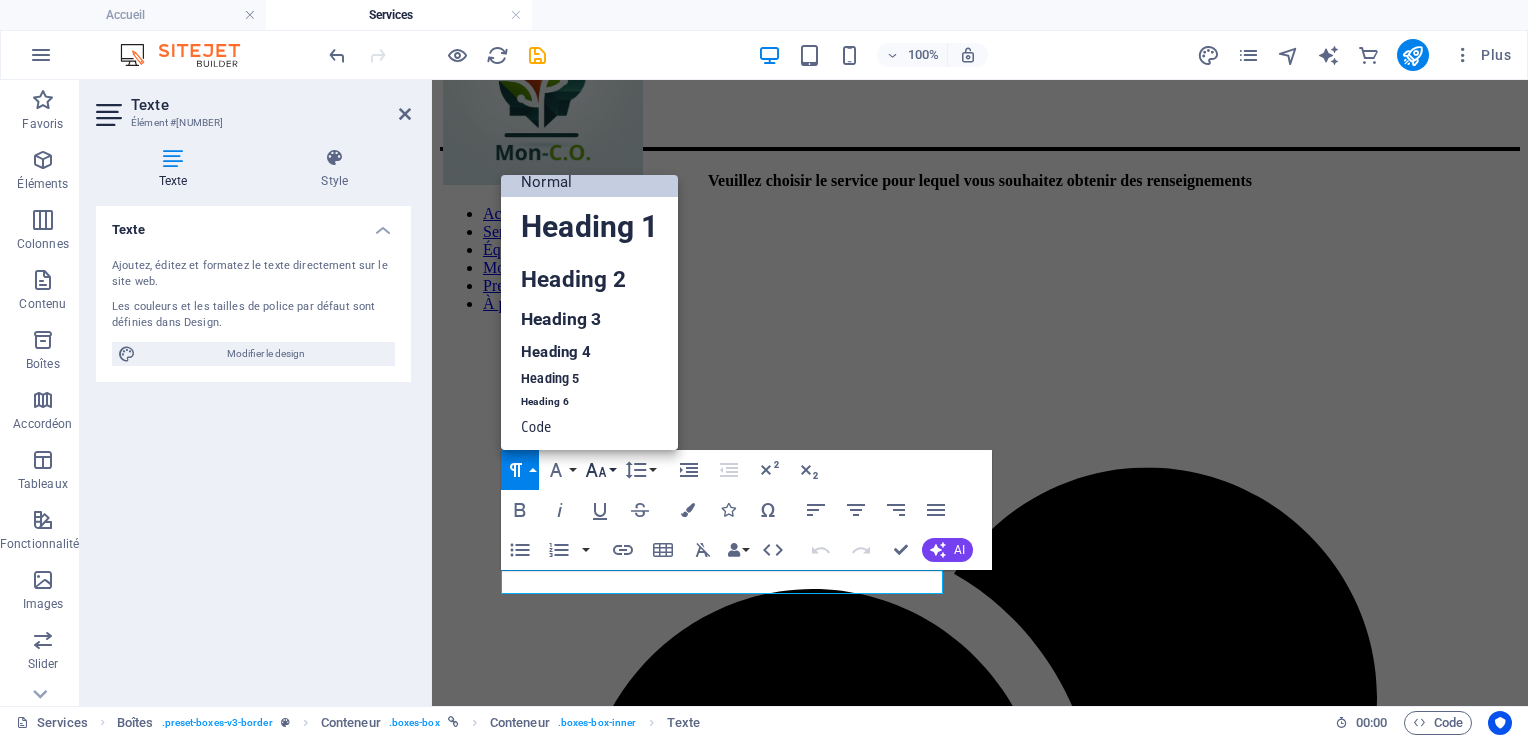 click 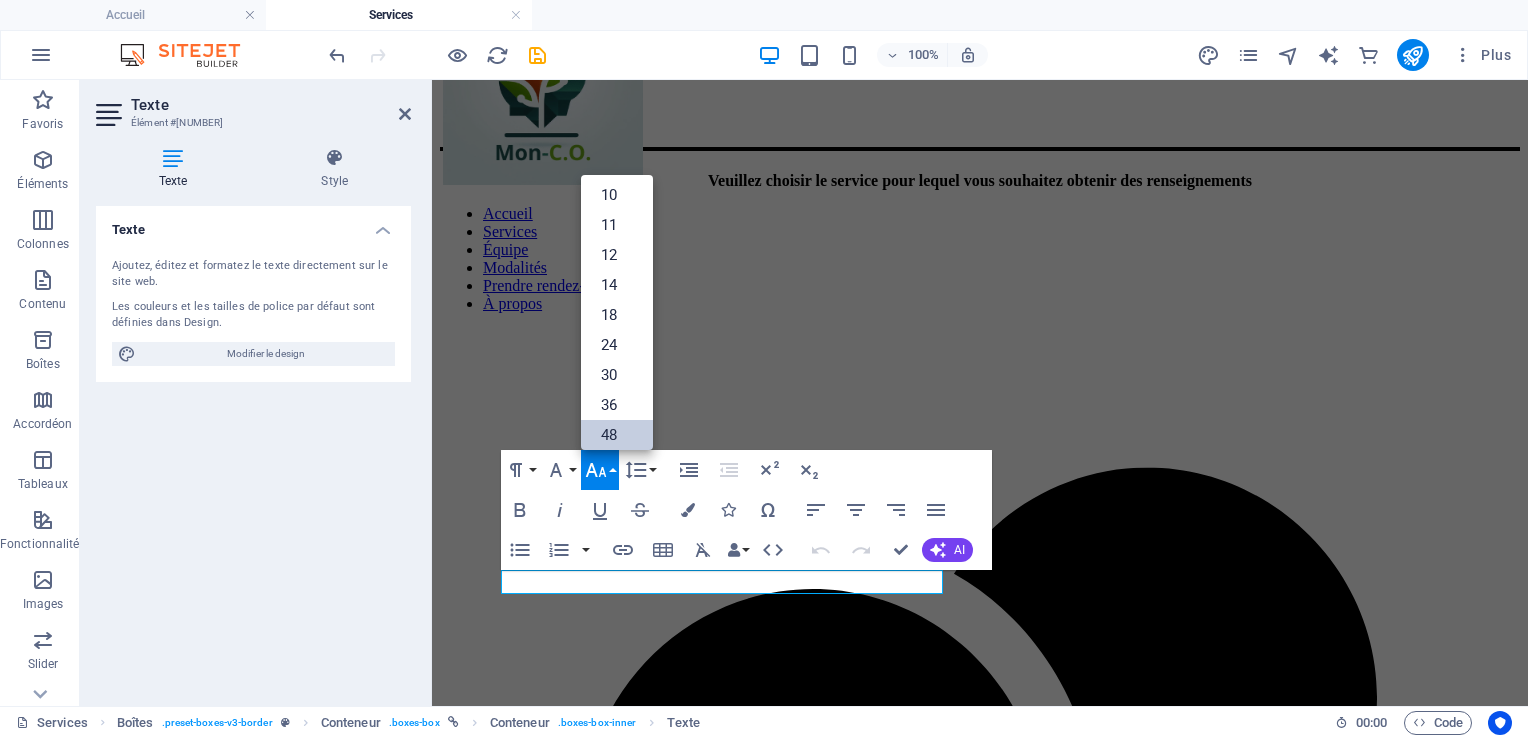scroll, scrollTop: 0, scrollLeft: 0, axis: both 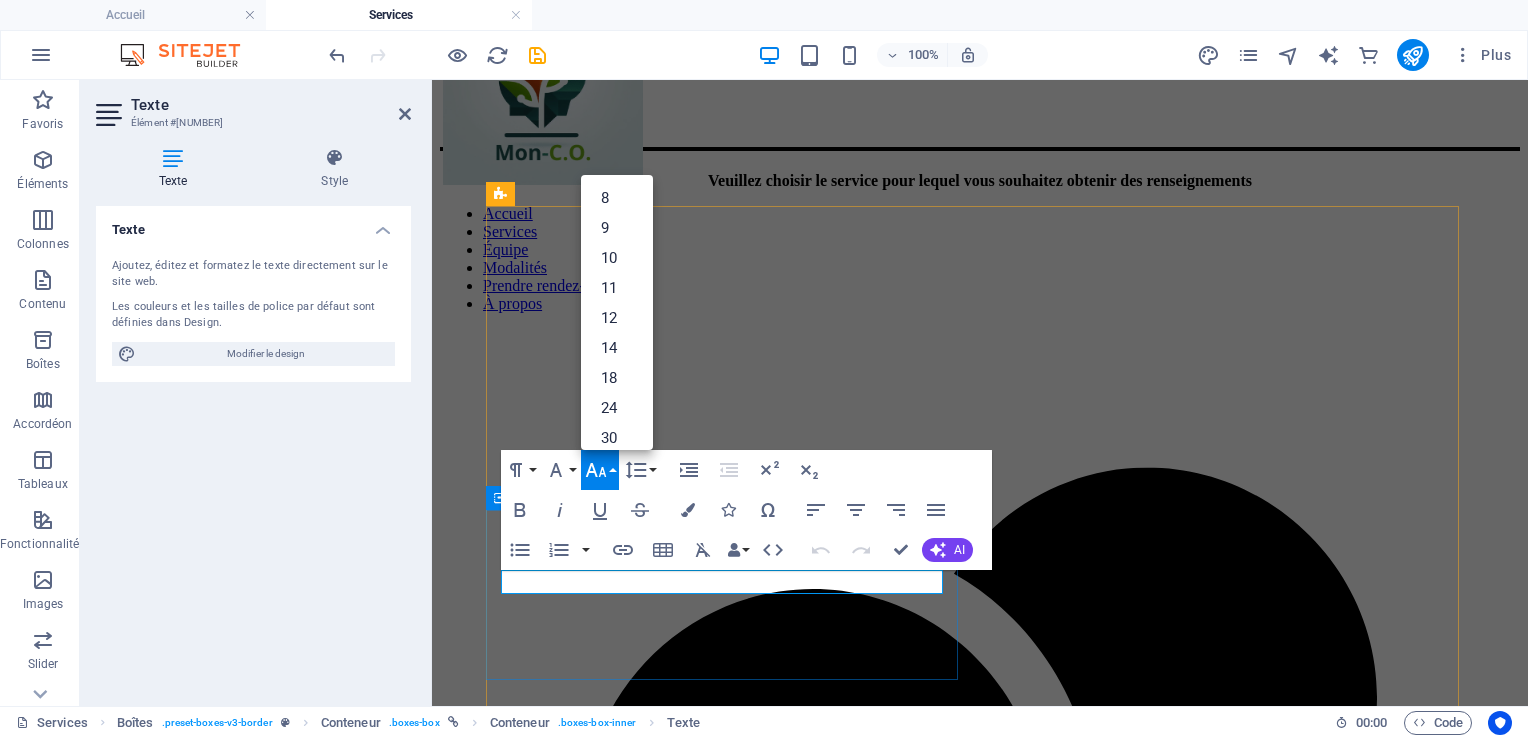 click on "Les spécialistes des stratégies de la recherche d'emploi" at bounding box center (980, 3239) 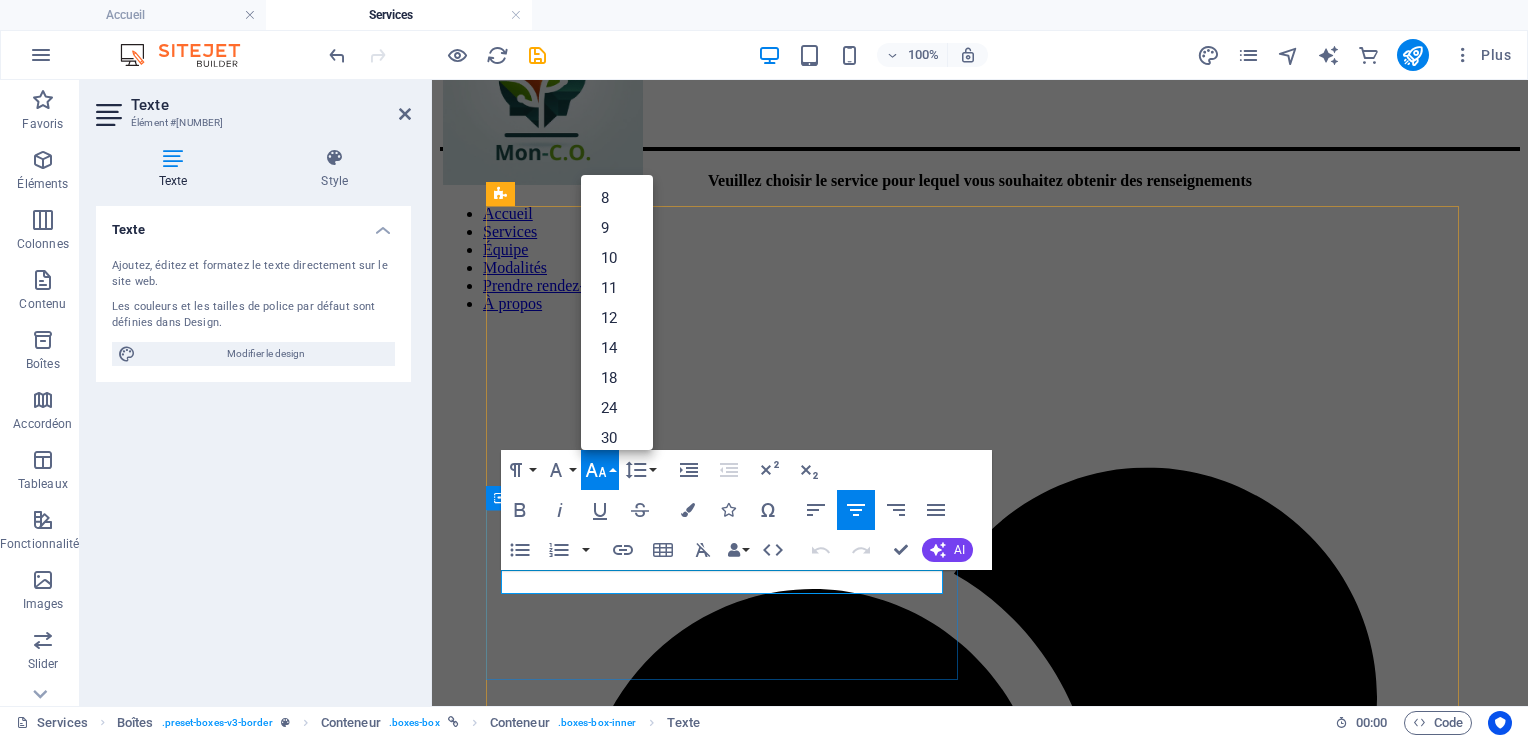 click on "Les spécialistes des stratégies de la recherche d'emploi" at bounding box center (980, 3239) 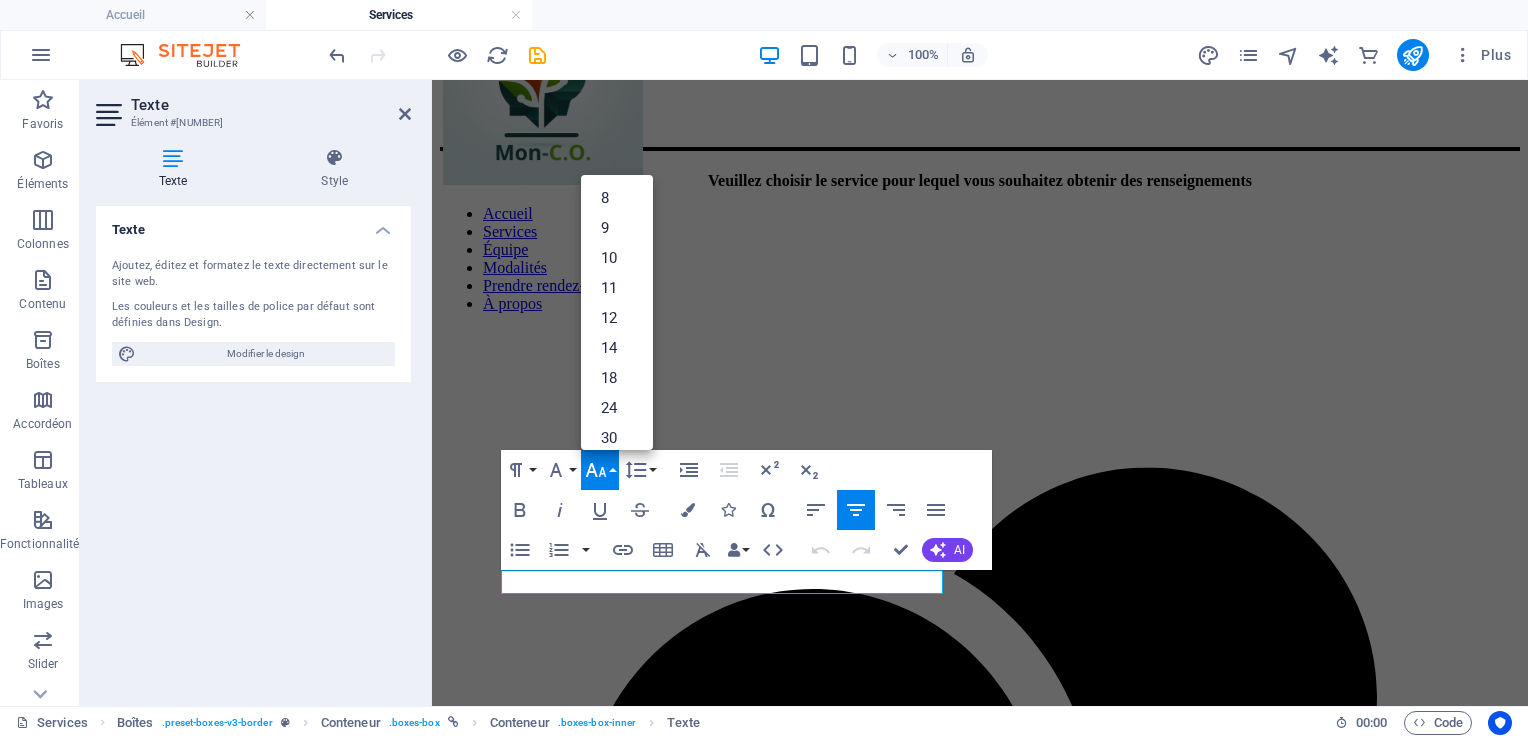 click 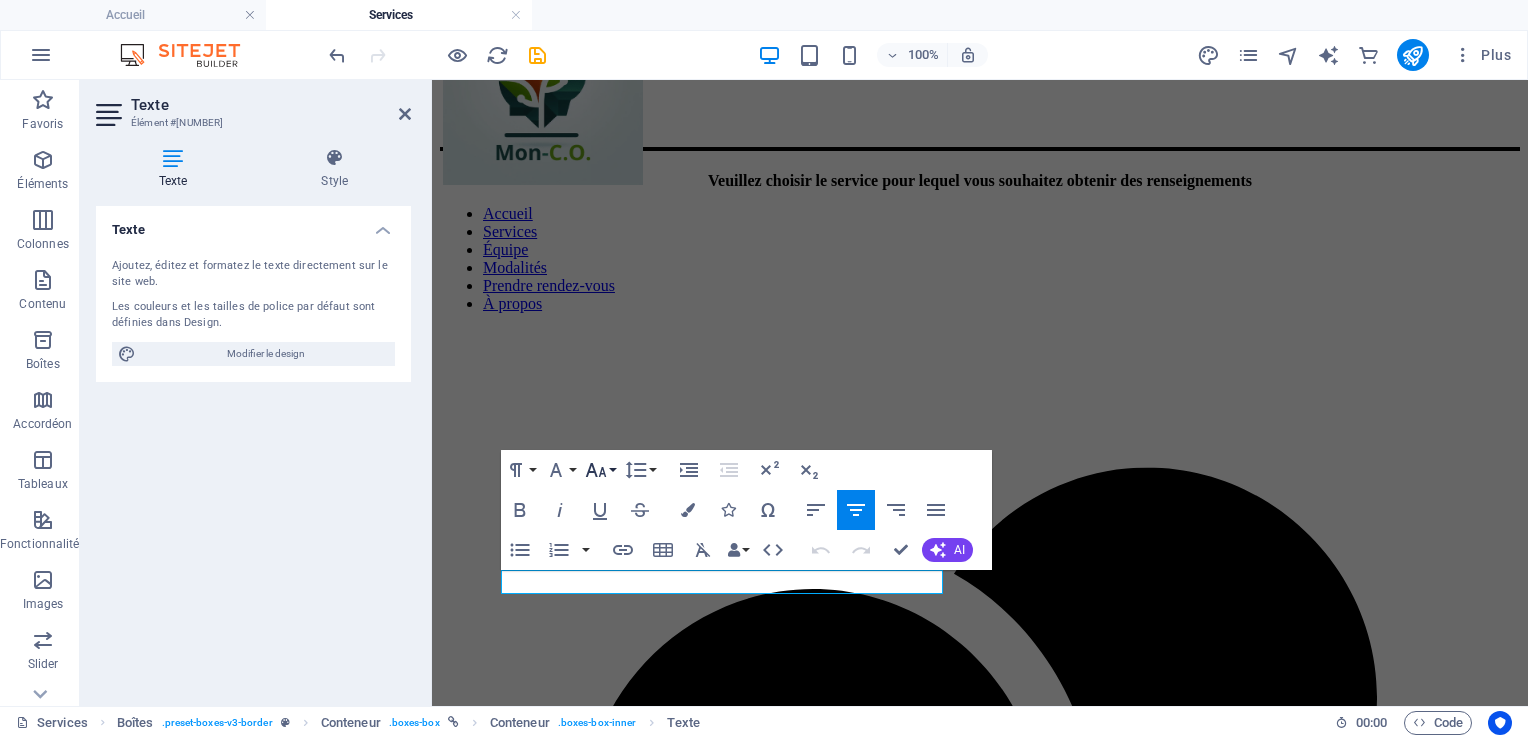 click 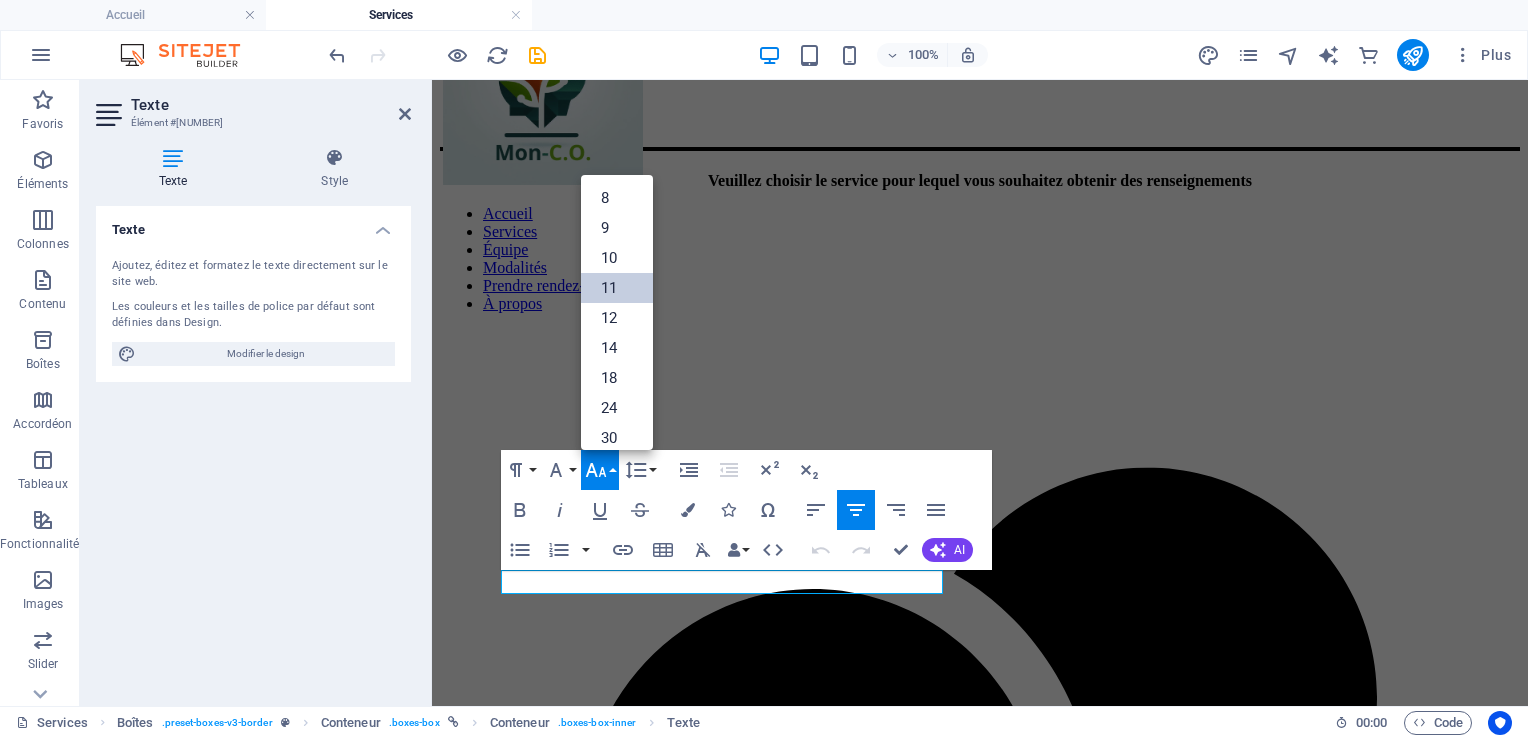 click on "11" at bounding box center [617, 288] 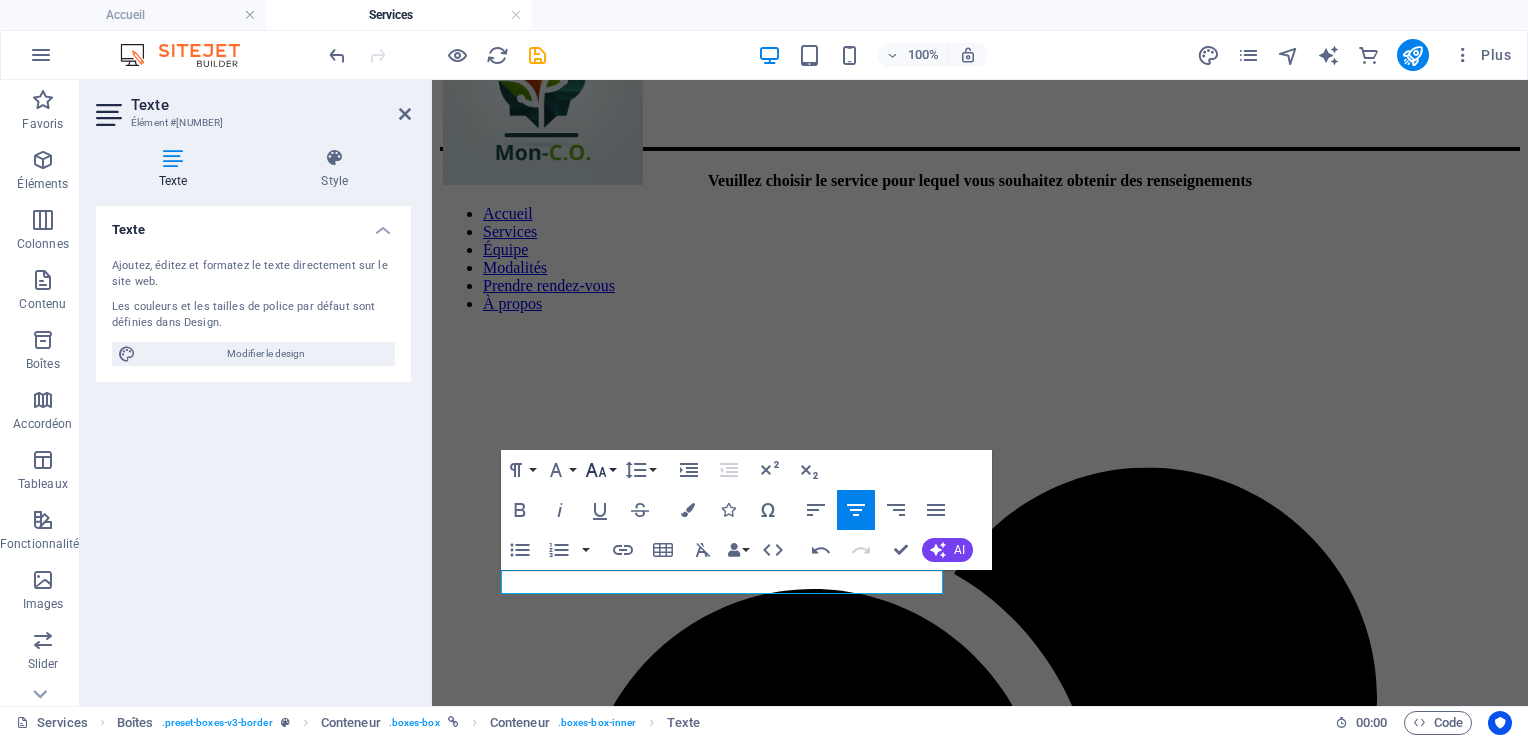 click on "Font Size" at bounding box center [600, 470] 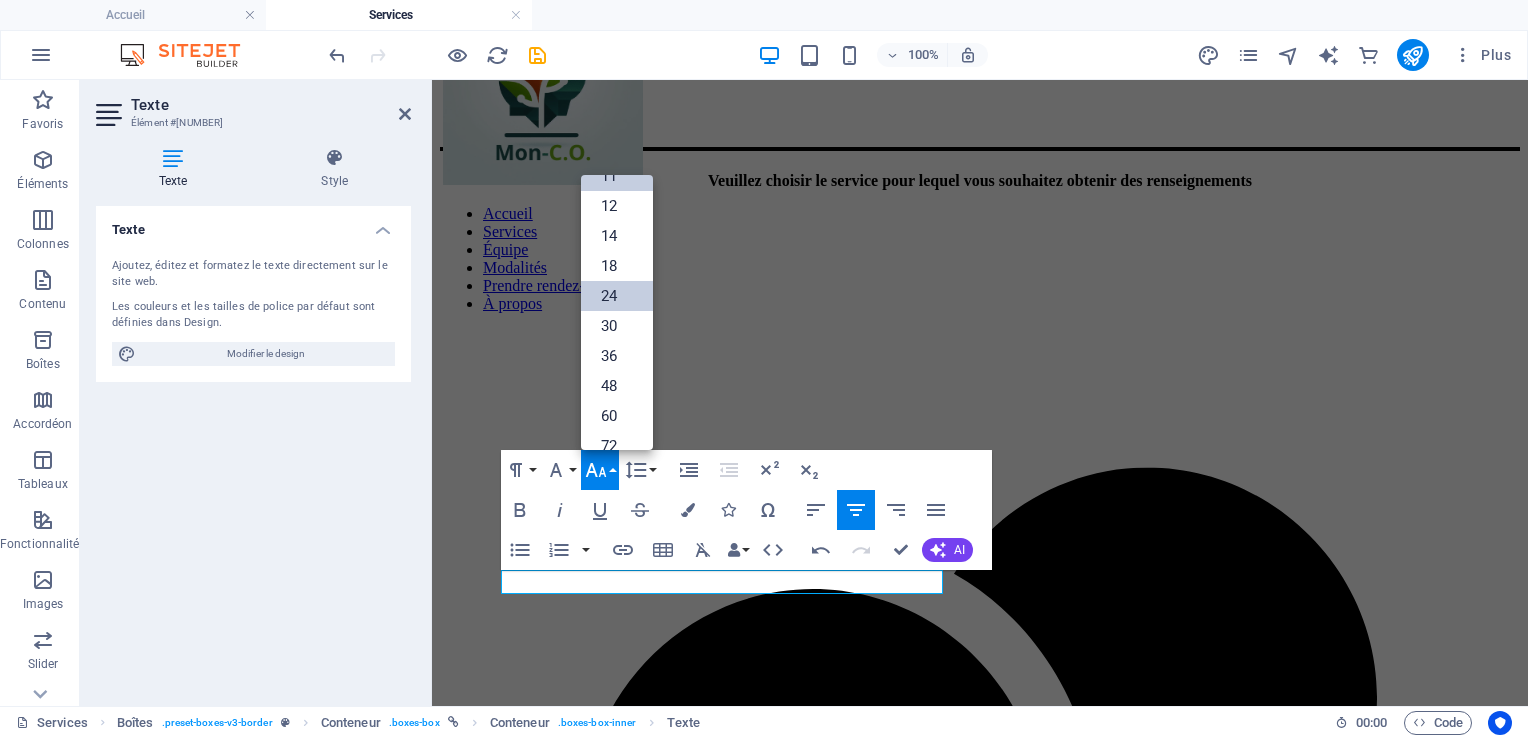 click on "24" at bounding box center (617, 296) 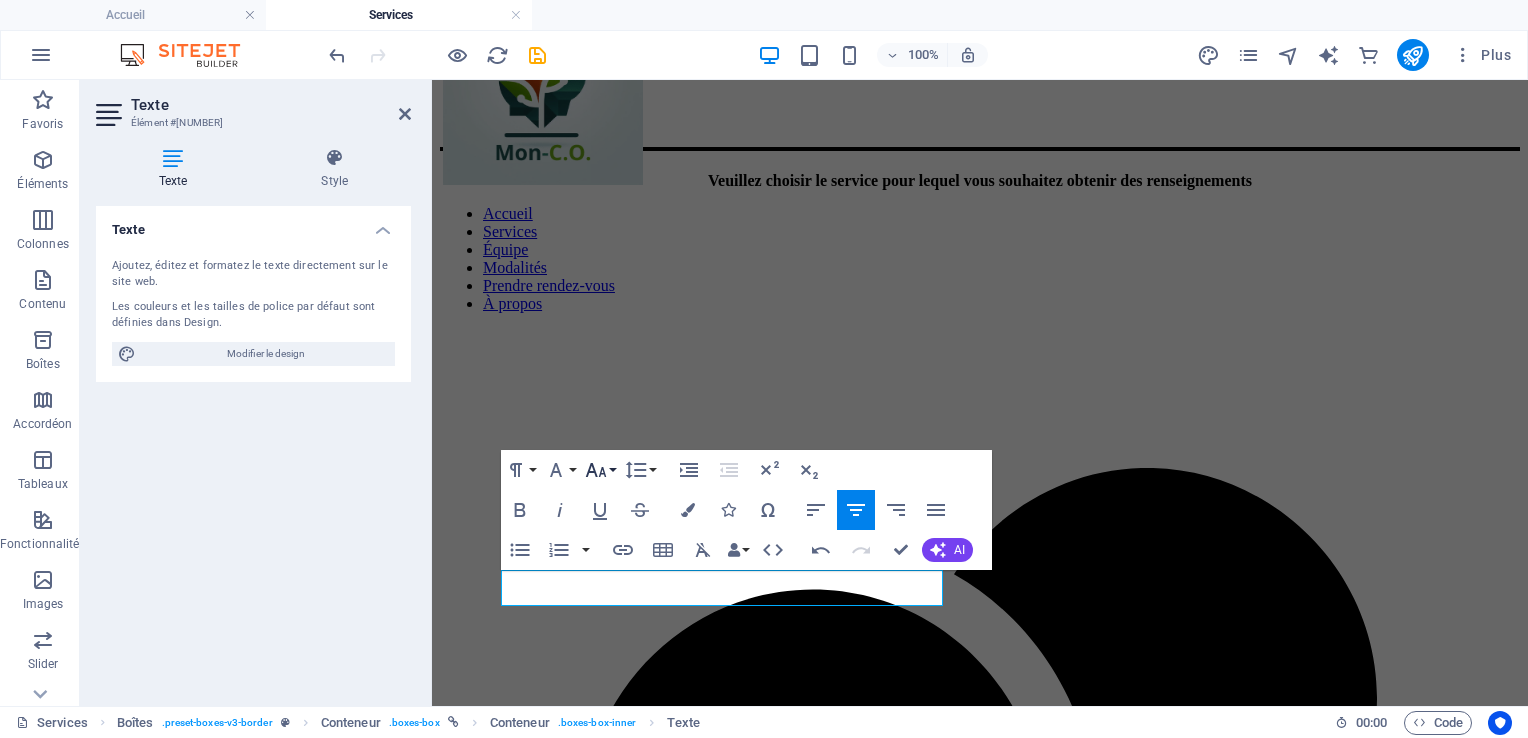 click 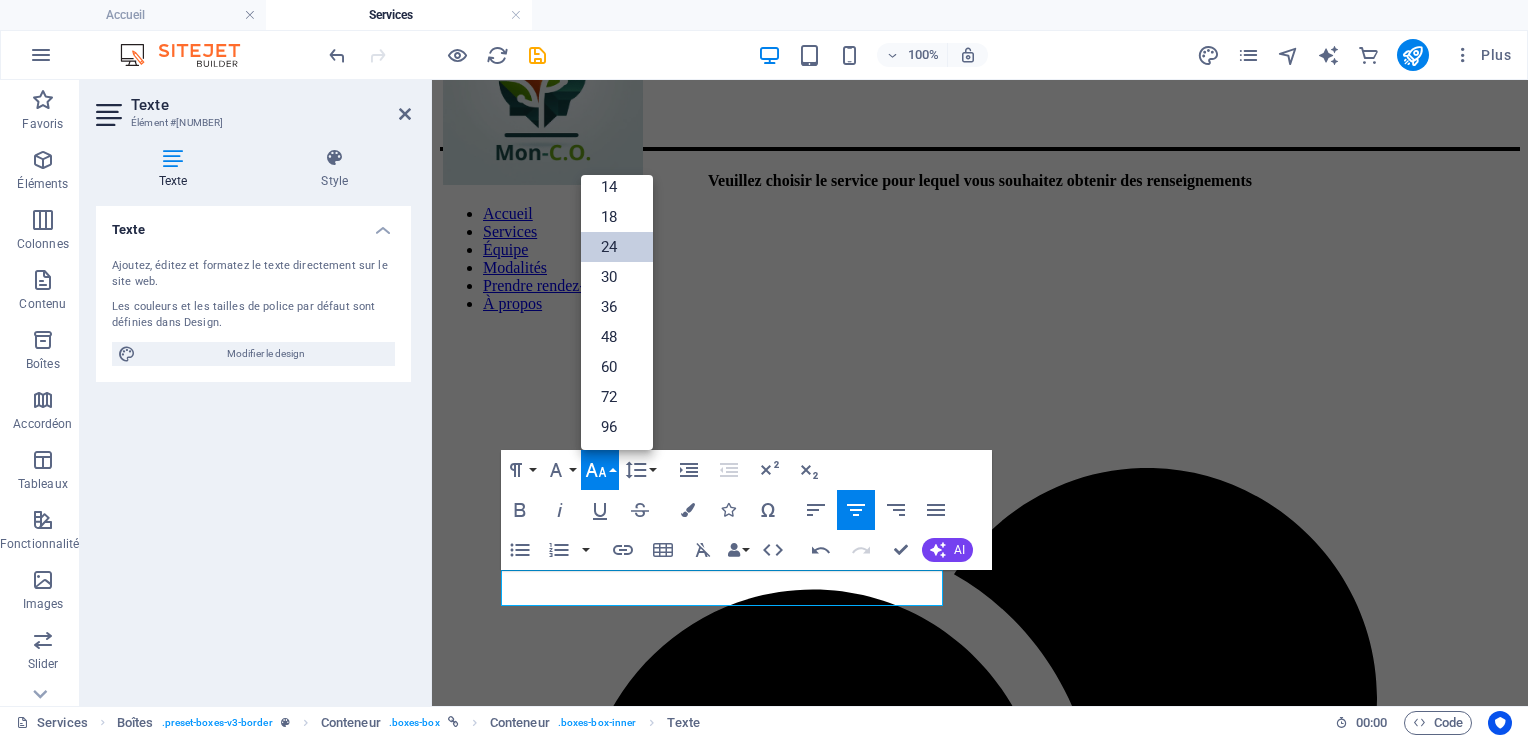 scroll, scrollTop: 160, scrollLeft: 0, axis: vertical 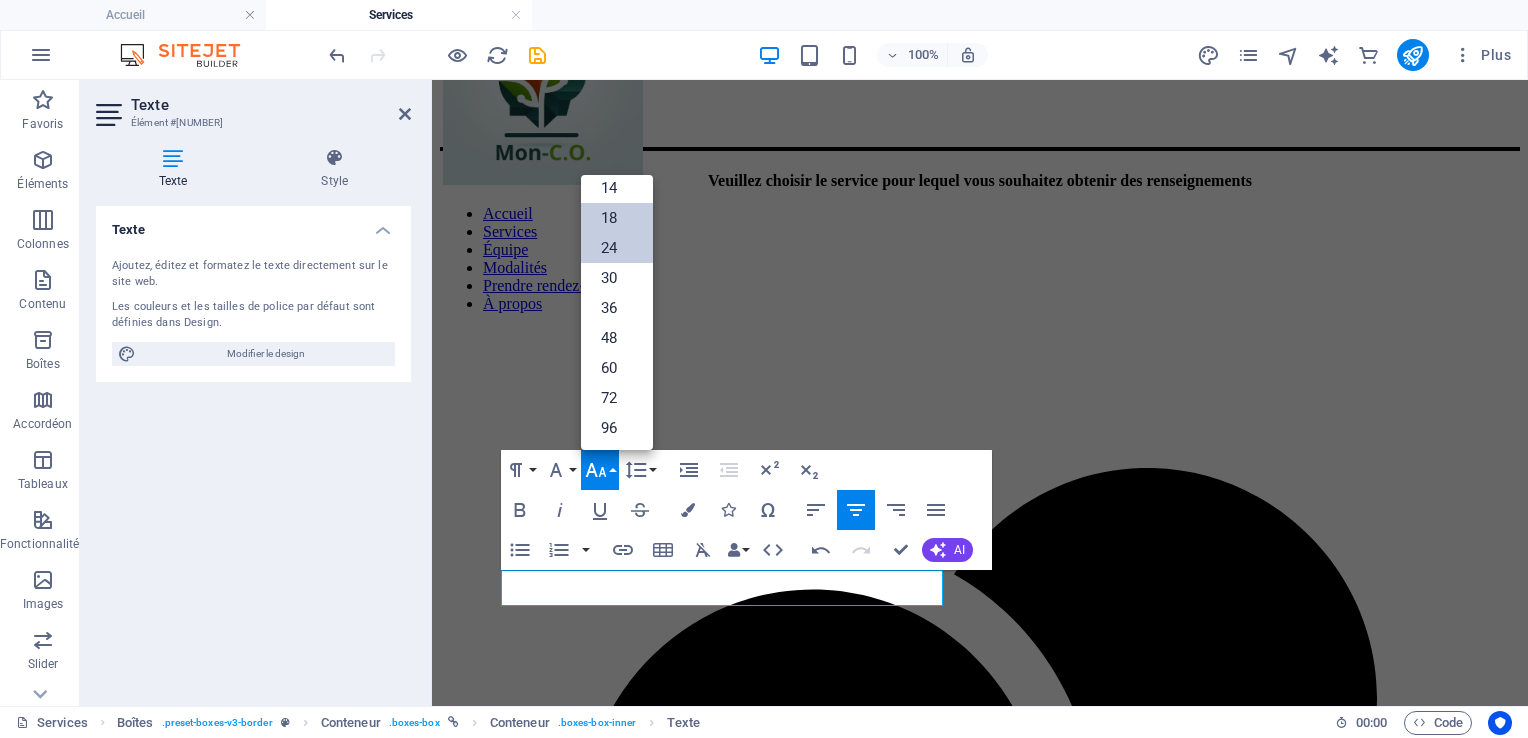 click on "18" at bounding box center [617, 218] 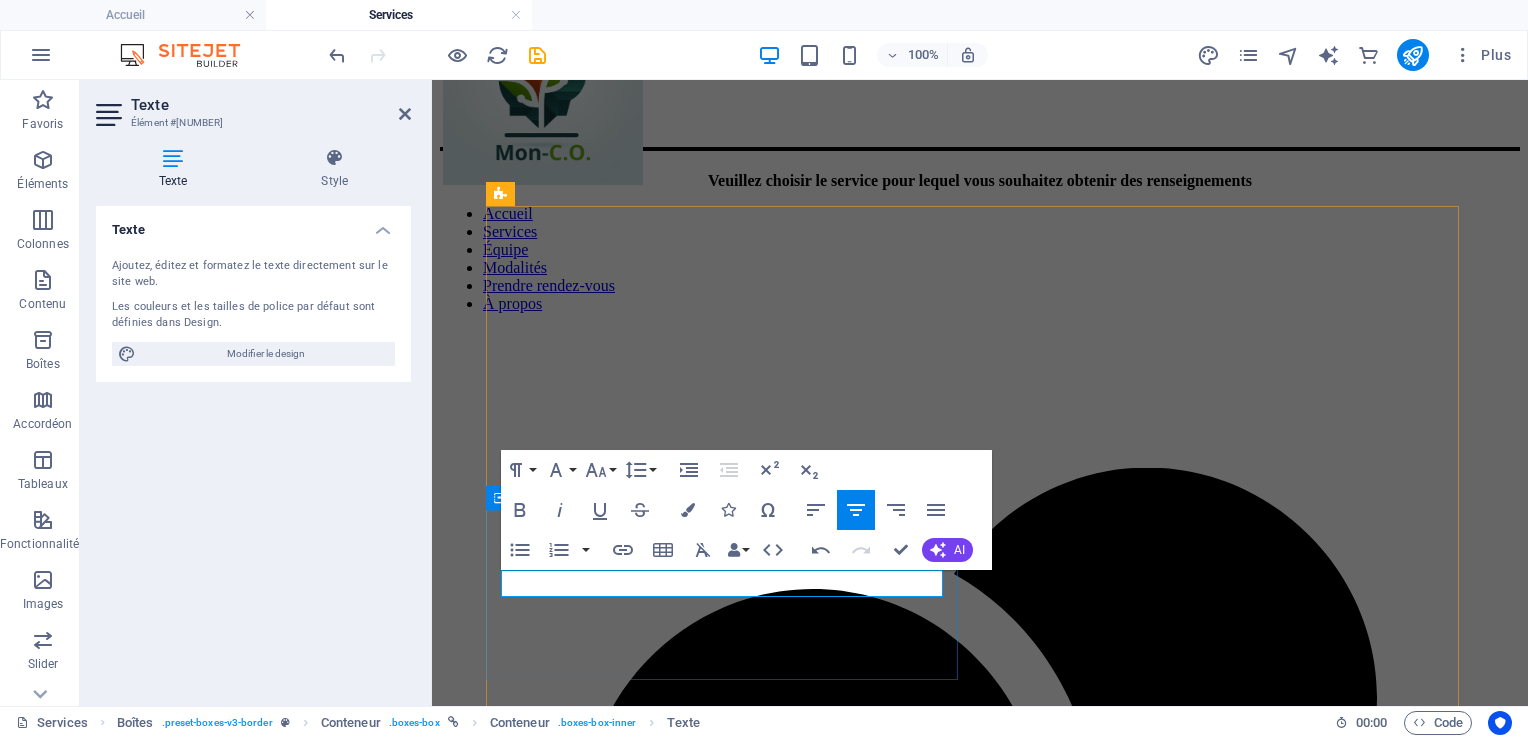 click on "Les spécialistes des  stratégies  de la recherche d'emploi" at bounding box center (980, 3240) 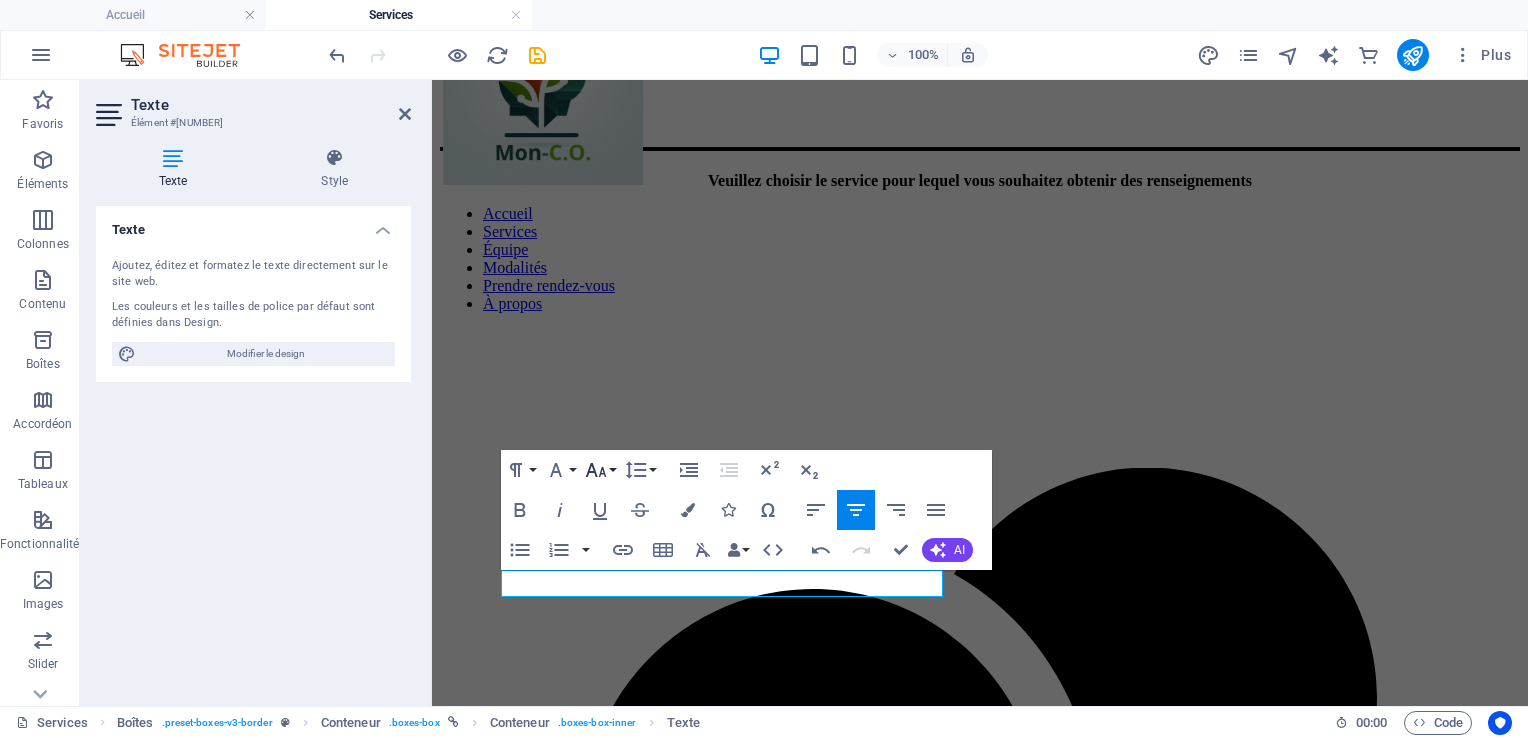 click on "Font Size" at bounding box center [600, 470] 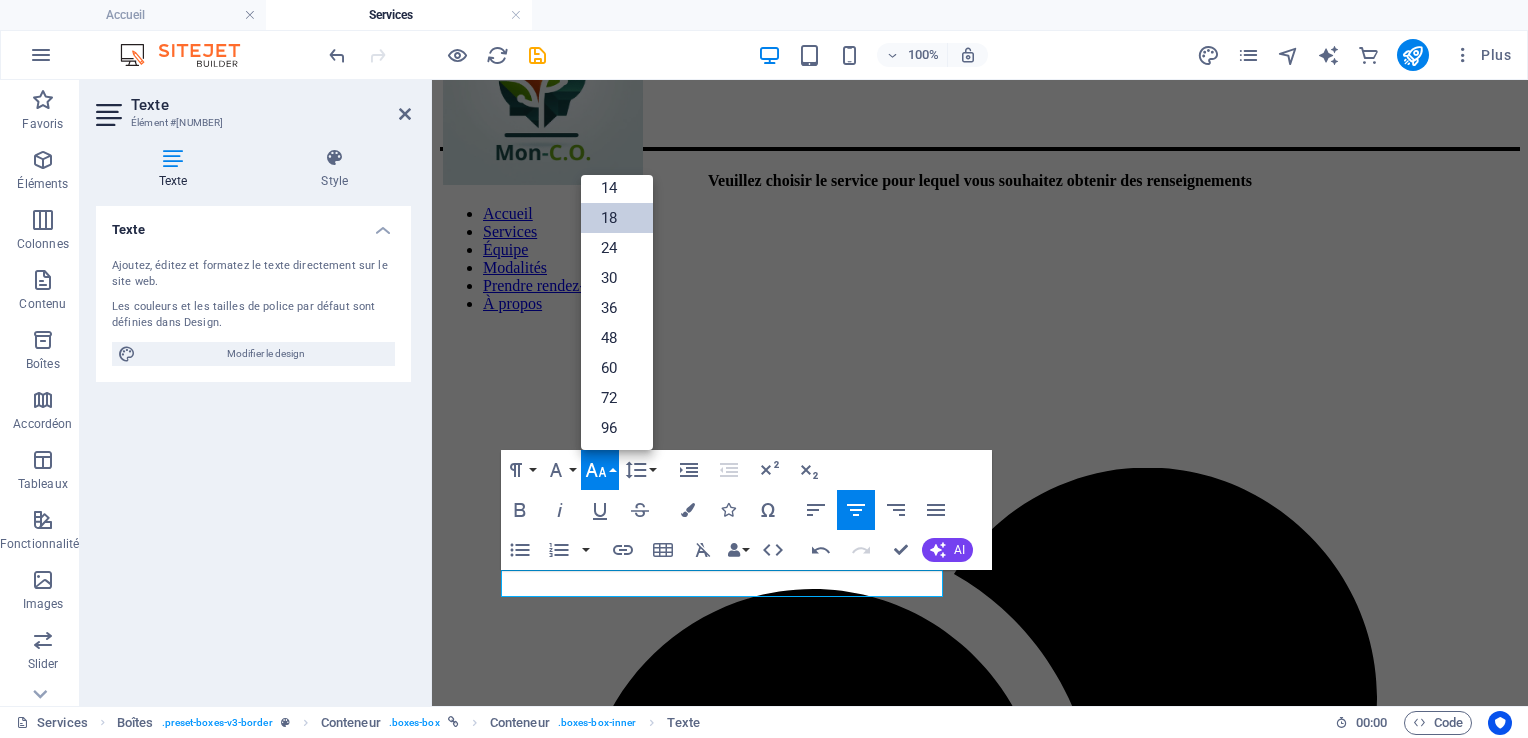 click on "18" at bounding box center [617, 218] 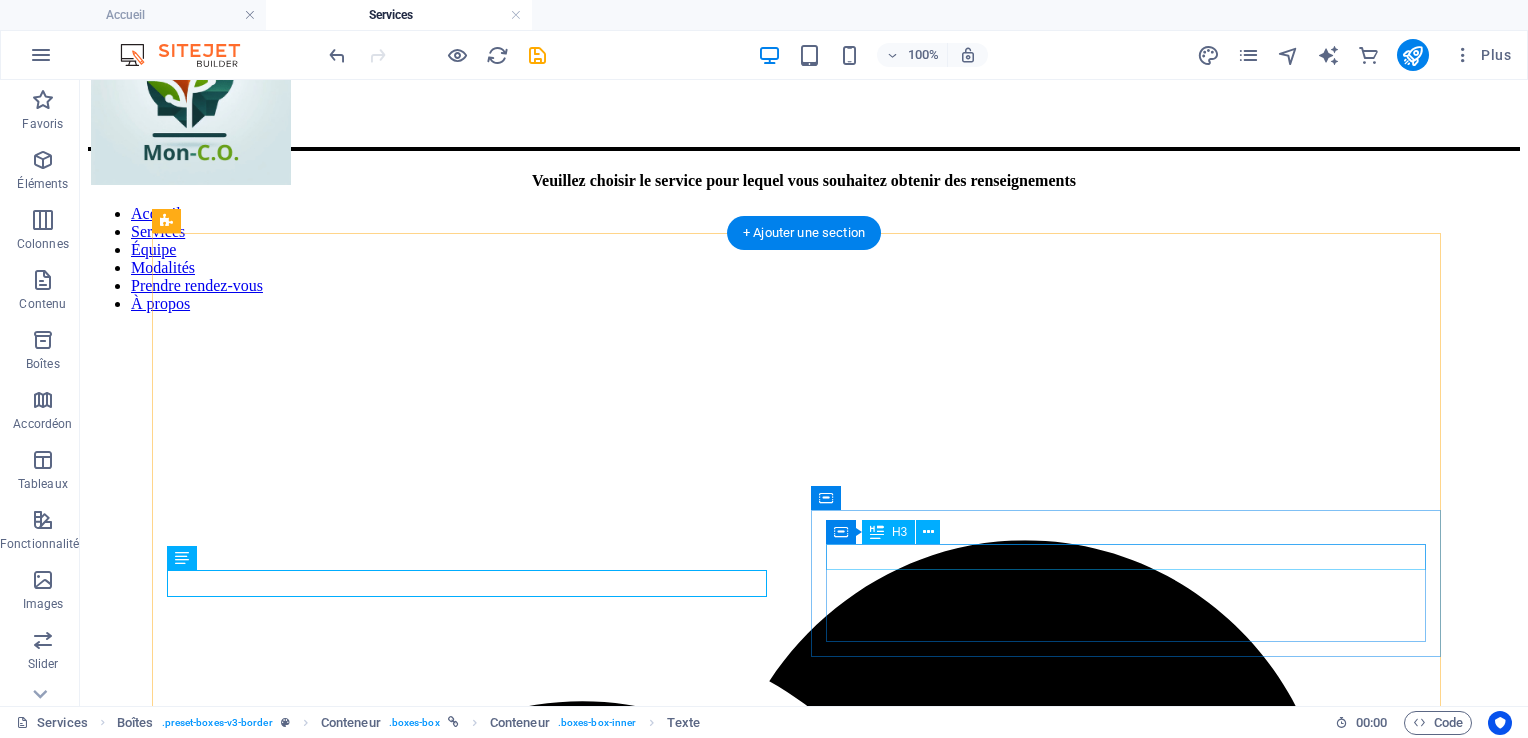 scroll, scrollTop: 76, scrollLeft: 0, axis: vertical 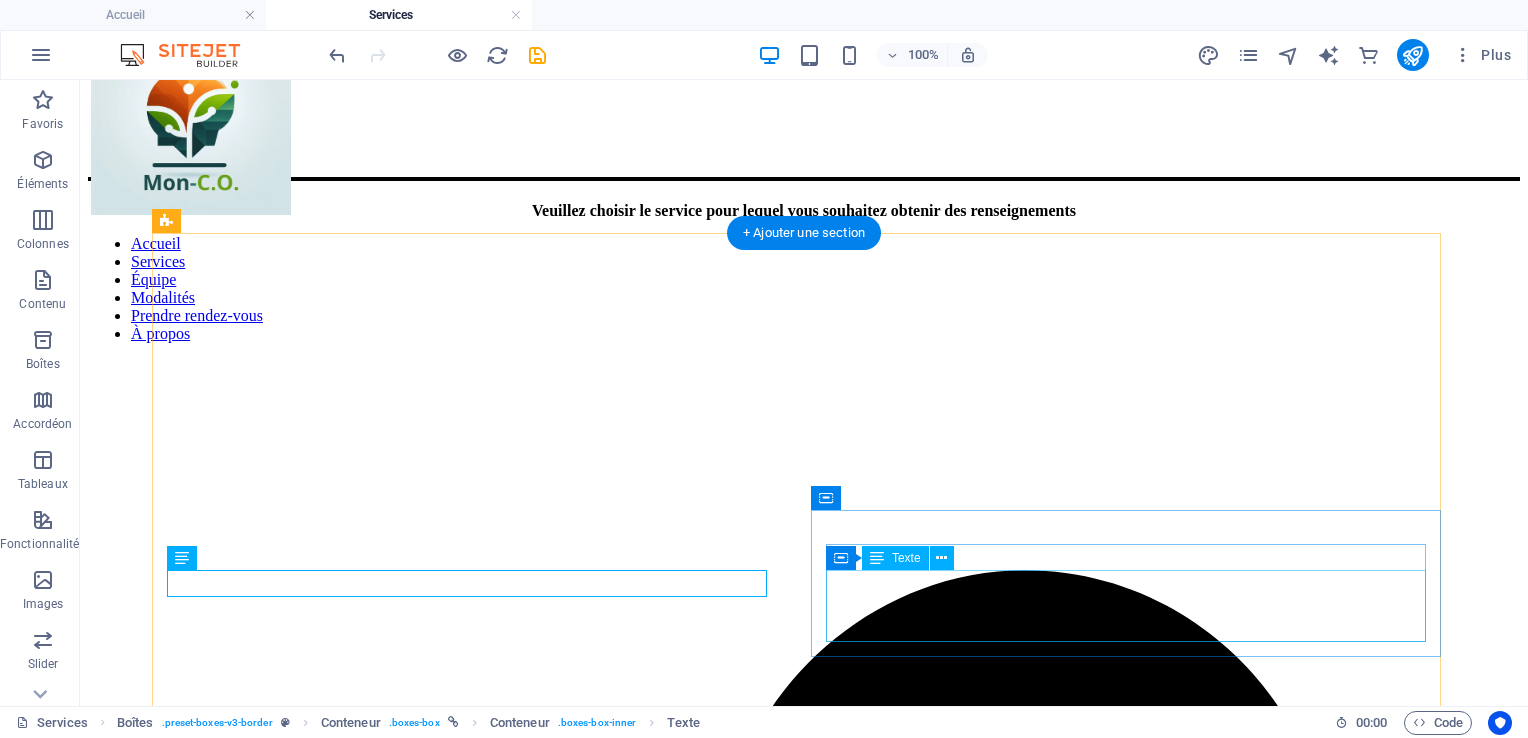 click on "La massothérapie, par différentes techniques manuelles, vise la détente et le soulagement des tensions musculaire. Les soins dispensés par ces thérapeutes sont adaptés à différentes clientèles appartenant à différents groupes d 'âges." at bounding box center [804, 5254] 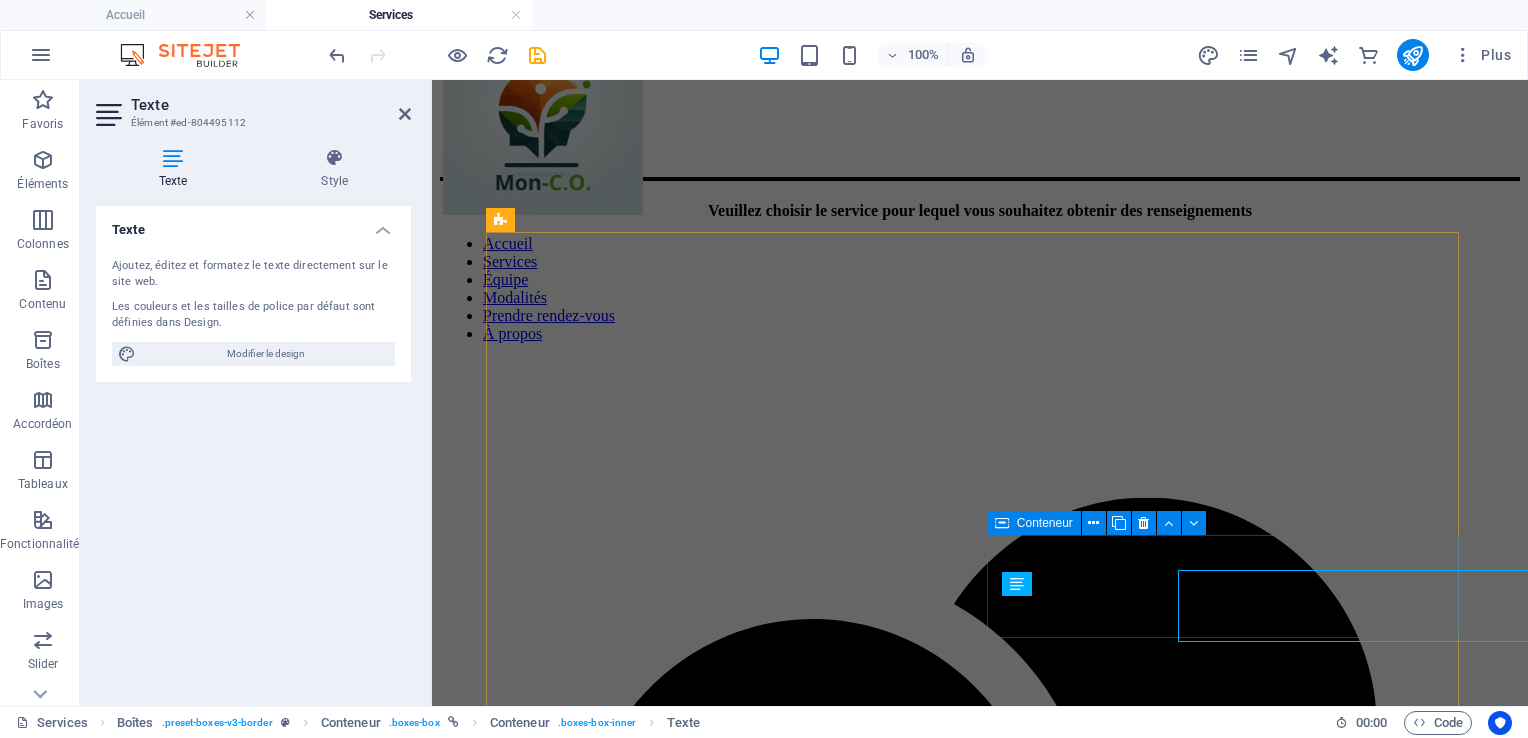 click on ".fa-secondary{opacity:.4} Massothérapie La massothérapie, par différentes techniques manuelles, vise la détente et le soulagement des tensions musculaire. Les soins dispensés par ces thérapeutes sont adaptés à différentes clientèles appartenant à différents groupes  d 'âges." at bounding box center (980, 3728) 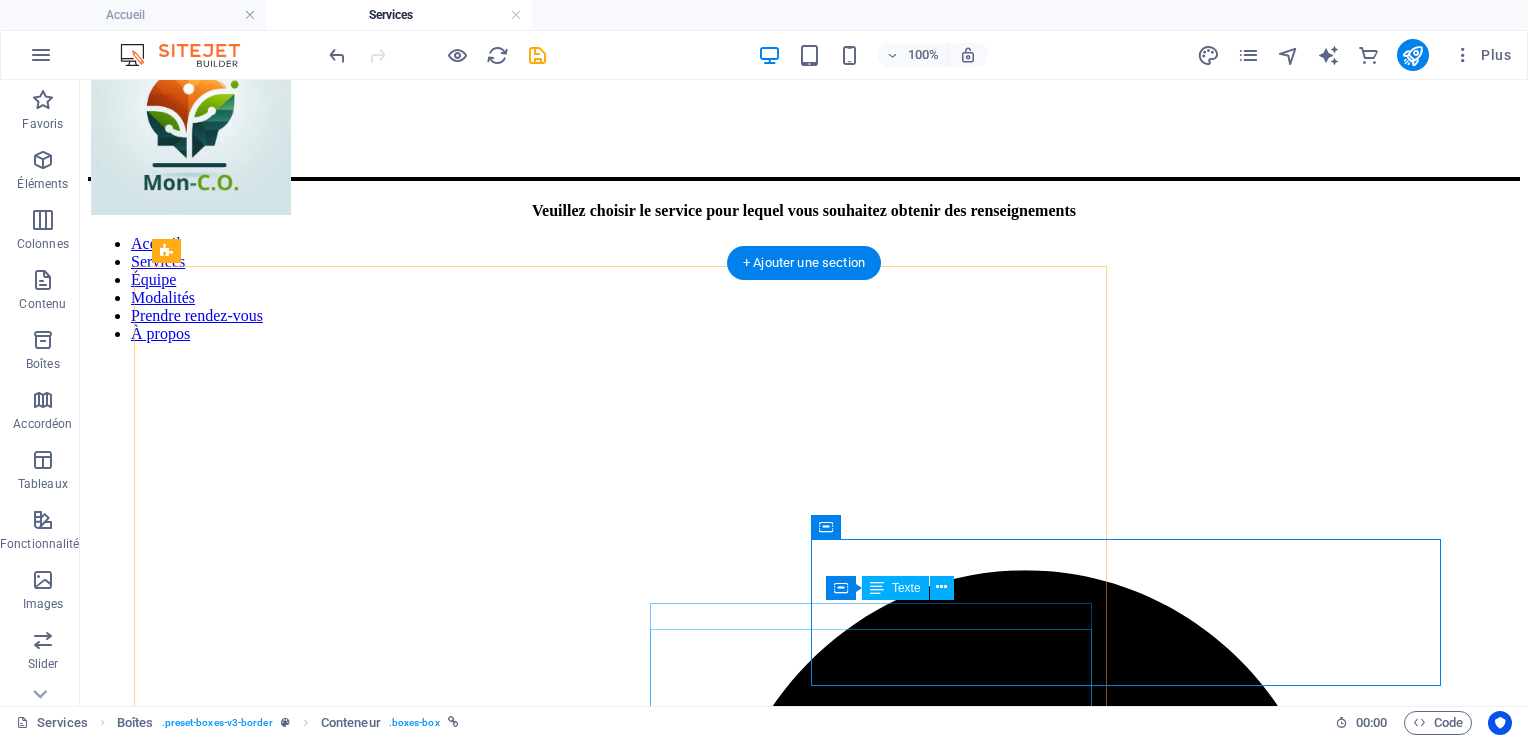 scroll, scrollTop: 47, scrollLeft: 0, axis: vertical 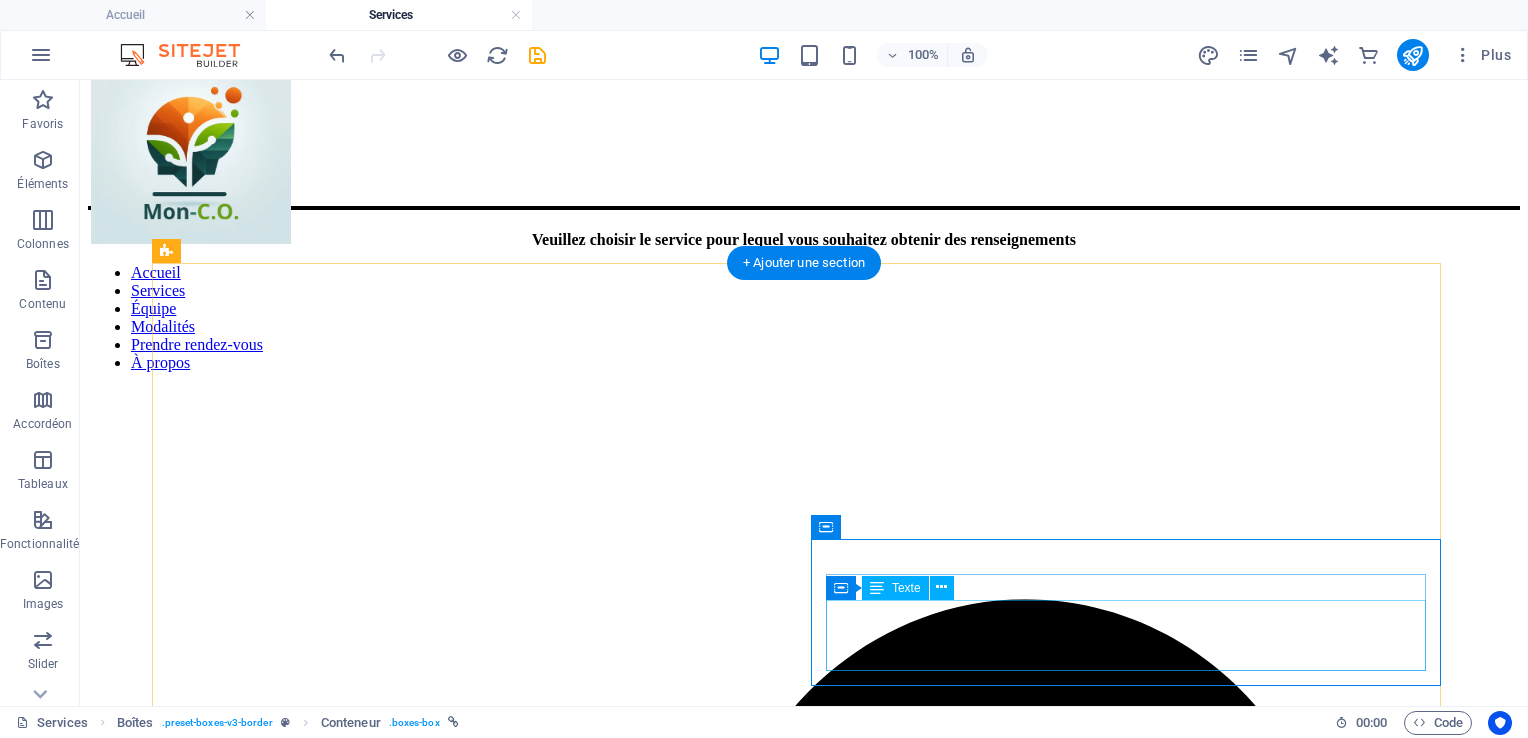 click on "La massothérapie, par différentes techniques manuelles, vise la détente et le soulagement des tensions musculaire. Les soins dispensés par ces thérapeutes sont adaptés à différentes clientèles appartenant à différents groupes d 'âges." at bounding box center [804, 5283] 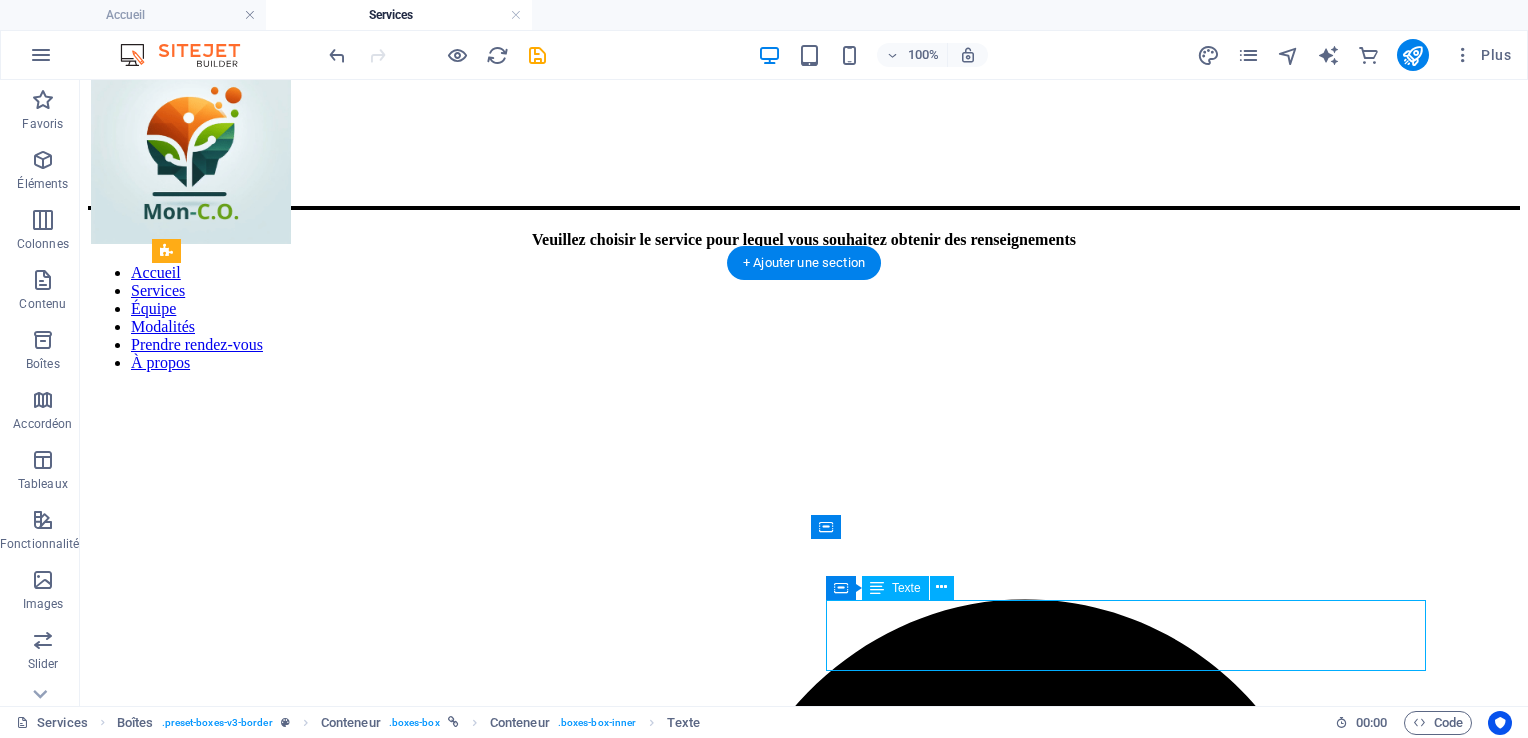 click on "La massothérapie, par différentes techniques manuelles, vise la détente et le soulagement des tensions musculaire. Les soins dispensés par ces thérapeutes sont adaptés à différentes clientèles appartenant à différents groupes d 'âges." at bounding box center (804, 5283) 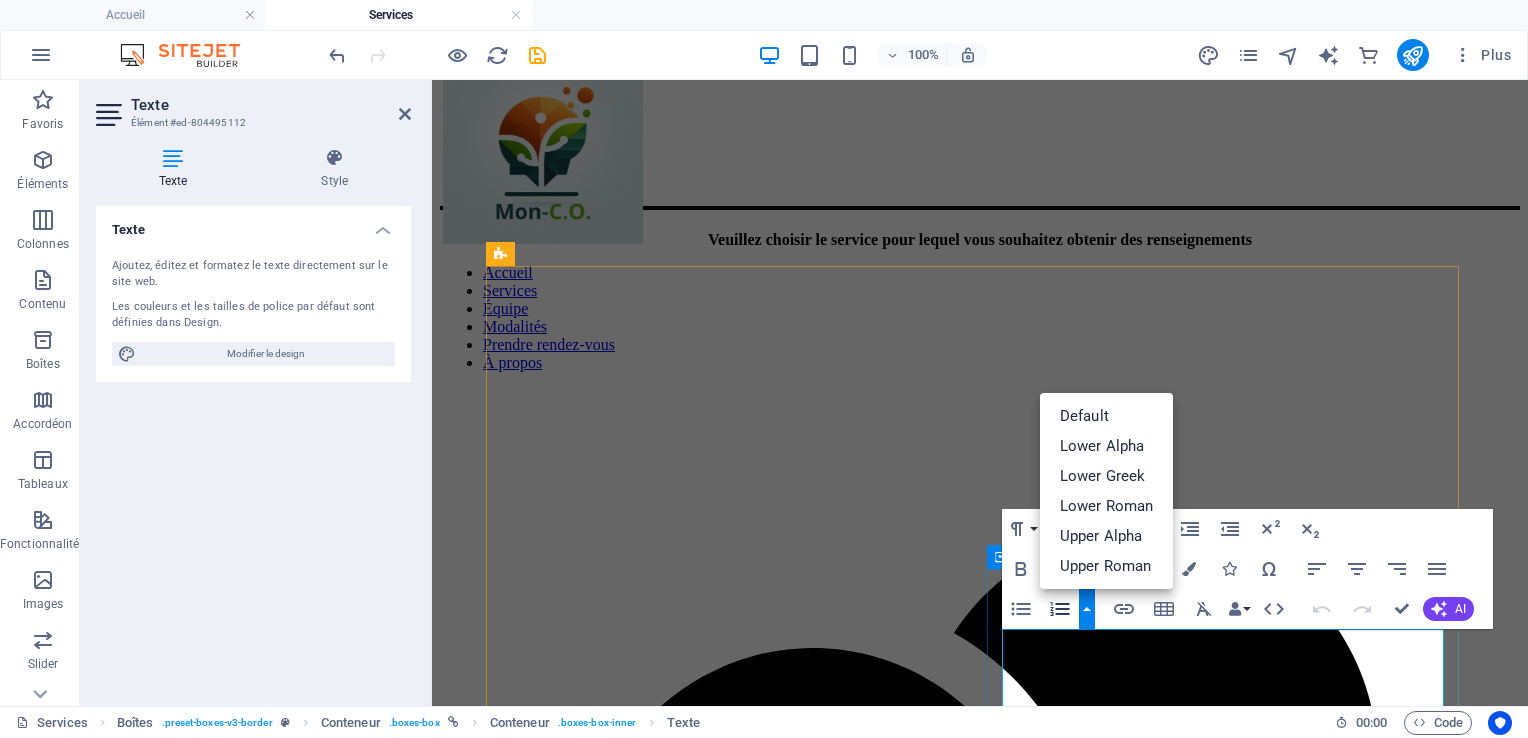 click on "La massothérapie, par différentes techniques manuelles, vise la détente et le soulagement des tensions musculaire. Les soins dispensés par ces thérapeutes sont adaptés à différentes clientèles appartenant à différents groupes d 'âges." at bounding box center (970, 4175) 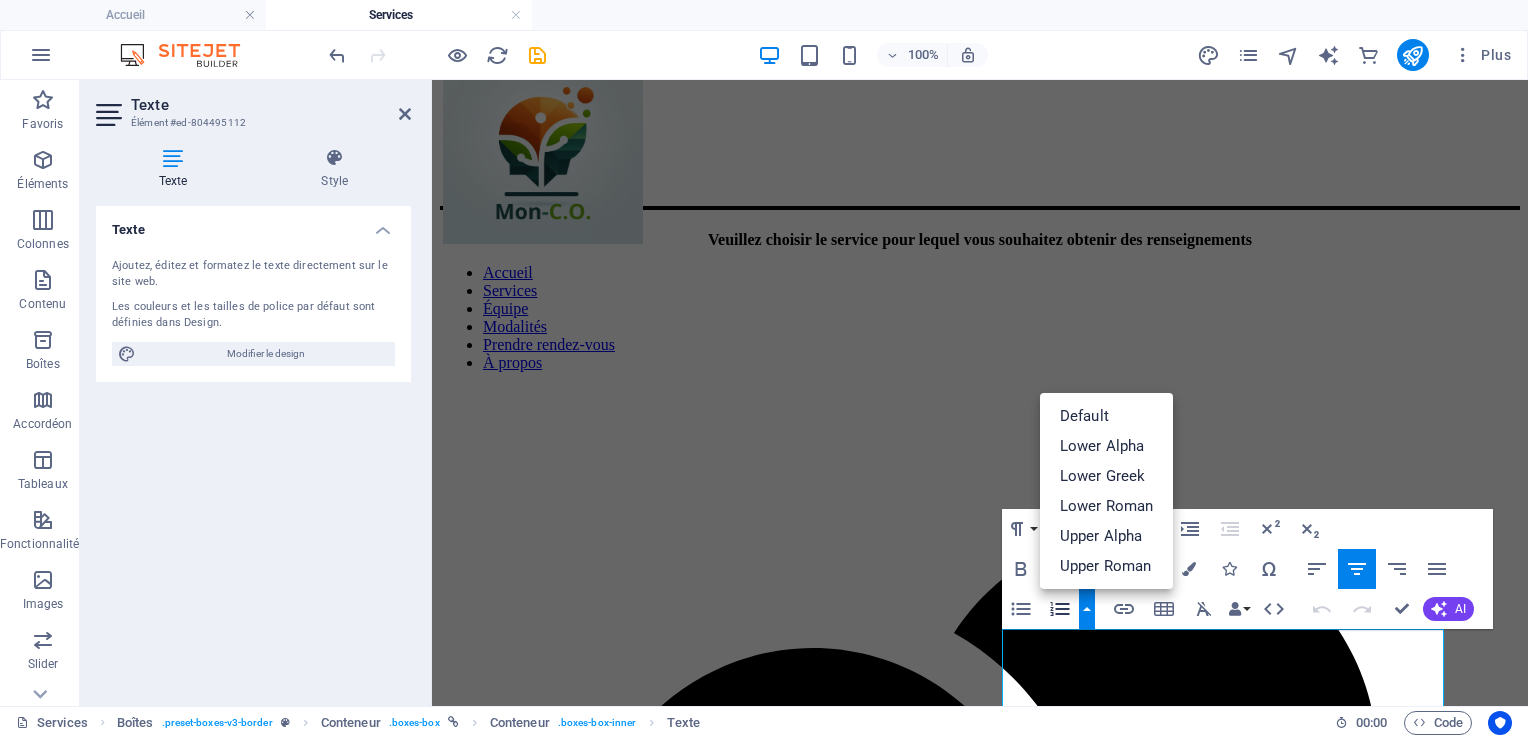 click at bounding box center [1087, 609] 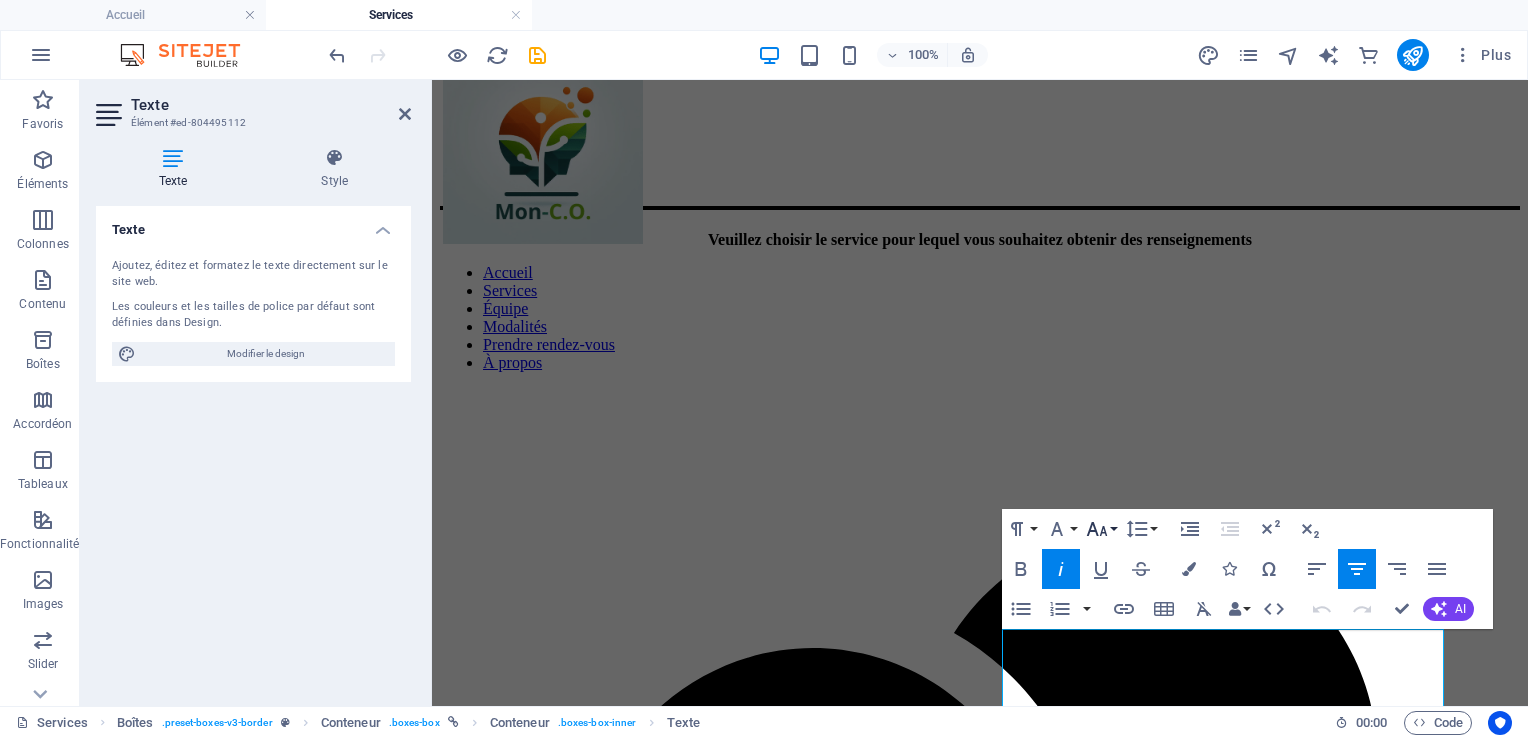 click 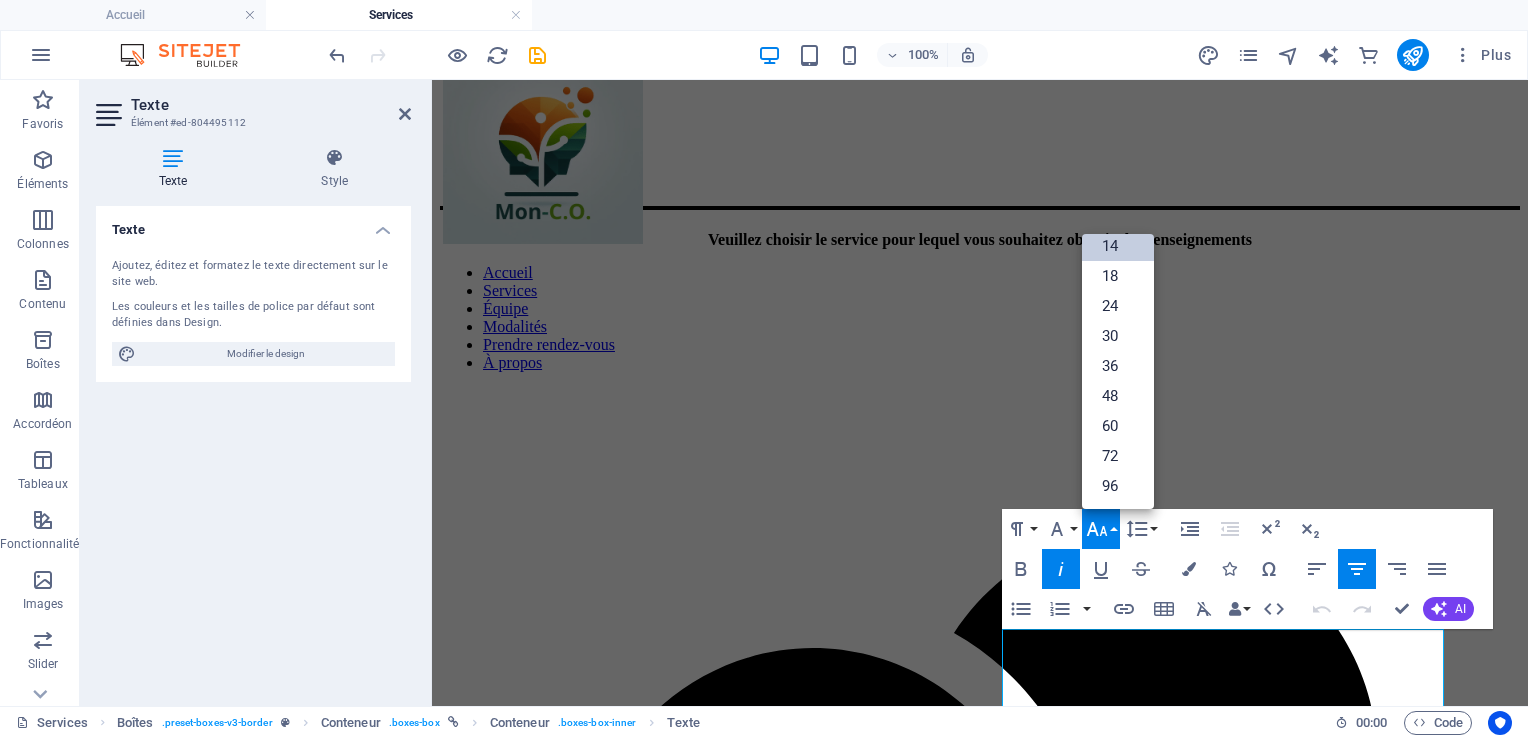 scroll, scrollTop: 160, scrollLeft: 0, axis: vertical 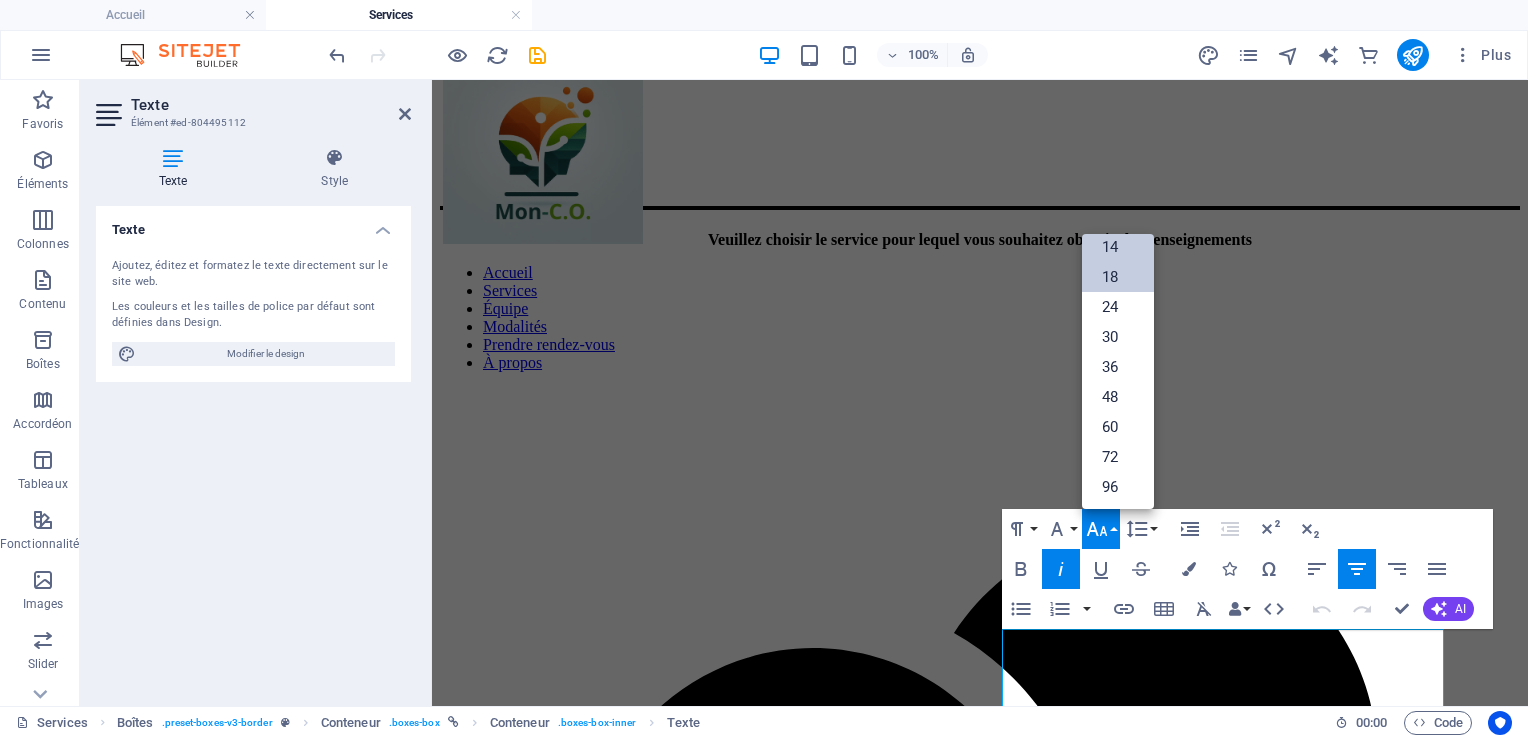 click on "18" at bounding box center [1118, 277] 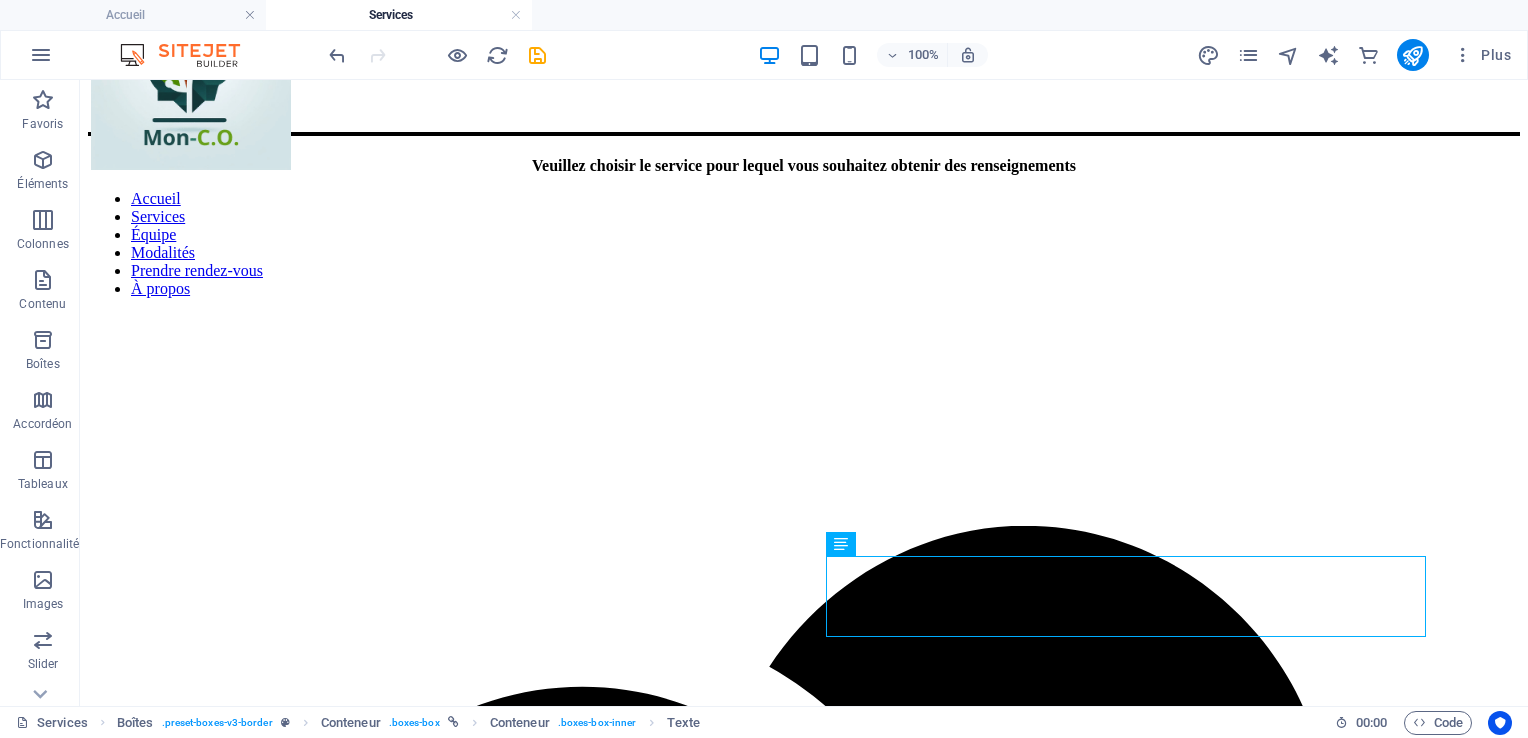 scroll, scrollTop: 132, scrollLeft: 0, axis: vertical 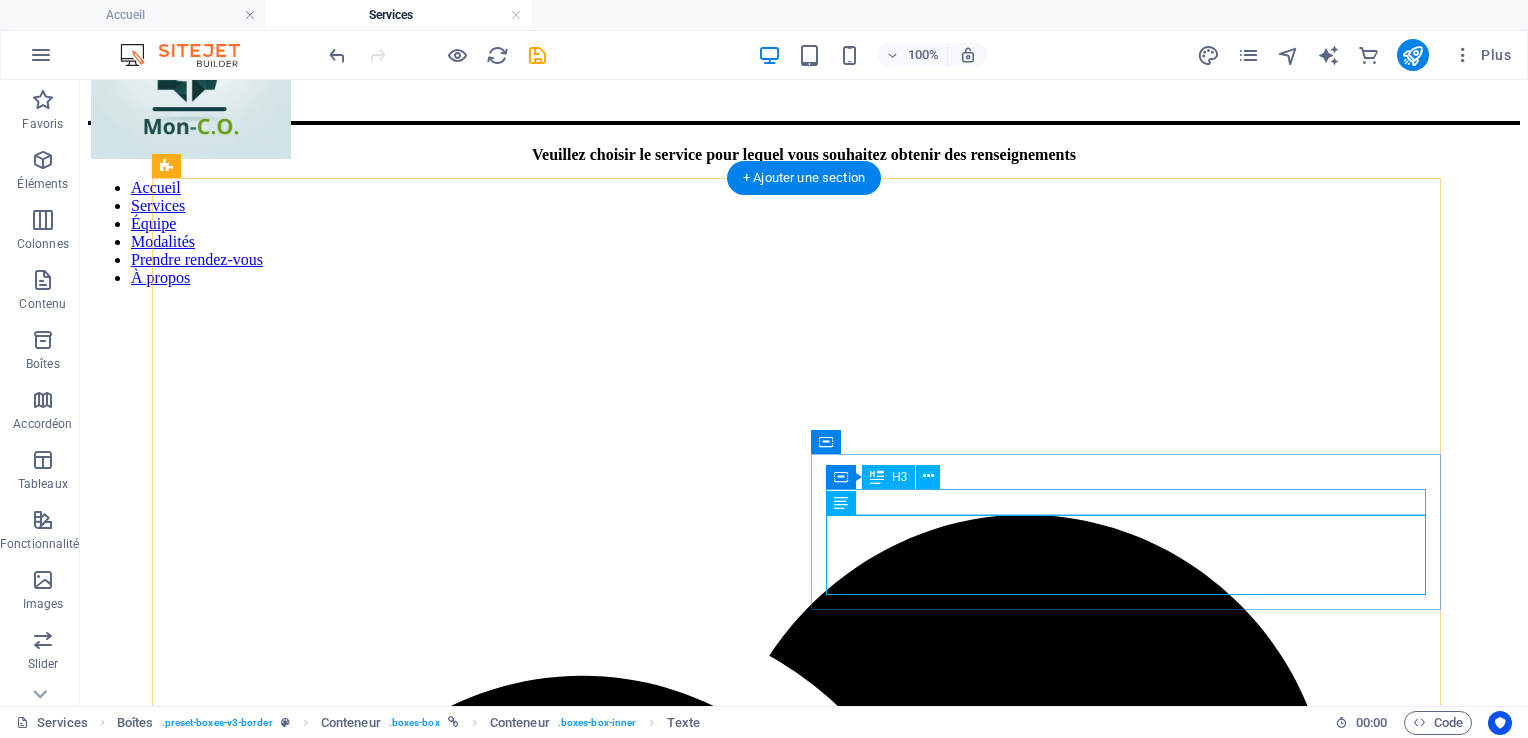 click on "La massothérapie, par différentes techniques manuelles, vise la détente et le soulagement des tensions musculaire. Les soins dispensés par ces thérapeutes sont adaptés à différentes clientèles appartenant à différents groupes d 'âges." at bounding box center (804, 5203) 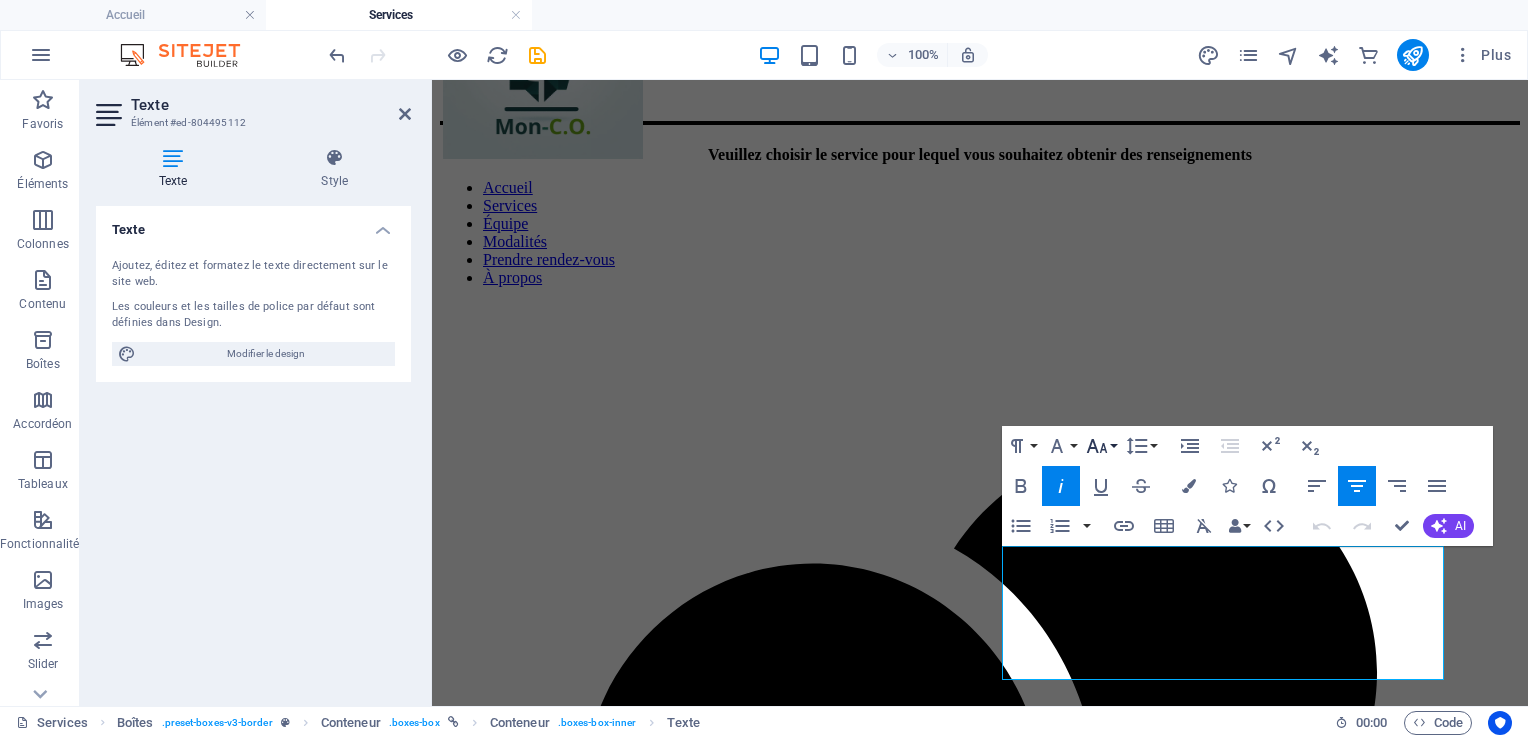 click on "Font Size" at bounding box center [1101, 446] 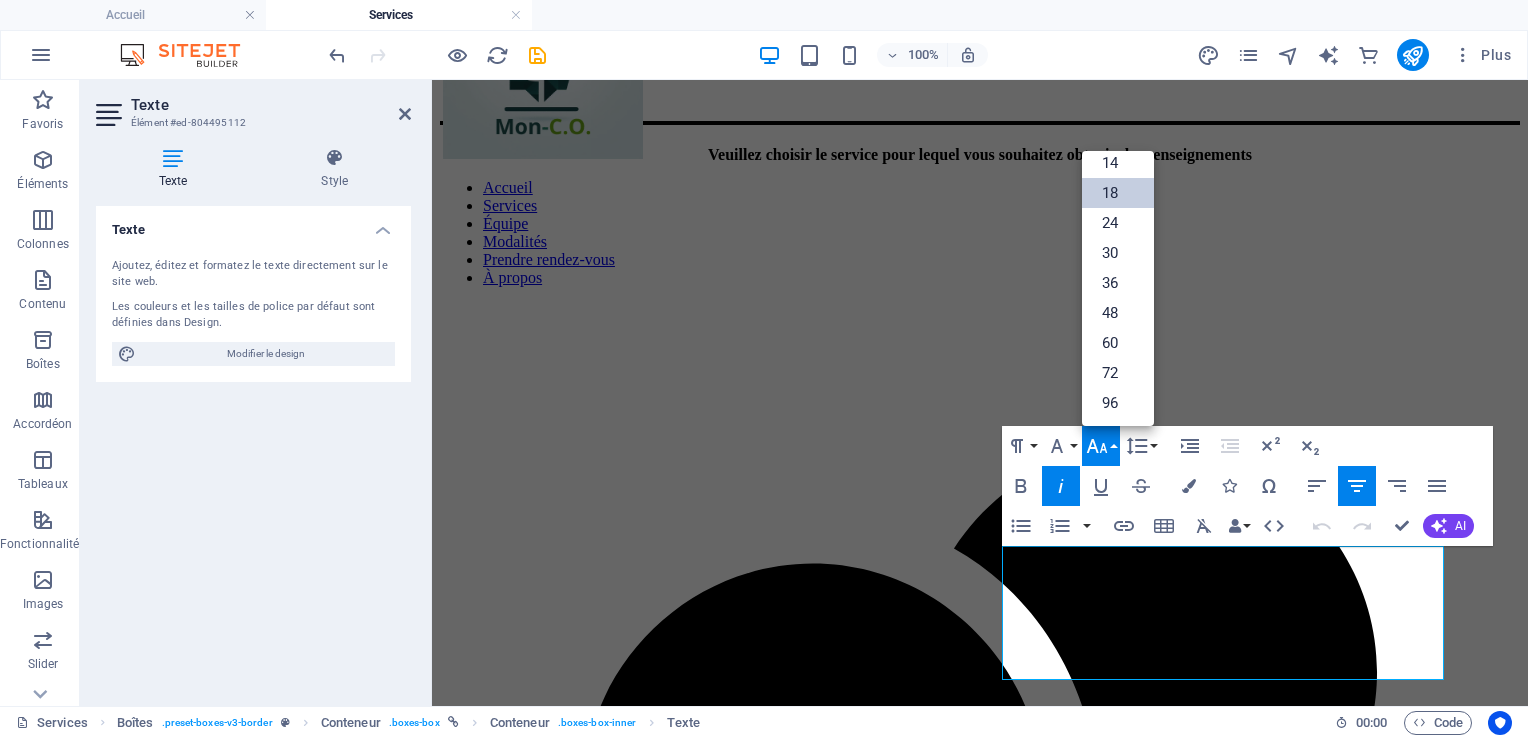 scroll, scrollTop: 160, scrollLeft: 0, axis: vertical 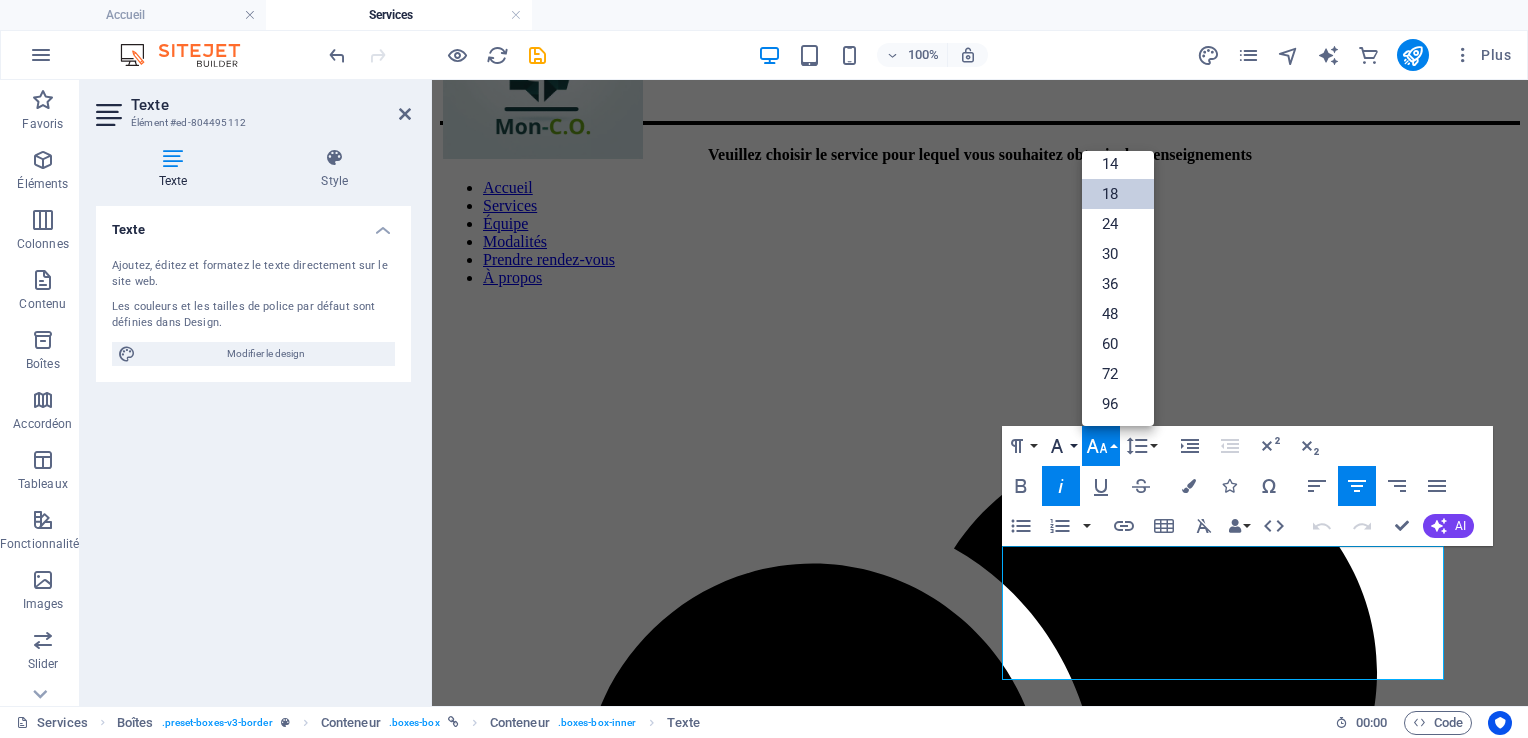 click on "Font Family" at bounding box center (1061, 446) 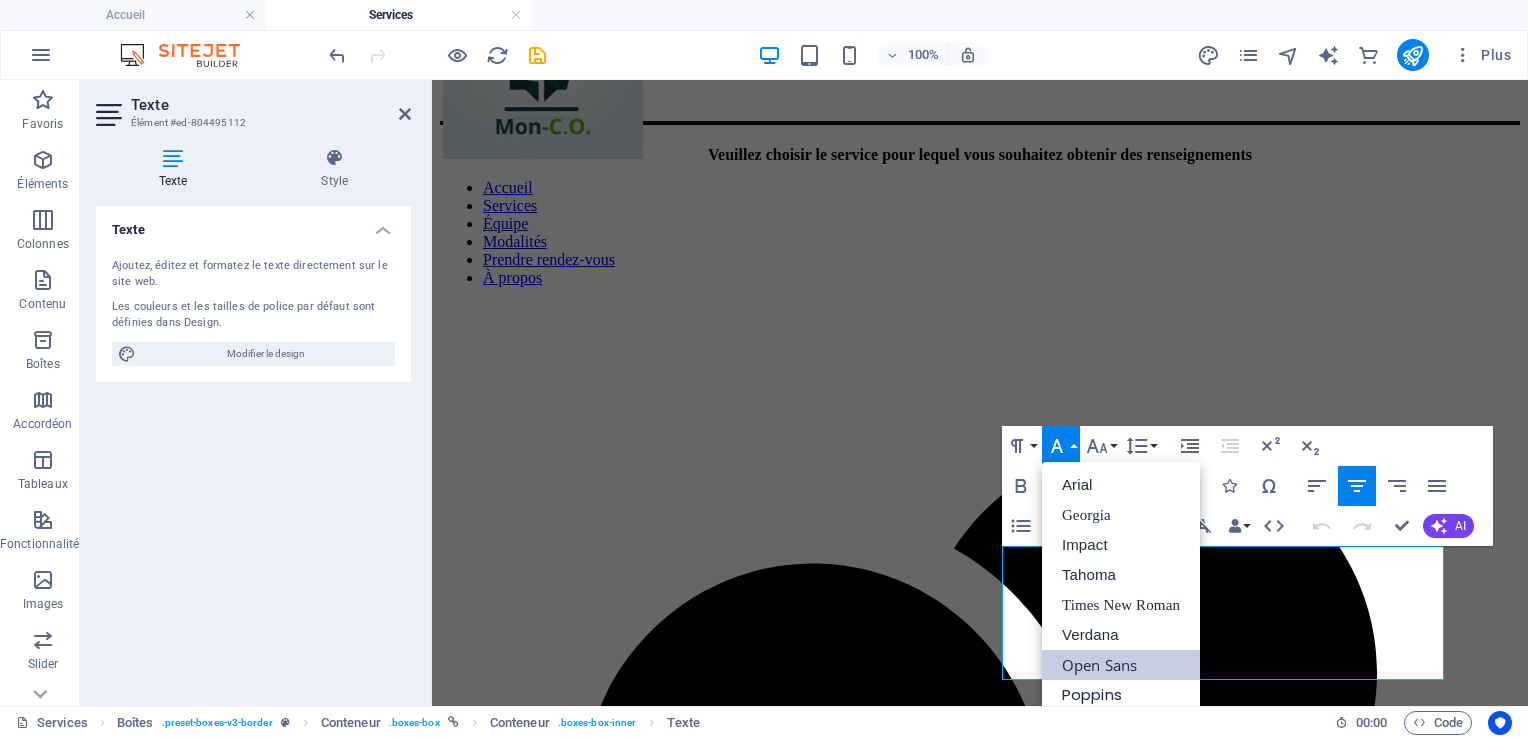 scroll, scrollTop: 0, scrollLeft: 0, axis: both 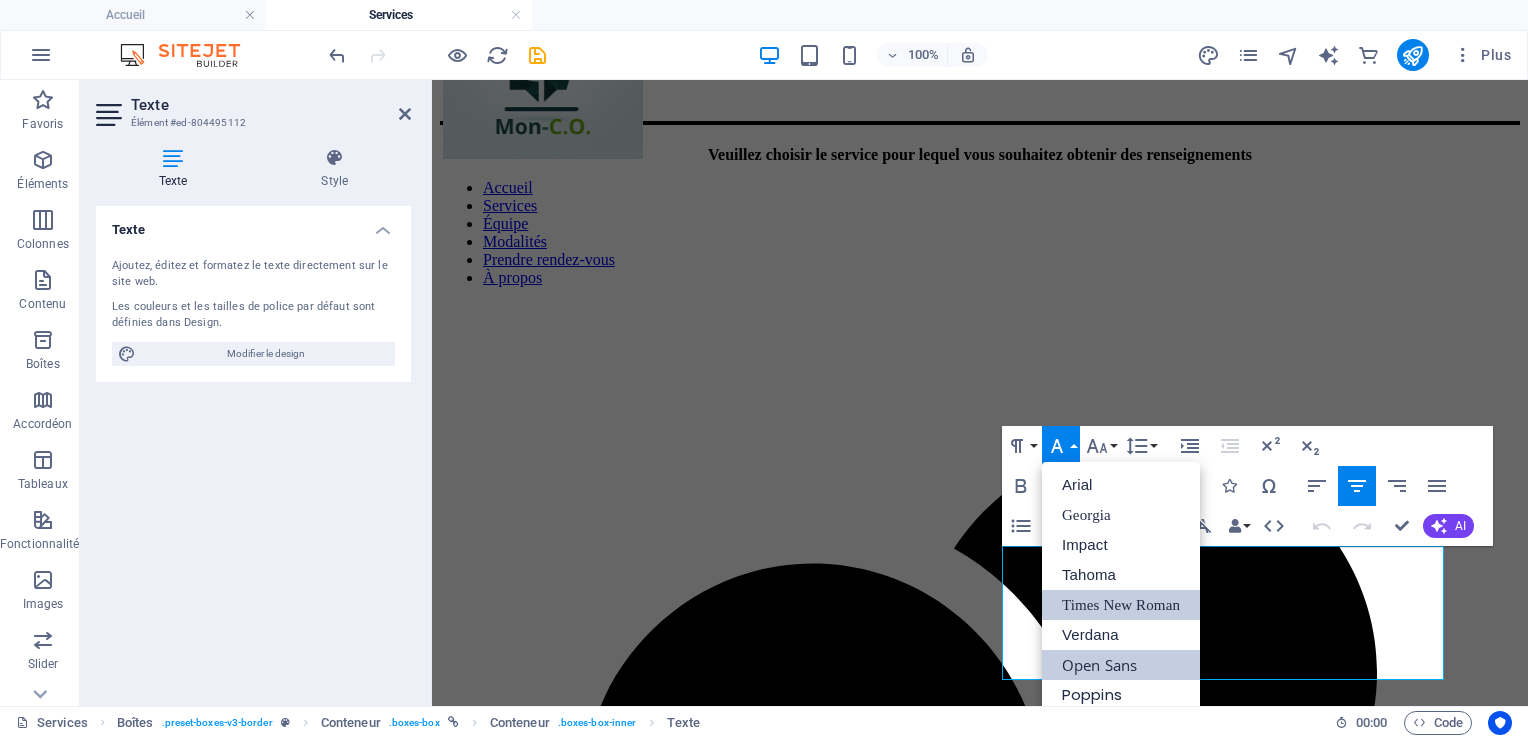 click on "Times New Roman" at bounding box center [1121, 605] 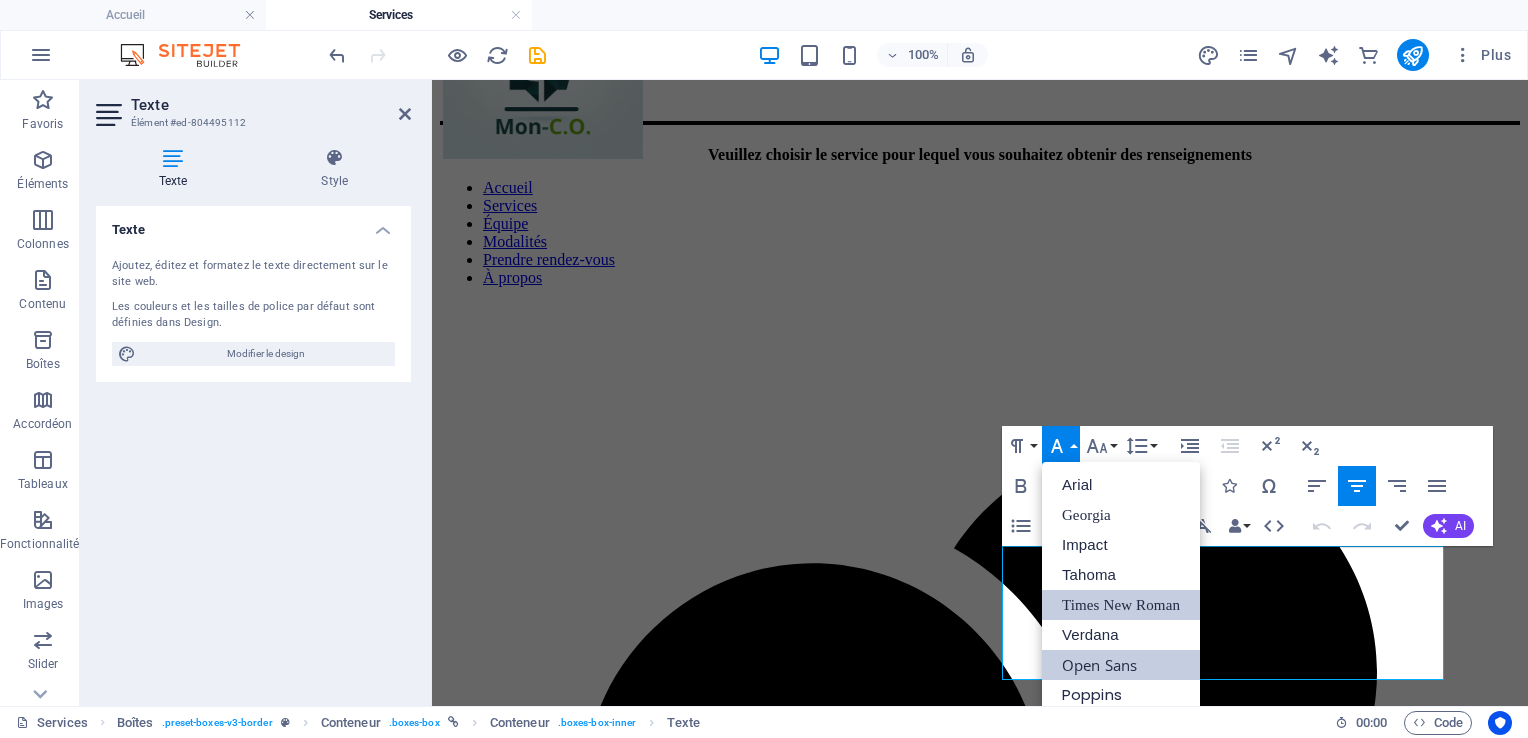scroll, scrollTop: 131, scrollLeft: 0, axis: vertical 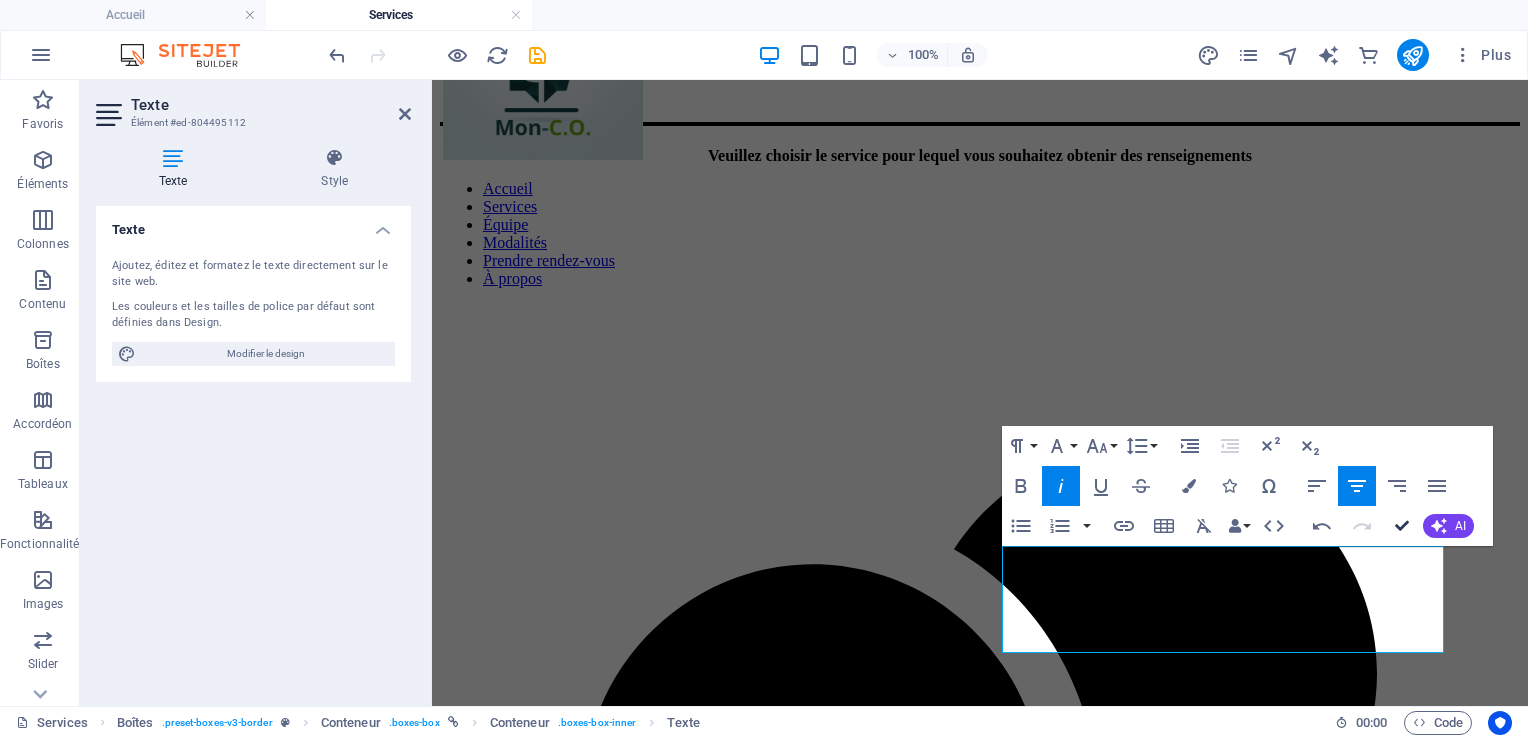 drag, startPoint x: 1396, startPoint y: 522, endPoint x: 1296, endPoint y: 446, distance: 125.60255 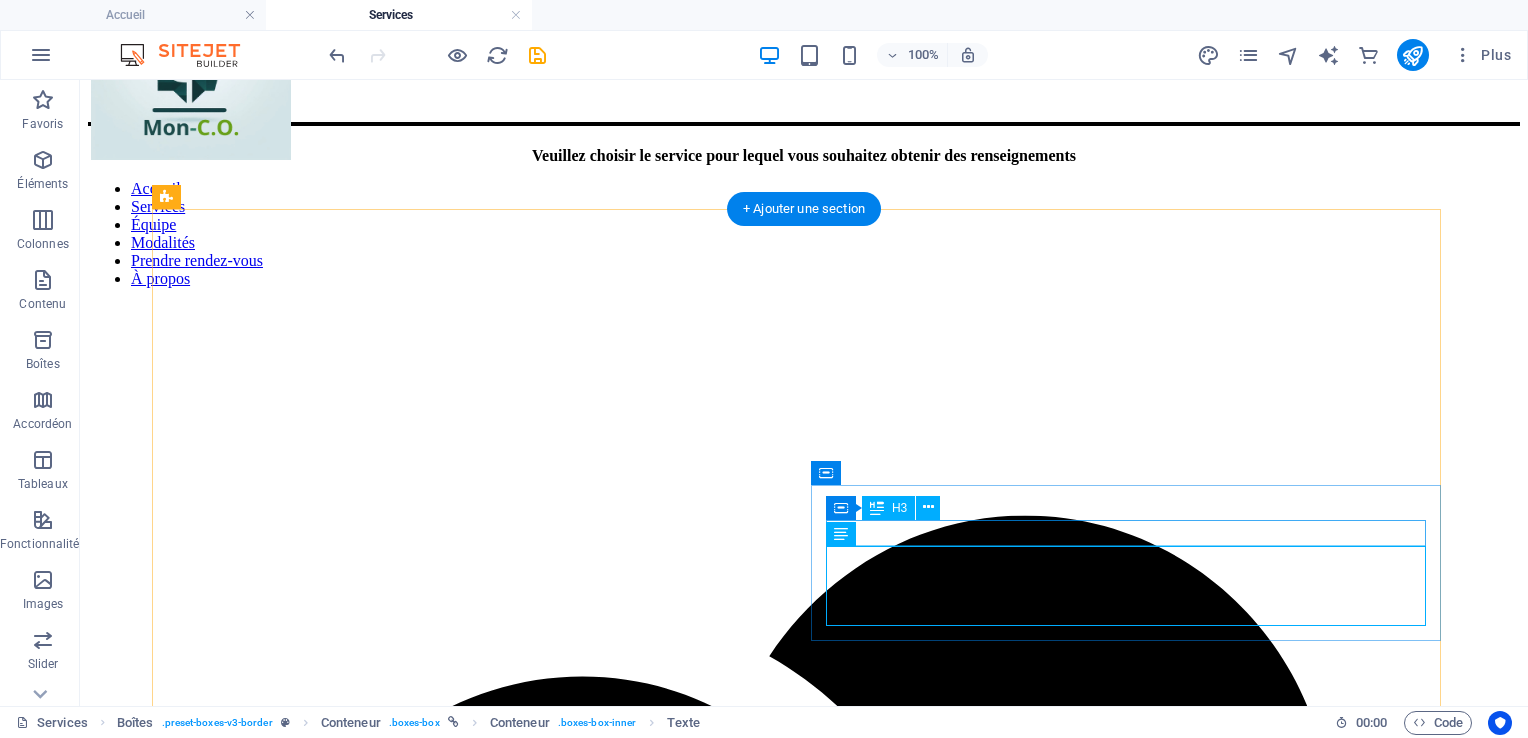 scroll, scrollTop: 101, scrollLeft: 0, axis: vertical 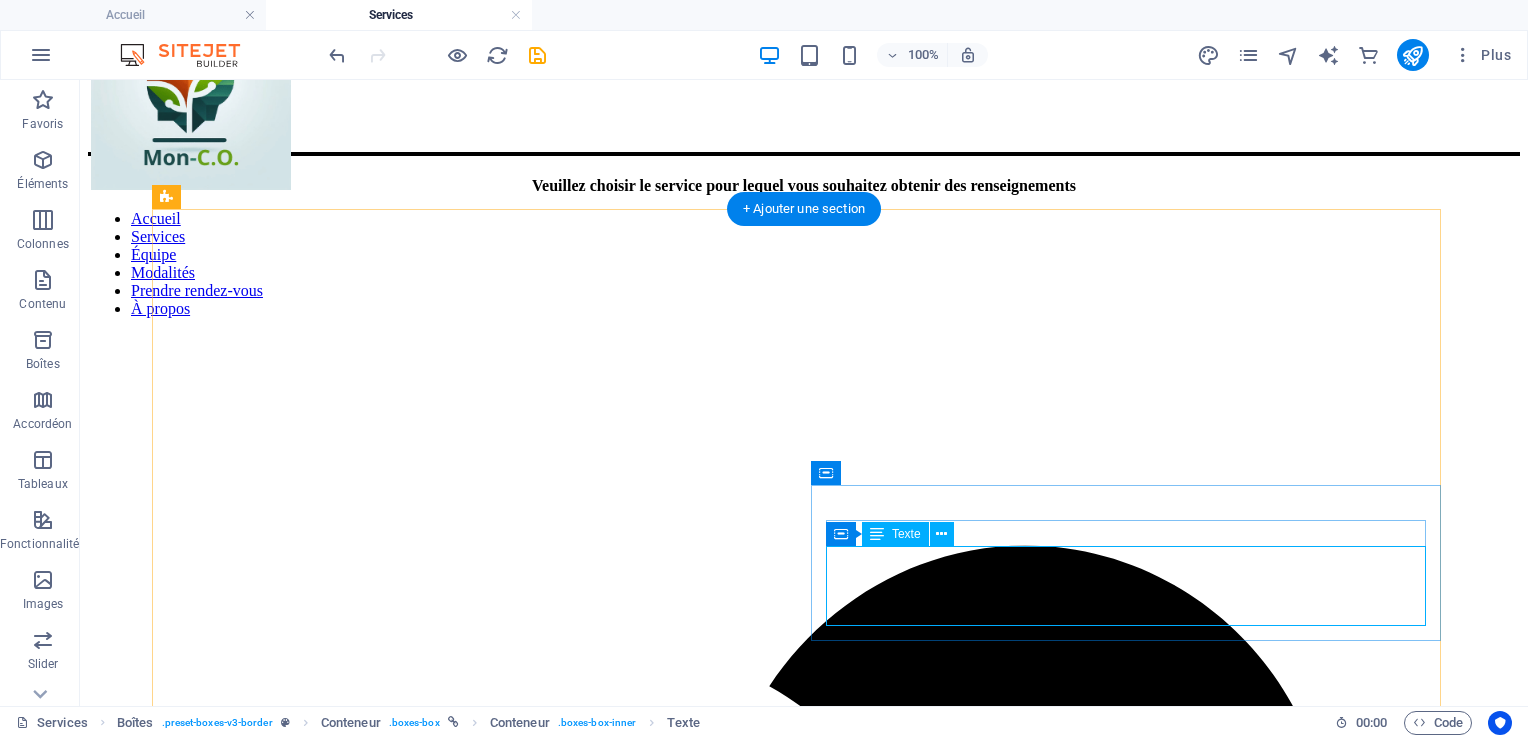 click on "La massothérapie, par différentes techniques manuelles, vise la détente et le soulagement des tensions musculaire. Les soins dispensés par ces thérapeutes sont adaptés à différentes clientèles appartenant à différents groupes d 'âges." at bounding box center [804, 5231] 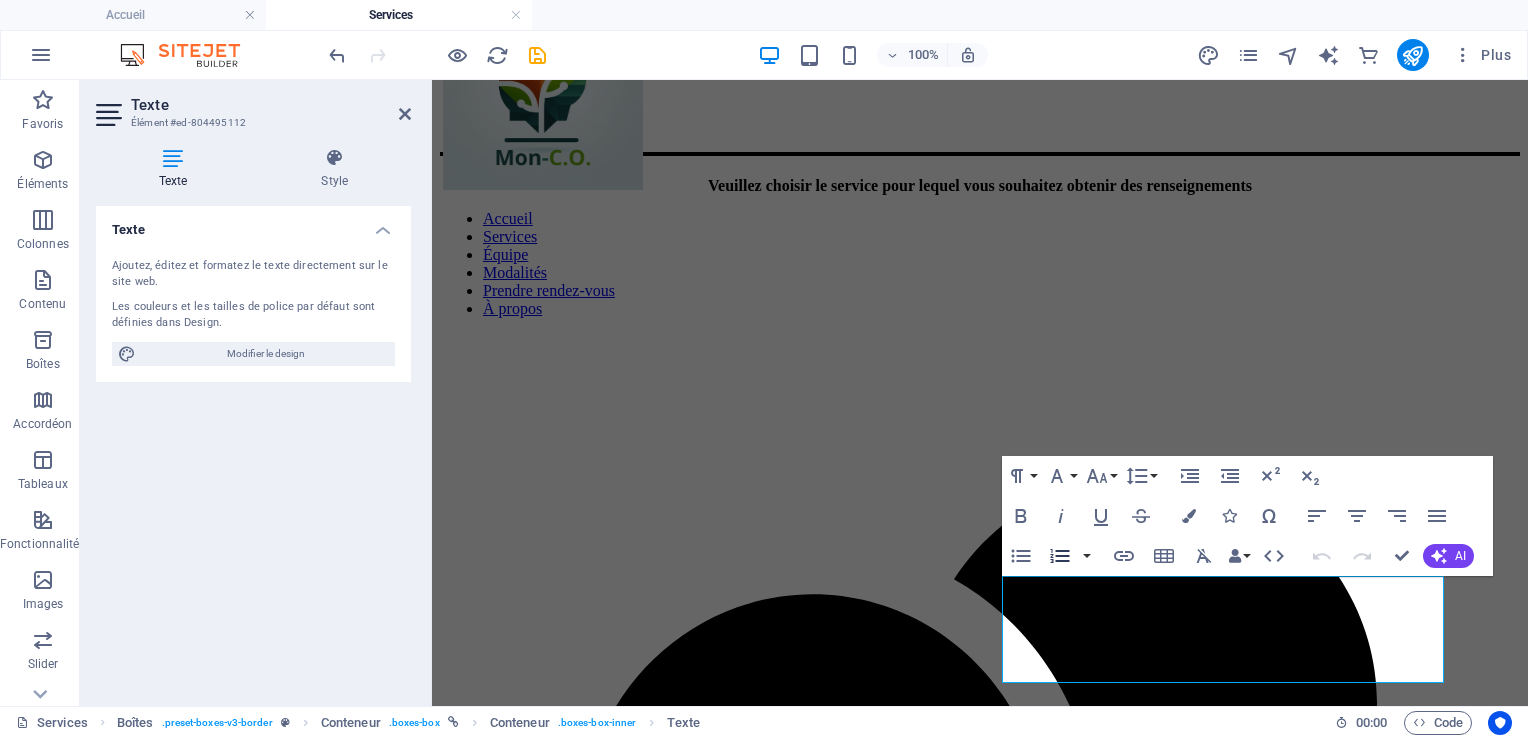 type 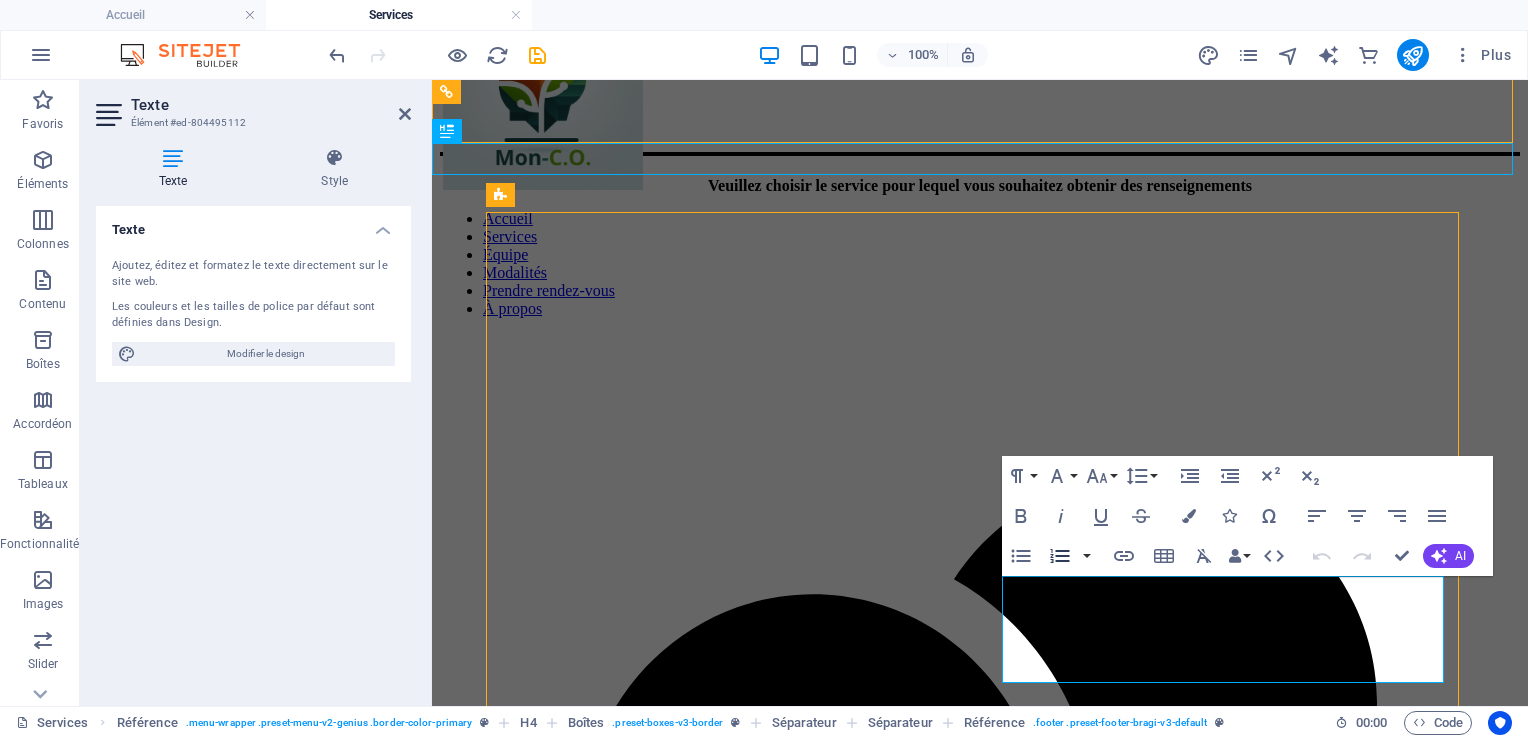 click on "La massothérapie, par différentes techniques manuelles, vise la détente et le soulagement des tensions musculaire. Les soins dispensés par ces thérapeutes sont adaptés à différentes clientèles appartenant à différents groupes d 'âges." at bounding box center [980, 4123] 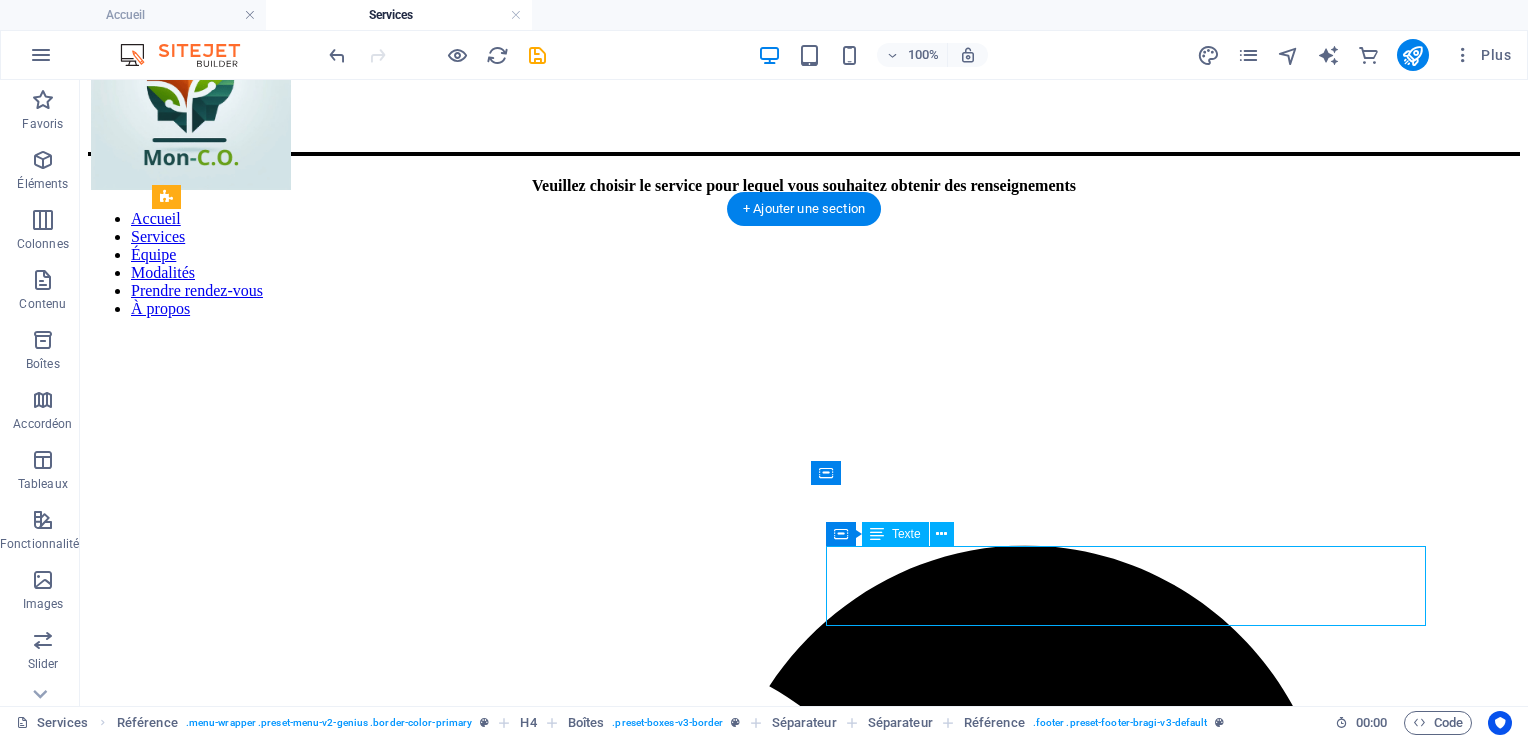 click on "La massothérapie, par différentes techniques manuelles, vise la détente et le soulagement des tensions musculaire. Les soins dispensés par ces thérapeutes sont adaptés à différentes clientèles appartenant à différents groupes d 'âges." at bounding box center (804, 5231) 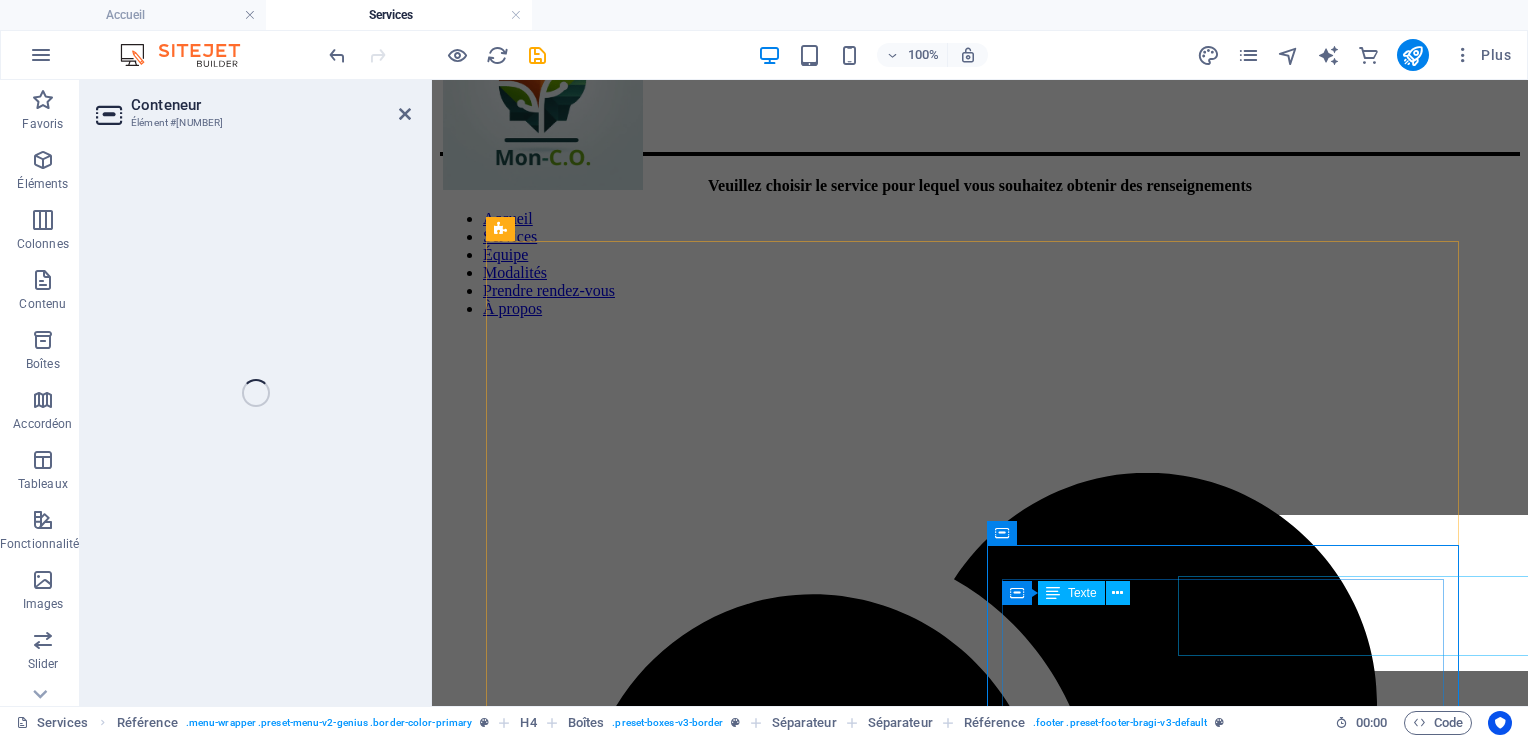 scroll, scrollTop: 72, scrollLeft: 0, axis: vertical 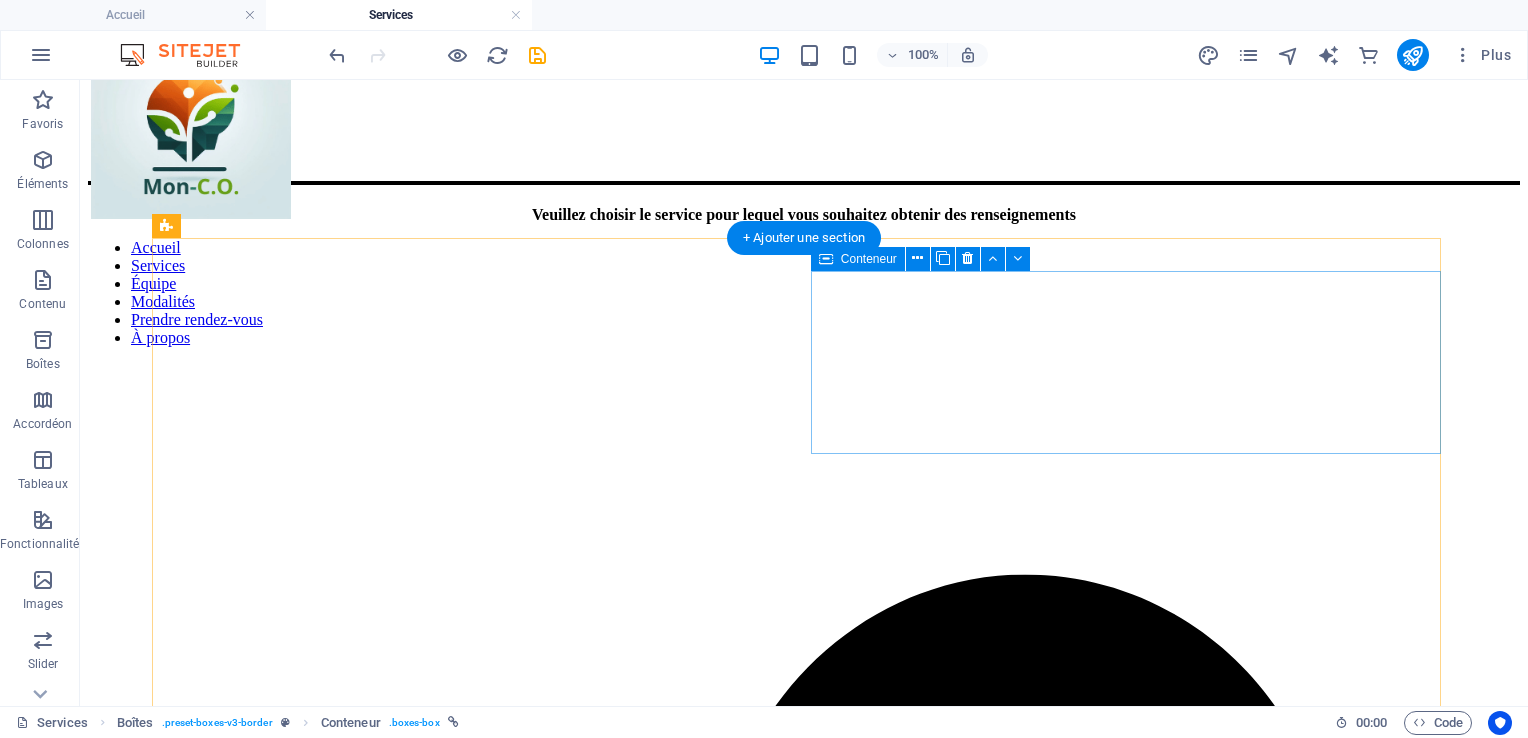 click on "La massothérapie, par différentes techniques manuelles, vise la détente et le soulagement des tensions musculaire. Les soins dispensés par ces thérapeutes sont adaptés à différentes clientèles appartenant à différents groupes d 'âges." at bounding box center (804, 5260) 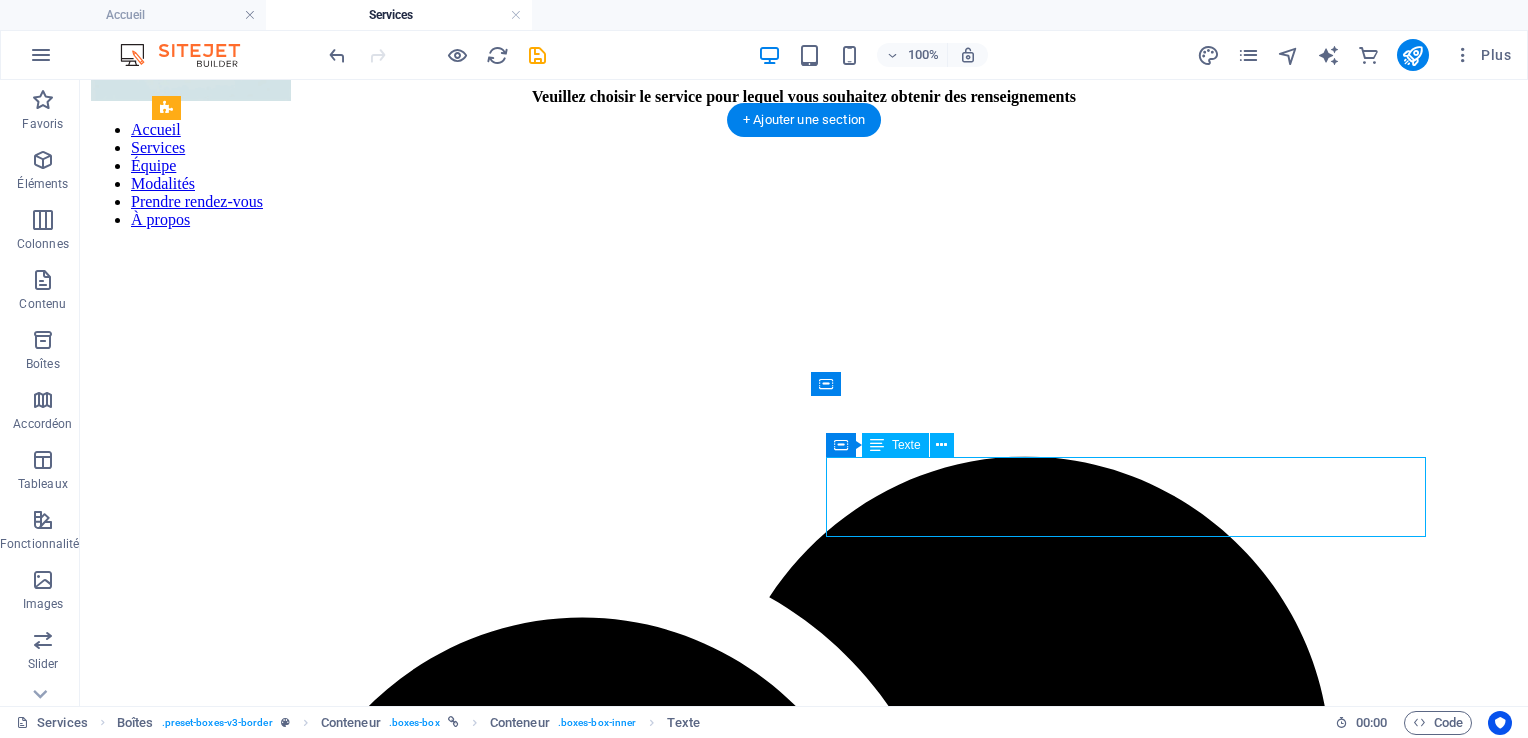 click on "La massothérapie, par différentes techniques manuelles, vise la détente et le soulagement des tensions musculaire. Les soins dispensés par ces thérapeutes sont adaptés à différentes clientèles appartenant à différents groupes d 'âges." at bounding box center (804, 5142) 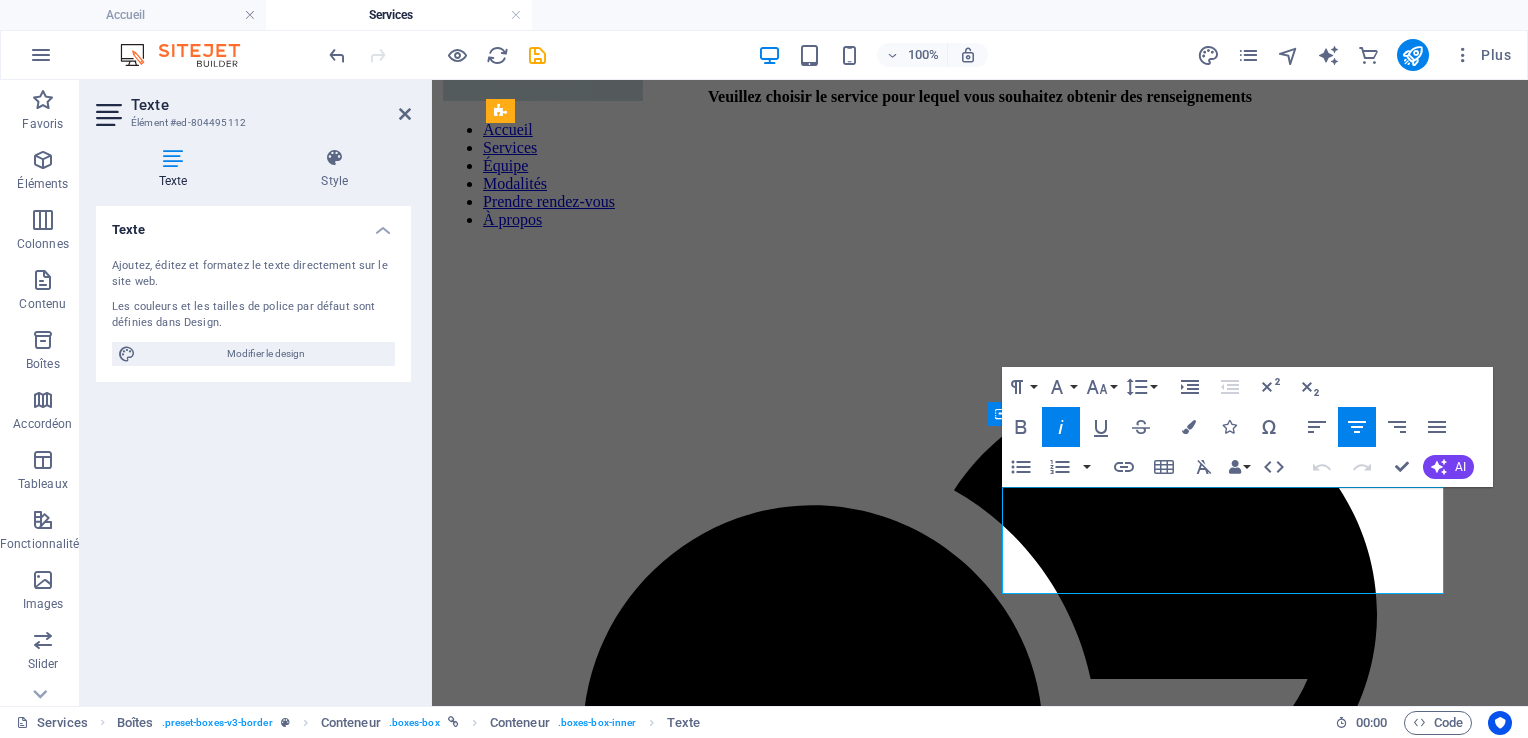 click on "La massothérapie, par différentes techniques manuelles, vise la détente et le soulagement des tensions musculaire. Les soins dispensés par ces thérapeutes sont adaptés à différentes clientèles appartenant à différents groupes d 'âges." at bounding box center [955, 4033] 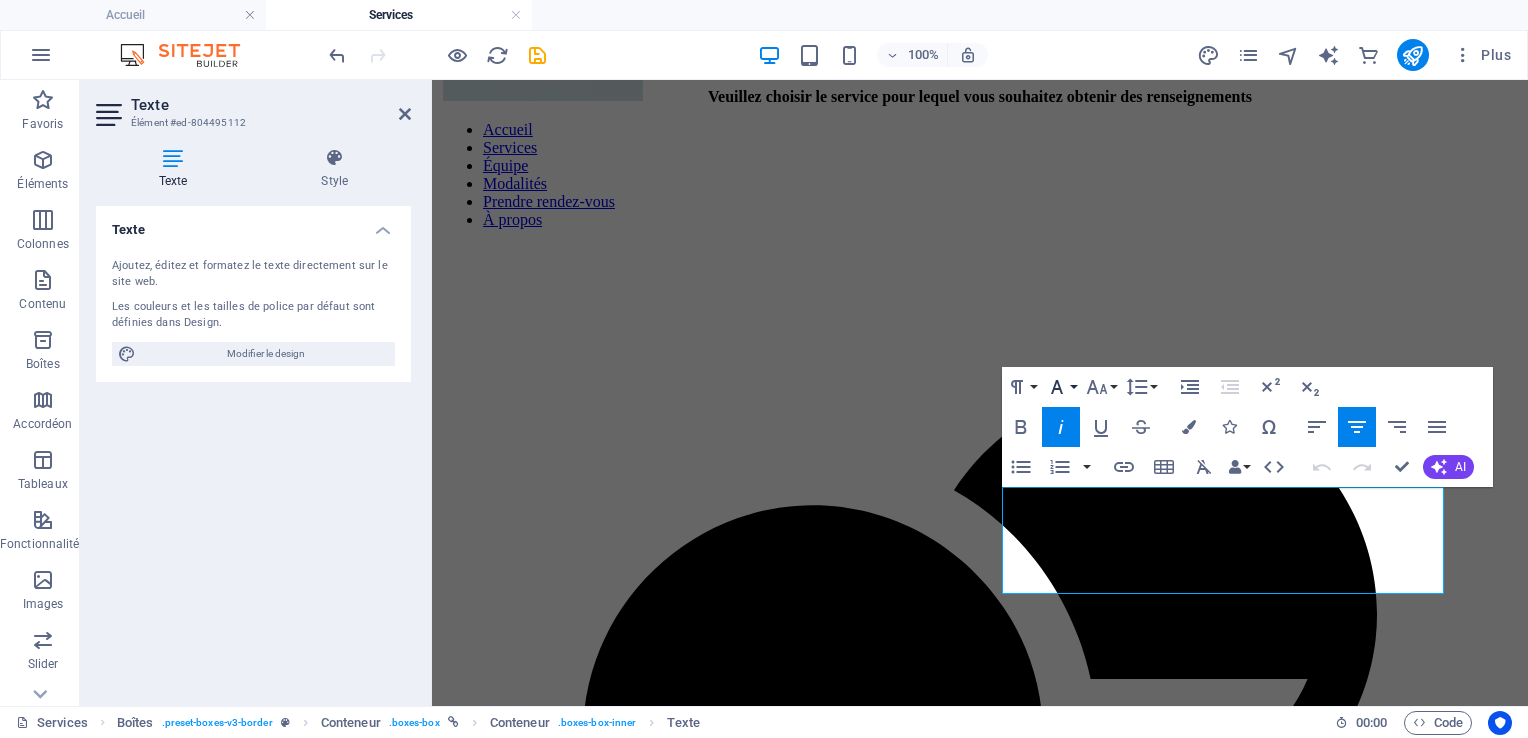 click on "Font Family" at bounding box center (1061, 387) 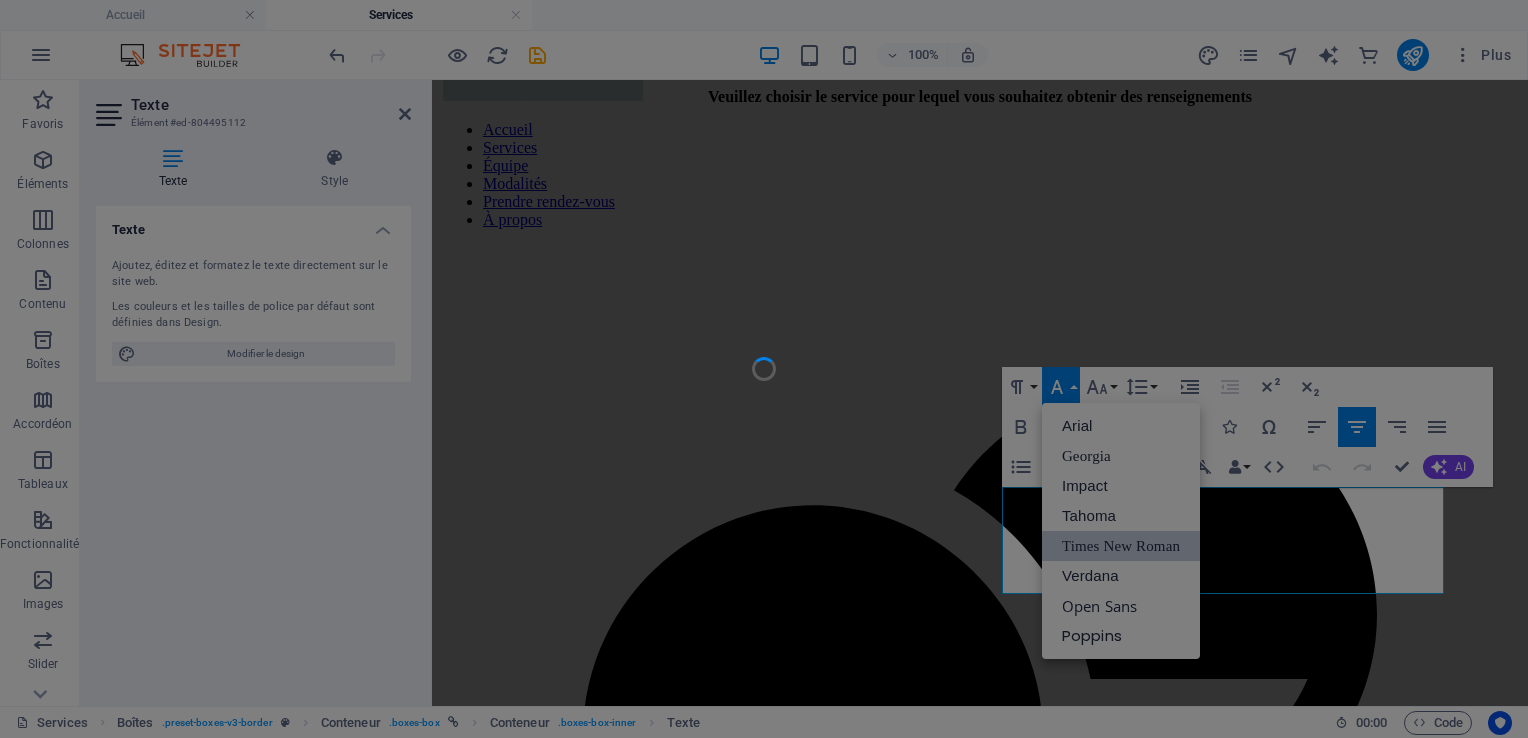 scroll, scrollTop: 0, scrollLeft: 0, axis: both 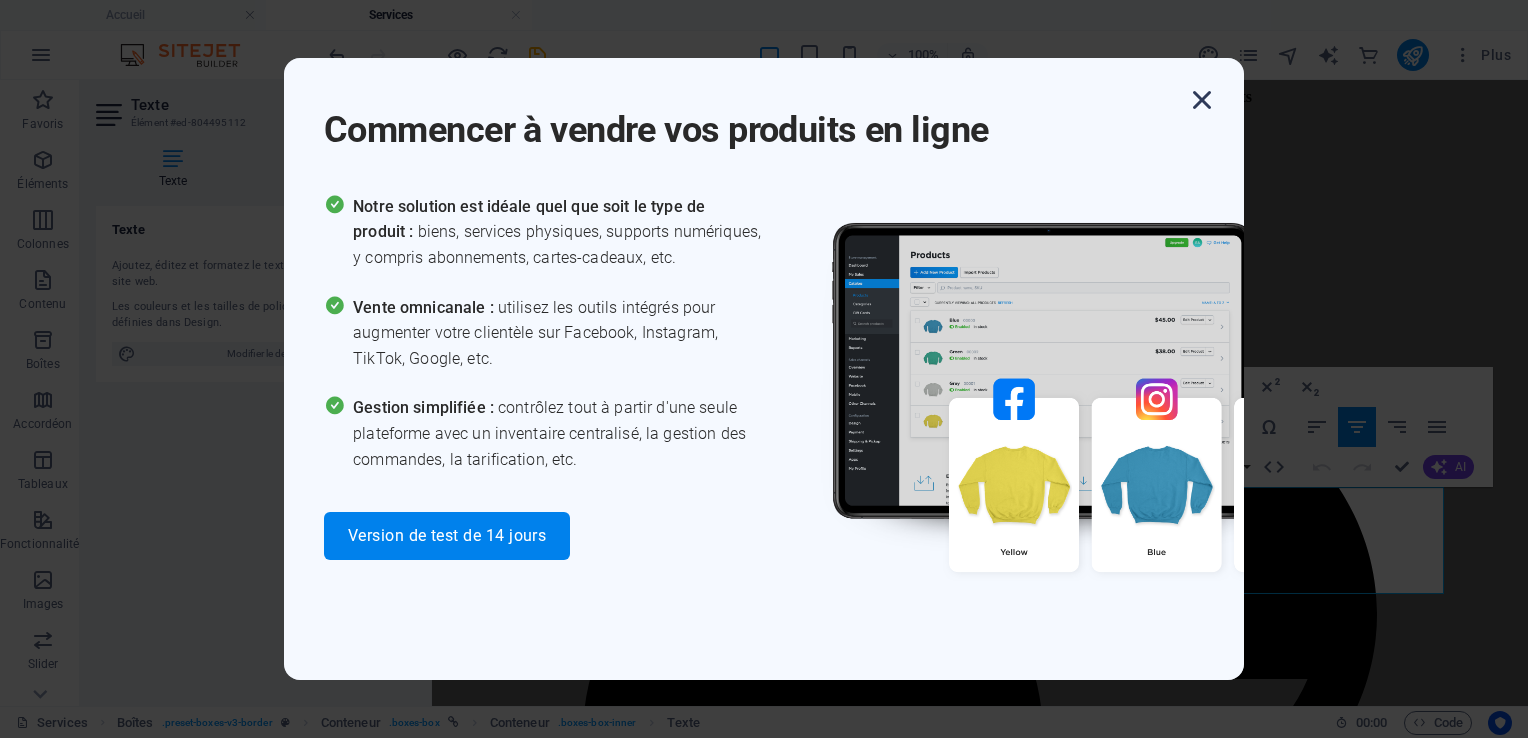 click at bounding box center (1202, 100) 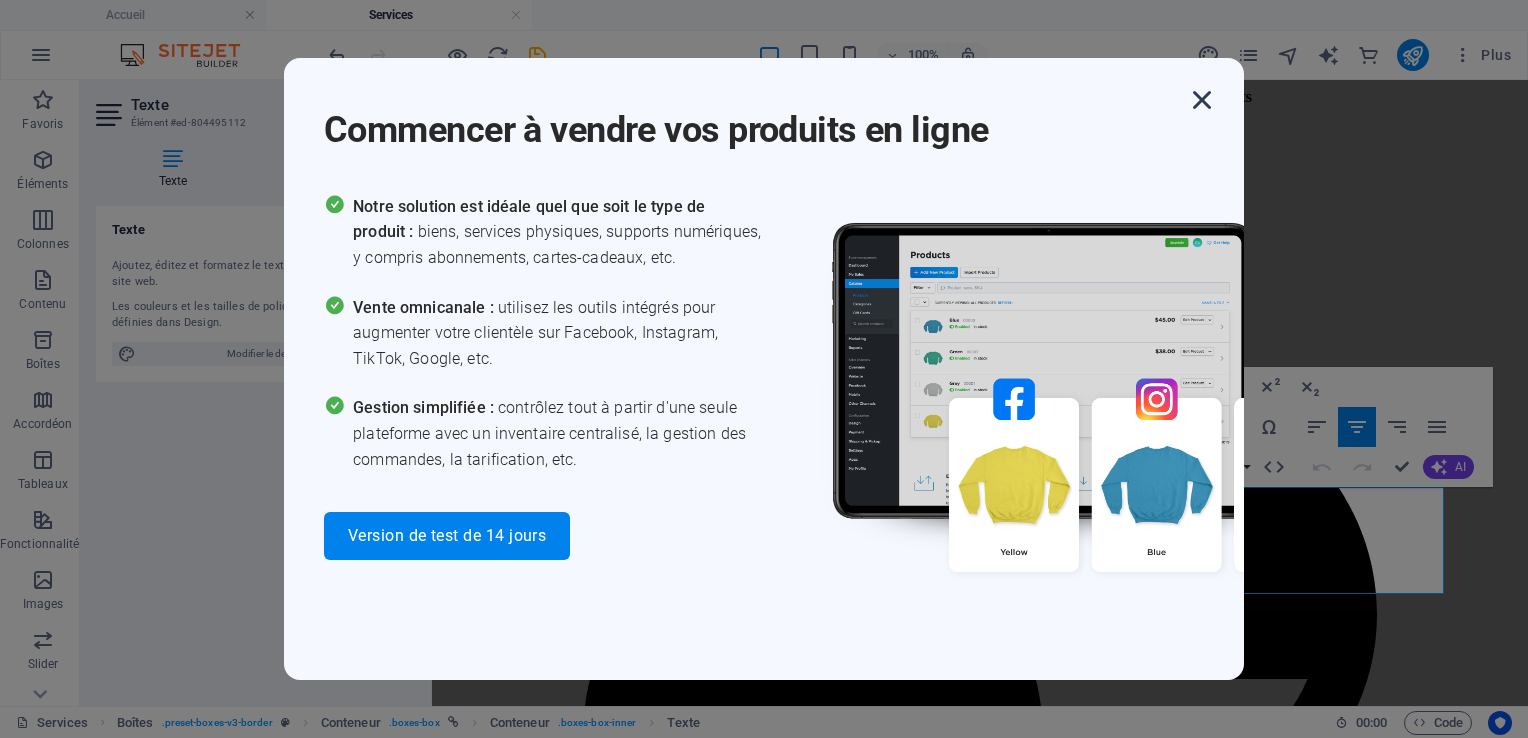 click at bounding box center (1202, 100) 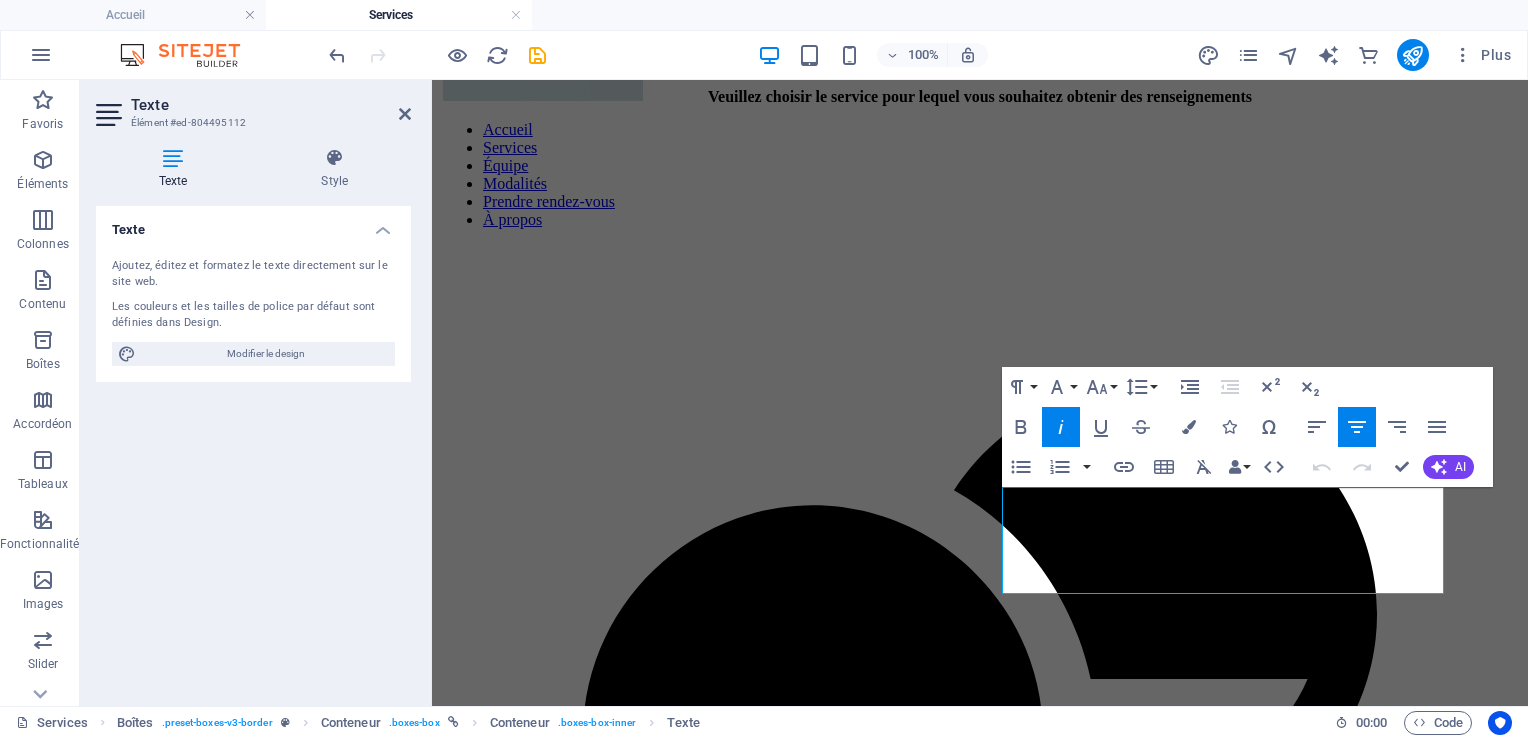 scroll, scrollTop: 143, scrollLeft: 0, axis: vertical 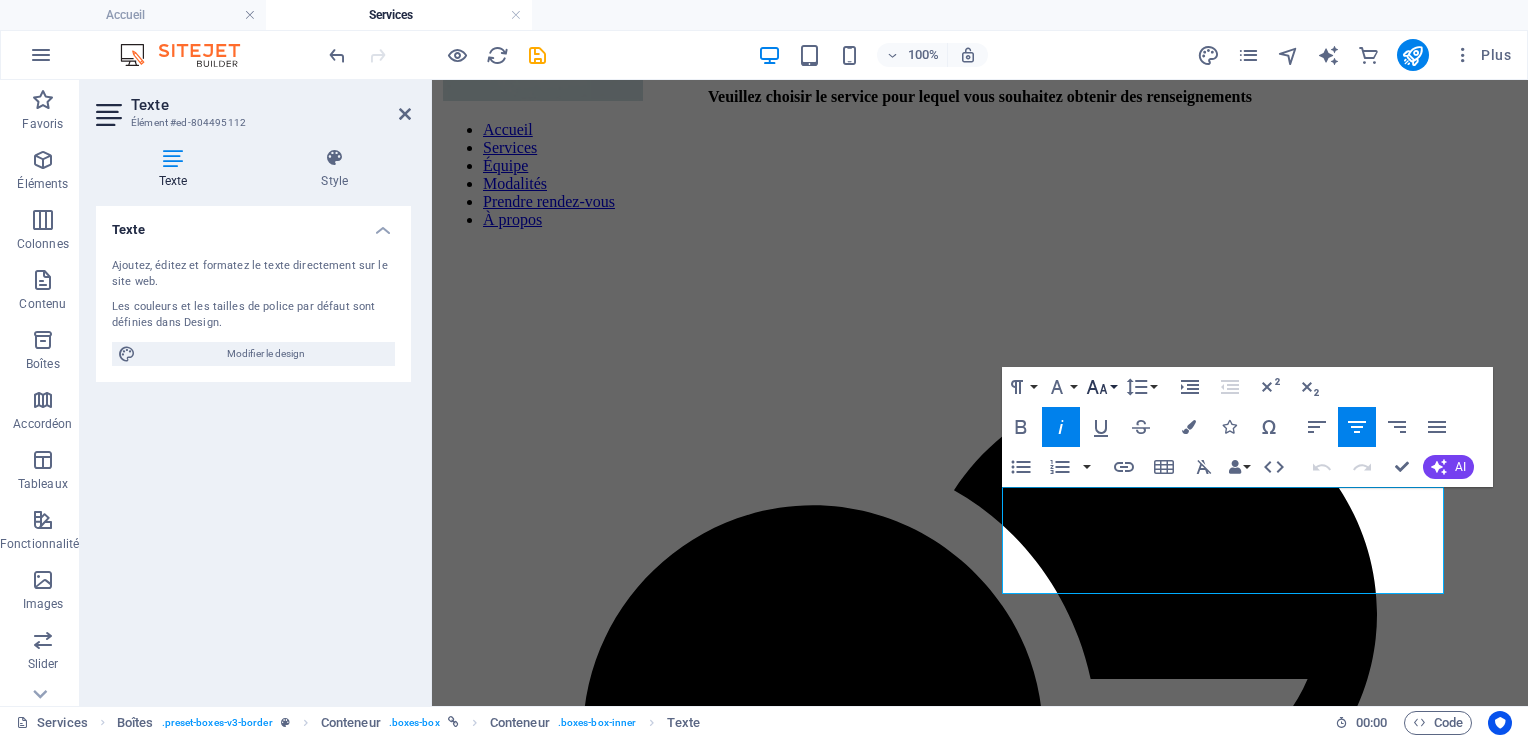 click 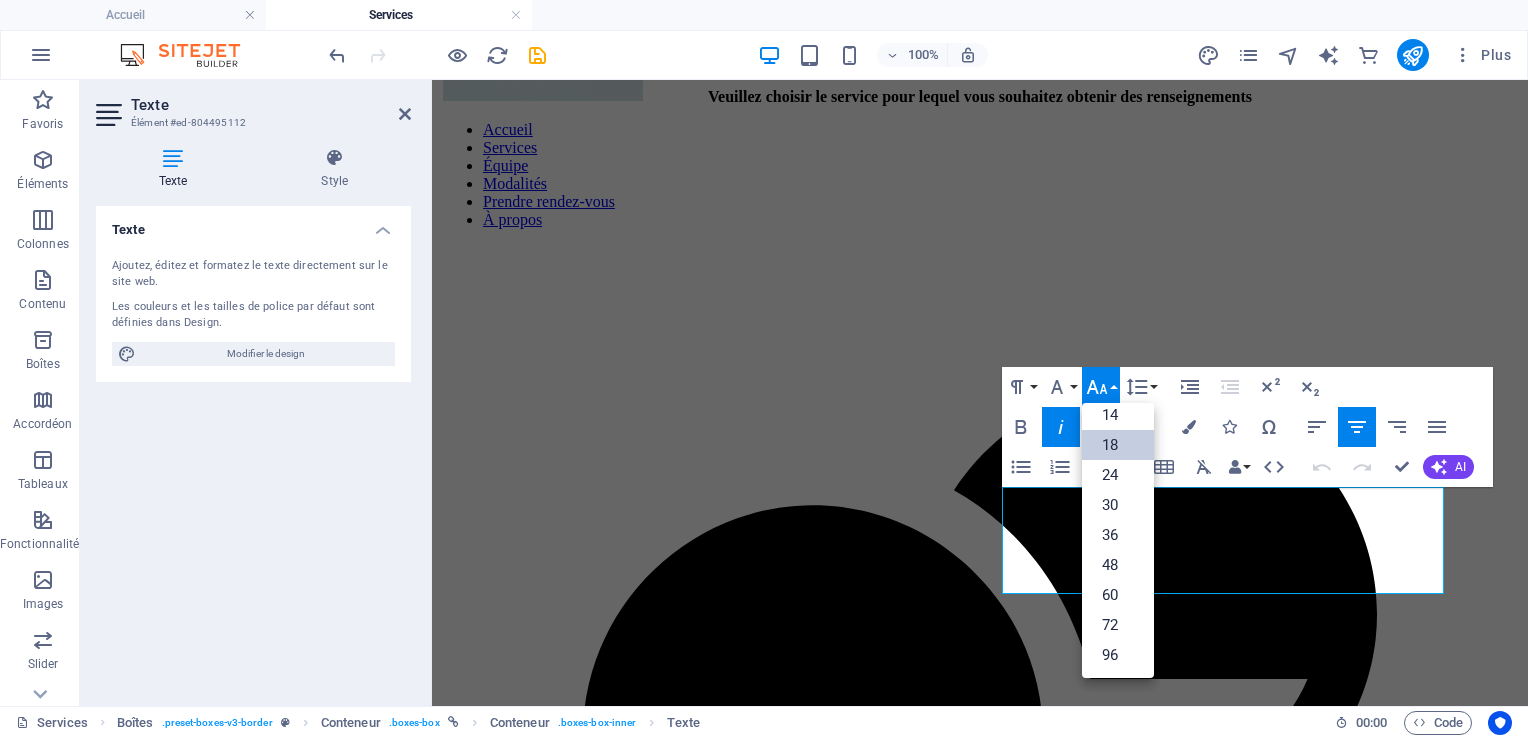 scroll, scrollTop: 160, scrollLeft: 0, axis: vertical 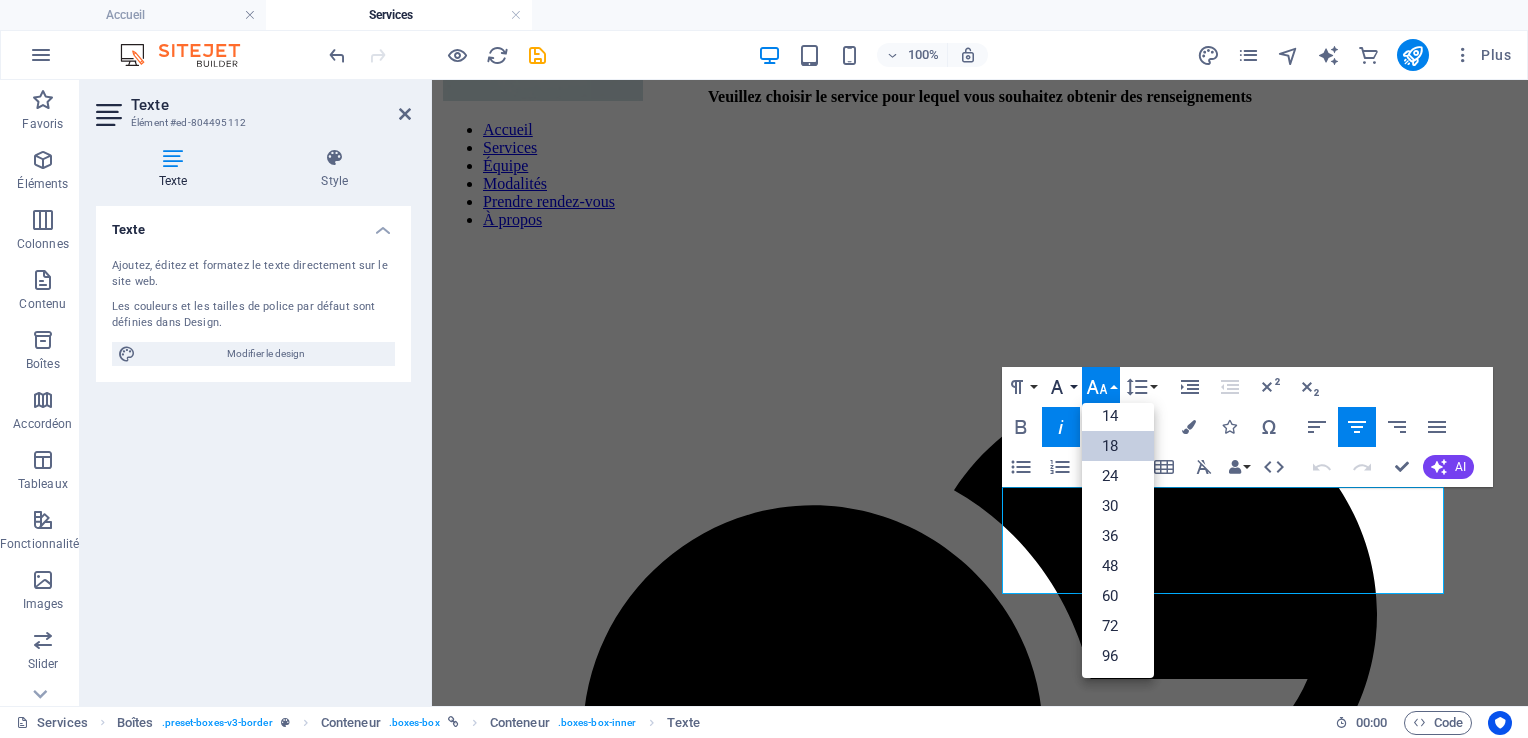 click on "Font Family" at bounding box center (1061, 387) 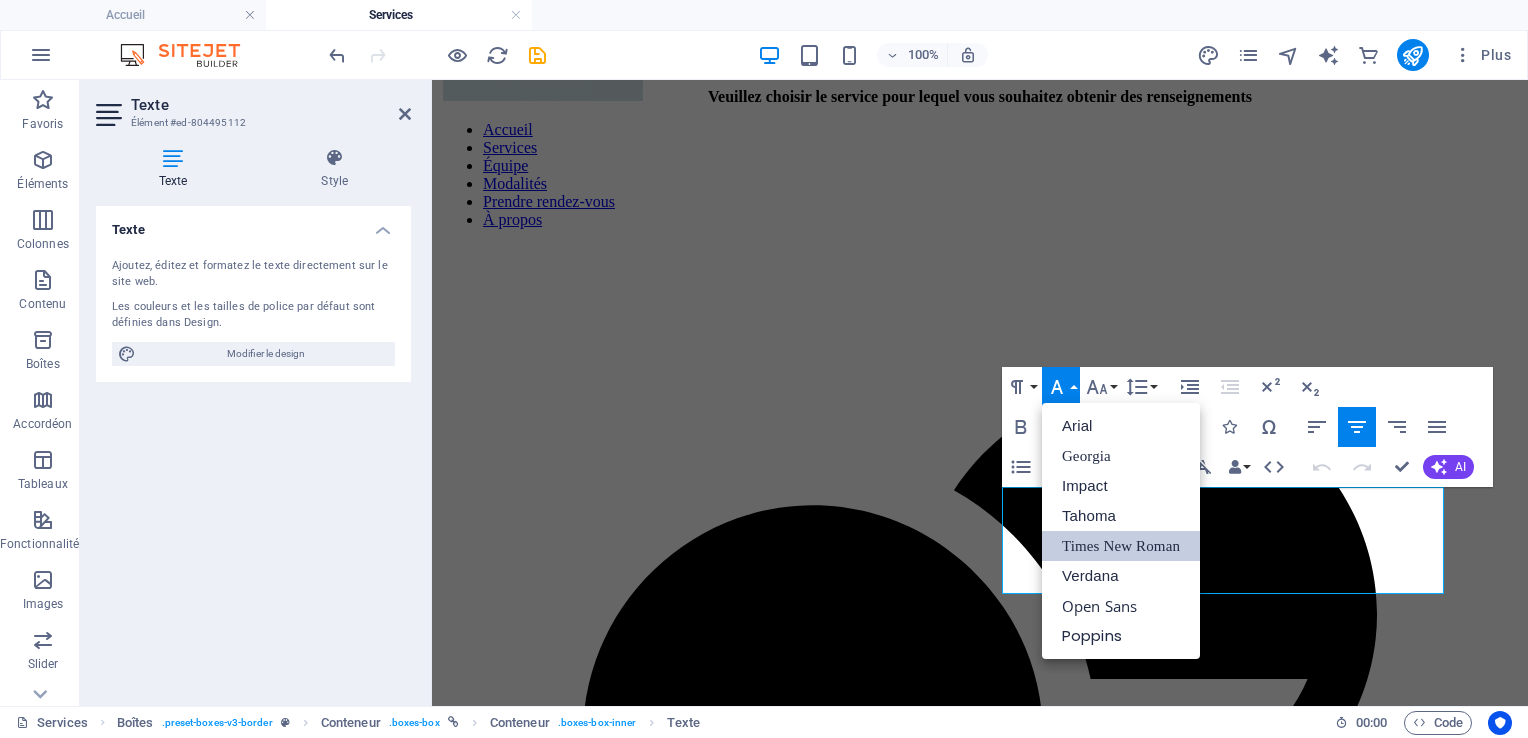 scroll, scrollTop: 0, scrollLeft: 0, axis: both 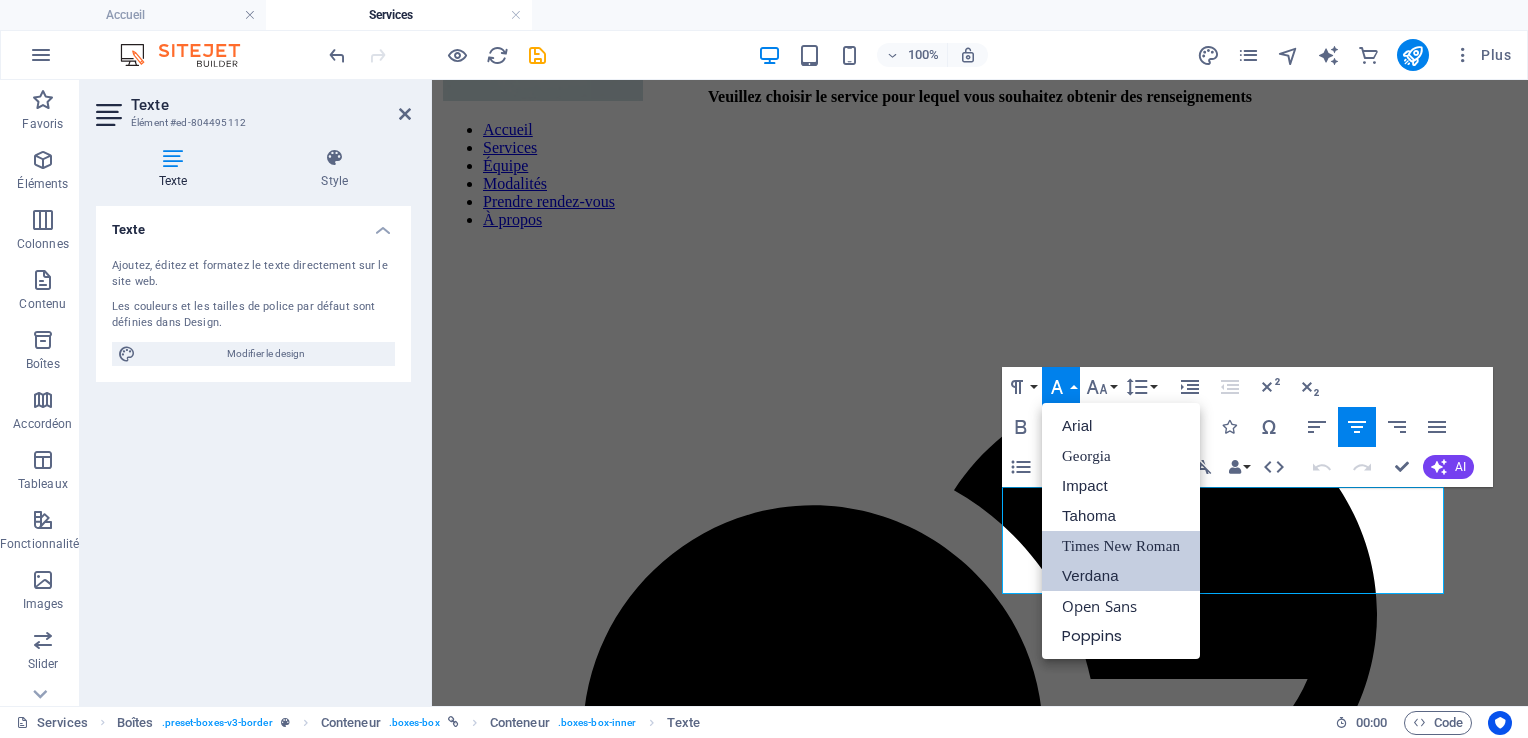 click on "Verdana" at bounding box center [1121, 576] 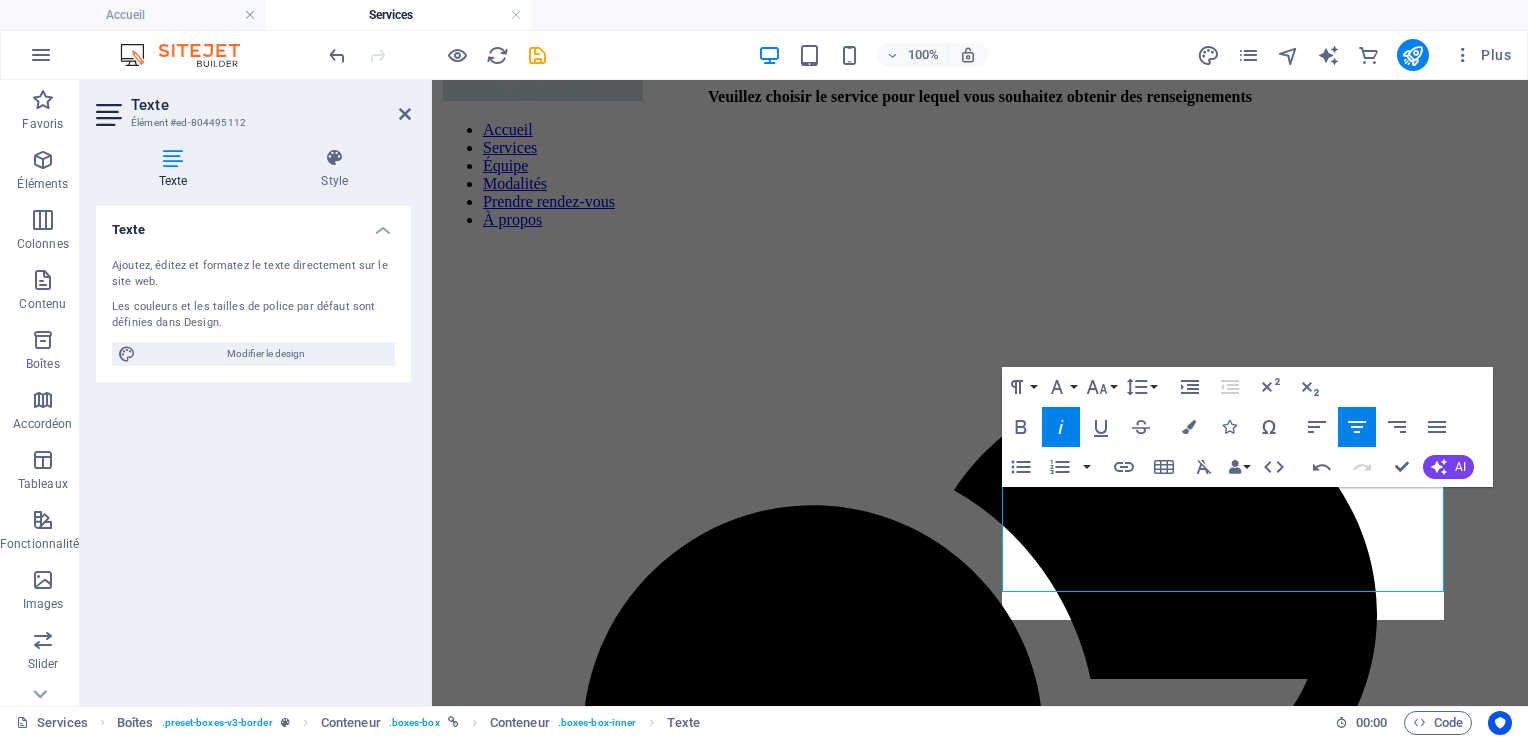 scroll, scrollTop: 192, scrollLeft: 0, axis: vertical 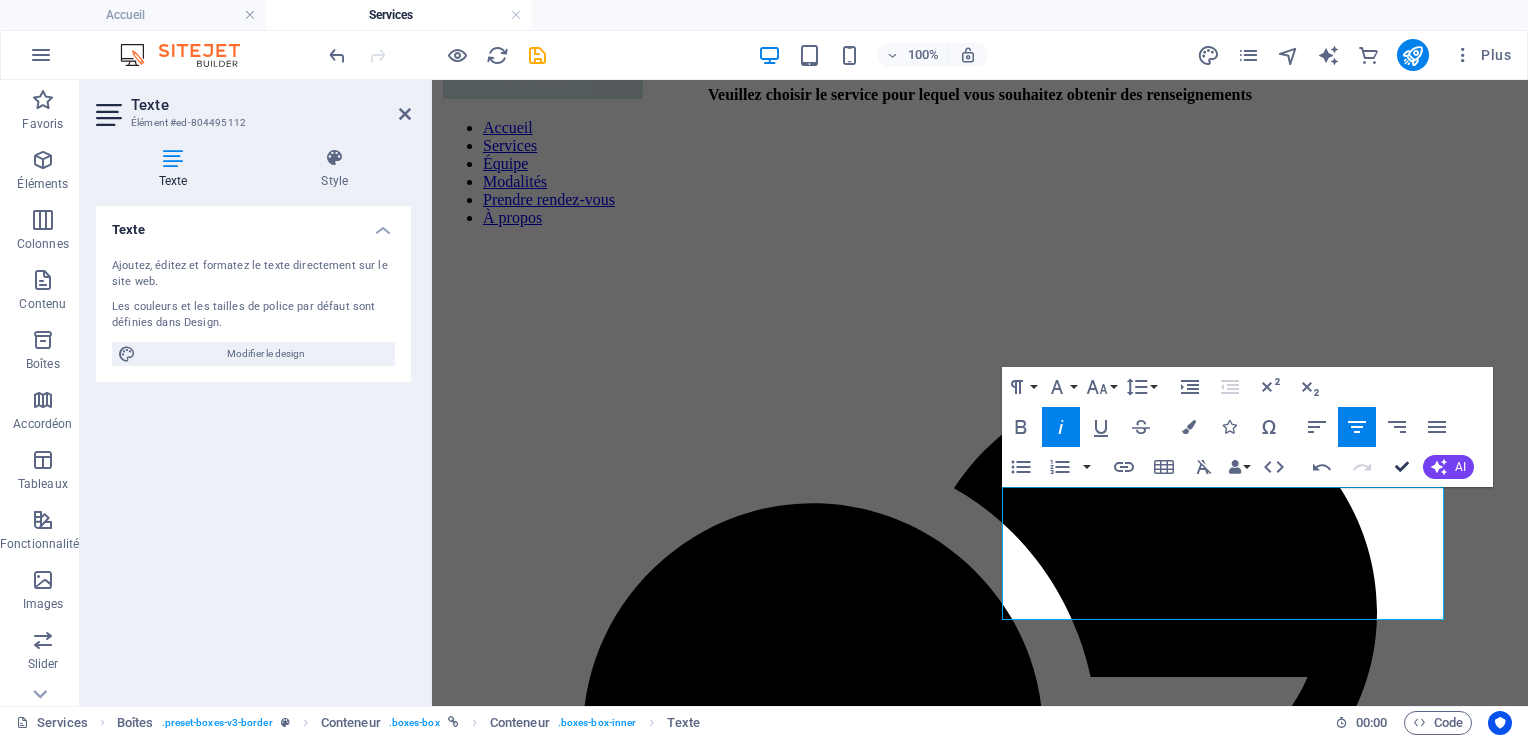 drag, startPoint x: 1400, startPoint y: 465, endPoint x: 1096, endPoint y: 412, distance: 308.58548 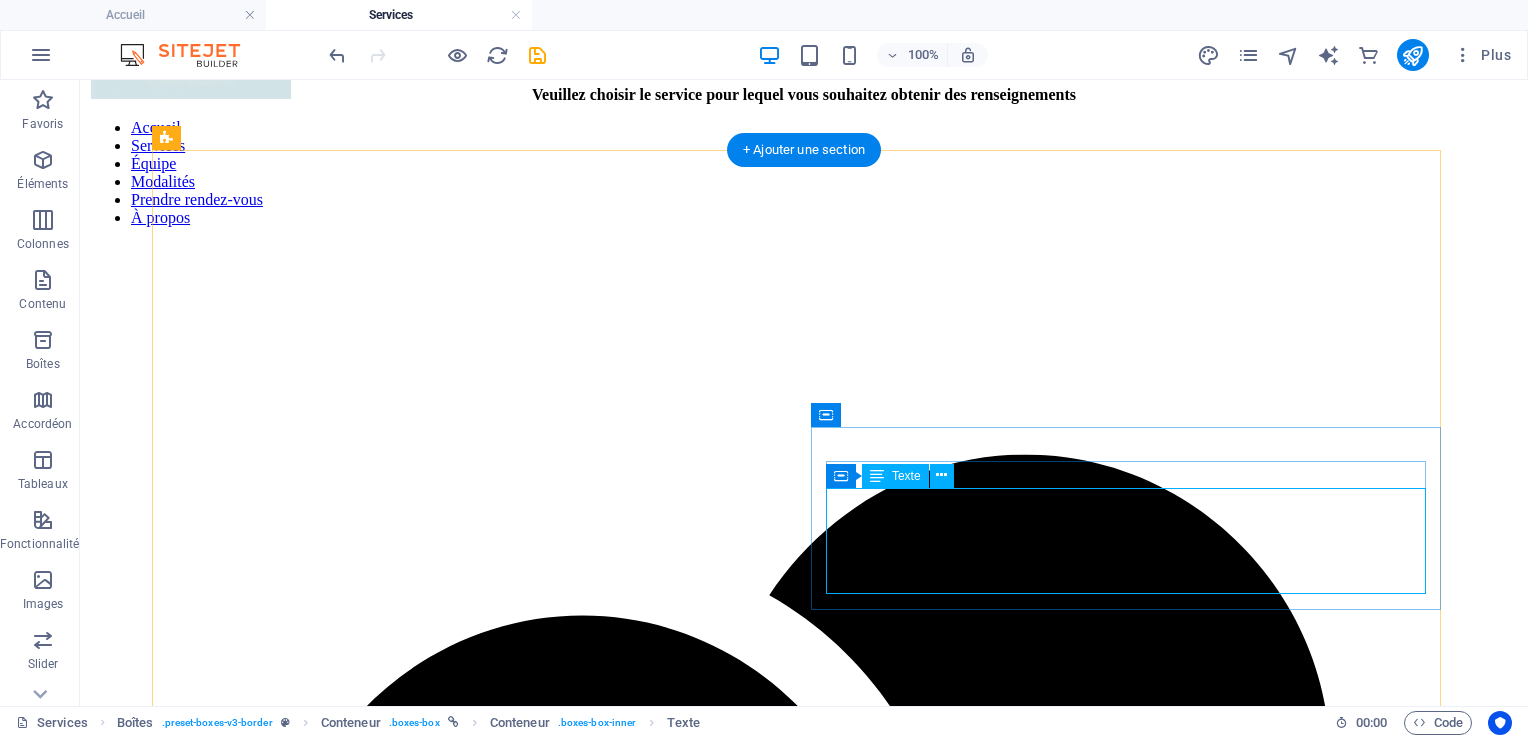 scroll, scrollTop: 161, scrollLeft: 0, axis: vertical 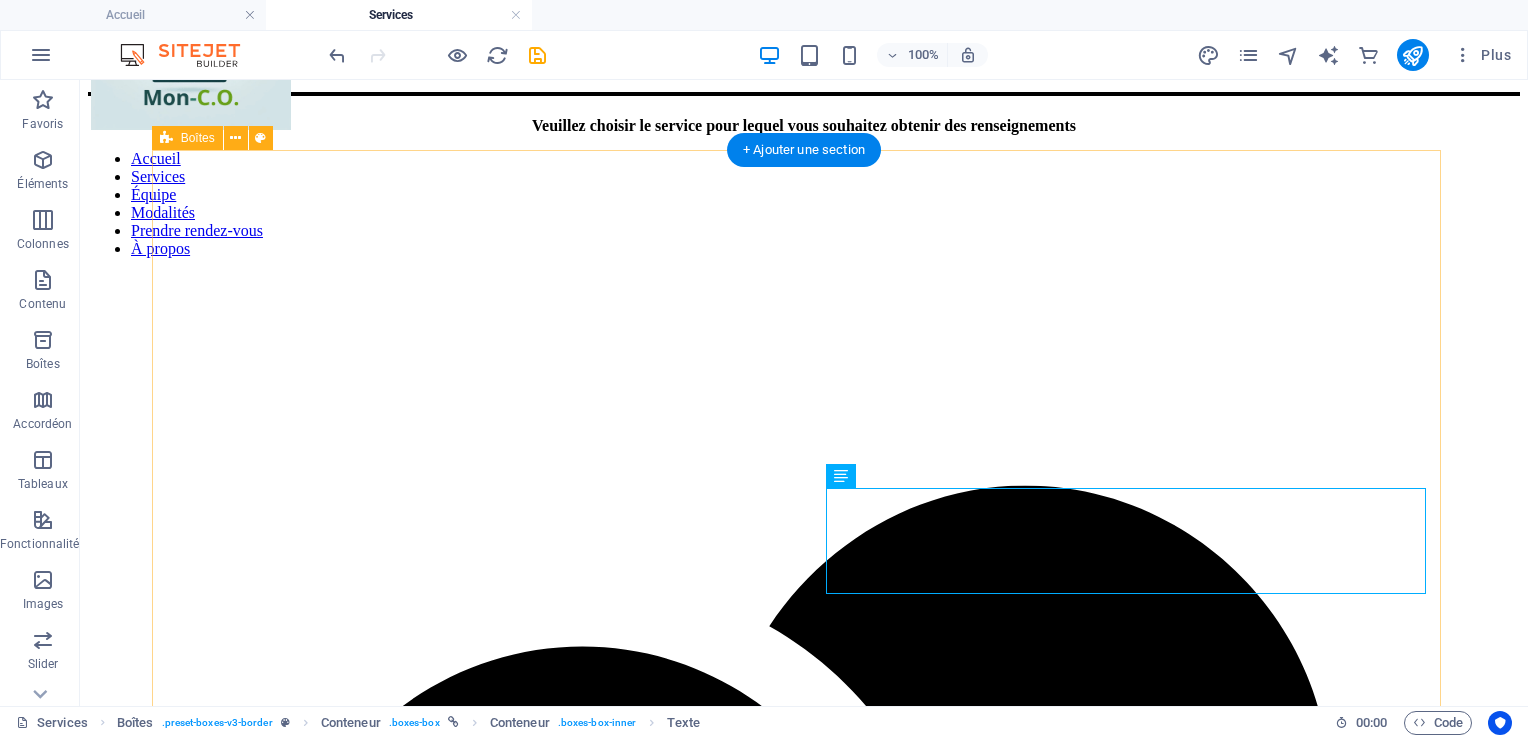 click on "La massothérapie, par différentes techniques manuelles, vise la détente et le soulagement des tensions musculaire. Les soins dispensés par ces thérapeutes sont adaptés à différentes clientèles appartenant à différents groupes d 'âges." at bounding box center (804, 5171) 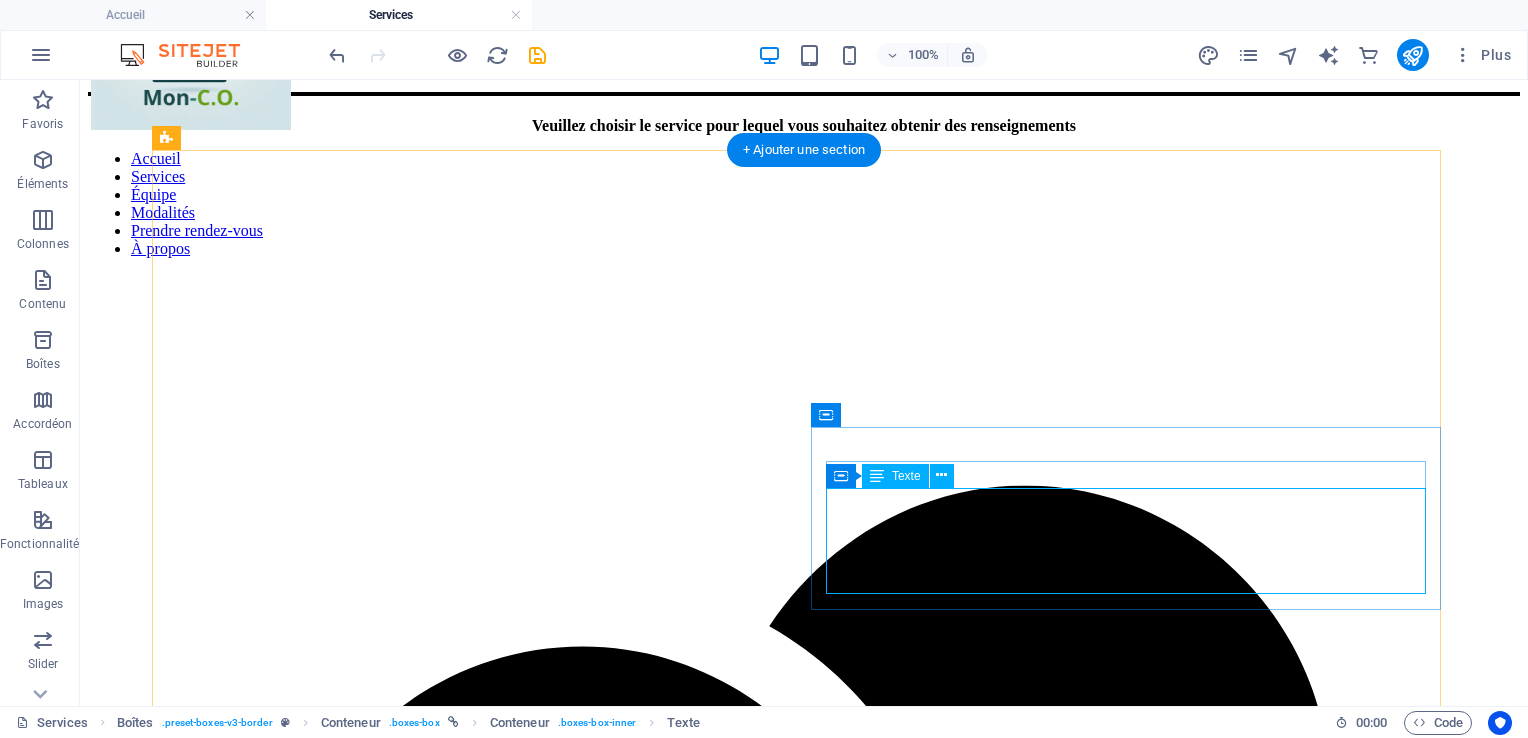 click on "La massothérapie, par différentes techniques manuelles, vise la détente et le soulagement des tensions musculaire. Les soins dispensés par ces thérapeutes sont adaptés à différentes clientèles appartenant à différents groupes d 'âges." at bounding box center (804, 5171) 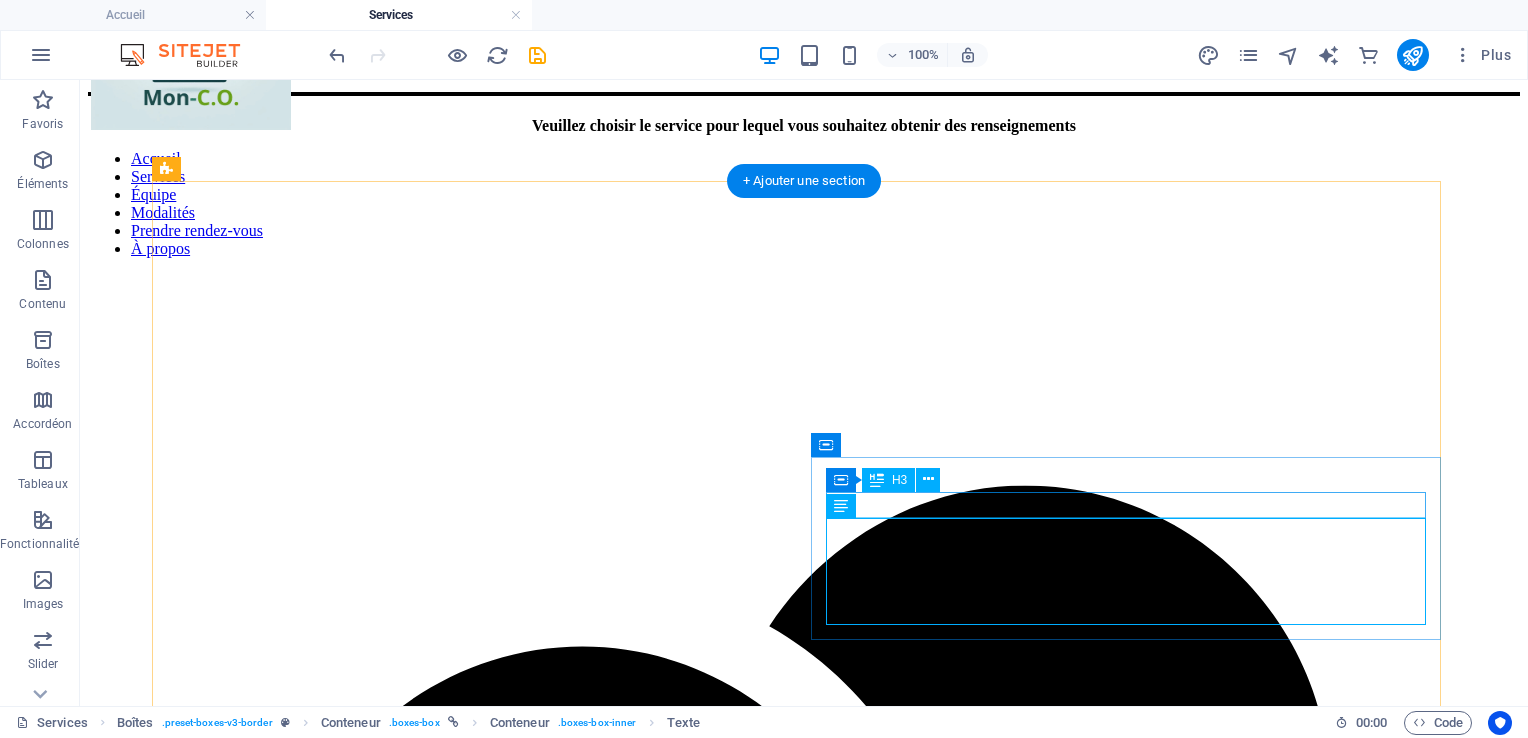 scroll, scrollTop: 131, scrollLeft: 0, axis: vertical 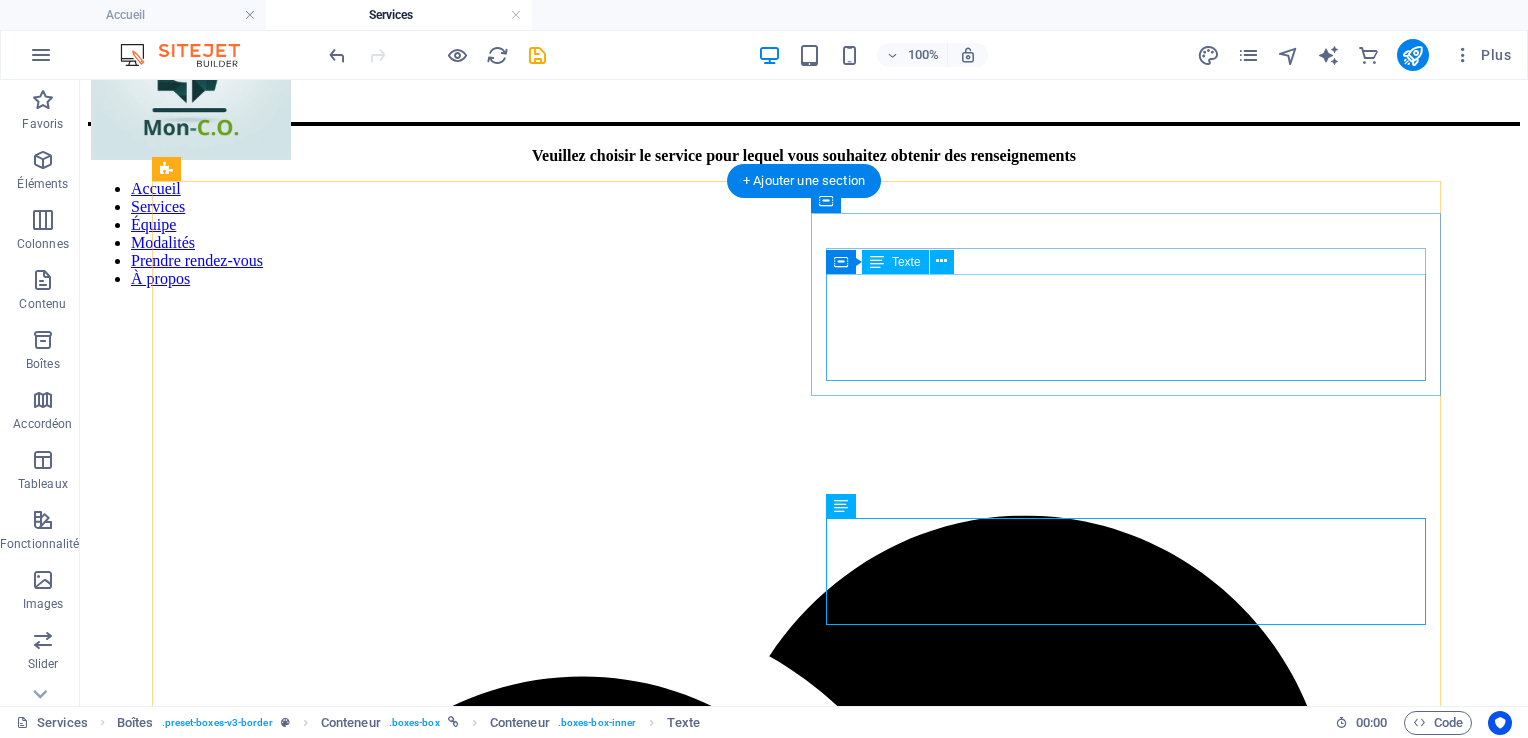 click on "Le counseling de carrière et d’orientation aide à explorer les intérêts, les ccocmpétences et les possibilités professionnelles. Il offre un cadre pour planifier des objectifs, gérer les transitions professionnelles et s’épanouir dans le domaine scolaire ou professionnel." at bounding box center (804, 3046) 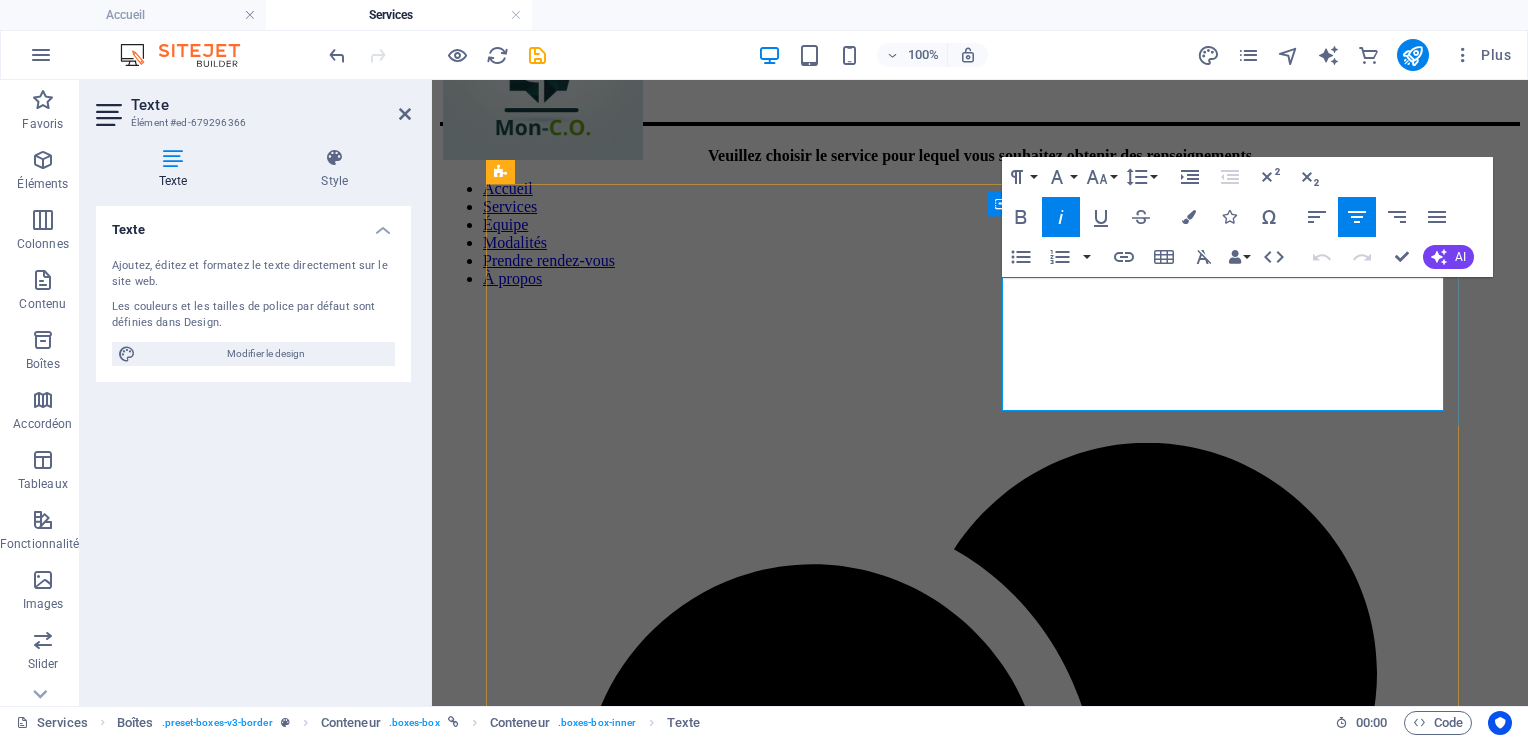 click on "Le counseling de carrière et d’orientation aide à explorer les intérêts, les ccocmpétences et les possibilités professionnelles. Il offre un cadre pour planifier des objectifs, gérer les transitions professionnelles et s’épanouir dans le domaine scolaire ou professionnel." at bounding box center [971, 2407] 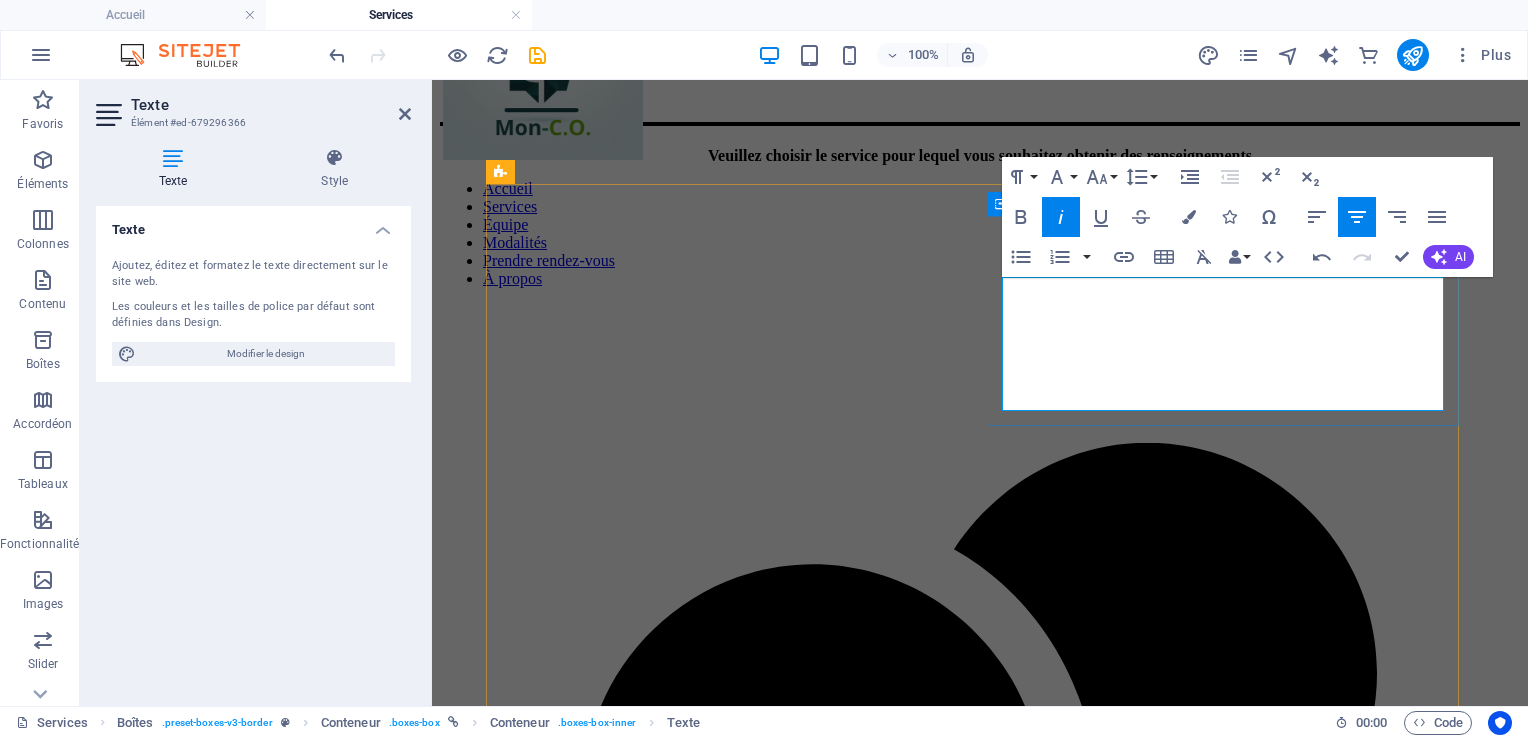 click on "Le counseling de carrière et d’orientation aide à explorer les intérêts, les compétences et les possibilités professionnelles. Il offre un cadre pour planifier des objectifs, gérer les transitions professionnelles et s’épanouir dans le domaine scolaire ou professionnel." at bounding box center (963, 2407) 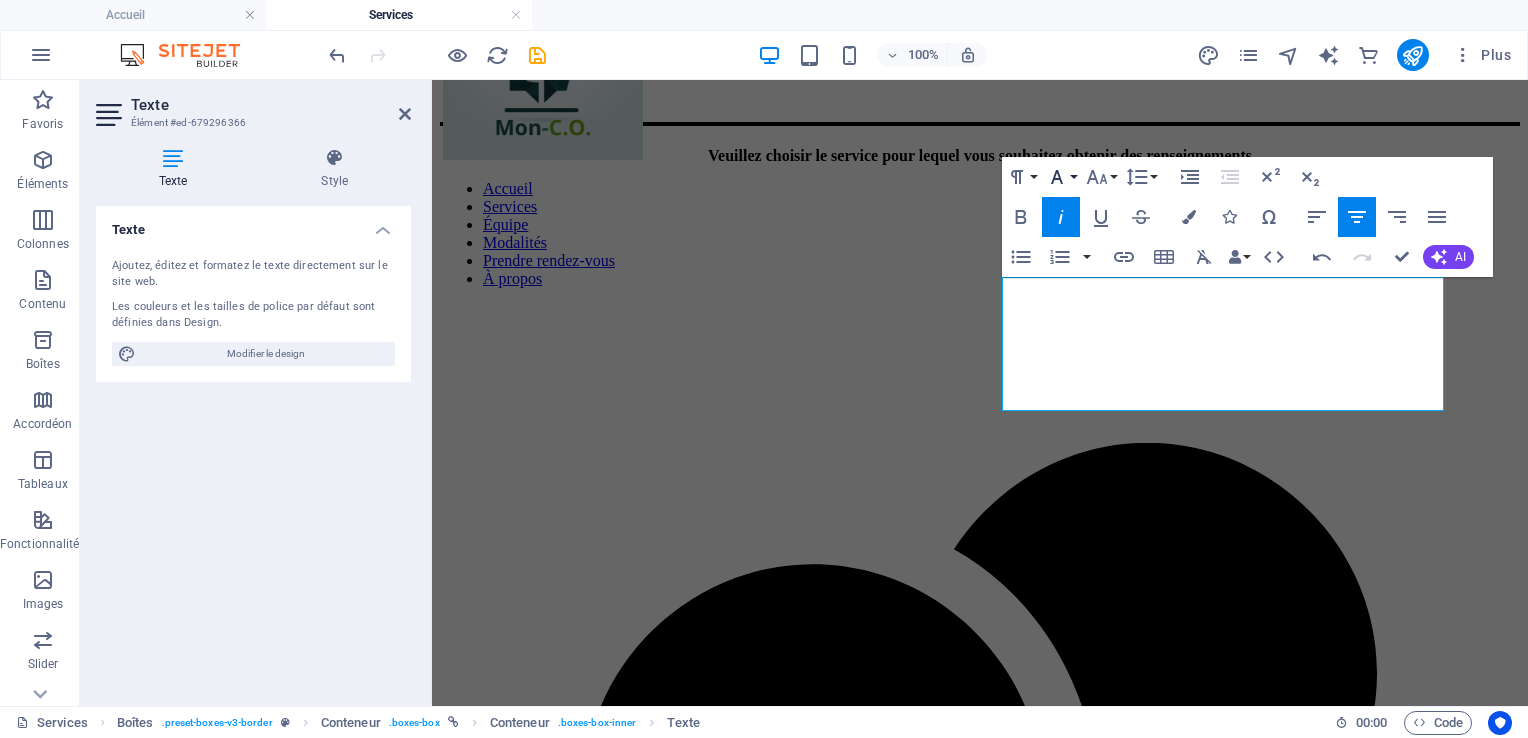 click 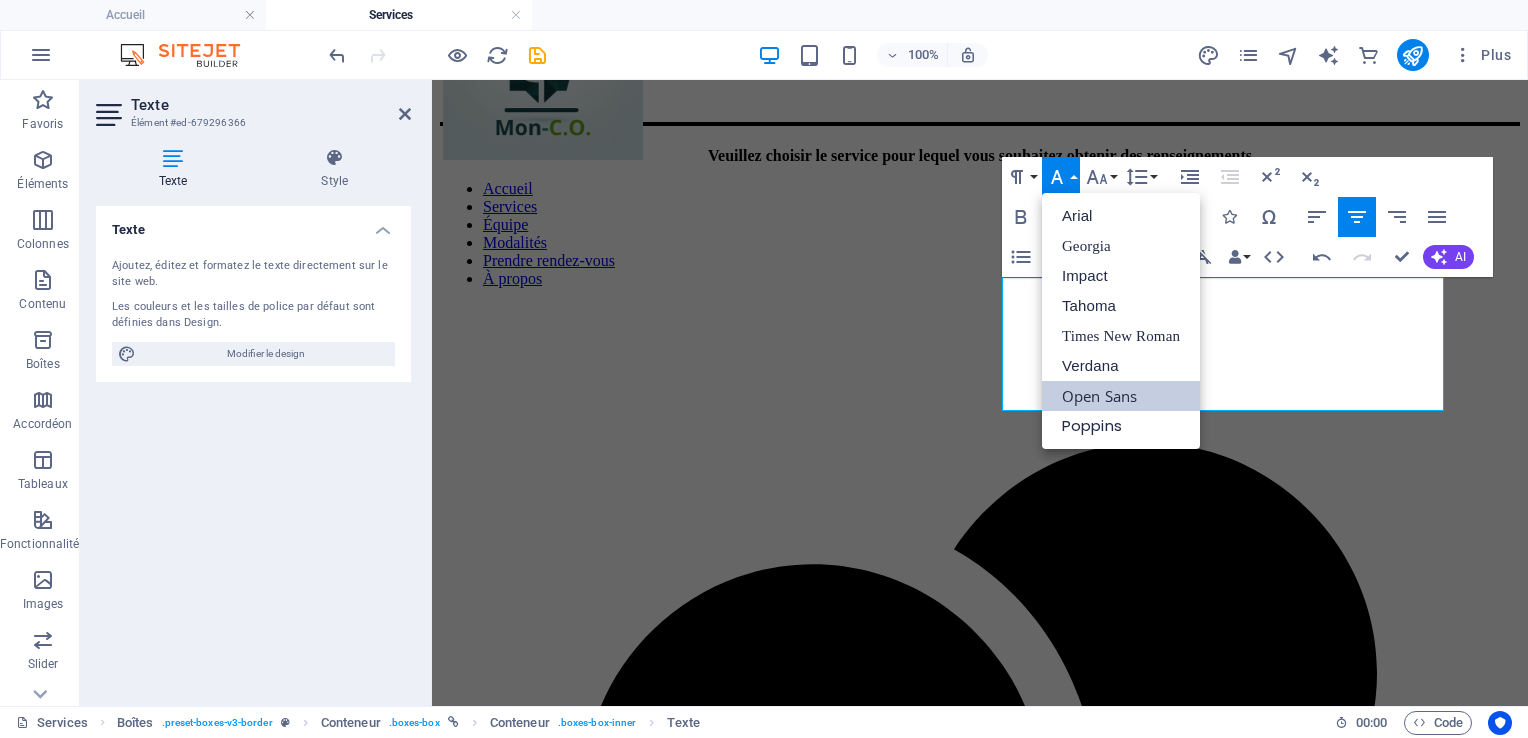 scroll, scrollTop: 0, scrollLeft: 0, axis: both 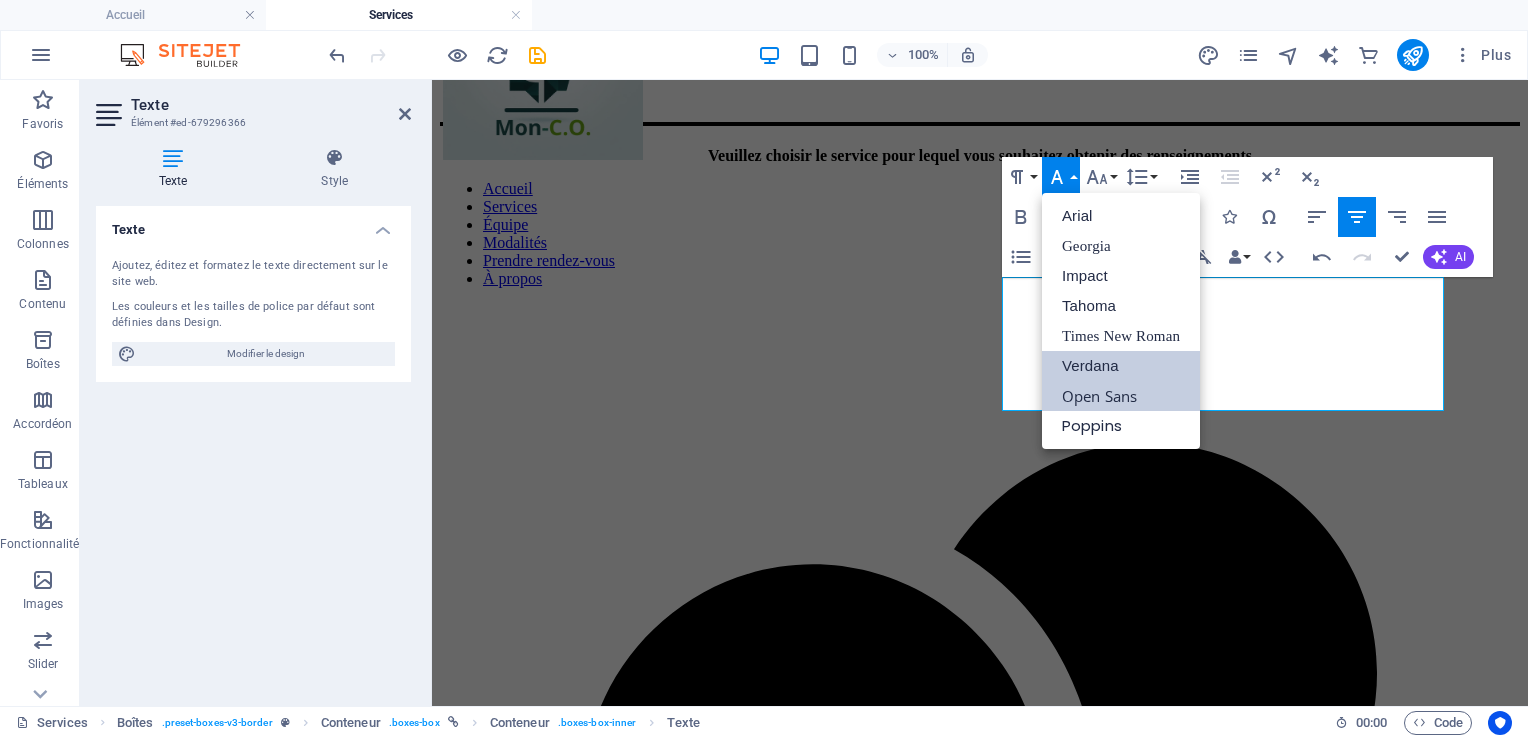 click on "Verdana" at bounding box center (1121, 366) 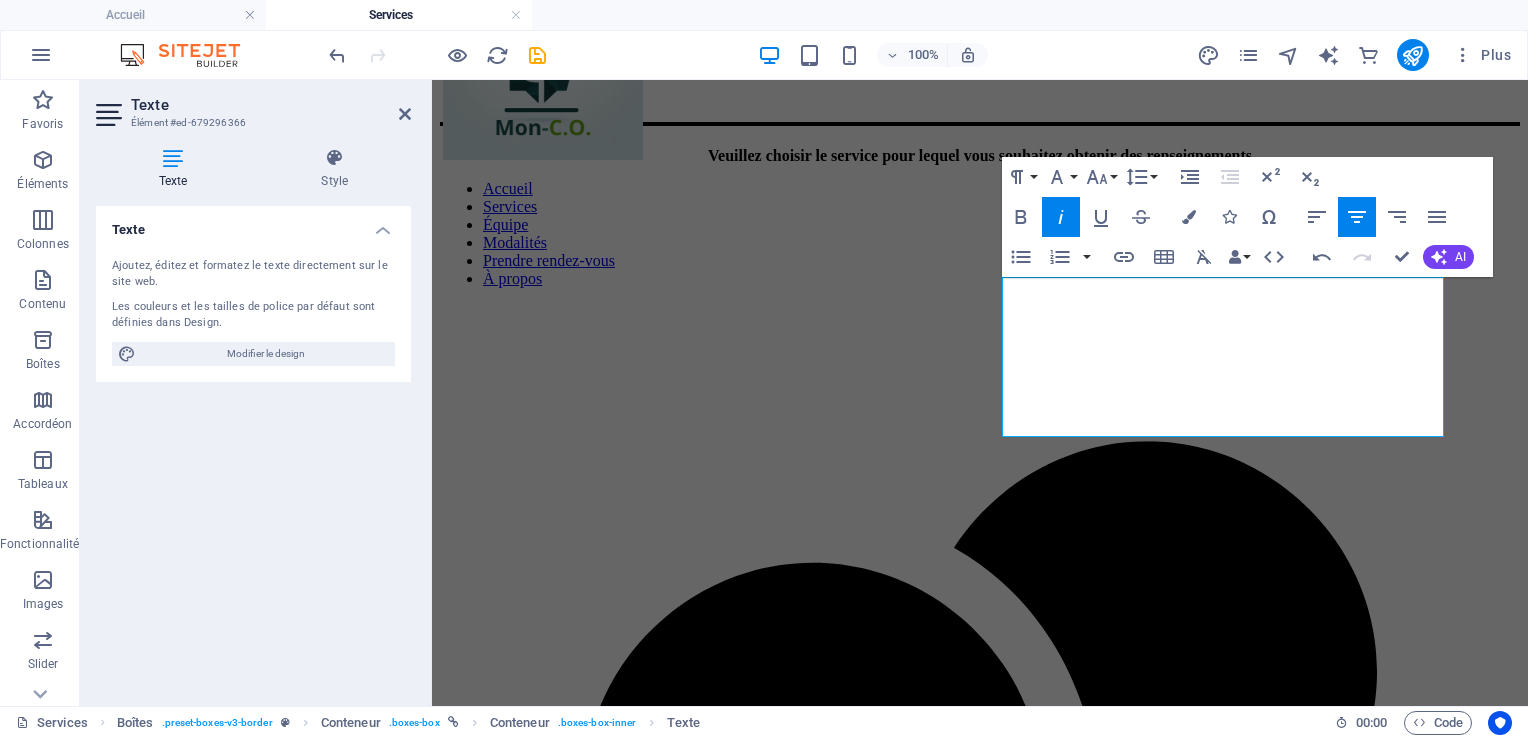 scroll, scrollTop: 132, scrollLeft: 0, axis: vertical 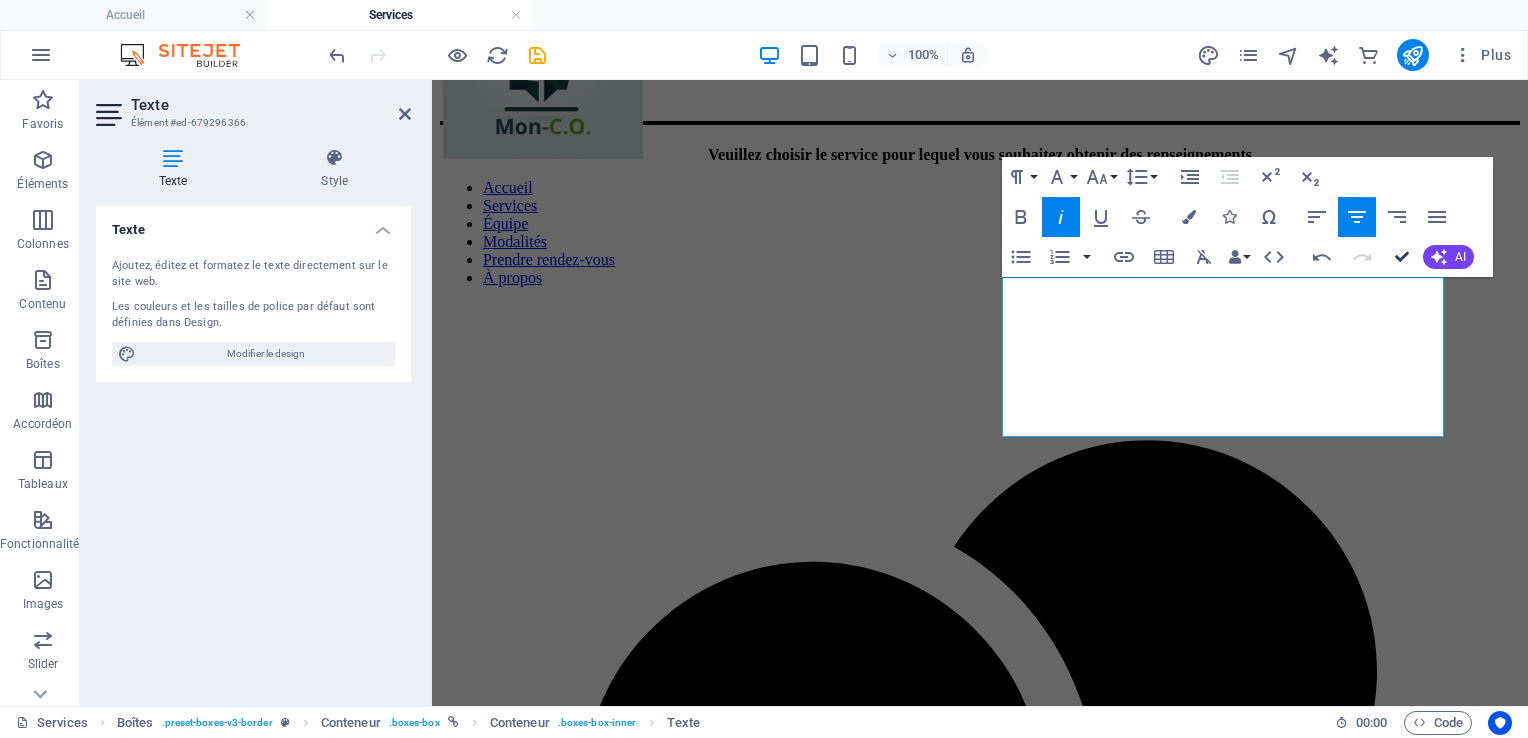 drag, startPoint x: 1404, startPoint y: 254, endPoint x: 1001, endPoint y: 407, distance: 431.06613 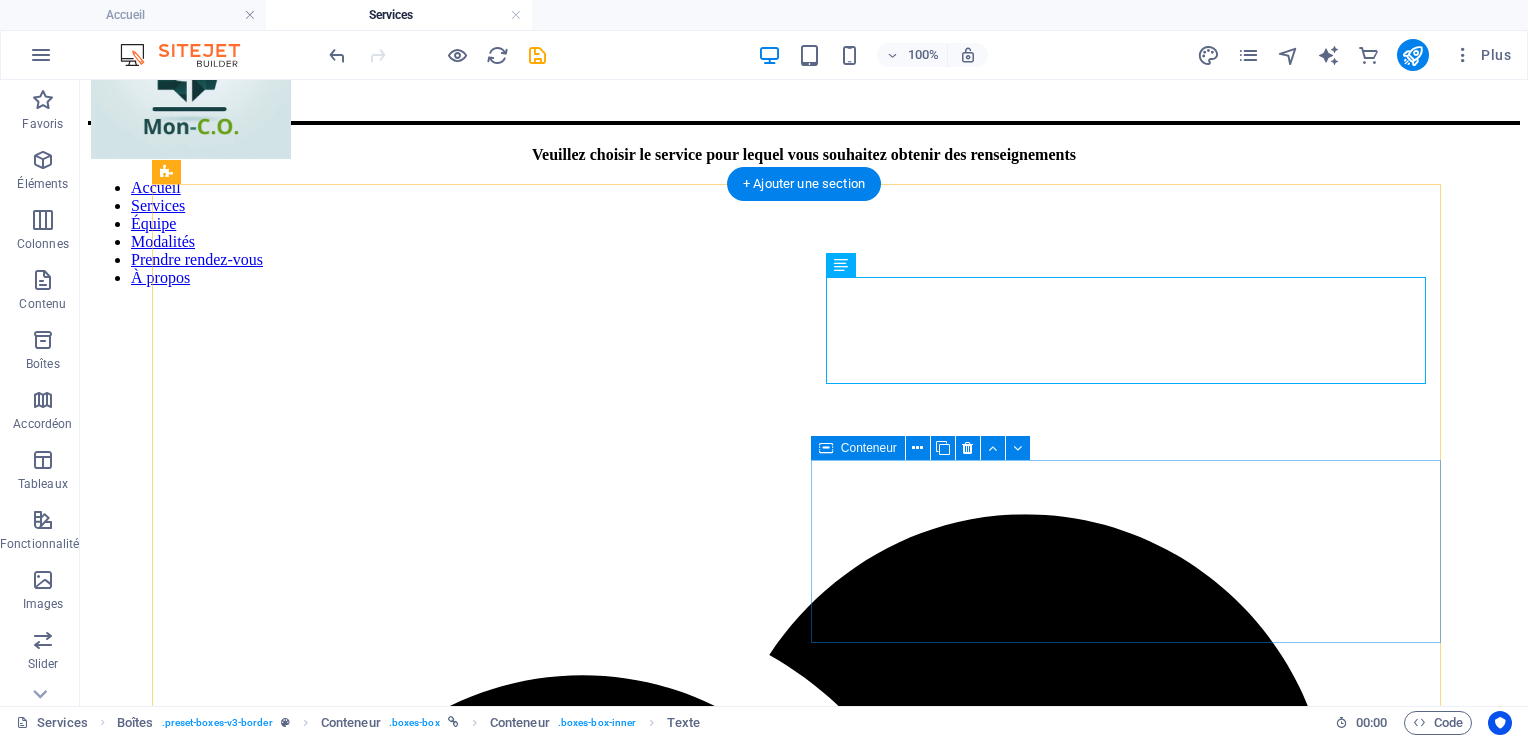 scroll, scrollTop: 128, scrollLeft: 0, axis: vertical 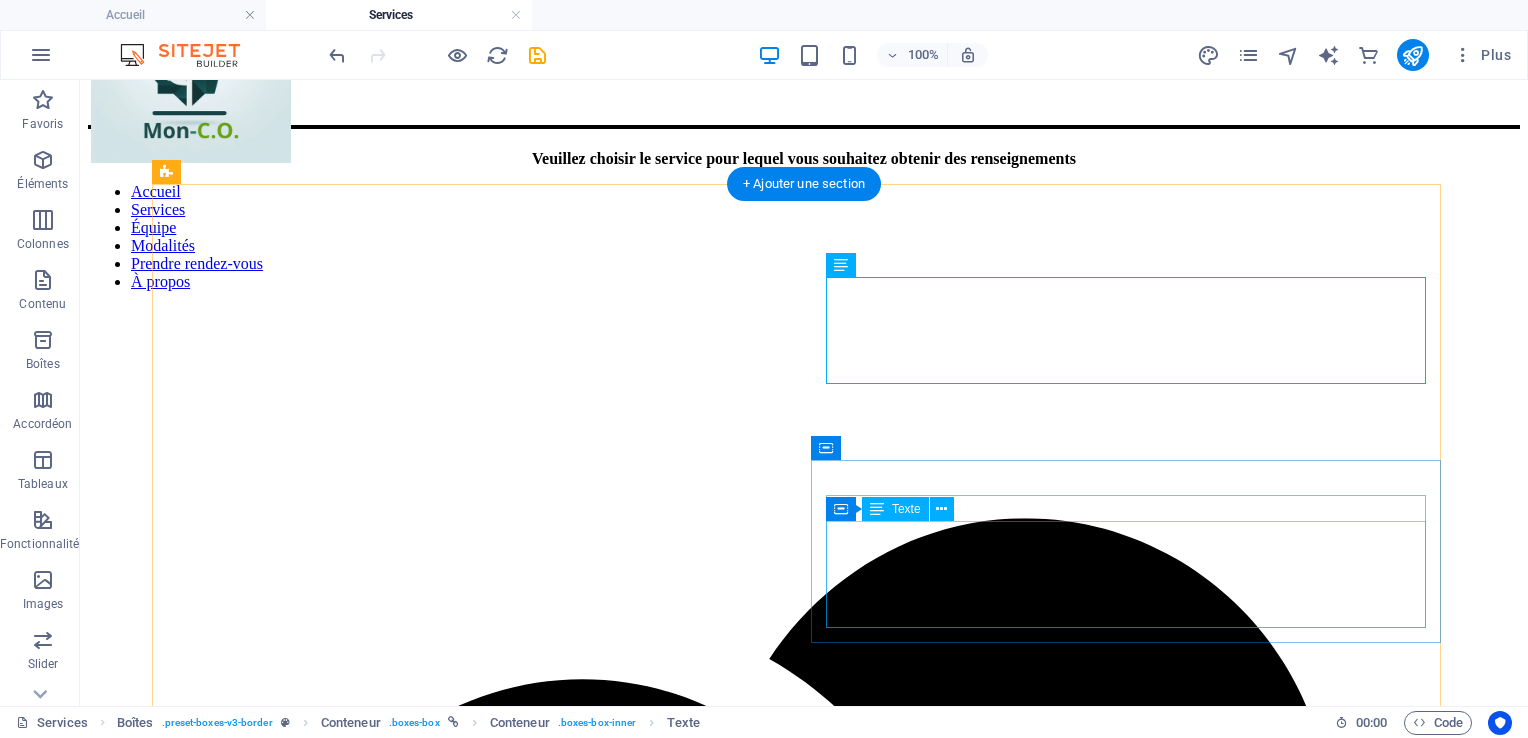 click on "La massothérapie, par différentes techniques manuelles, vise la détente et le soulagement des tensions musculaire. Les soins dispensés par ces thérapeutes sont adaptés à différentes clientèles appartenant à différents groupes d 'âges." at bounding box center (804, 5199) 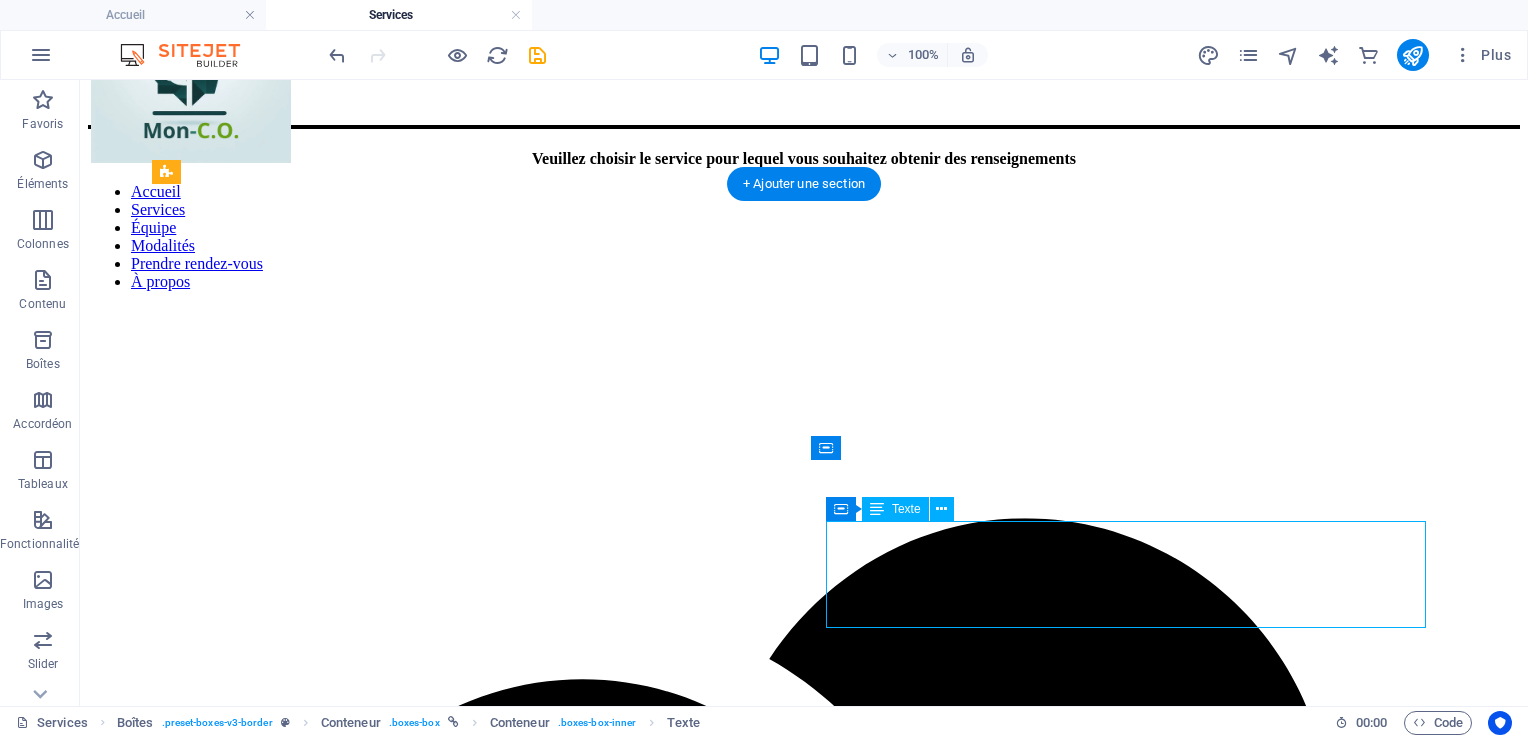 click on "La massothérapie, par différentes techniques manuelles, vise la détente et le soulagement des tensions musculaire. Les soins dispensés par ces thérapeutes sont adaptés à différentes clientèles appartenant à différents groupes d 'âges." at bounding box center (804, 5199) 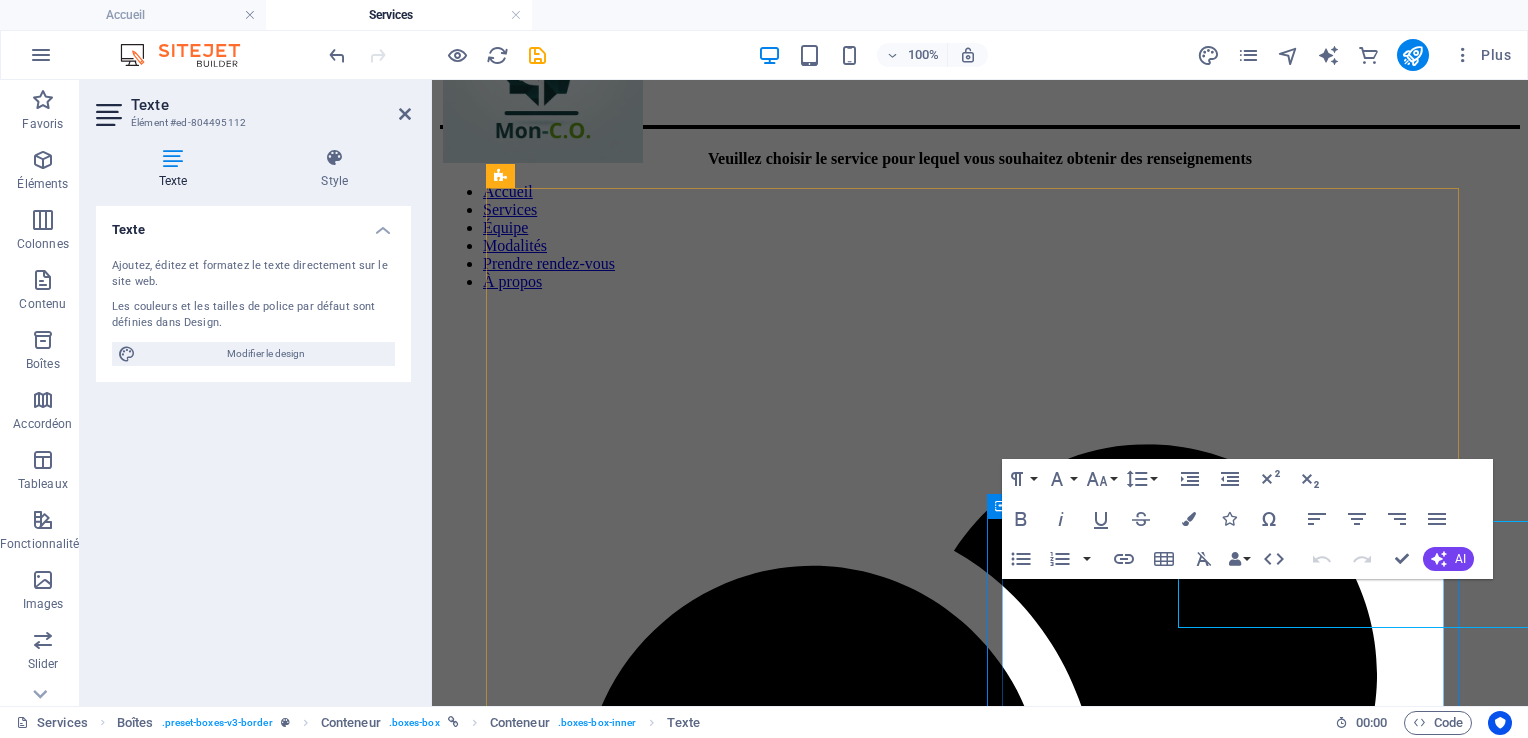 click on ".fa-secondary{opacity:.4} Massothérapie La massothérapie, par différentes techniques manuelles, vise la détente et le soulagement des tensions musculaire. Les soins dispensés par ces thérapeutes sont adaptés à différentes clientèles appartenant à différents groupes  d 'âges." at bounding box center (980, 3650) 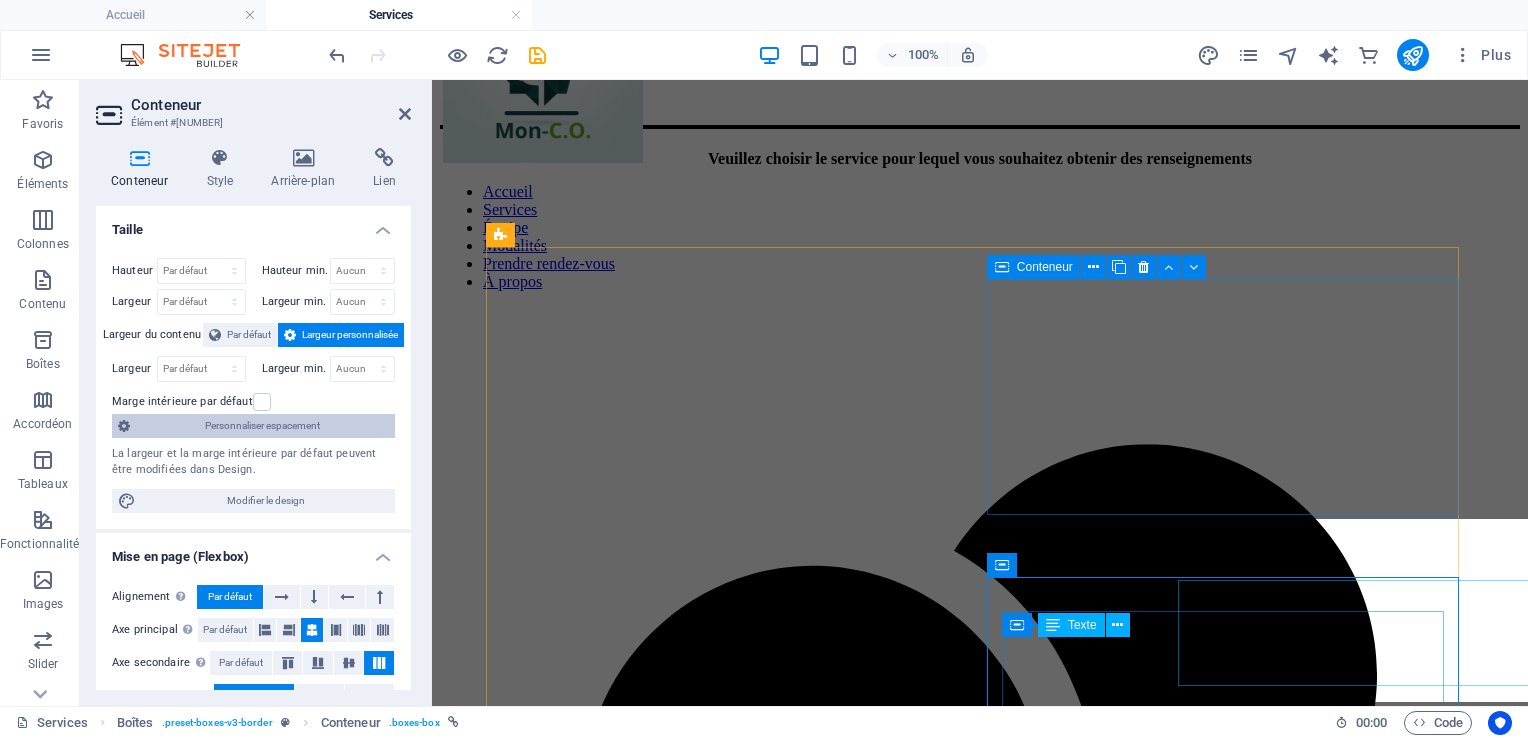 scroll, scrollTop: 69, scrollLeft: 0, axis: vertical 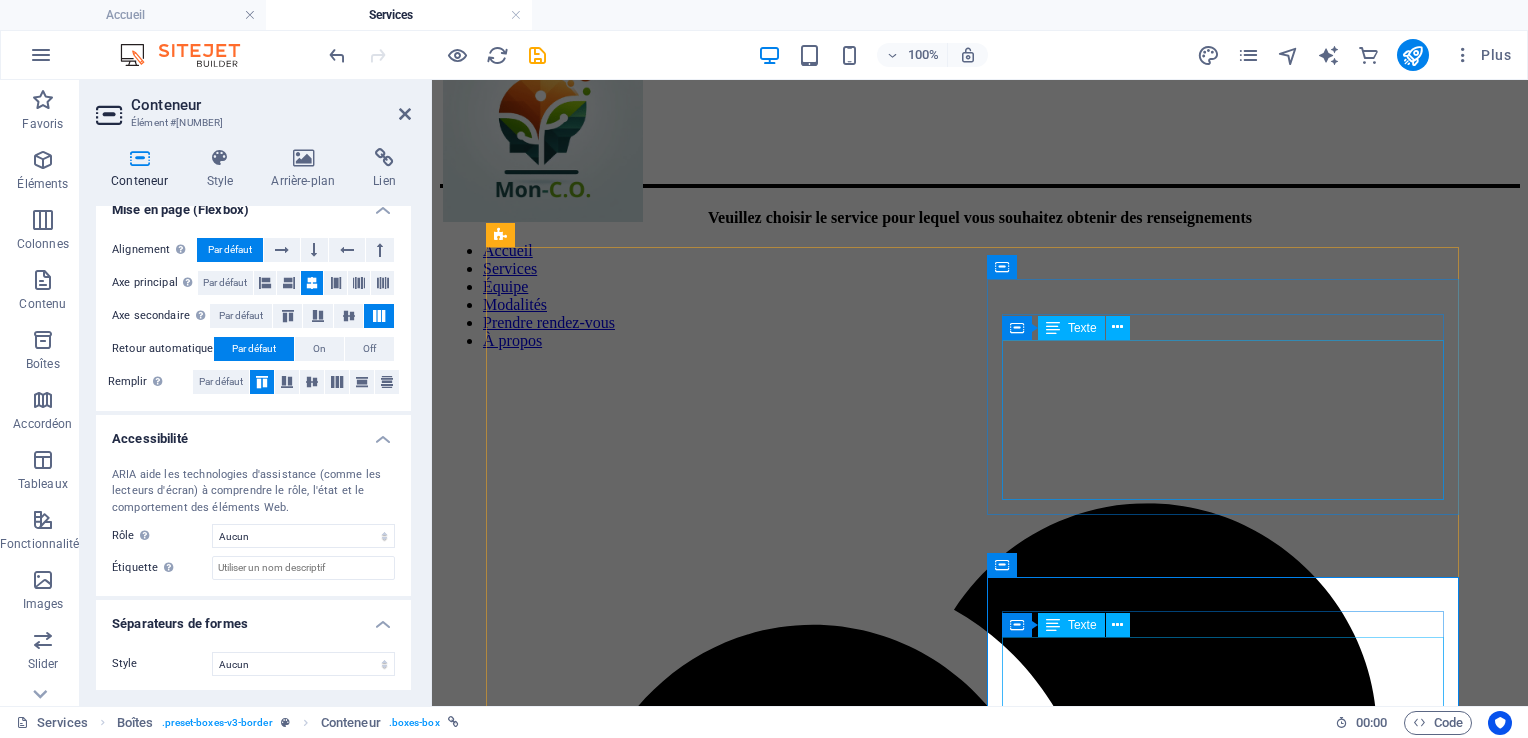click on "Le counseling de carrière et d’orientation aide à explorer les intérêts, les compétences et les possibilités professionnelles. Il offre un cadre pour planifier des objectifs, gérer les transitions professionnelles et s’épanouir dans le domaine scolaire ou professionnel." at bounding box center (980, 2455) 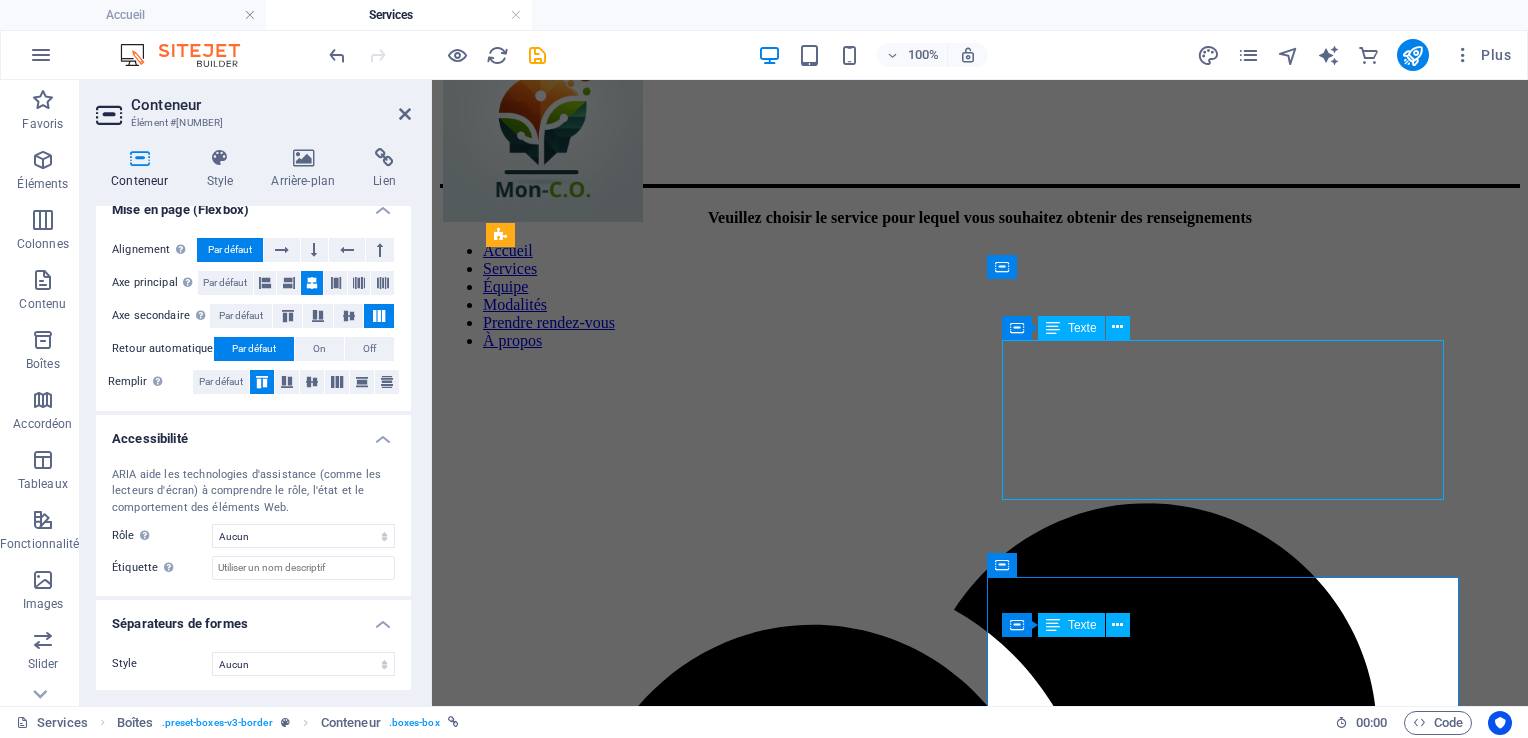 click on "Le counseling de carrière et d’orientation aide à explorer les intérêts, les compétences et les possibilités professionnelles. Il offre un cadre pour planifier des objectifs, gérer les transitions professionnelles et s’épanouir dans le domaine scolaire ou professionnel." at bounding box center (980, 2455) 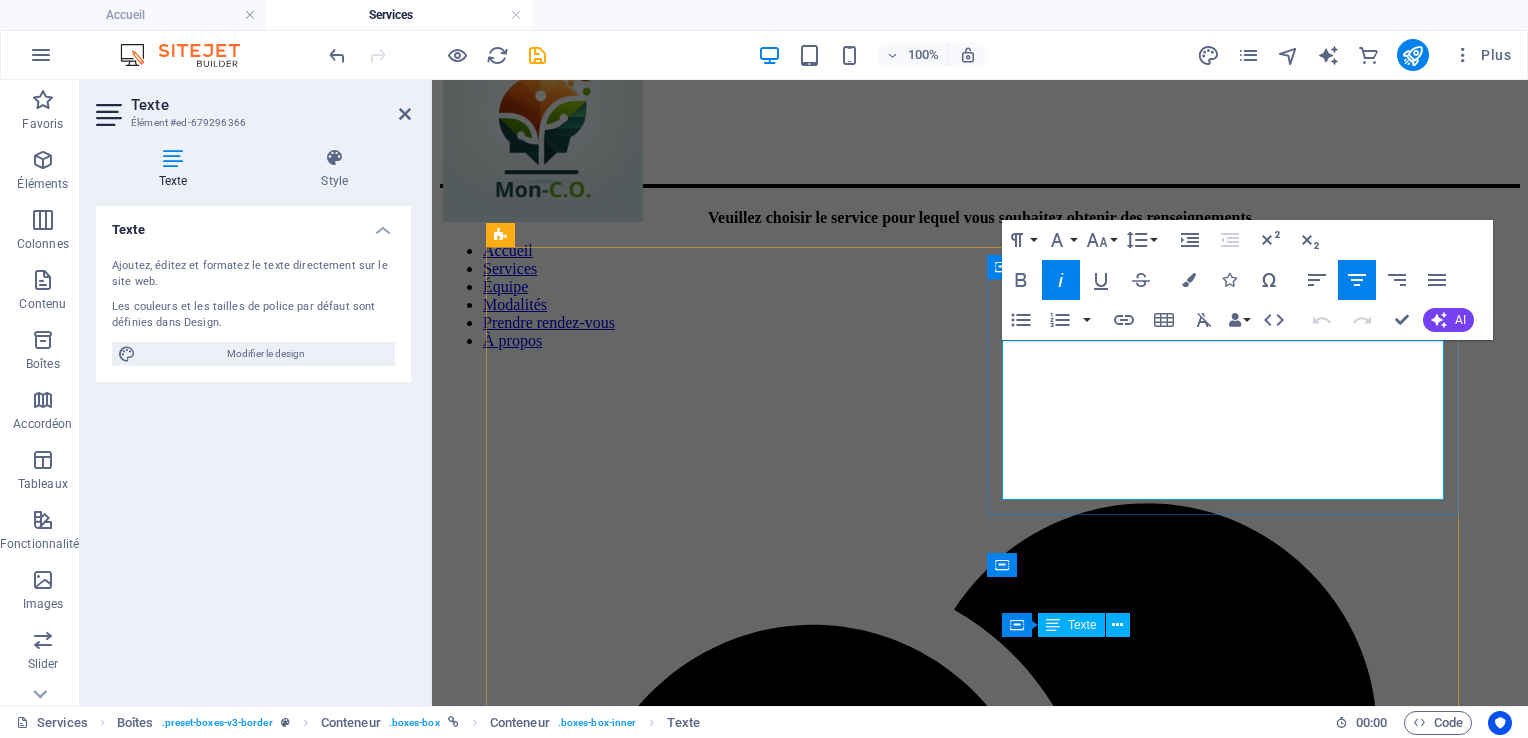 click on "Le counseling de carrière et d’orientation aide à explorer les intérêts, les compétences et les possibilités professionnelles. Il offre un cadre pour planifier des objectifs, gérer les transitions professionnelles et s’épanouir dans le domaine scolaire ou professionnel." at bounding box center (965, 2454) 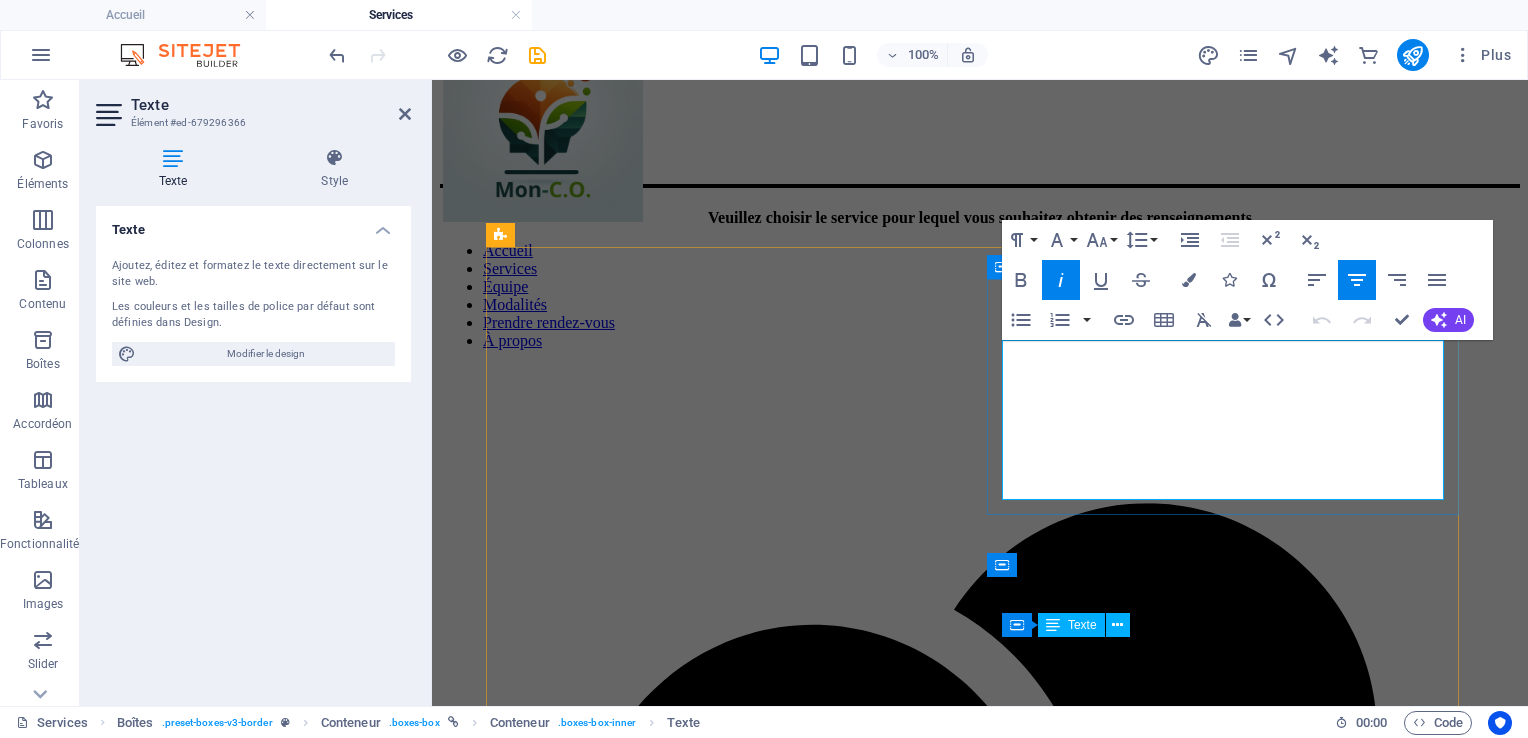 click on "Counseling d'orientation et de carrière Le counseling de carrière et d’orientation aide à explorer les intérêts, les compétences et les possibilités professionnelles. Il offre un cadre pour planifier des objectifs, gérer les transitions professionnelles et s’épanouir dans le domaine scolaire ou professionnel." at bounding box center (980, 1957) 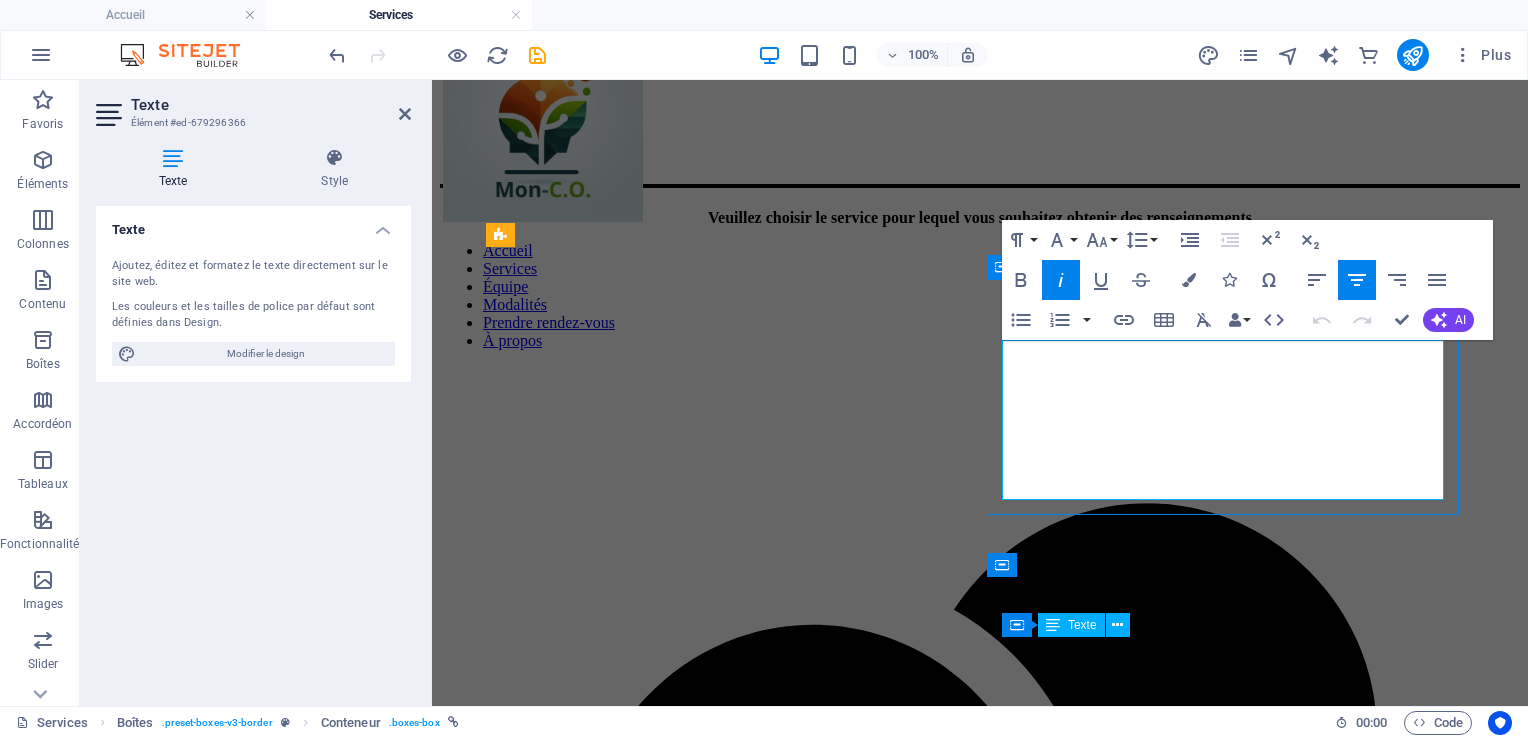click on "Counseling d'orientation et de carrière Le counseling de carrière et d’orientation aide à explorer les intérêts, les compétences et les possibilités professionnelles. Il offre un cadre pour planifier des objectifs, gérer les transitions professionnelles et s’épanouir dans le domaine scolaire ou professionnel." at bounding box center (980, 1957) 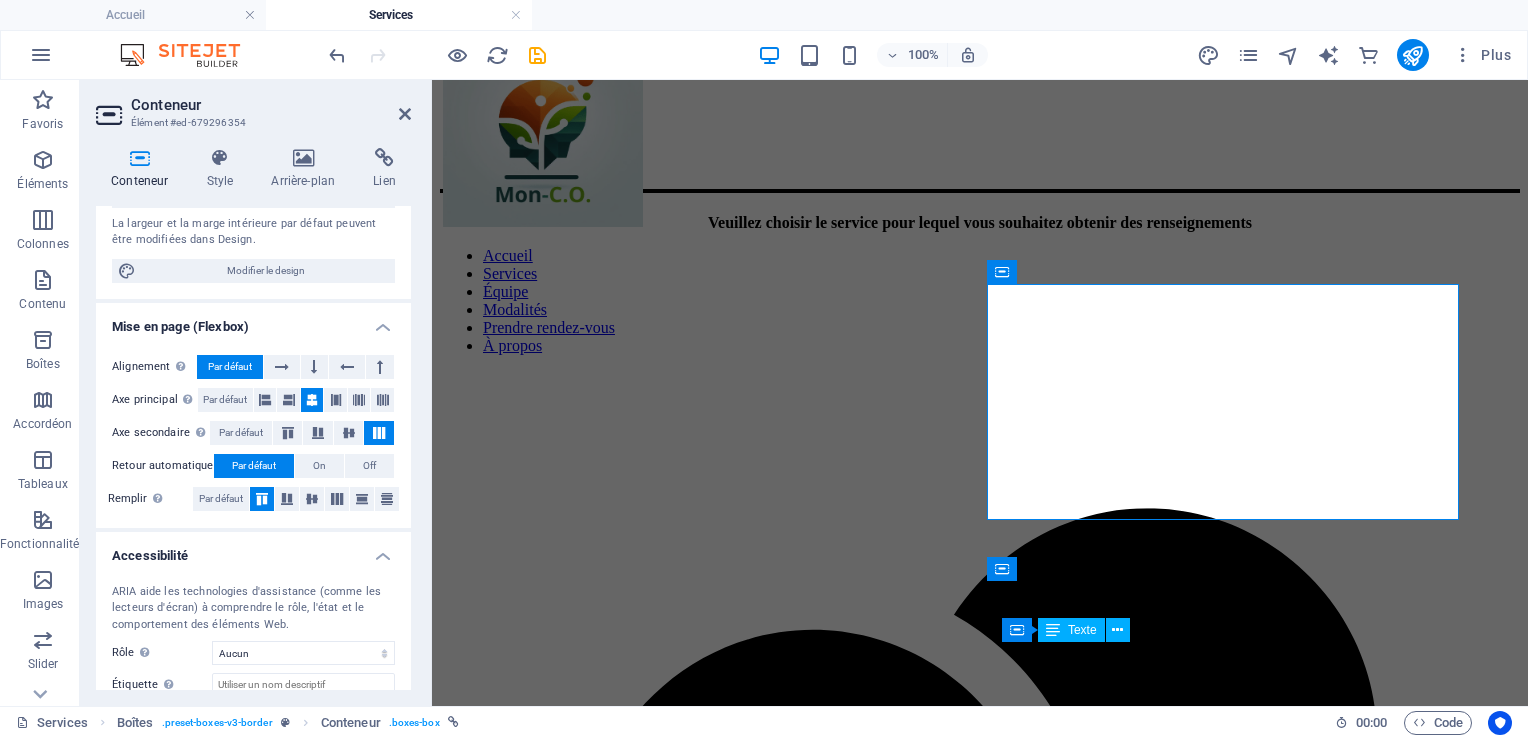 scroll, scrollTop: 347, scrollLeft: 0, axis: vertical 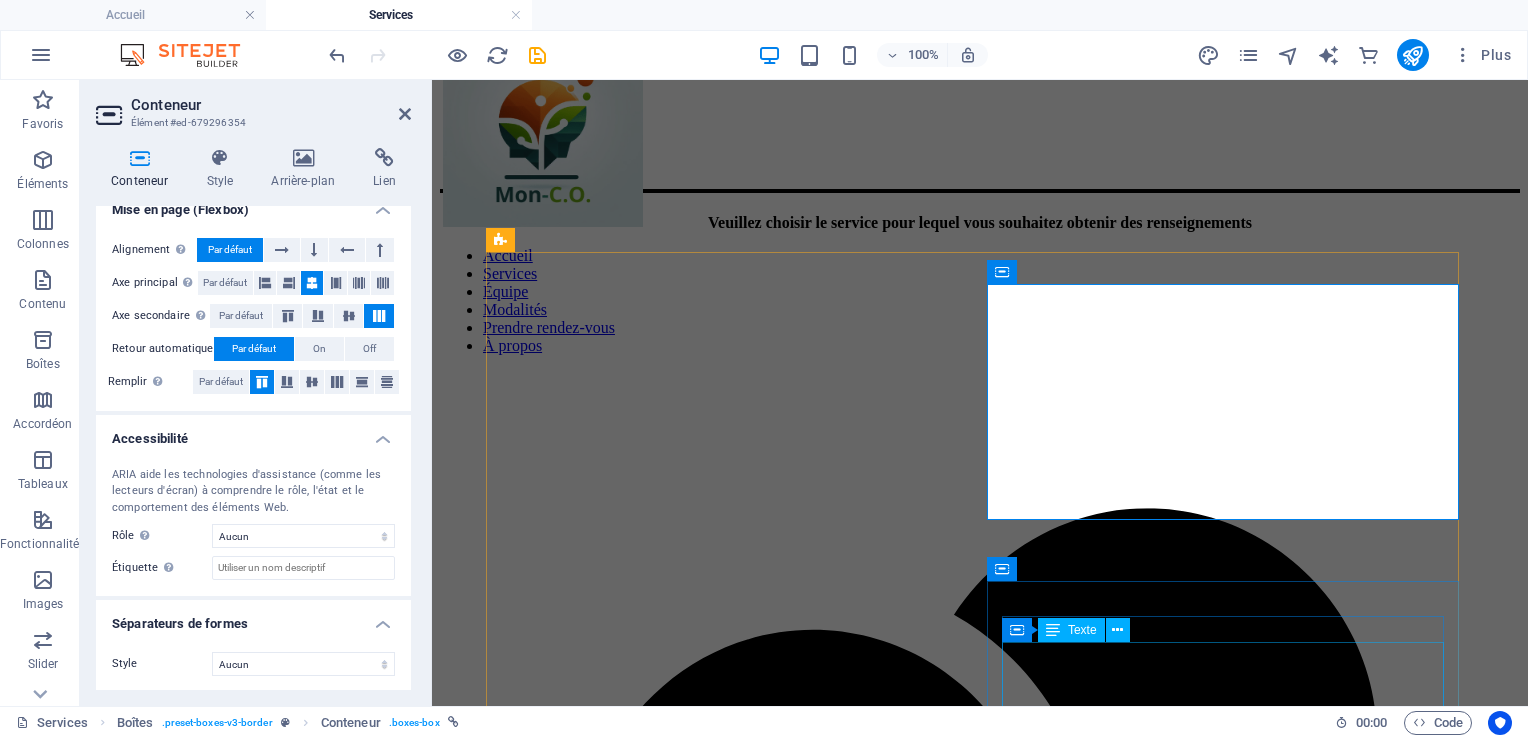 click on "La massothérapie, par différentes techniques manuelles, vise la détente et le soulagement des tensions musculaire. Les soins dispensés par ces thérapeutes sont adaptés à différentes clientèles appartenant à différents groupes d 'âges." at bounding box center [980, 4132] 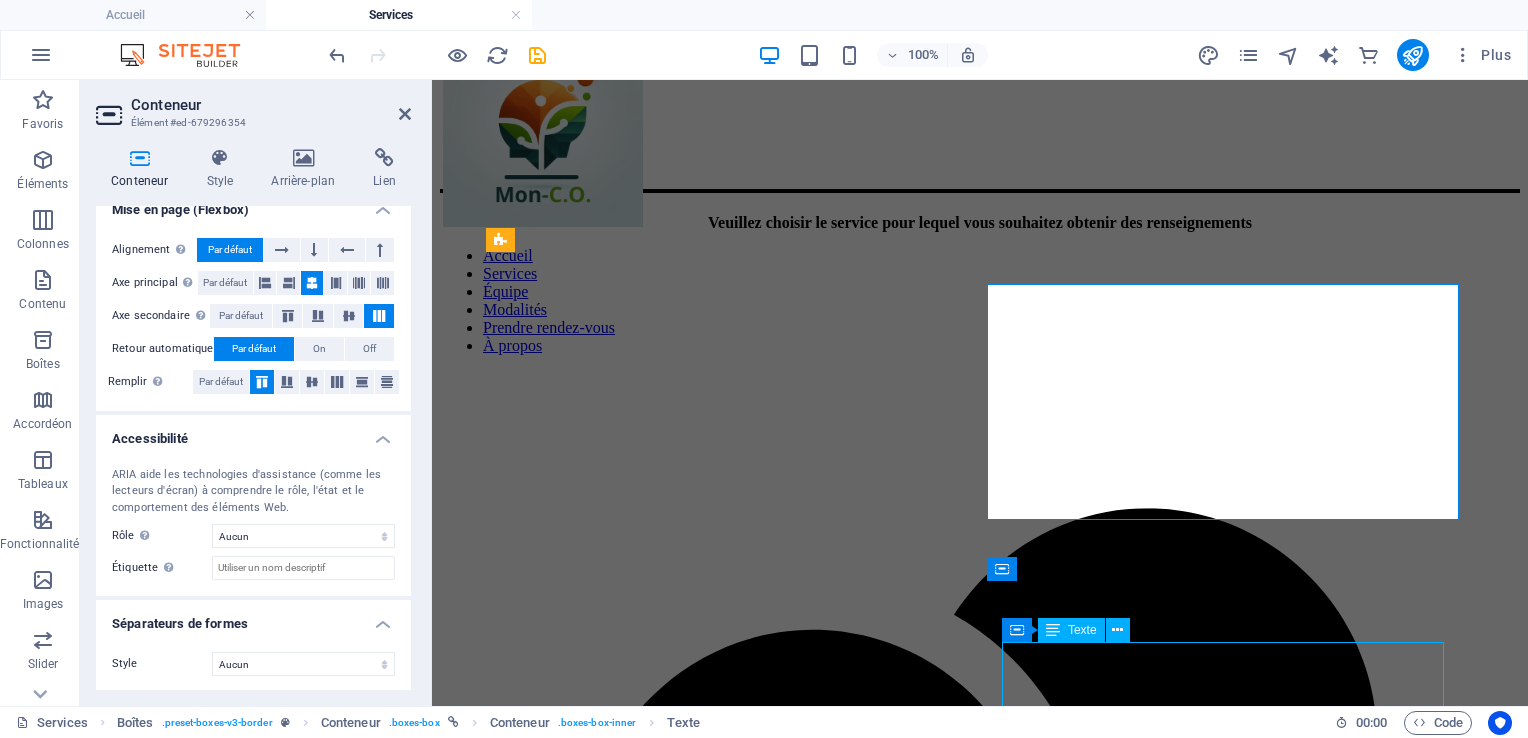 click on "La massothérapie, par différentes techniques manuelles, vise la détente et le soulagement des tensions musculaire. Les soins dispensés par ces thérapeutes sont adaptés à différentes clientèles appartenant à différents groupes d 'âges." at bounding box center [980, 4132] 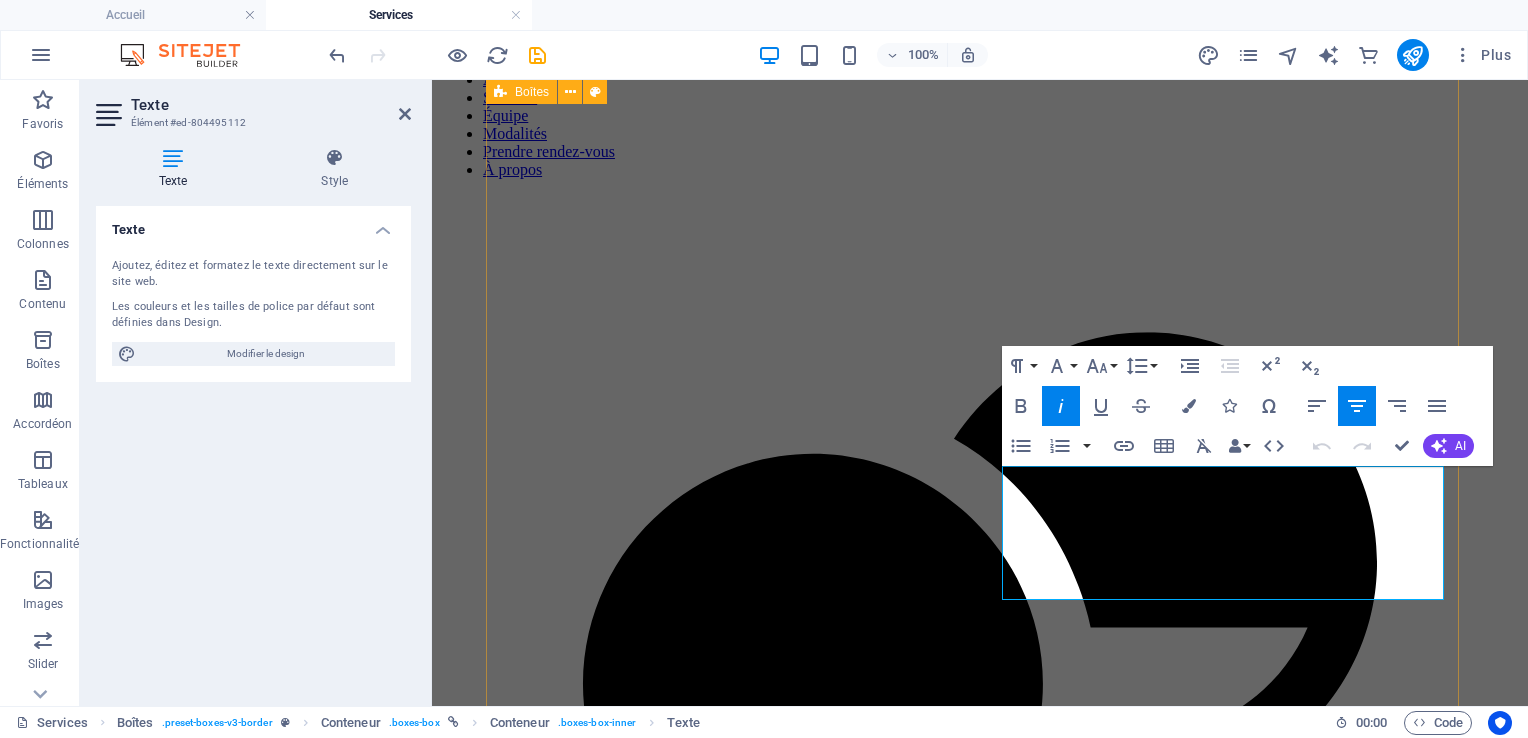 scroll, scrollTop: 240, scrollLeft: 0, axis: vertical 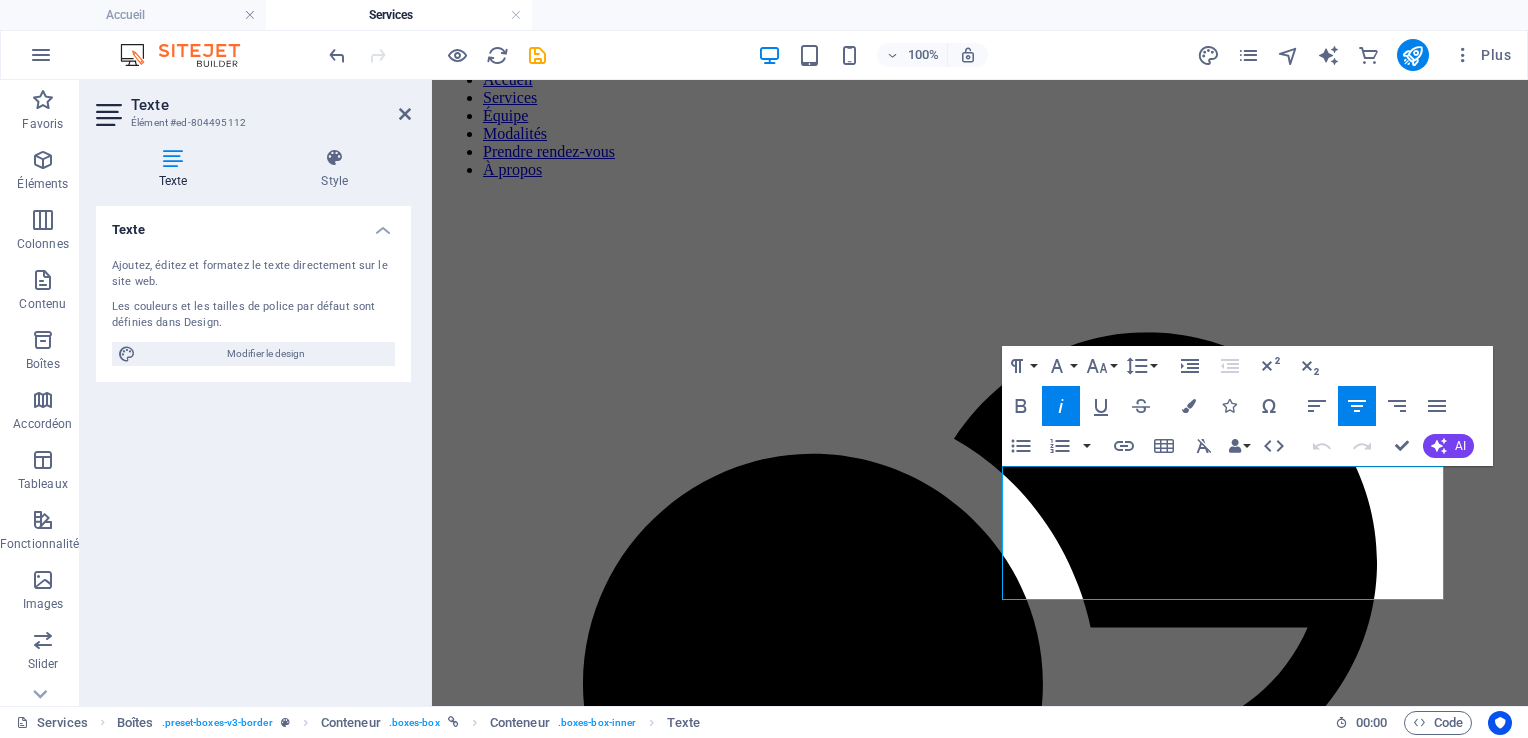 click 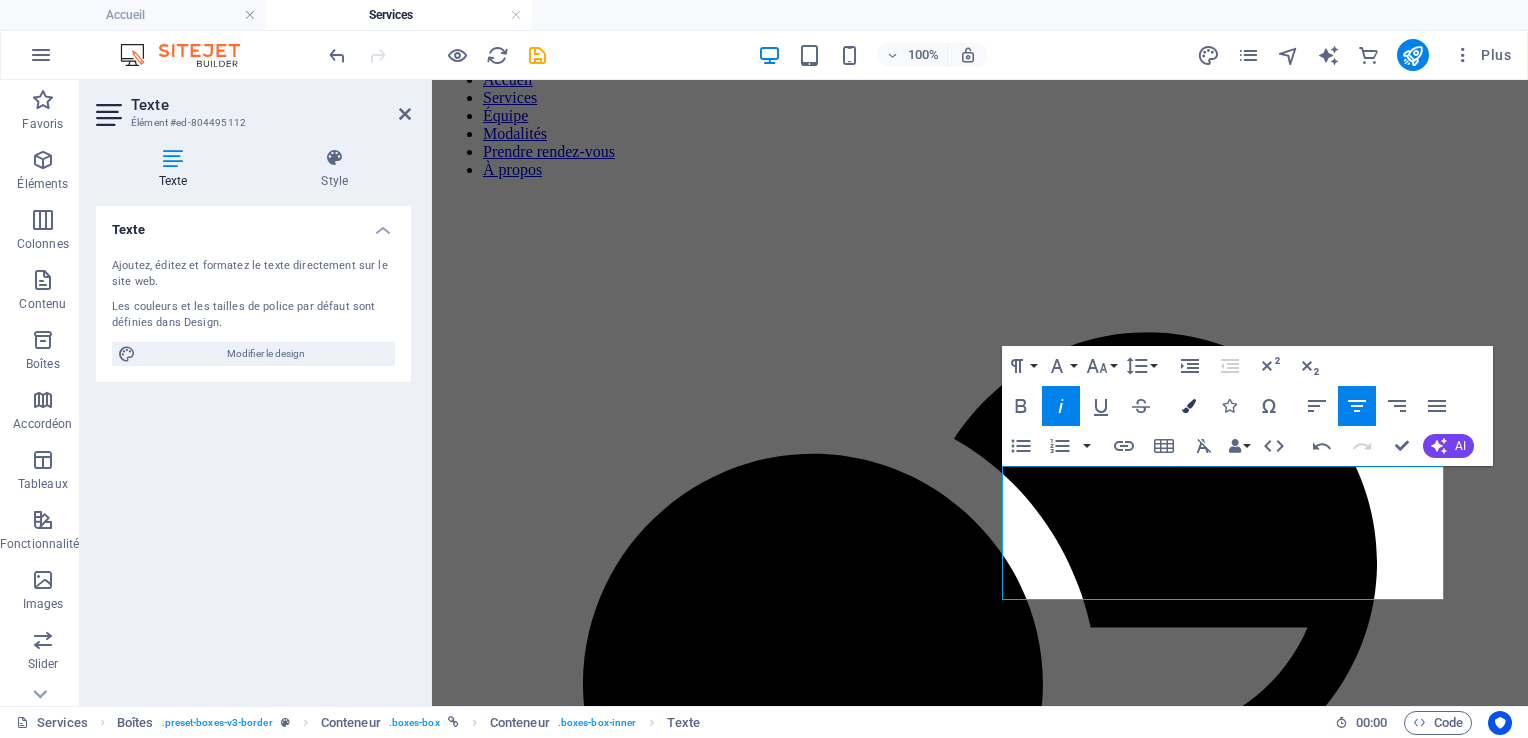 click at bounding box center (1189, 406) 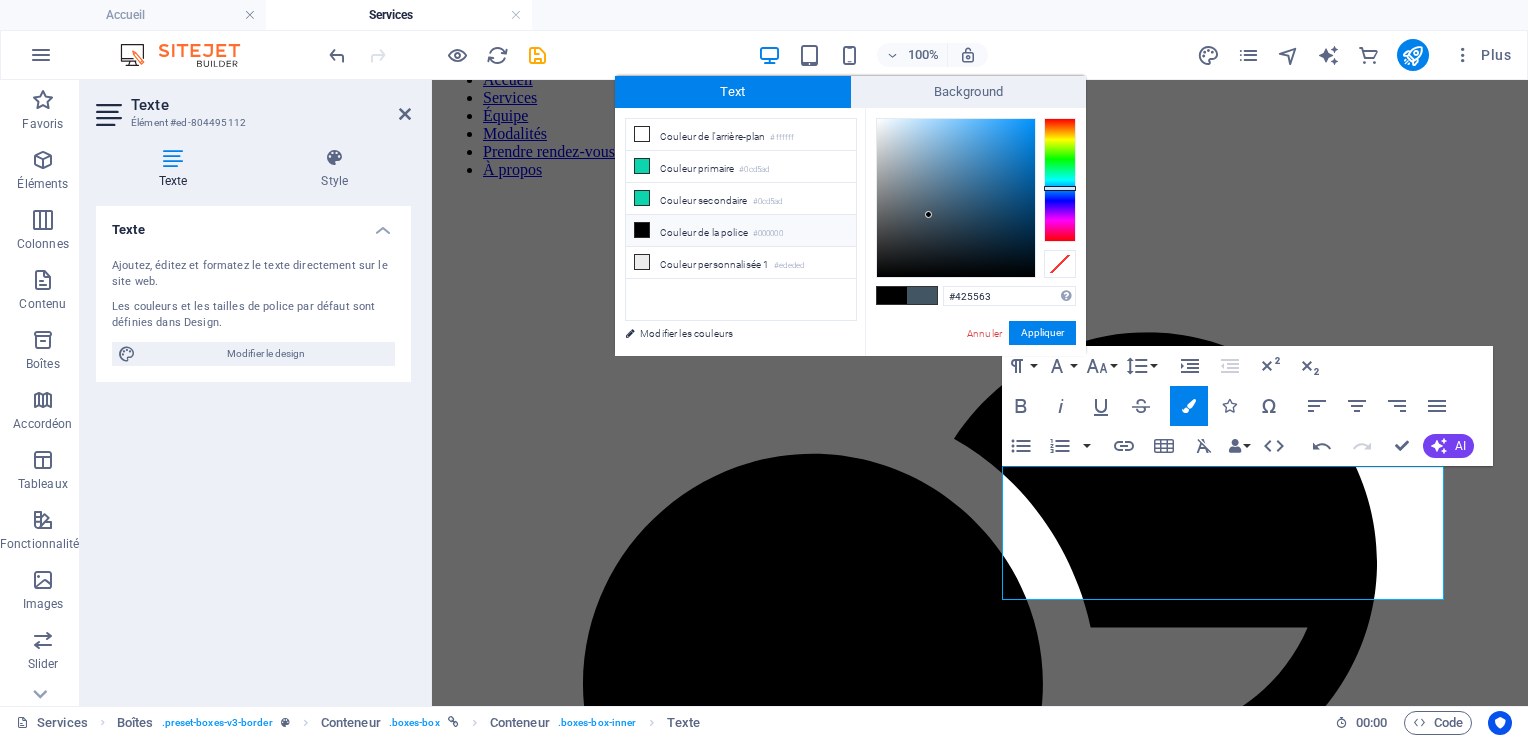 click on "Couleur de la police
#000000" at bounding box center [741, 231] 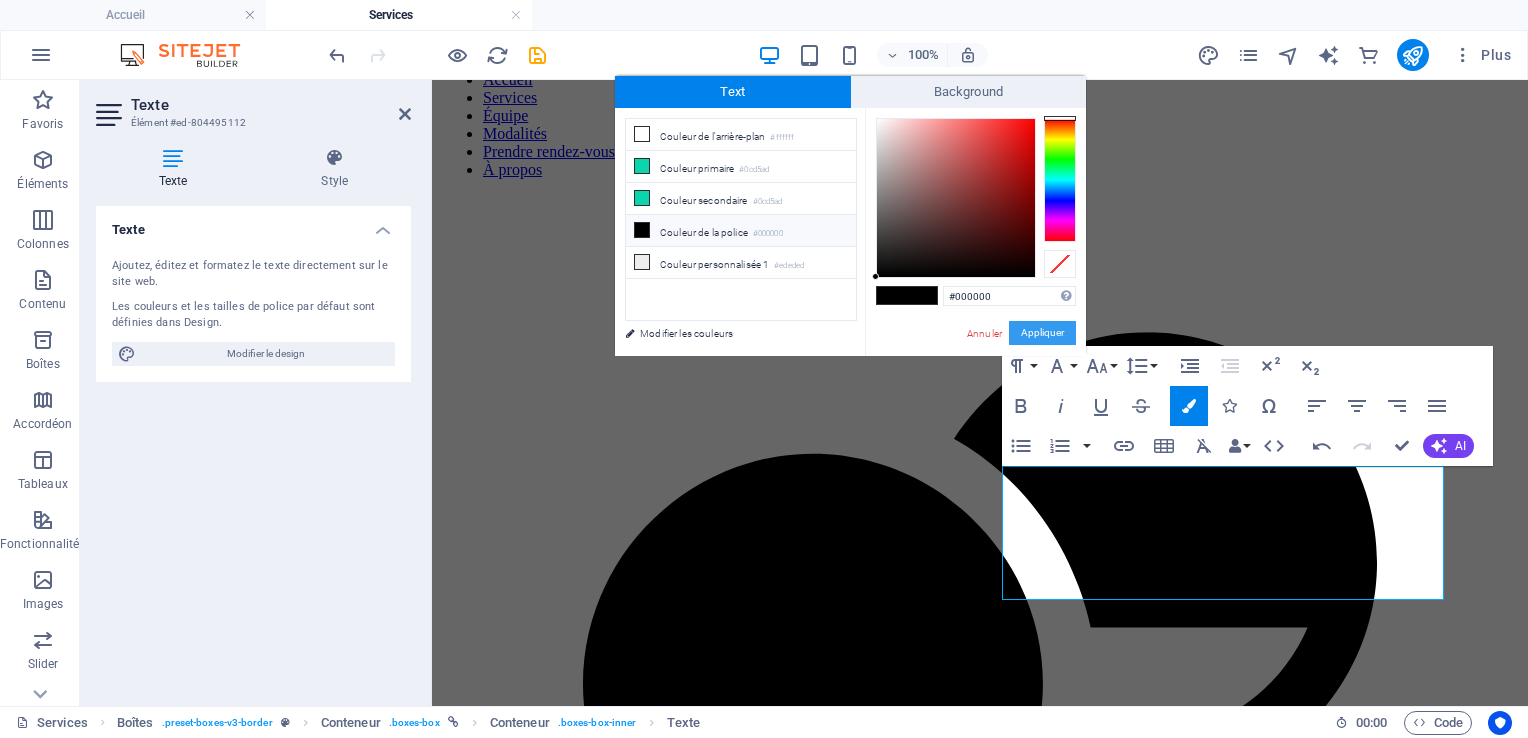 click on "Appliquer" at bounding box center [1042, 333] 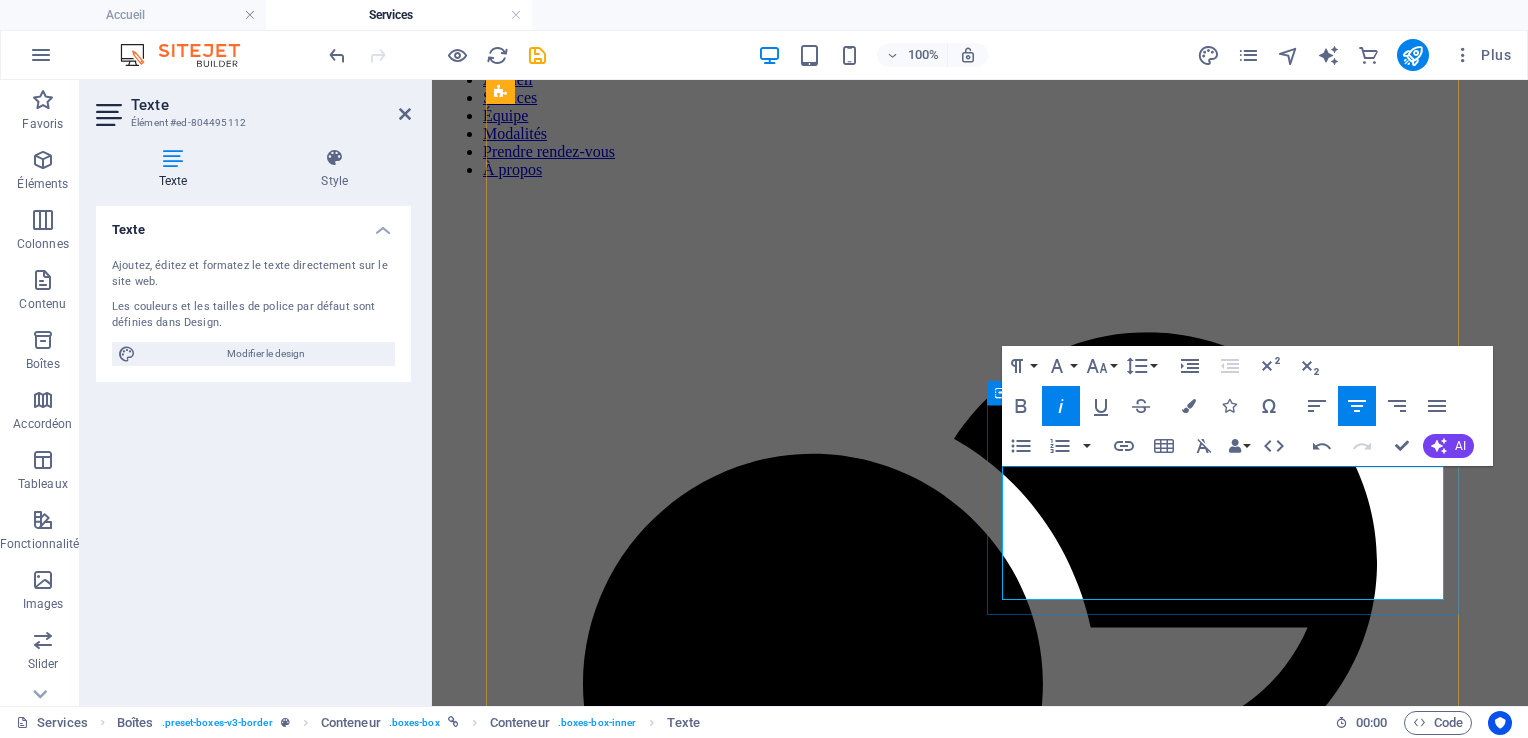 click on "La massothérapie, par différentes techniques manuelles, vise la détente et le soulagement des tensions musculaire. Les soins dispensés par ces thérapeutes sont adaptés à différentes clientèles appartenant à différents groupes d 'âges." at bounding box center [980, 3955] 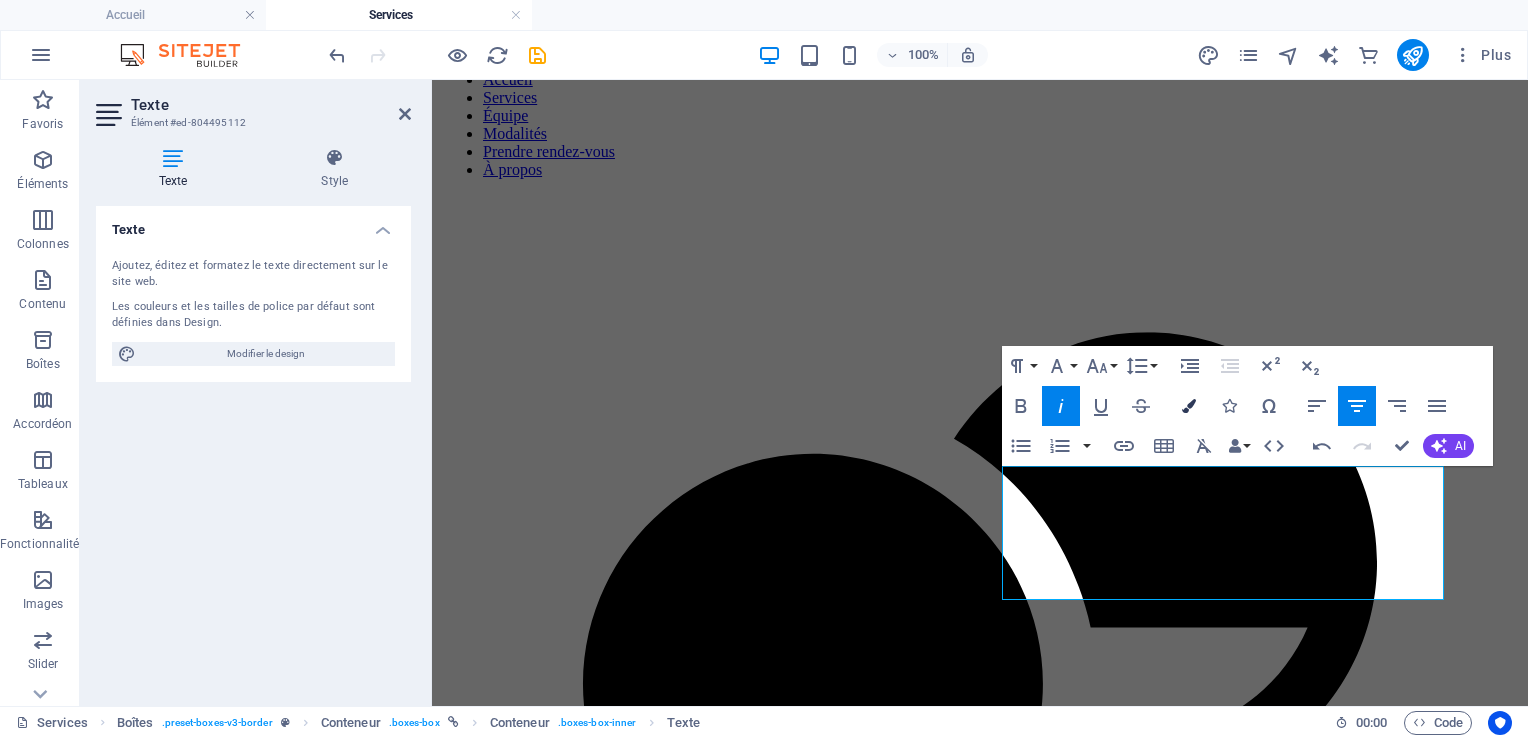 click on "Colors" at bounding box center (1189, 406) 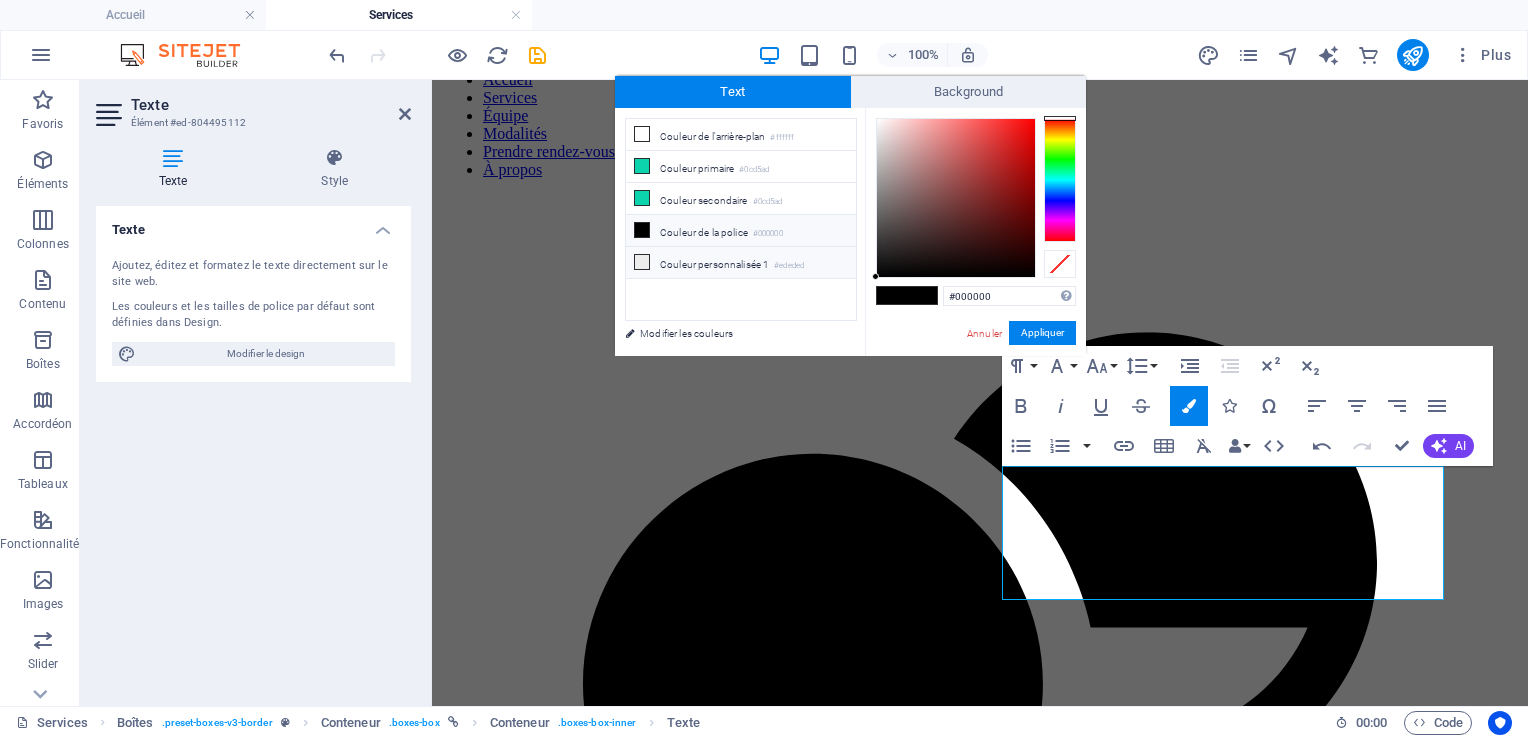 click on "Couleur personnalisée 1
#ededed" at bounding box center [741, 263] 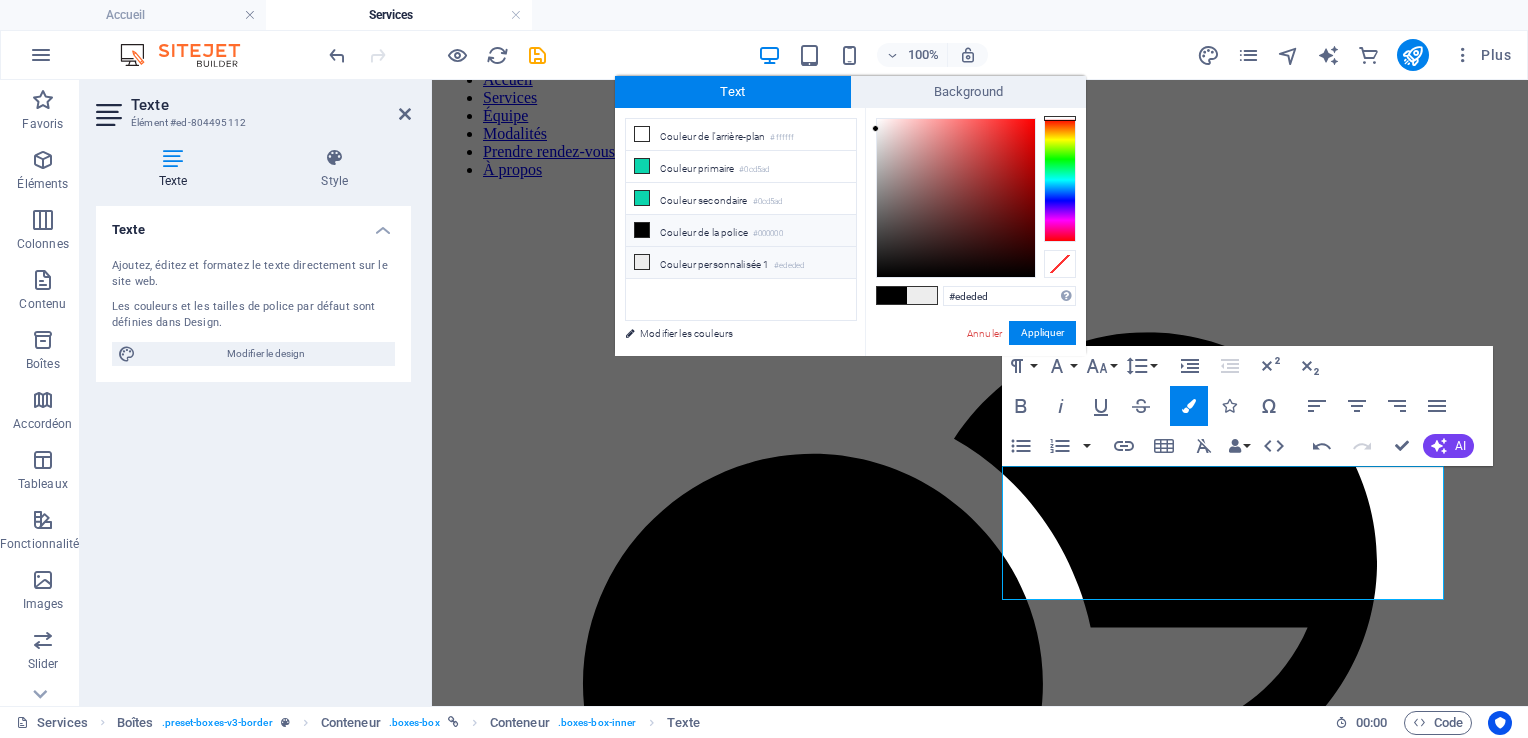 click on "Couleur de la police
#000000" at bounding box center [741, 231] 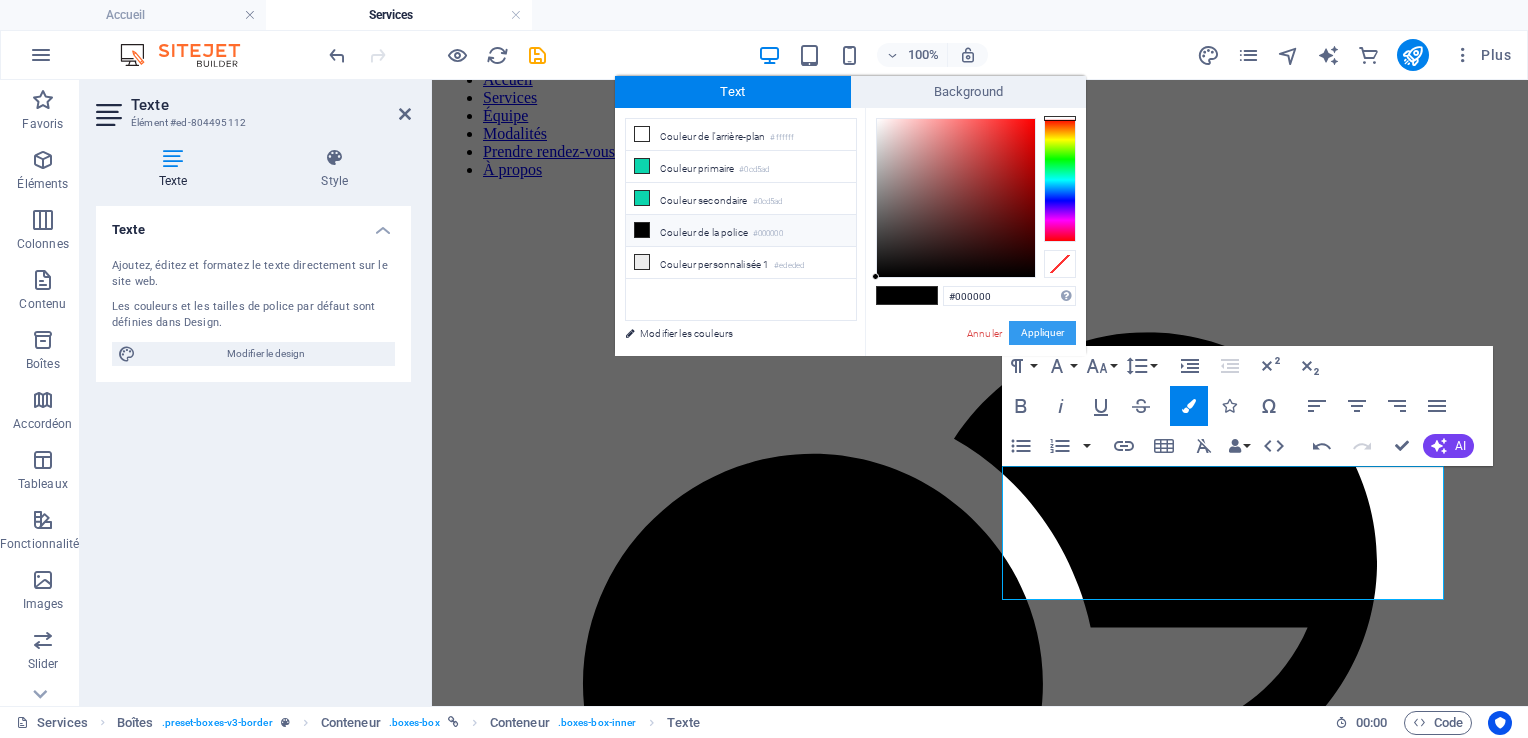 click on "Appliquer" at bounding box center (1042, 333) 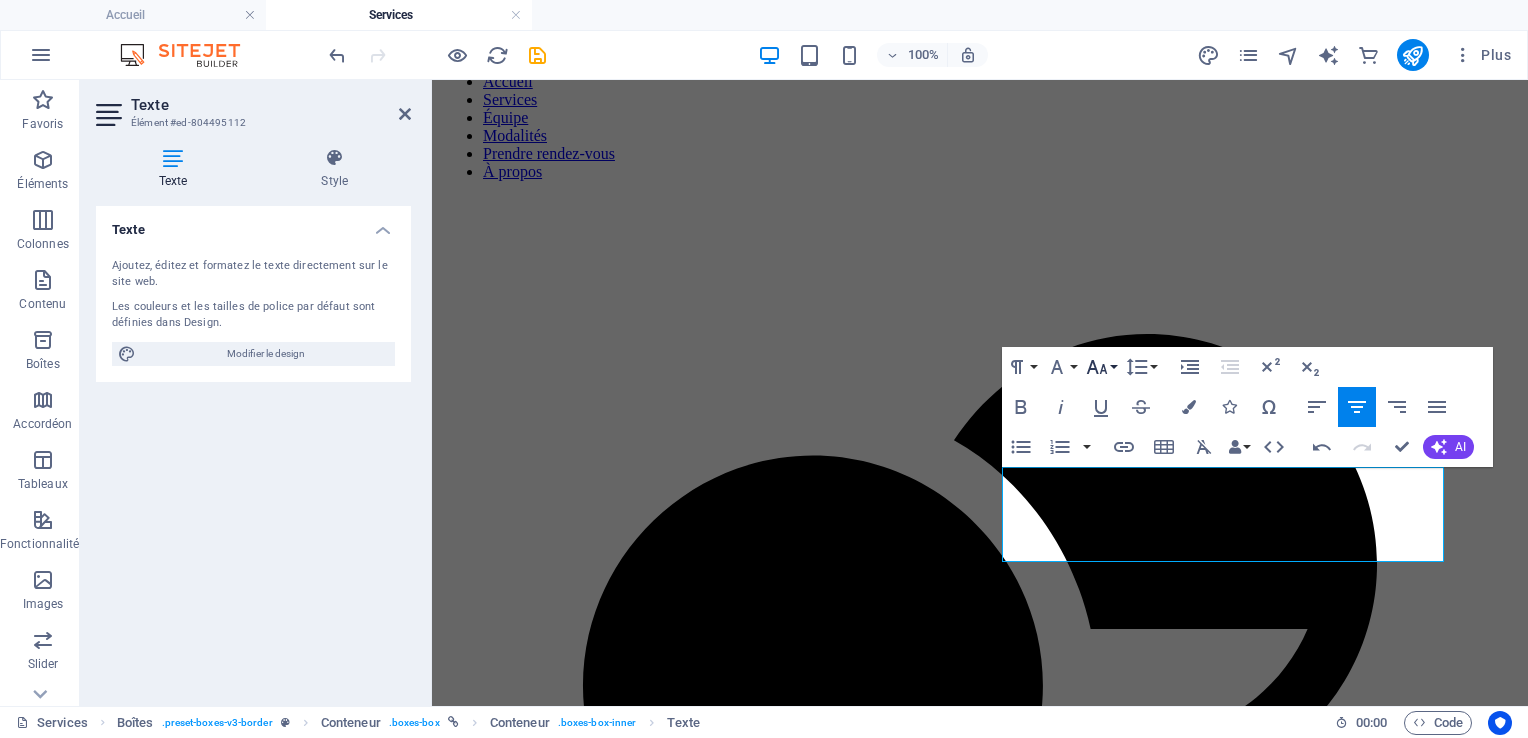 click 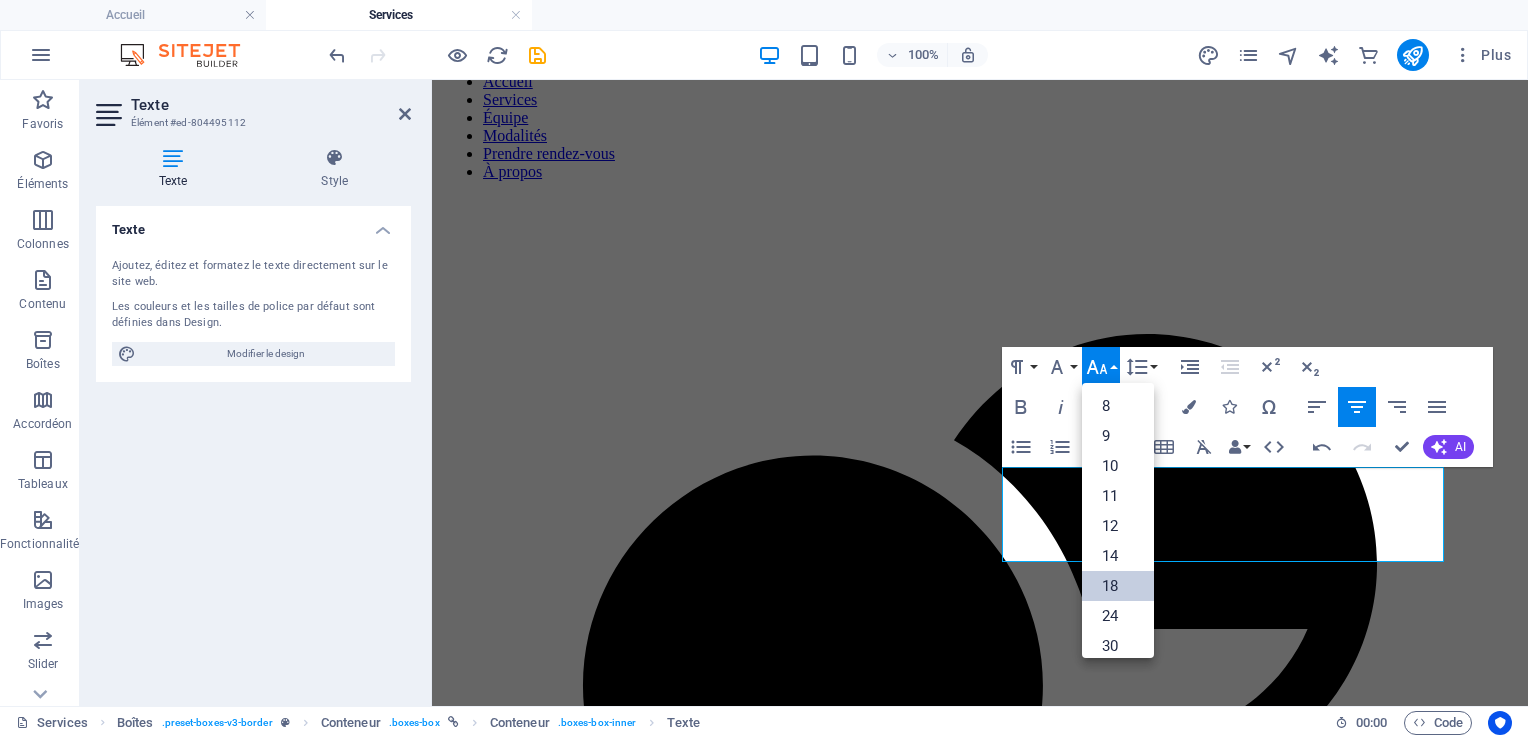 click on "18" at bounding box center [1118, 586] 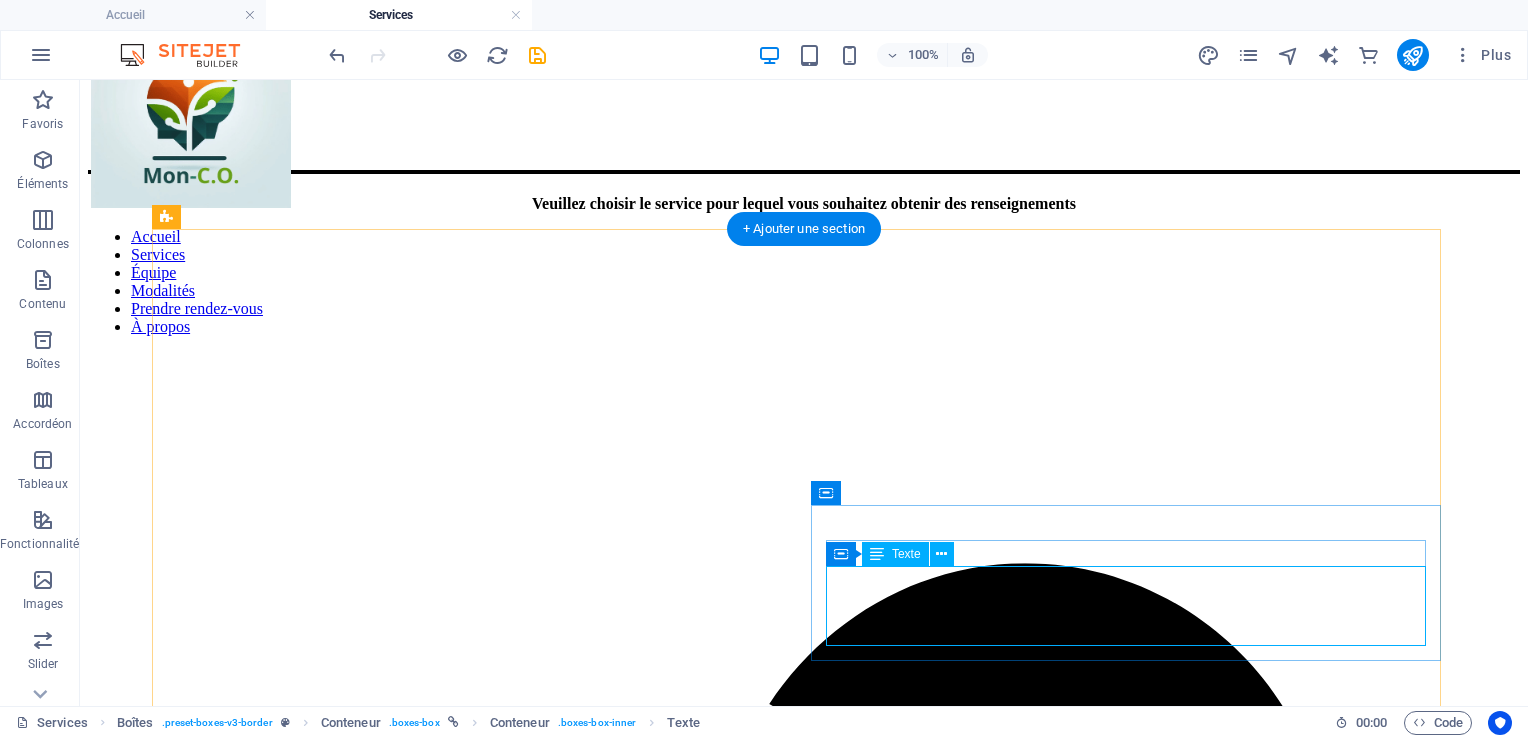 scroll, scrollTop: 81, scrollLeft: 0, axis: vertical 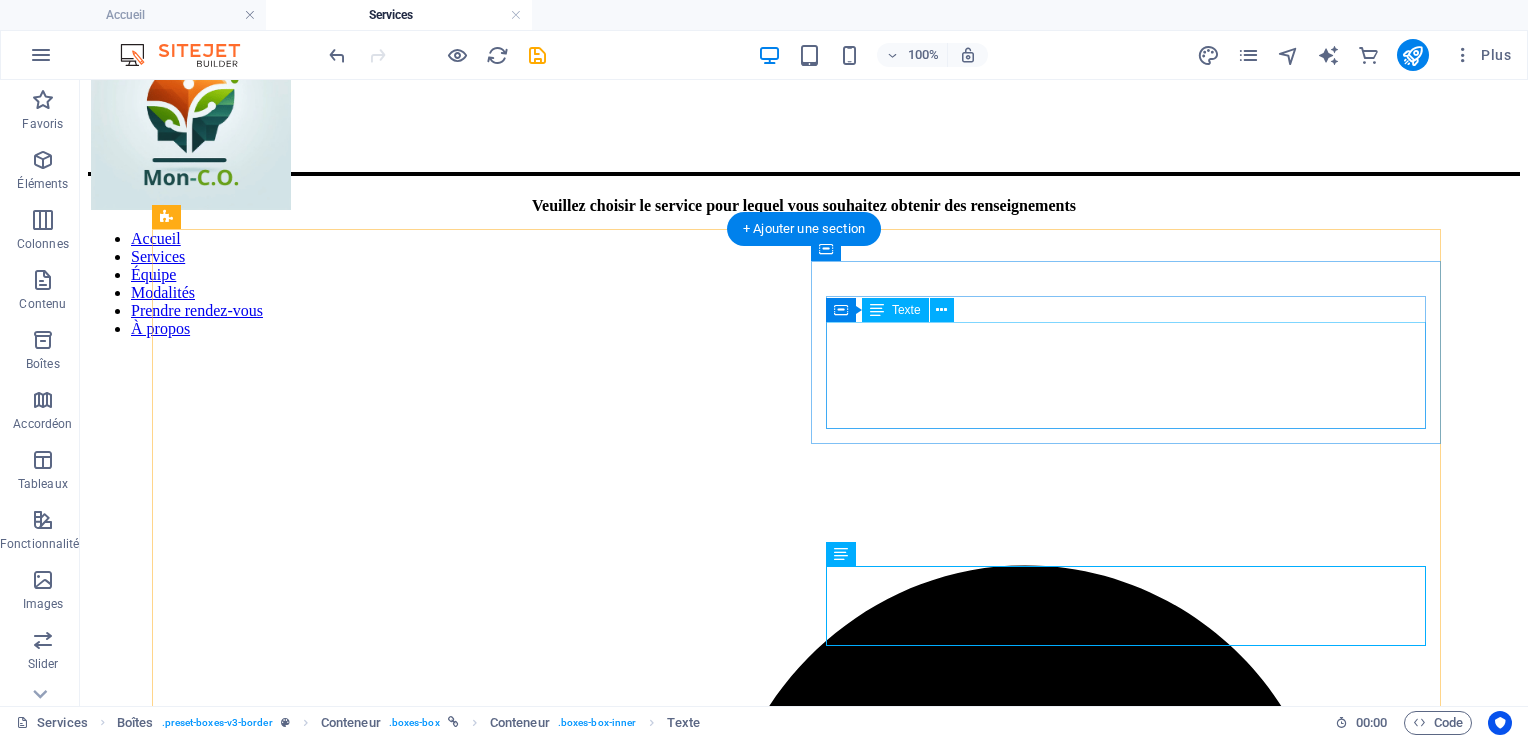 click on "Le counseling de carrière et d’orientation aide à explorer les intérêts, les compétences et les possibilités professionnelles. Il offre un cadre pour planifier des objectifs, gérer les transitions professionnelles et s’épanouir dans le domaine scolaire ou professionnel." at bounding box center [804, 3094] 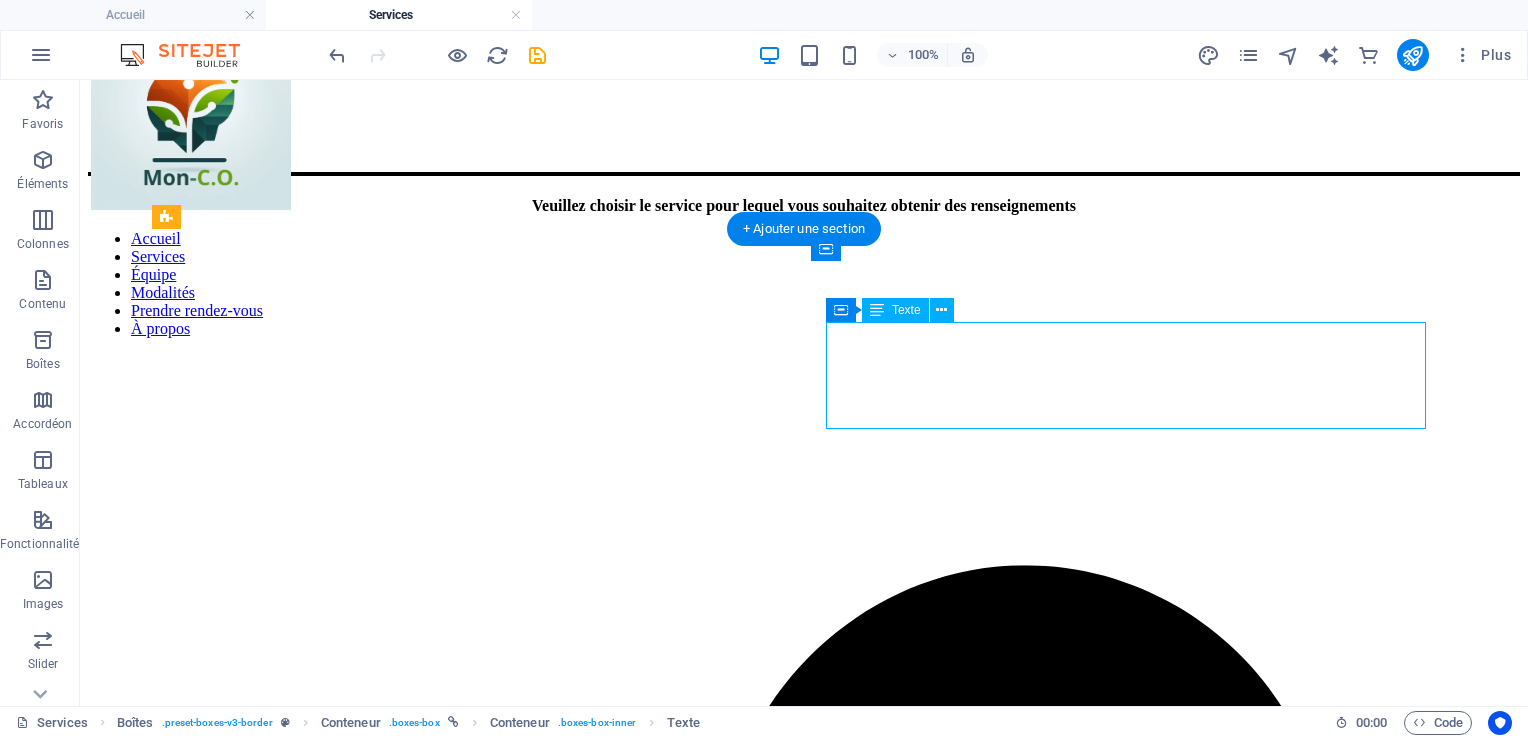 click on "Le counseling de carrière et d’orientation aide à explorer les intérêts, les compétences et les possibilités professionnelles. Il offre un cadre pour planifier des objectifs, gérer les transitions professionnelles et s’épanouir dans le domaine scolaire ou professionnel." at bounding box center [804, 3094] 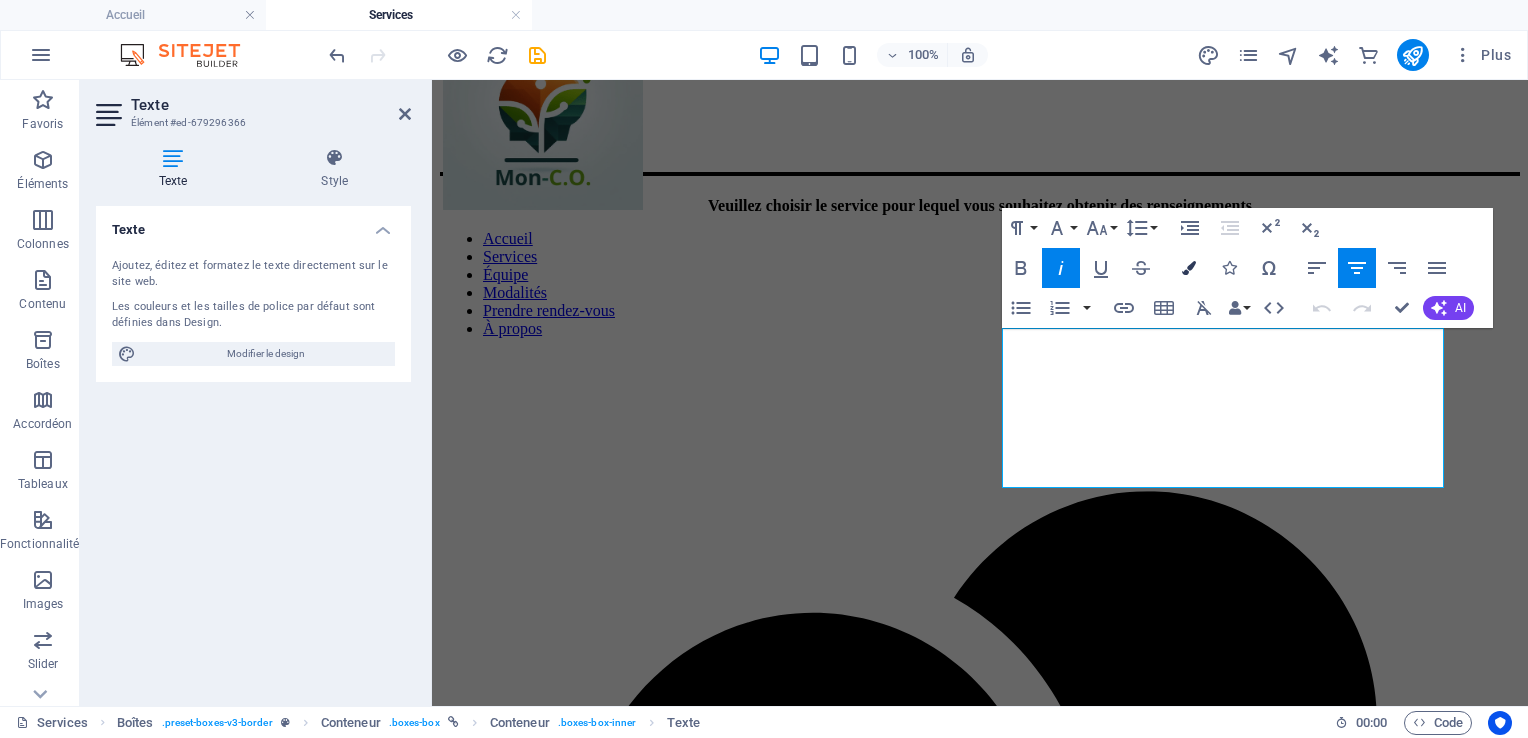 click on "Colors" at bounding box center (1189, 268) 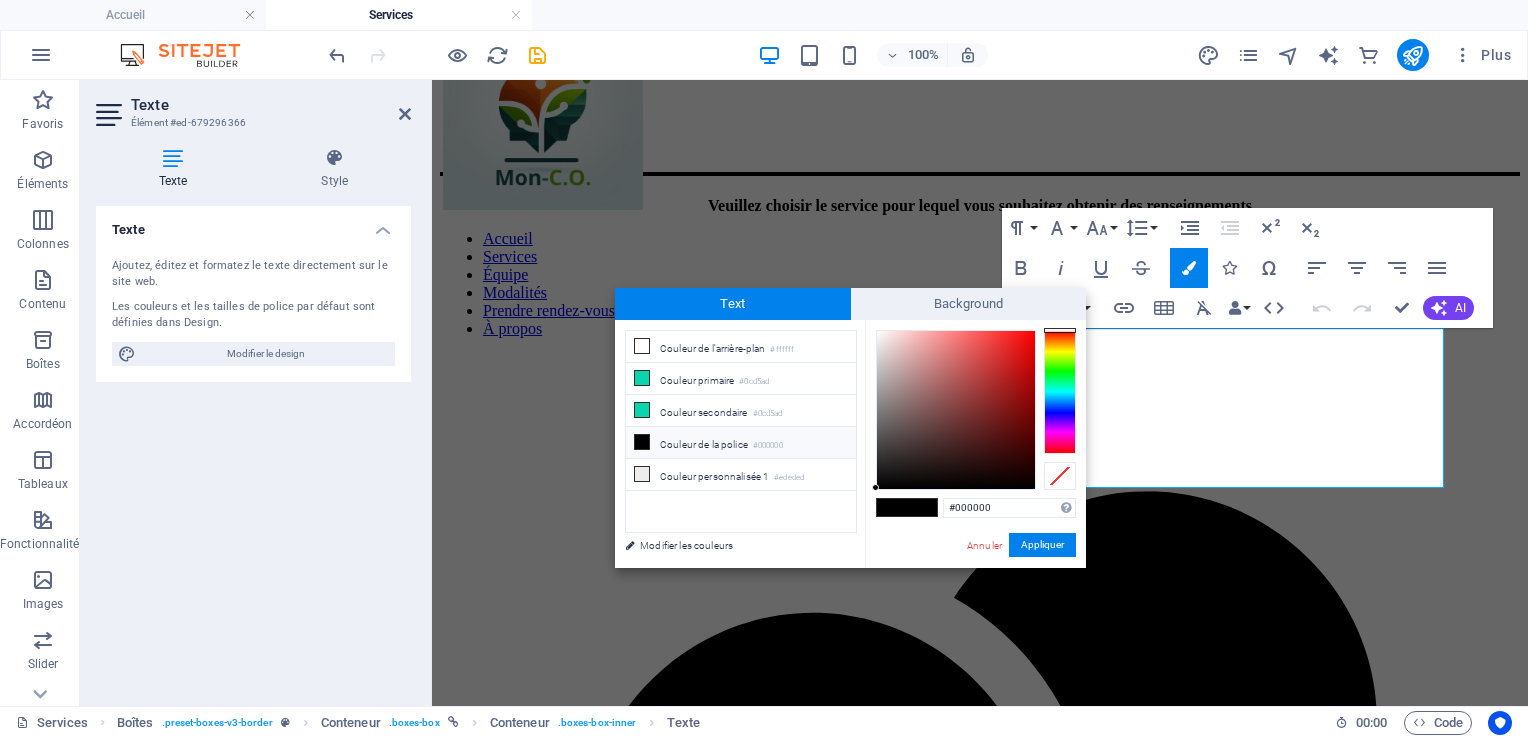 click on "Couleur de la police
#000000" at bounding box center [741, 443] 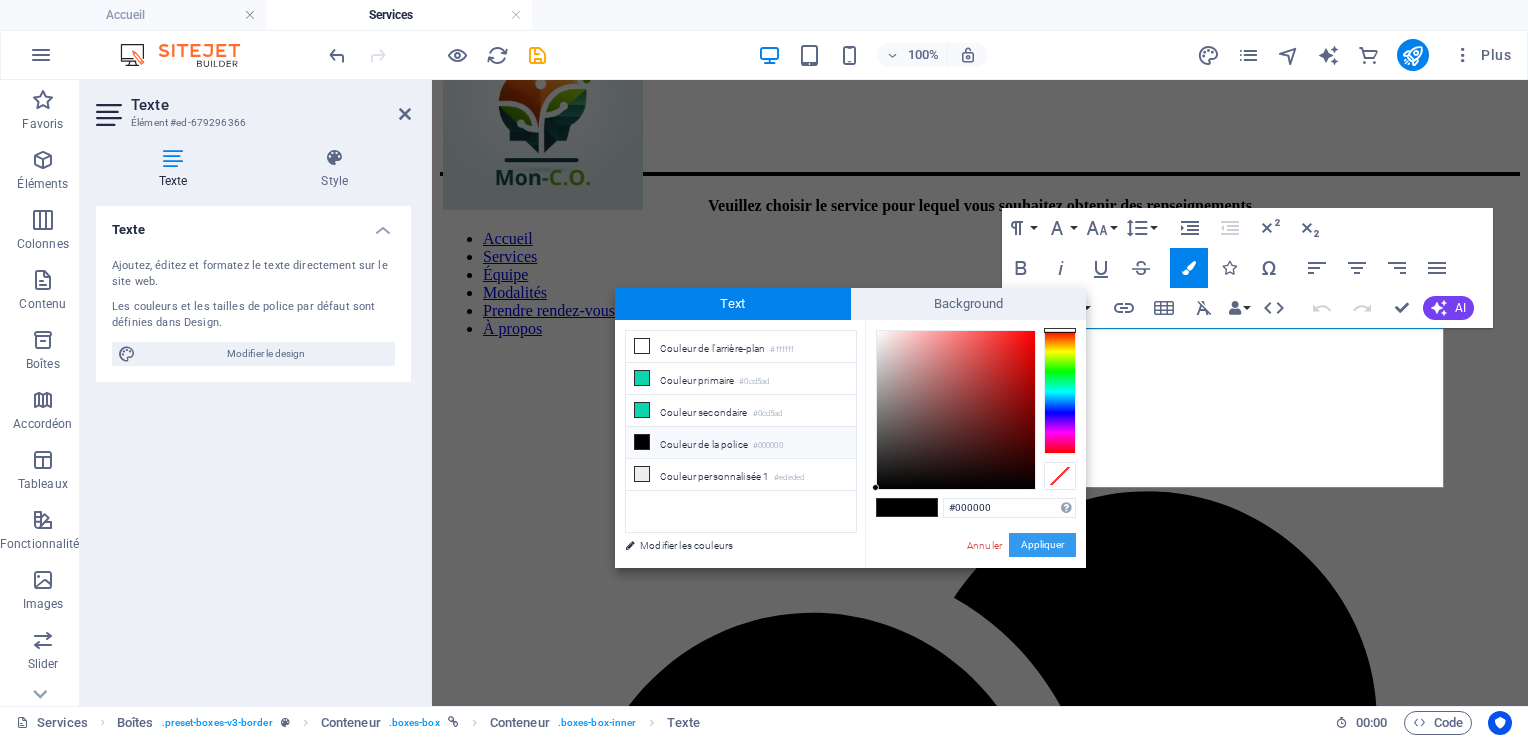 click on "Appliquer" at bounding box center (1042, 545) 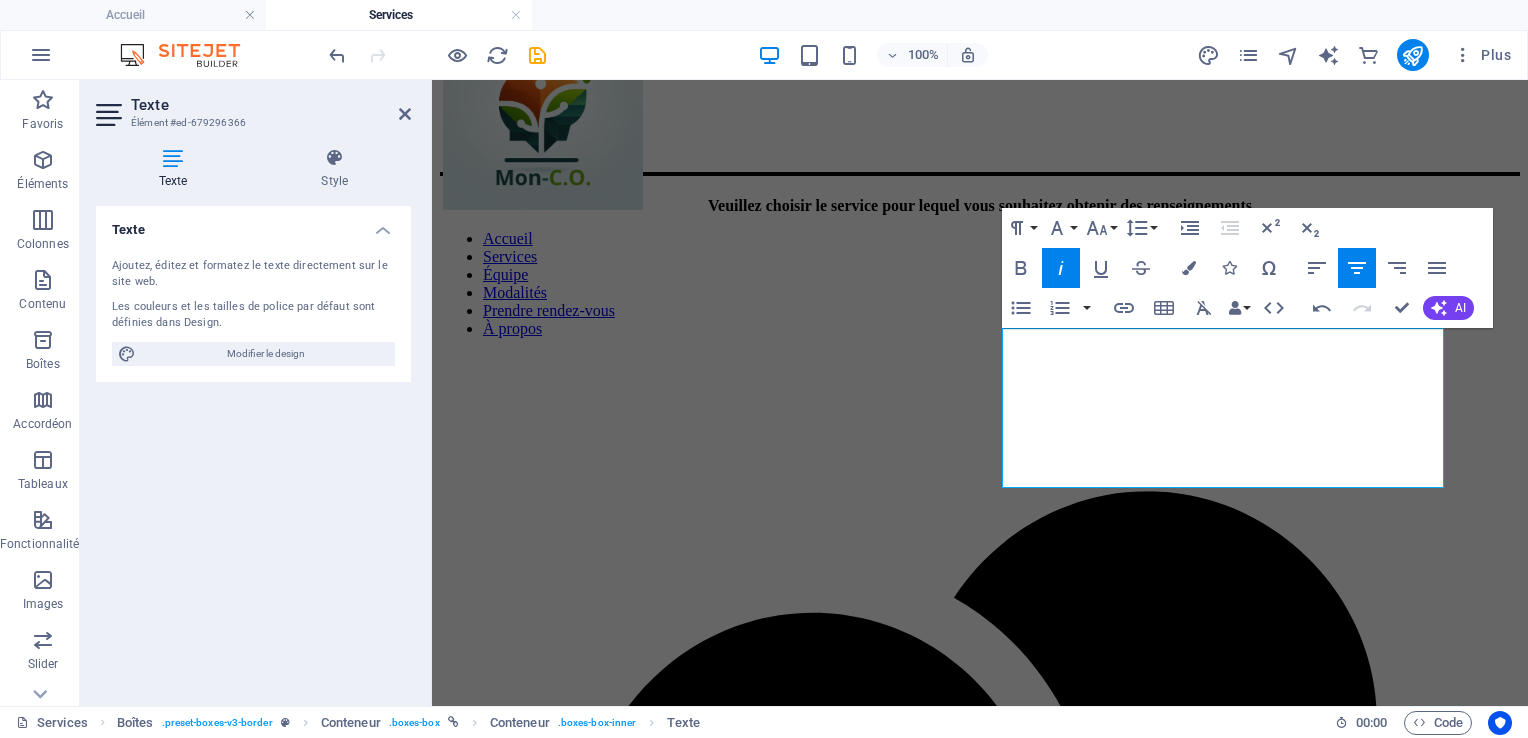 click 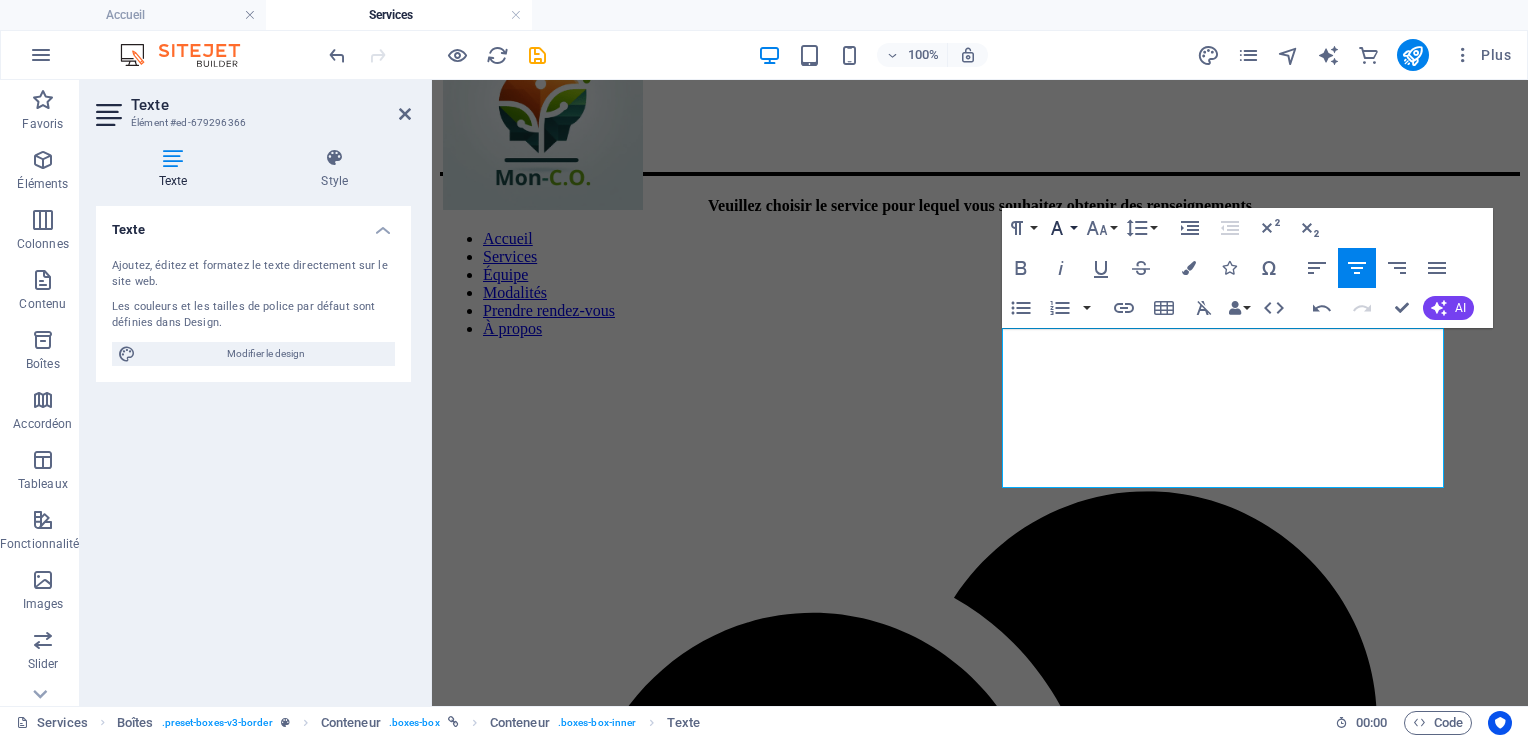 click 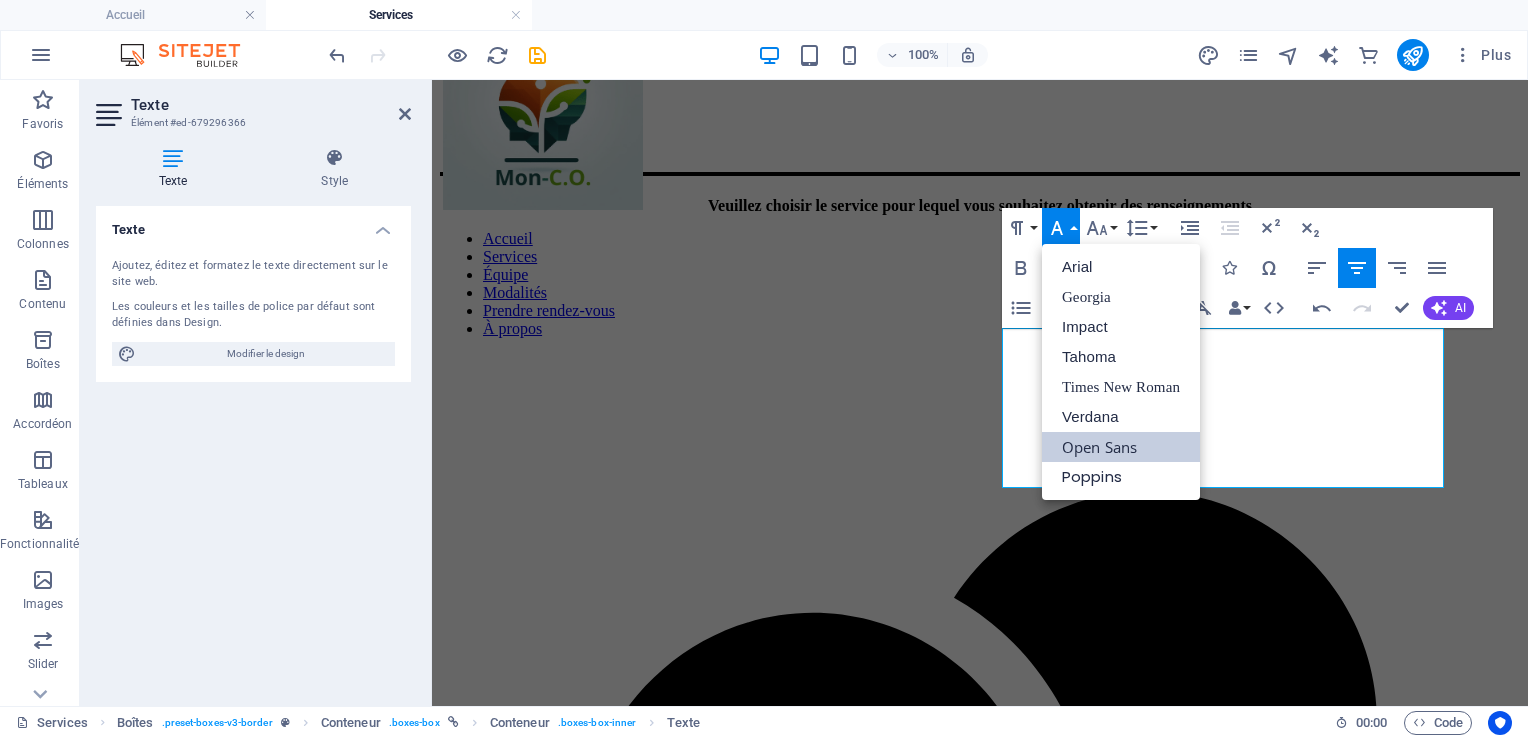 scroll, scrollTop: 0, scrollLeft: 0, axis: both 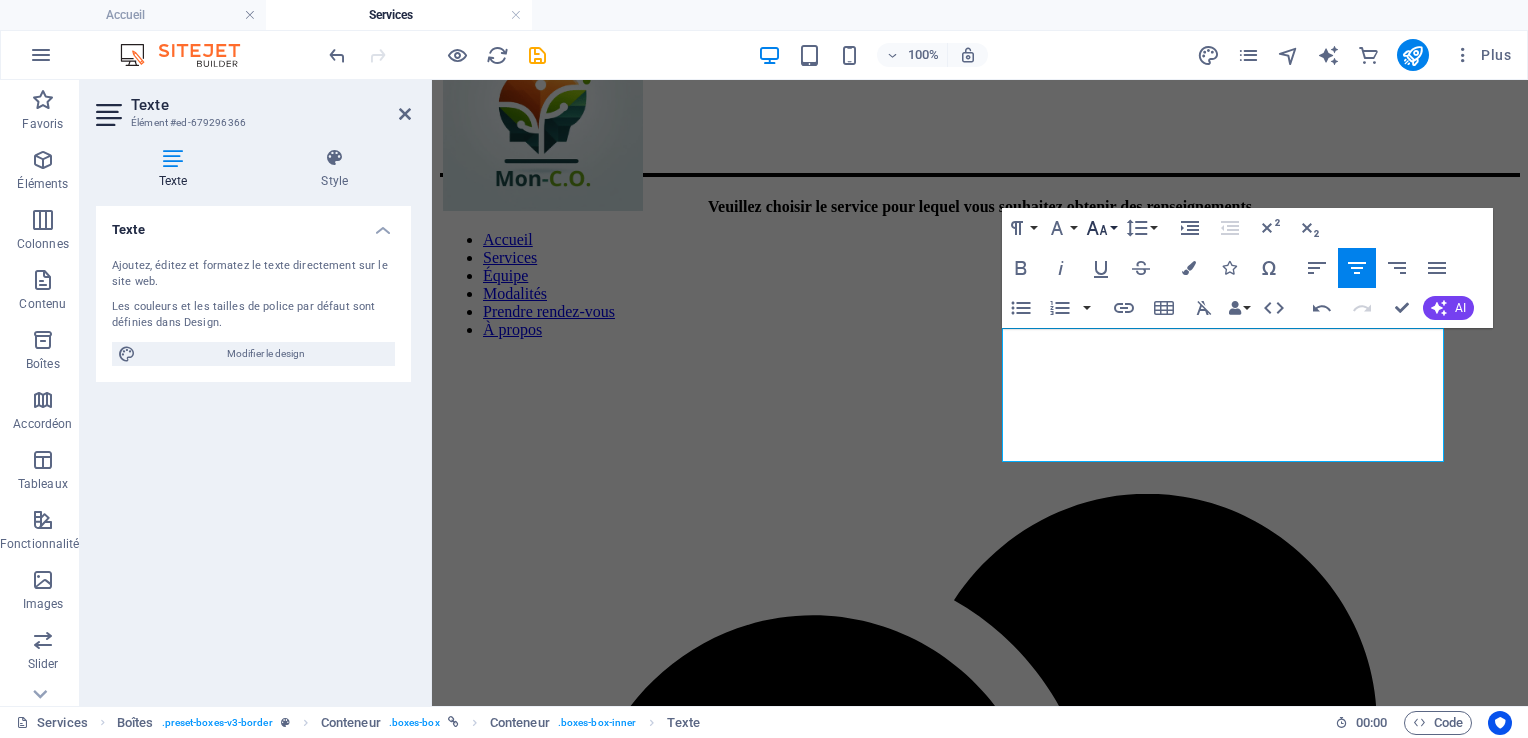 click 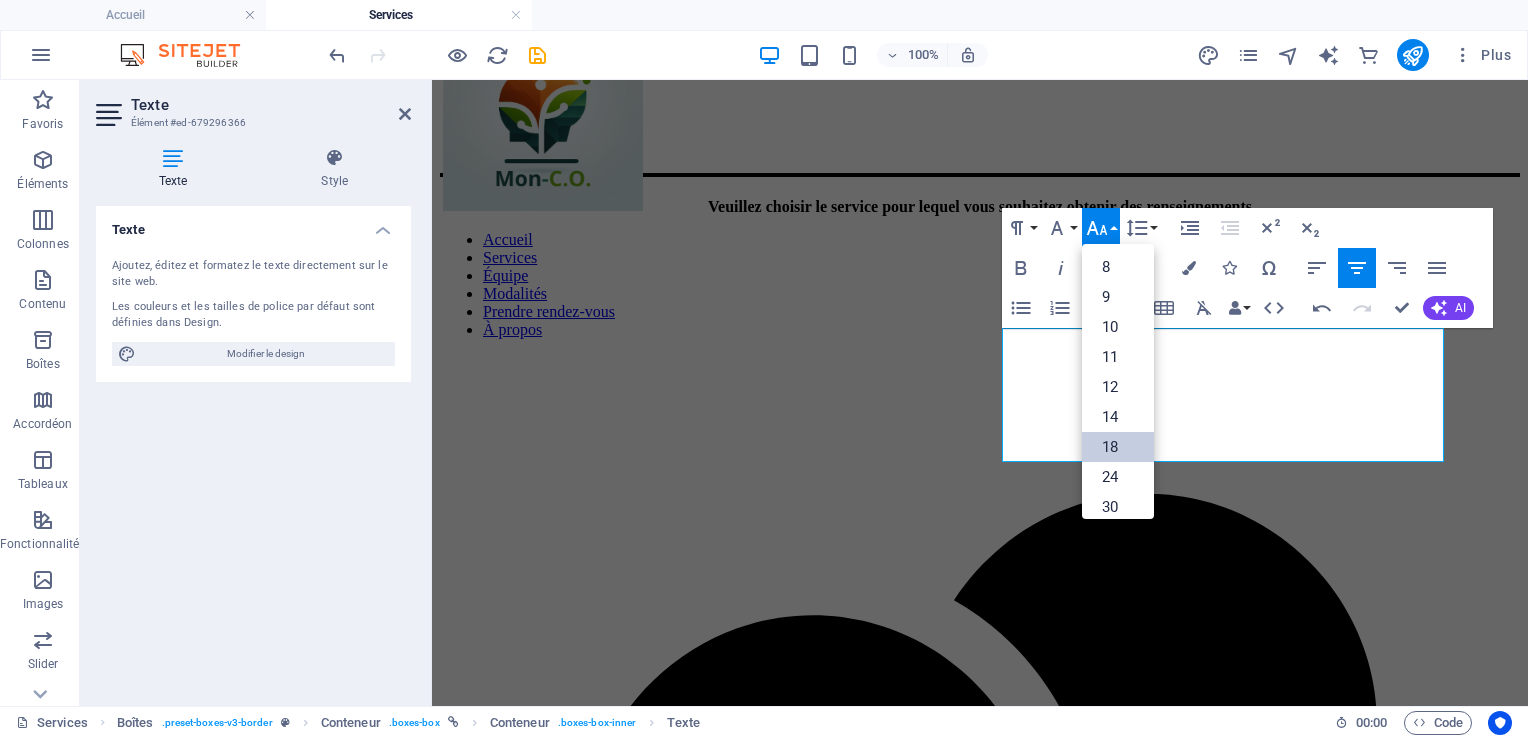 click on "18" at bounding box center [1118, 447] 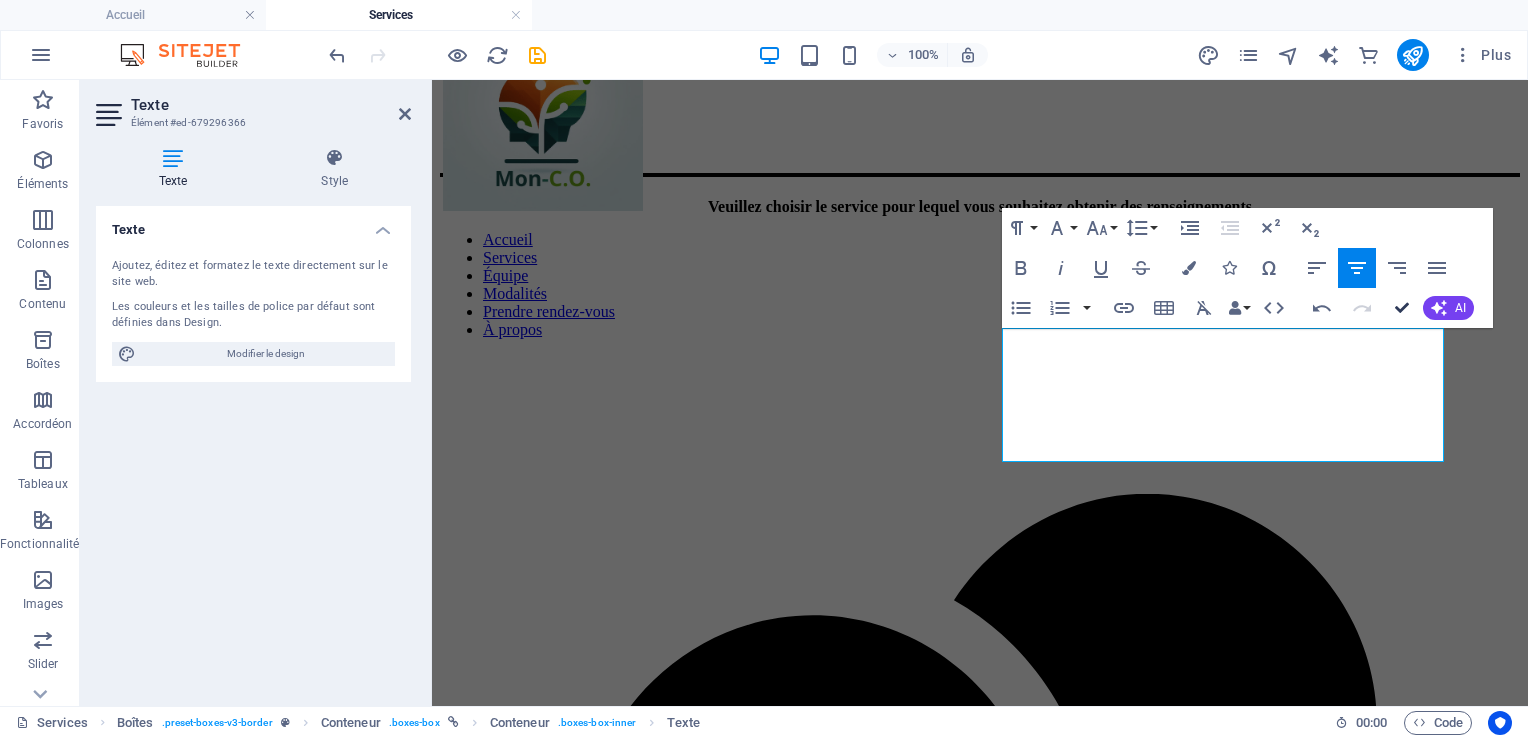 scroll, scrollTop: 76, scrollLeft: 0, axis: vertical 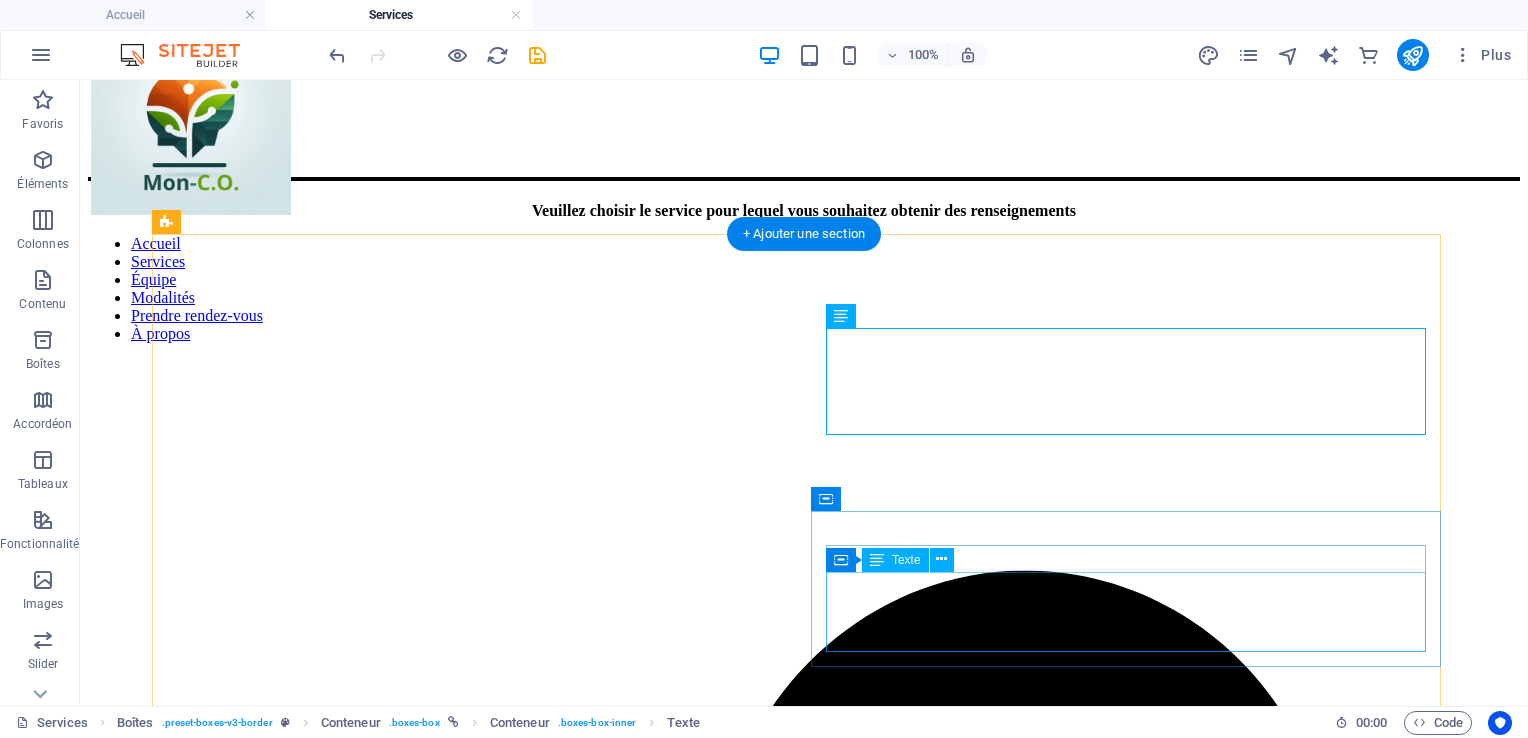 click on "La massothérapie, par différentes techniques manuelles, vise la détente et le soulagement des tensions musculaire. Les soins dispensés par ces thérapeutes sont adaptés à différentes clientèles appartenant à différents groupes d 'âges." at bounding box center [804, 5256] 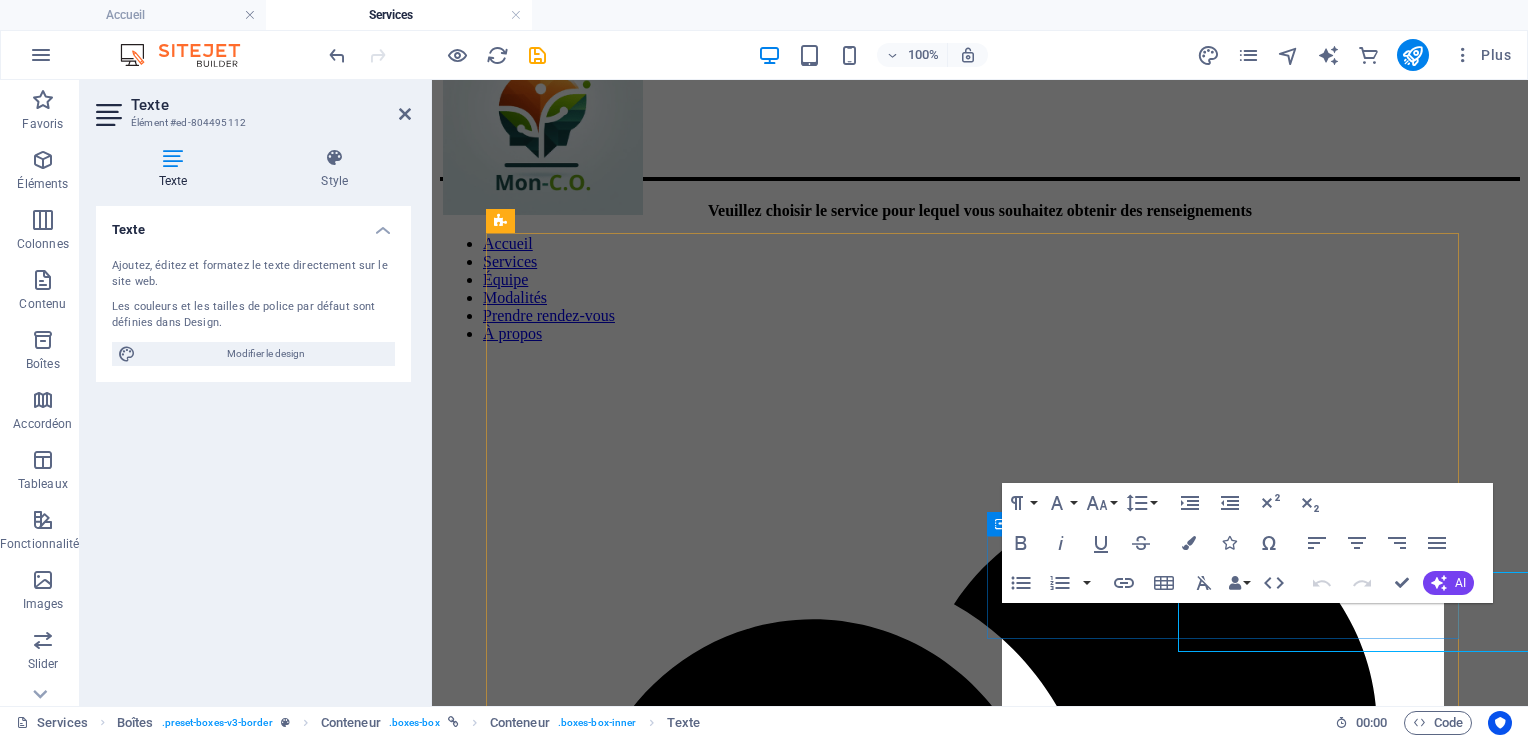 click on ".fa-secondary{opacity:.4} Massothérapie La massothérapie, par différentes techniques manuelles, vise la détente et le soulagement des tensions musculaire. Les soins dispensés par ces thérapeutes sont adaptés à différentes clientèles appartenant à différents groupes  d 'âges." at bounding box center [980, 3730] 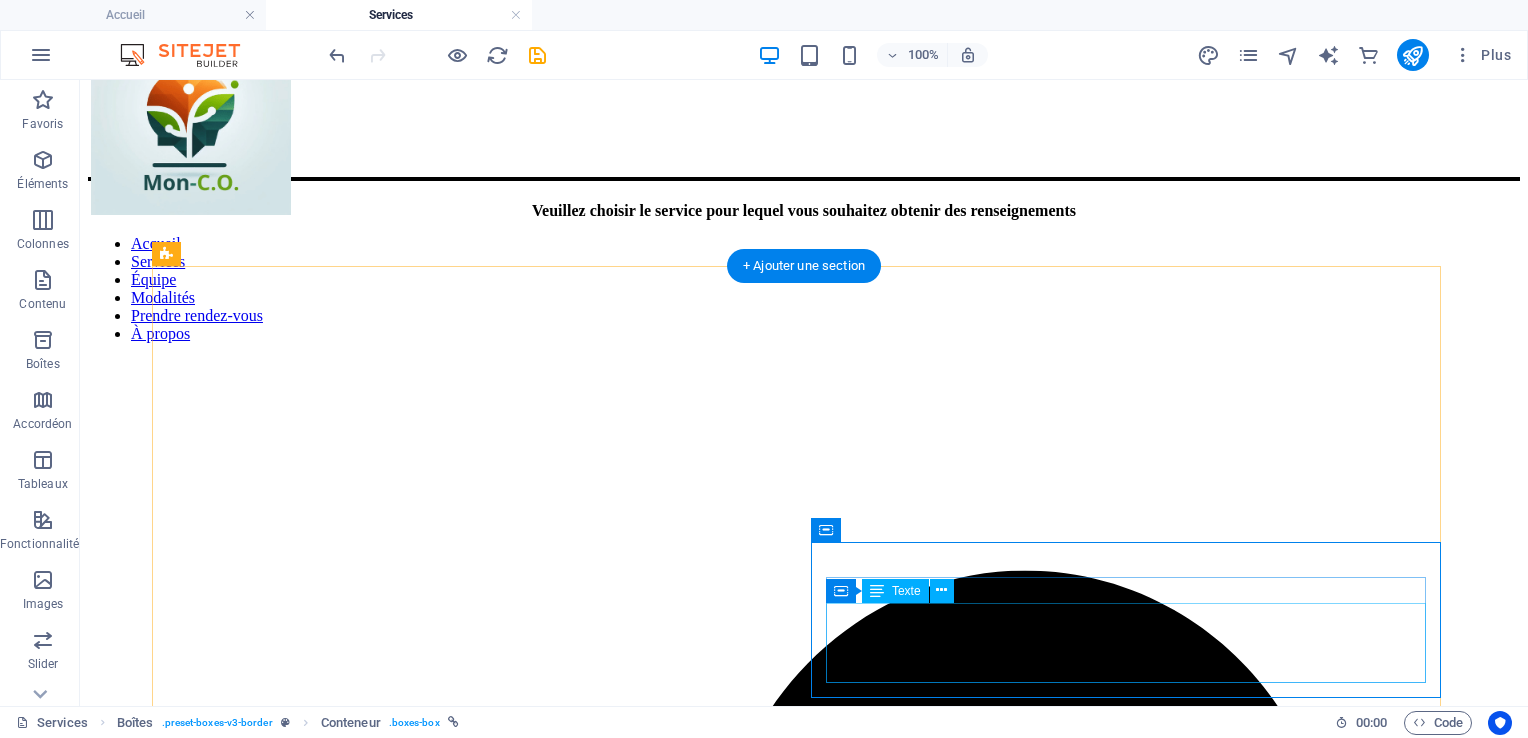 scroll, scrollTop: 44, scrollLeft: 0, axis: vertical 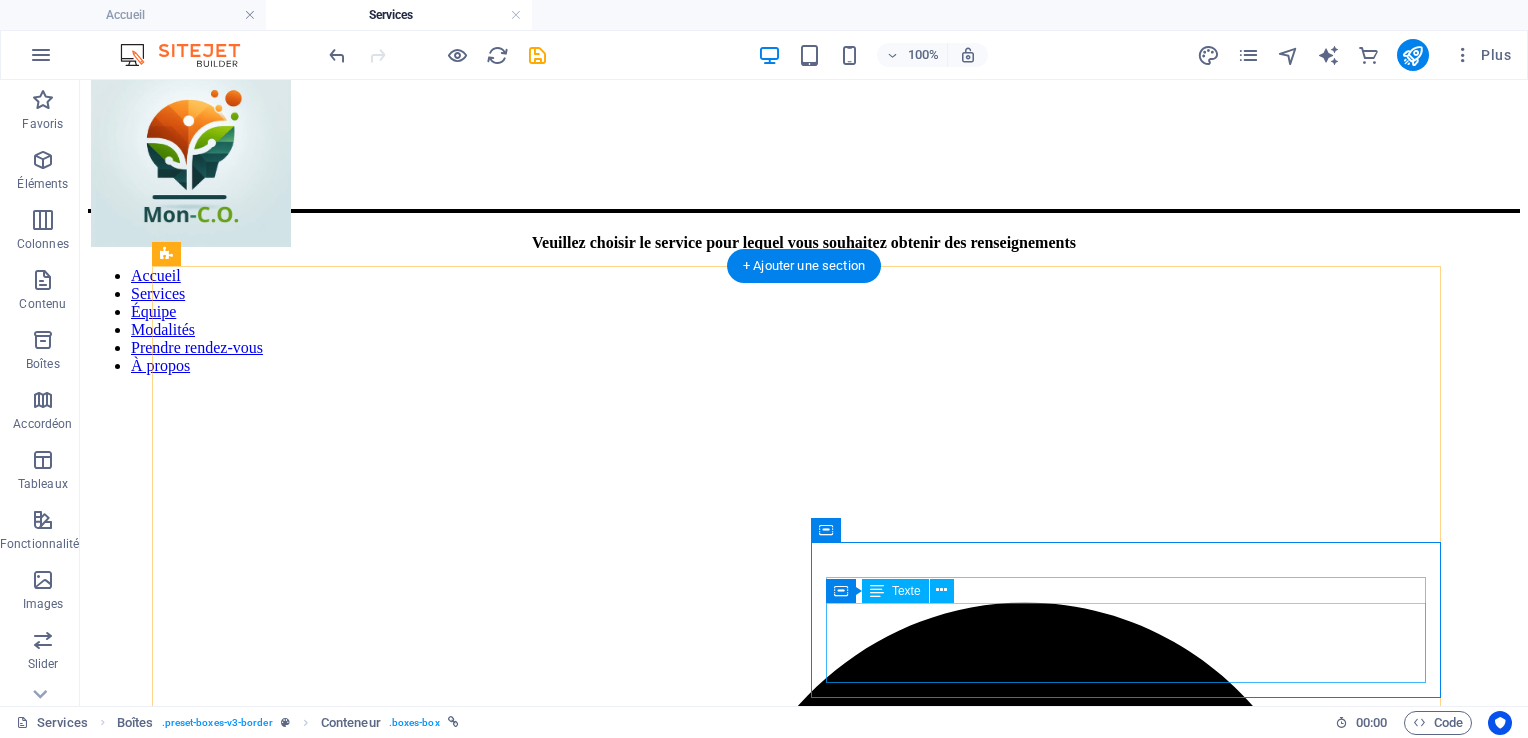 click on "La massothérapie, par différentes techniques manuelles, vise la détente et le soulagement des tensions musculaire. Les soins dispensés par ces thérapeutes sont adaptés à différentes clientèles appartenant à différents groupes d 'âges." at bounding box center (804, 5288) 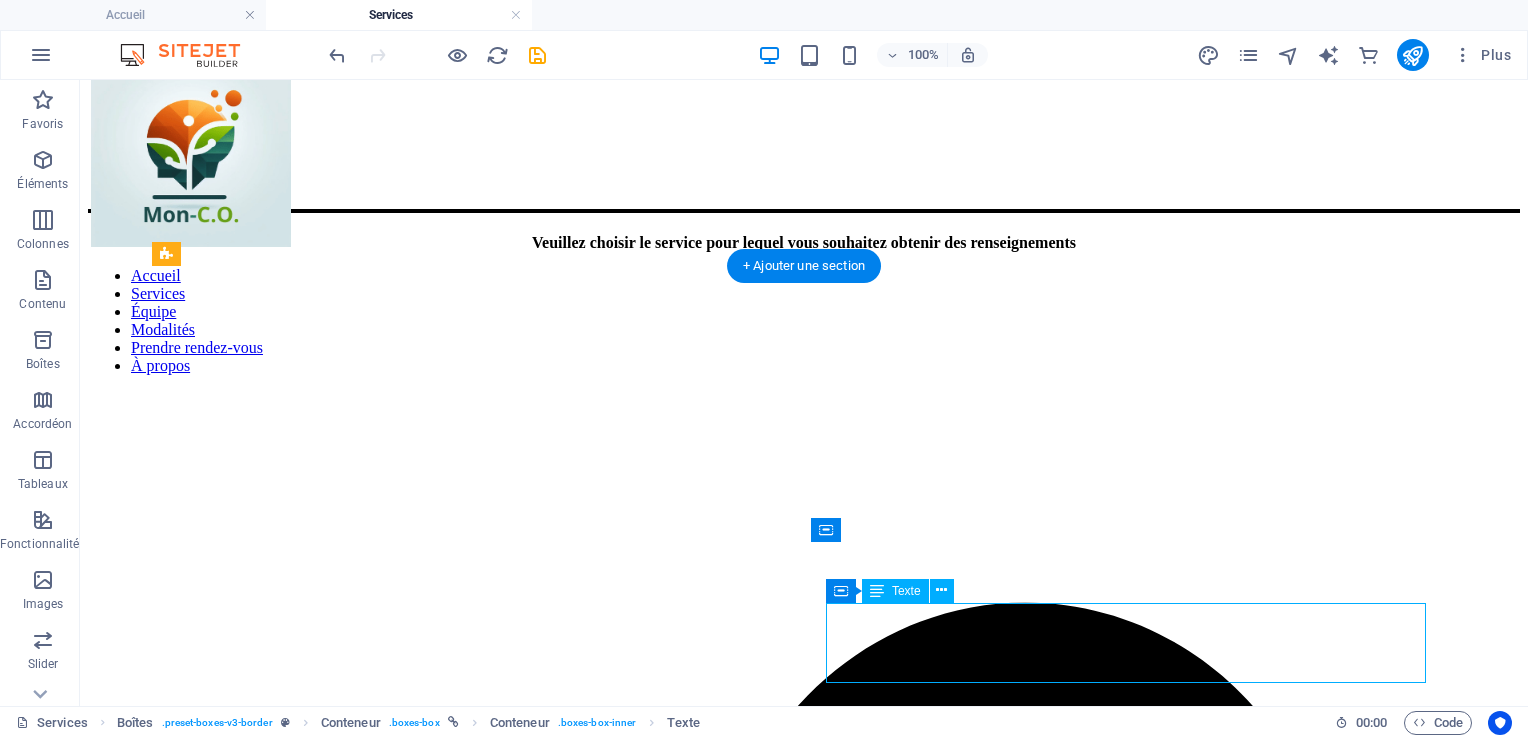 click on "La massothérapie, par différentes techniques manuelles, vise la détente et le soulagement des tensions musculaire. Les soins dispensés par ces thérapeutes sont adaptés à différentes clientèles appartenant à différents groupes d 'âges." at bounding box center (804, 5288) 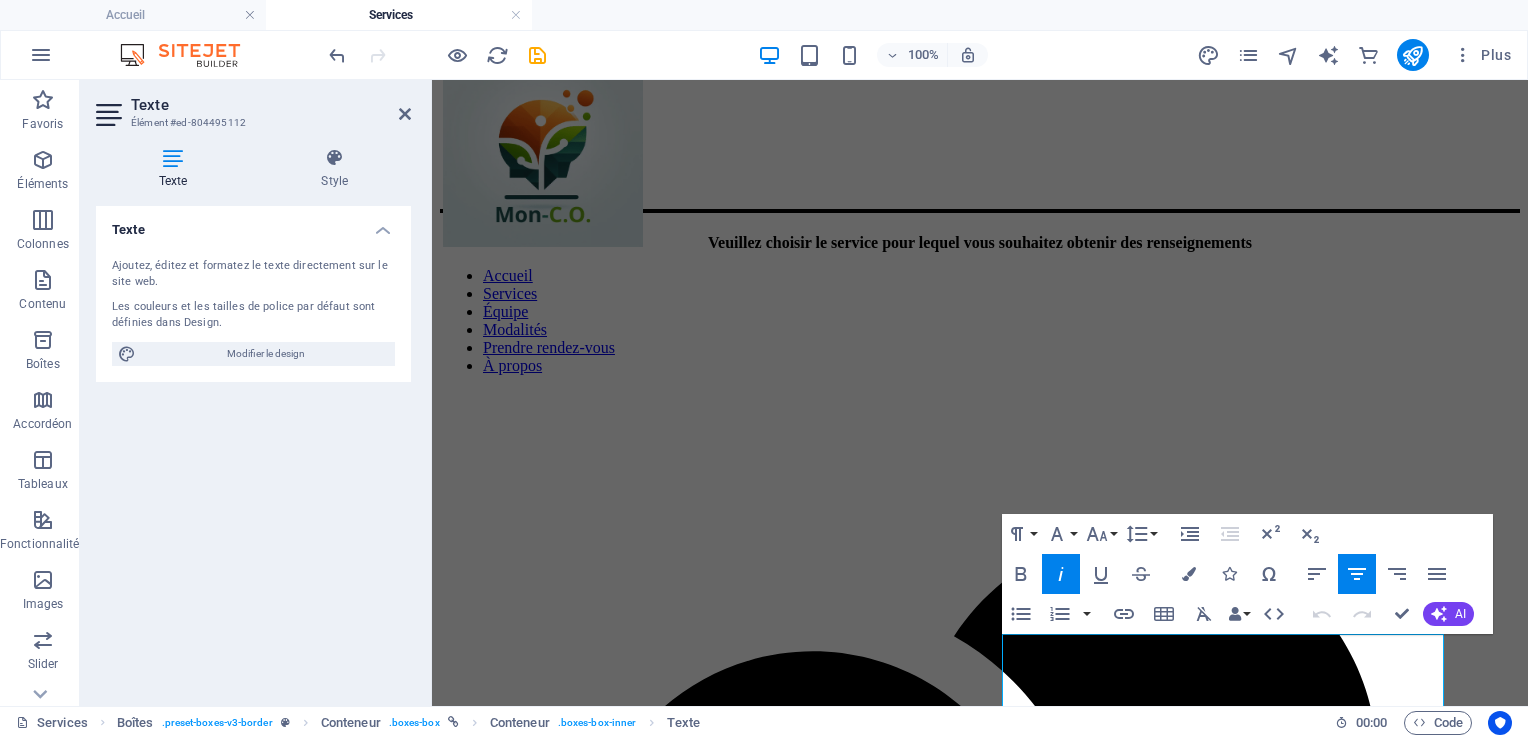 click 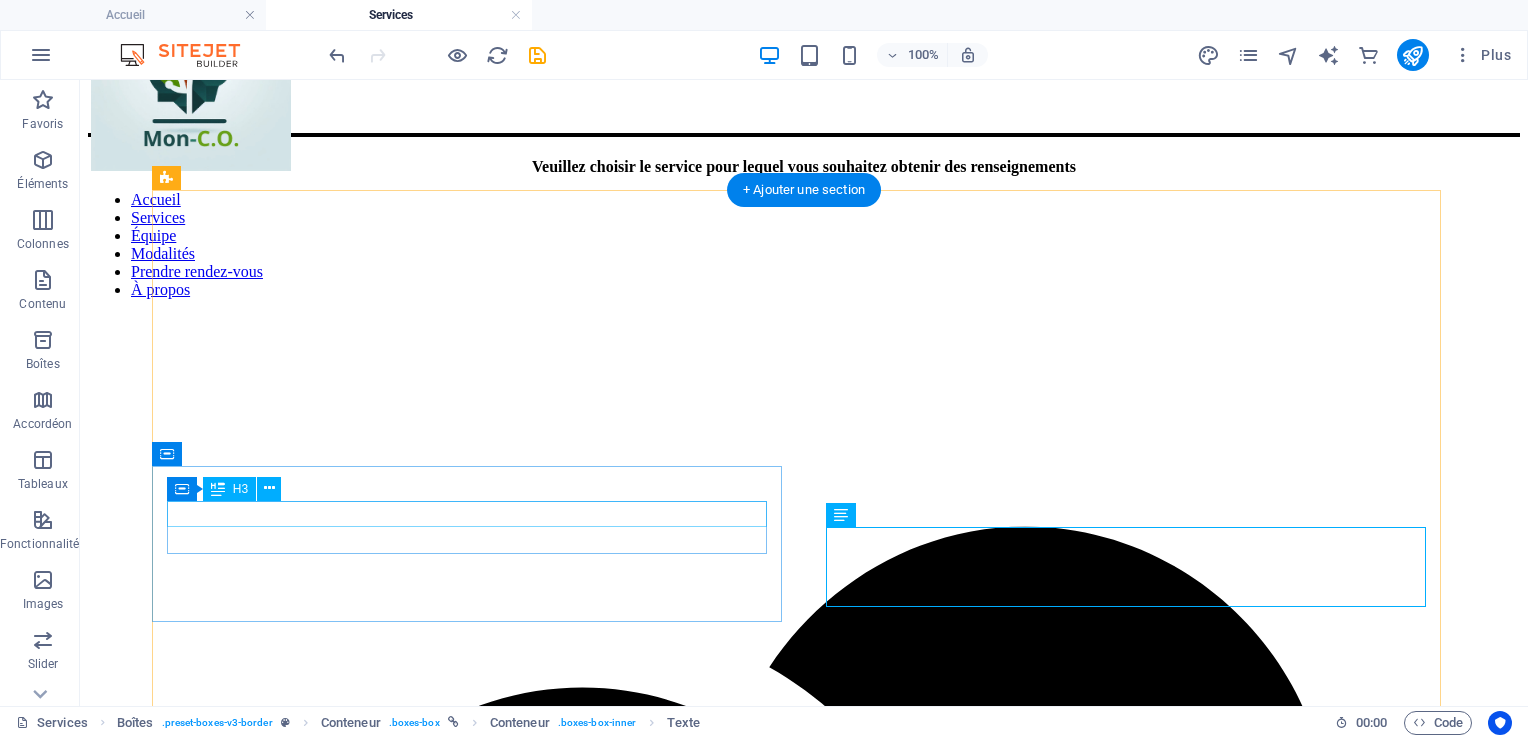 scroll, scrollTop: 121, scrollLeft: 0, axis: vertical 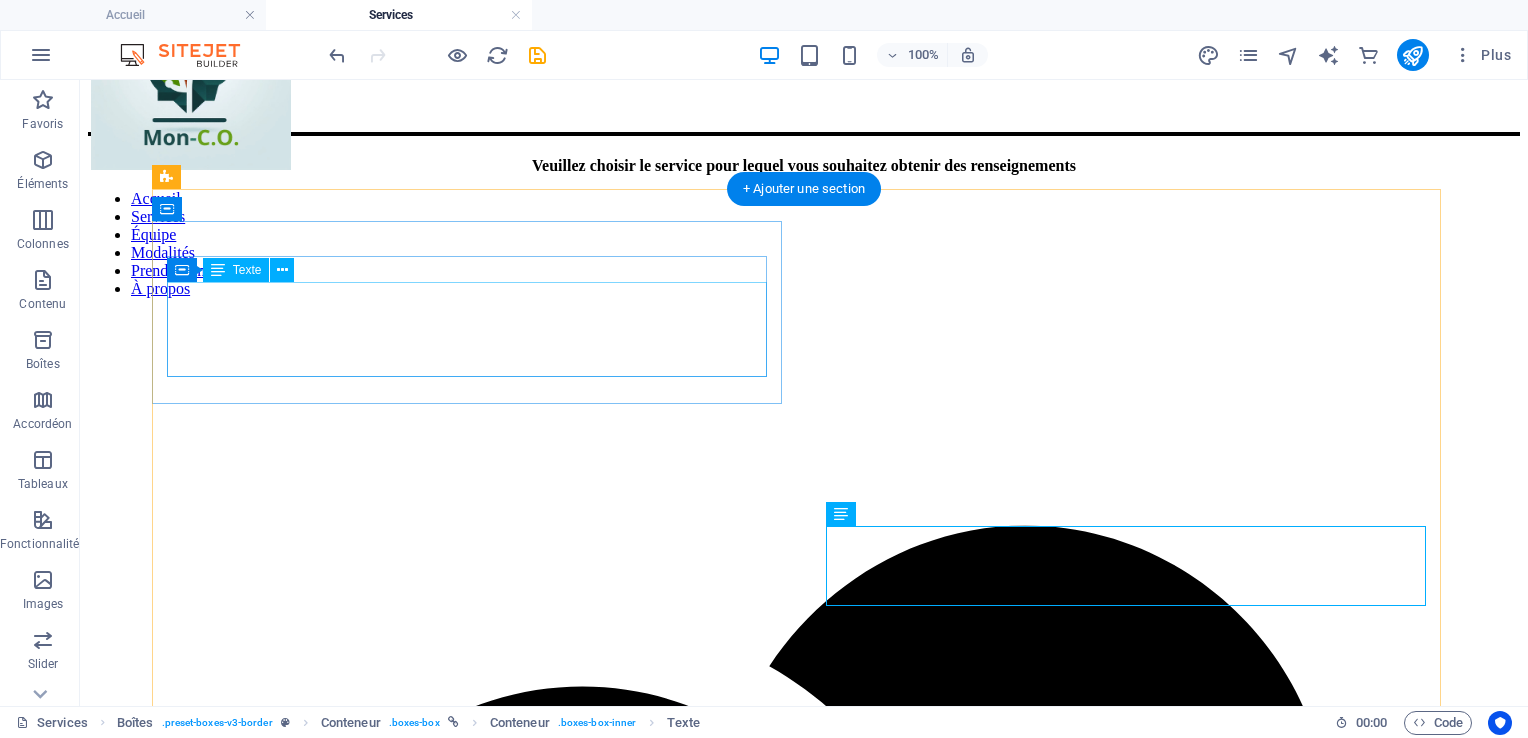 click on "Le counseling thérapeutique vise à soutenir les individus dans la gestion des émotions, des relations interpersonnelles et des défis personnels. Il fournit des outils pour surmonter des difficultés psychologiques, développer des stratégies d’adaptation et améliorer le bien-être global." at bounding box center (804, 1703) 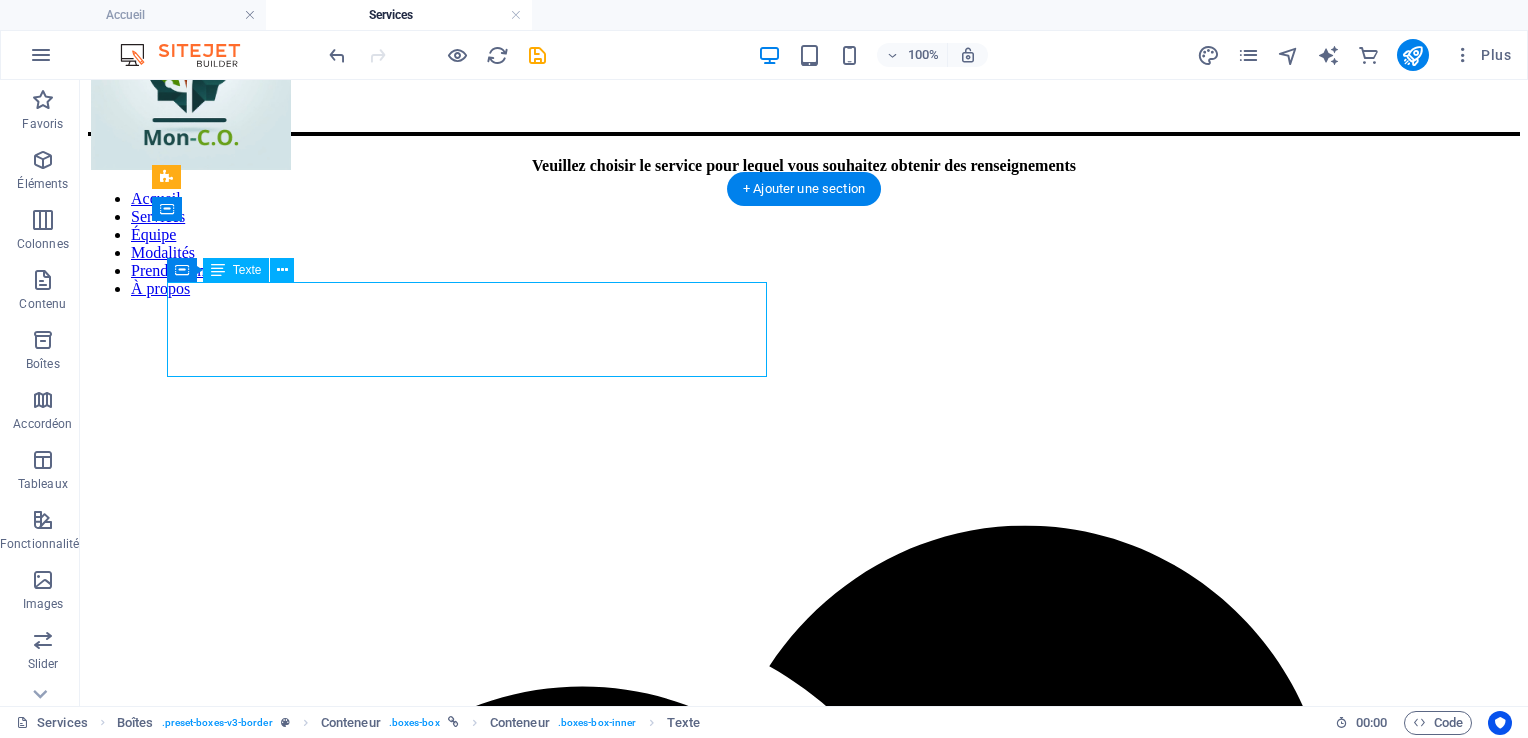click on "Le counseling thérapeutique vise à soutenir les individus dans la gestion des émotions, des relations interpersonnelles et des défis personnels. Il fournit des outils pour surmonter des difficultés psychologiques, développer des stratégies d’adaptation et améliorer le bien-être global." at bounding box center [804, 1703] 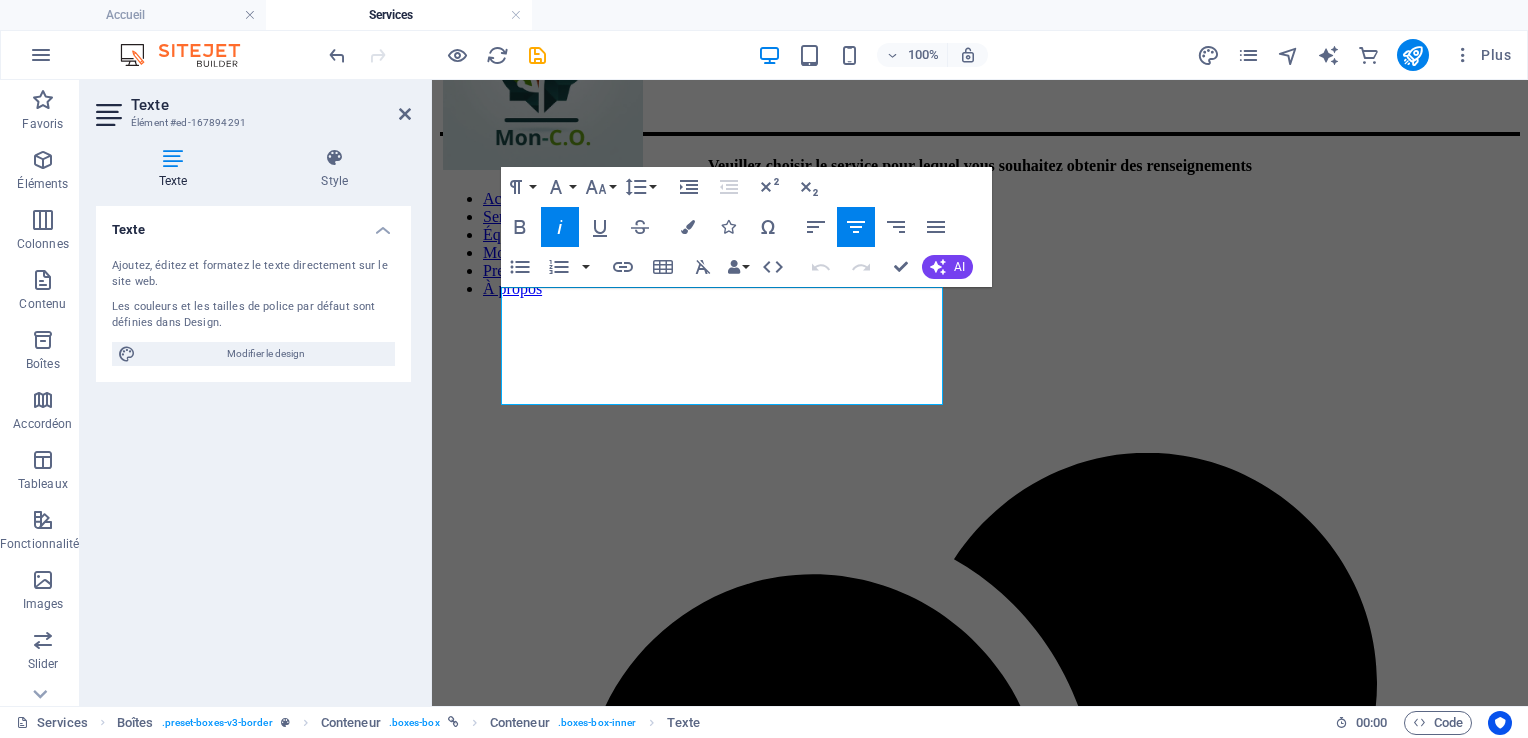 click 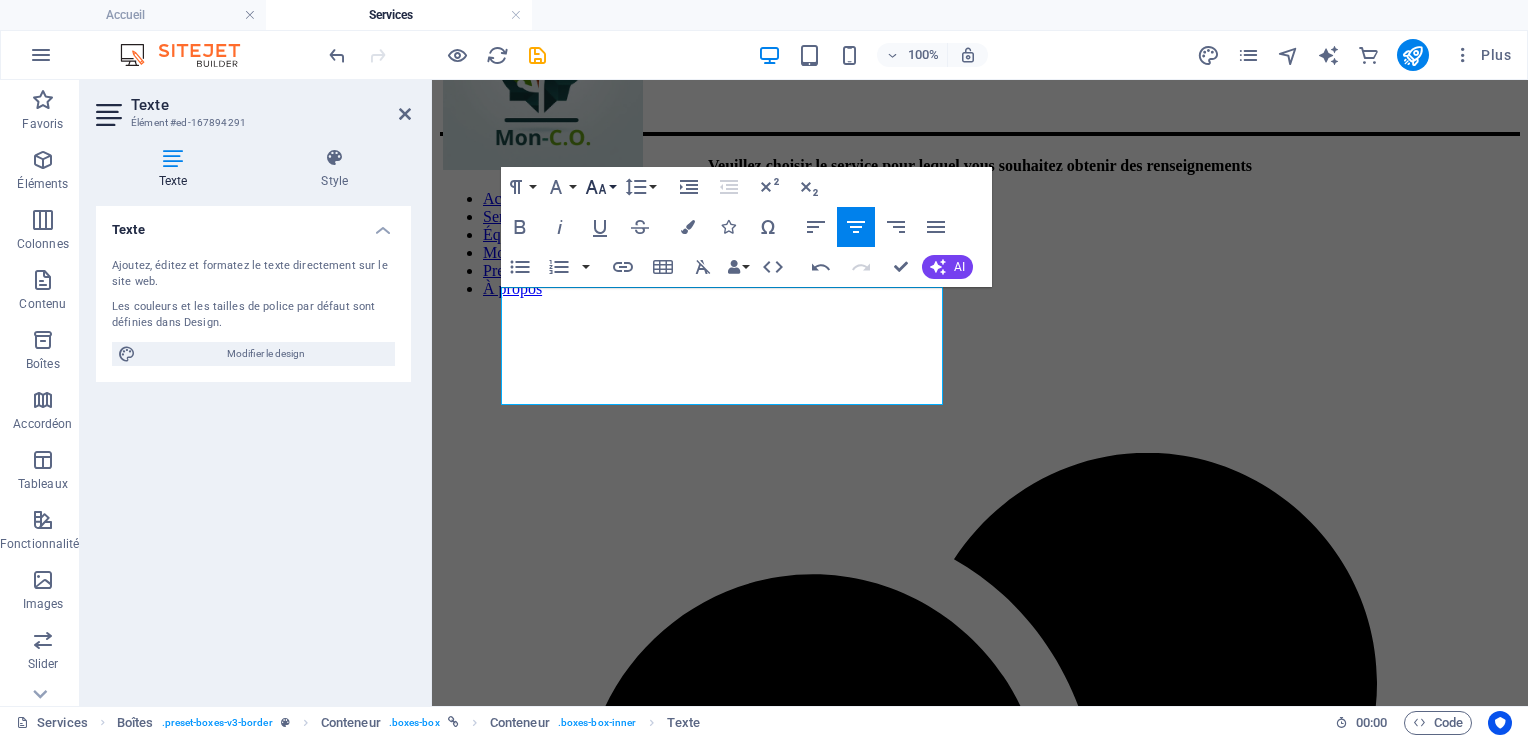 click 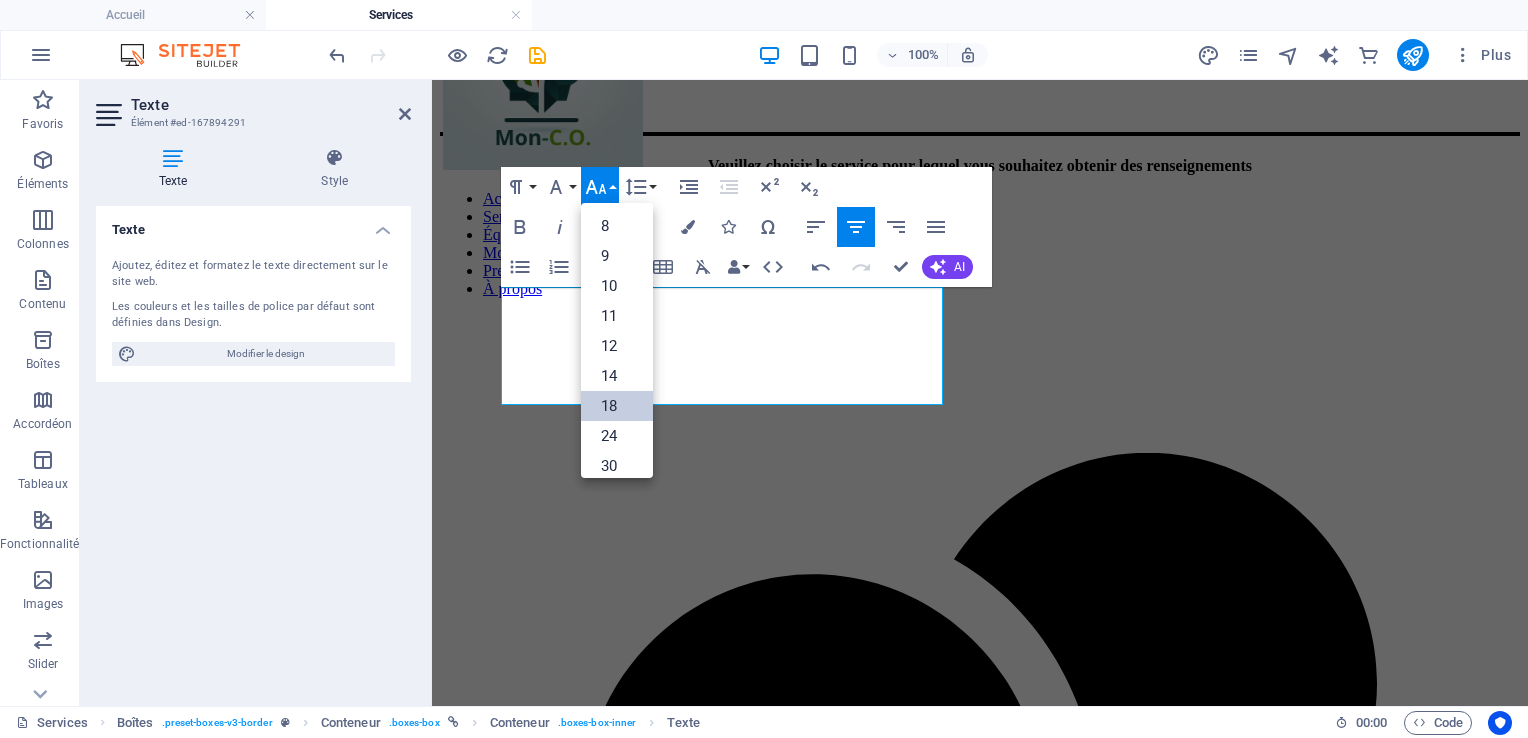 click on "18" at bounding box center (617, 406) 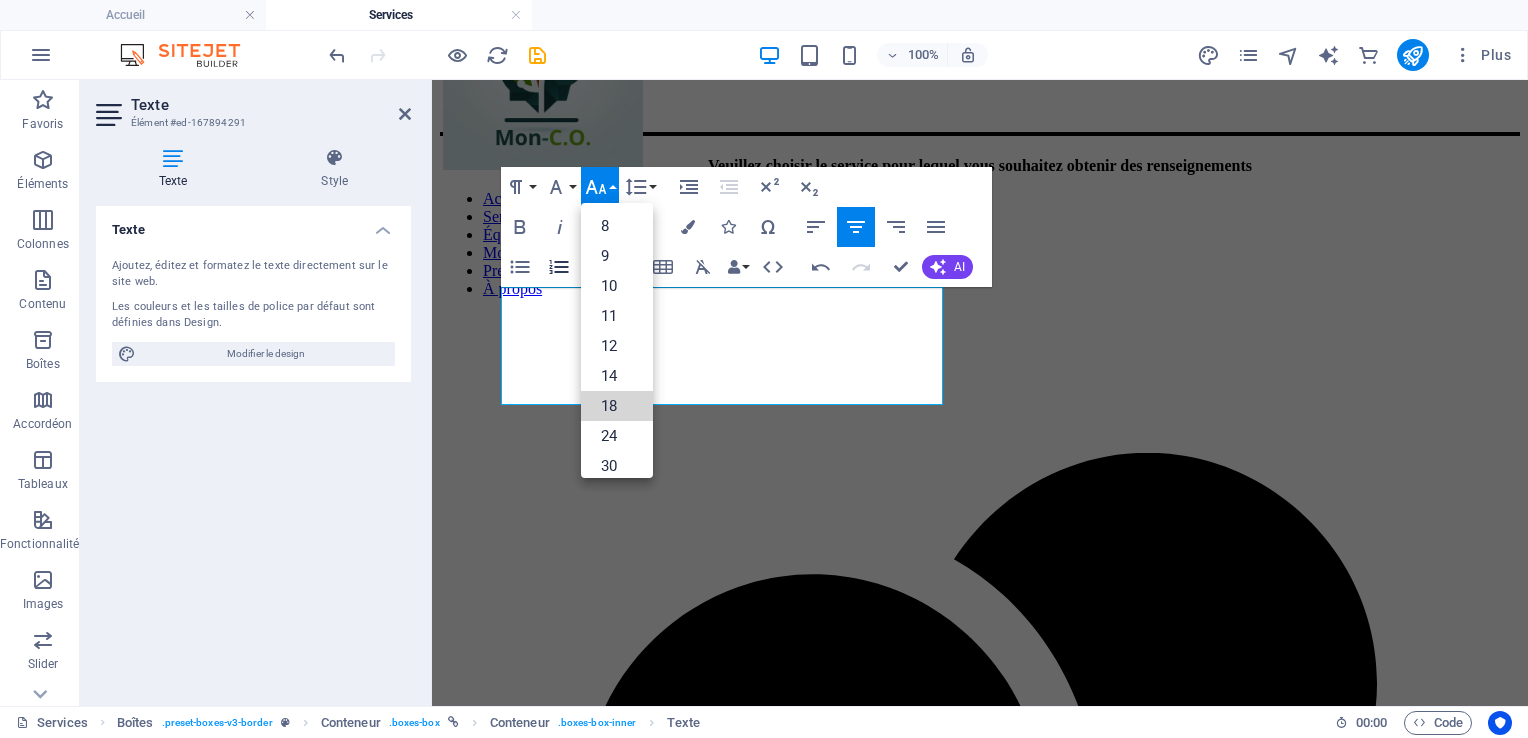 scroll, scrollTop: 123, scrollLeft: 0, axis: vertical 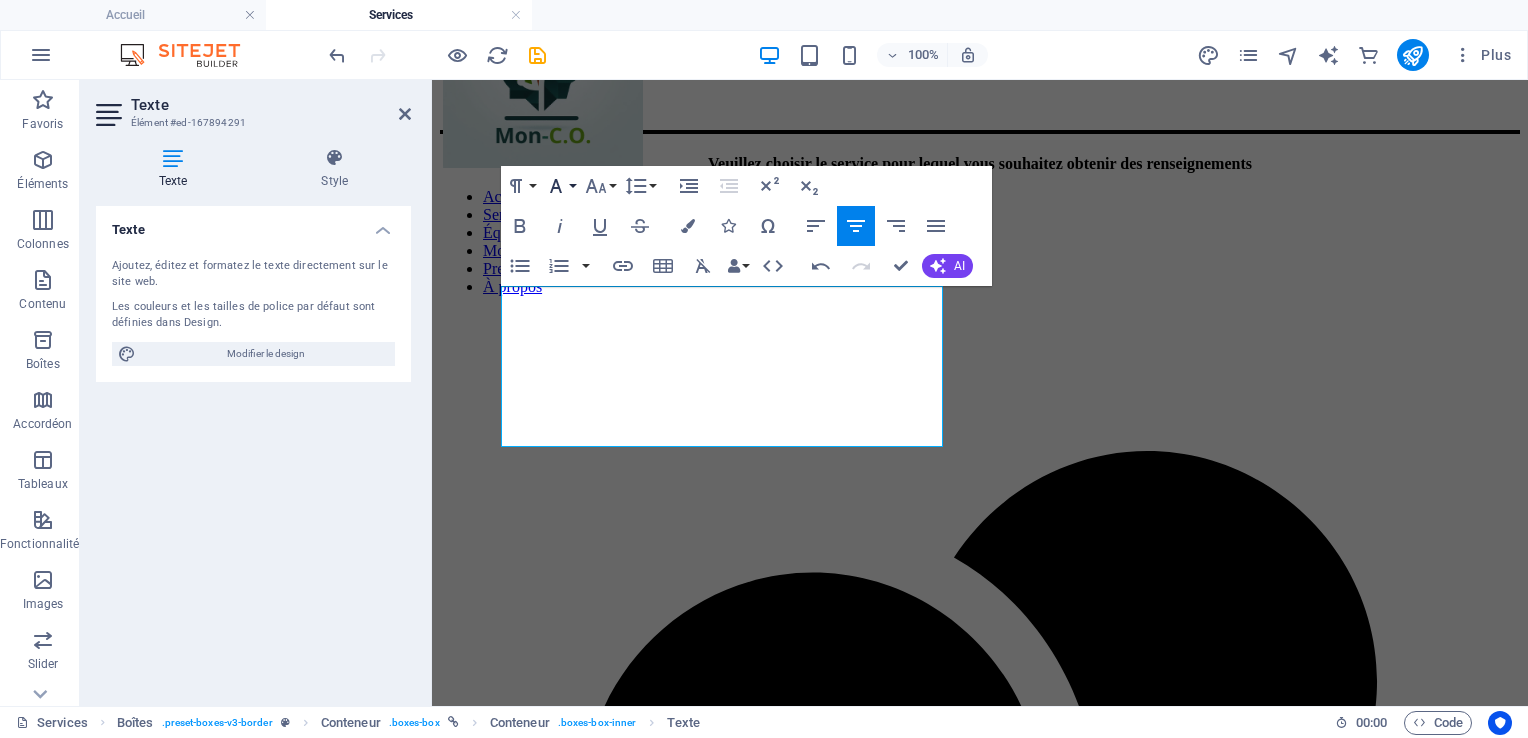 click 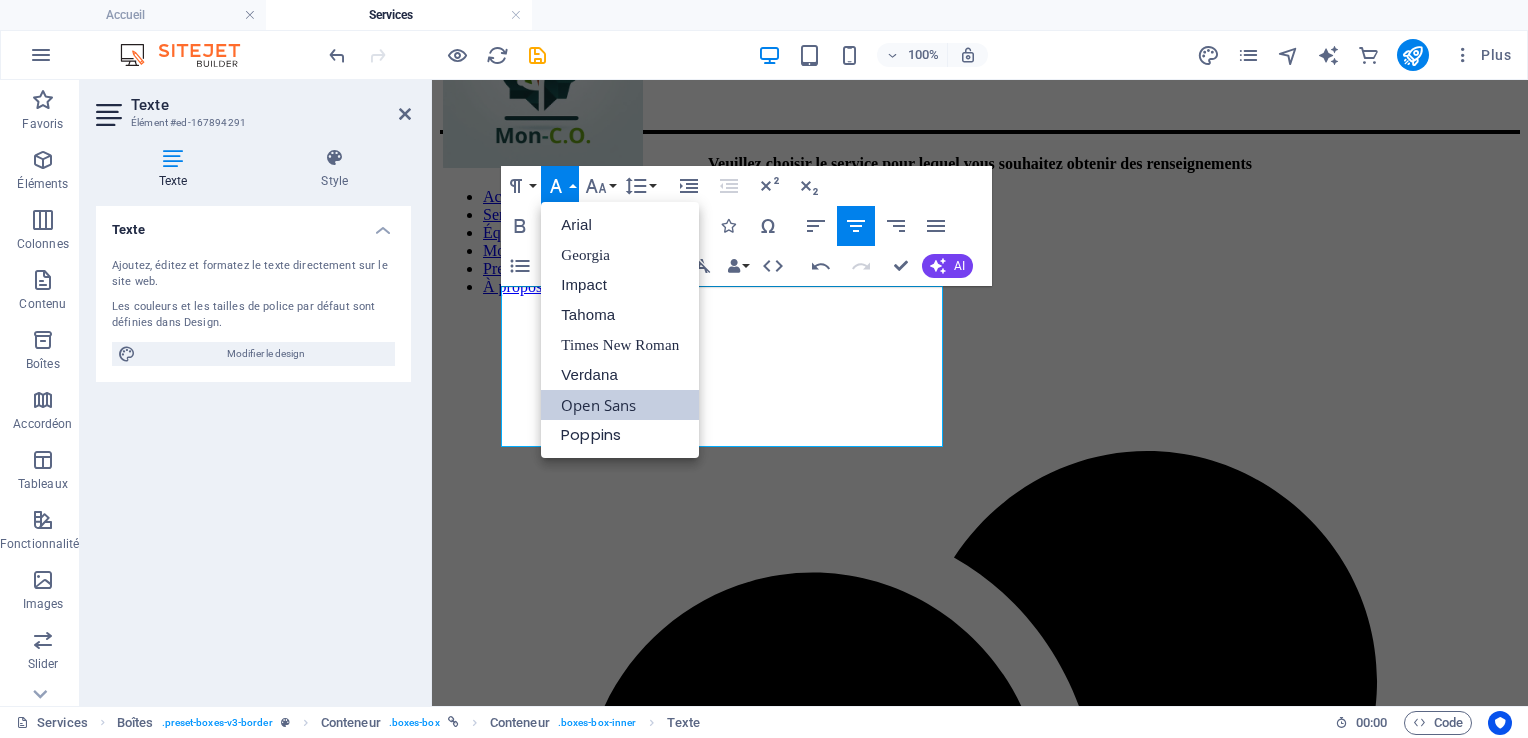 scroll, scrollTop: 0, scrollLeft: 0, axis: both 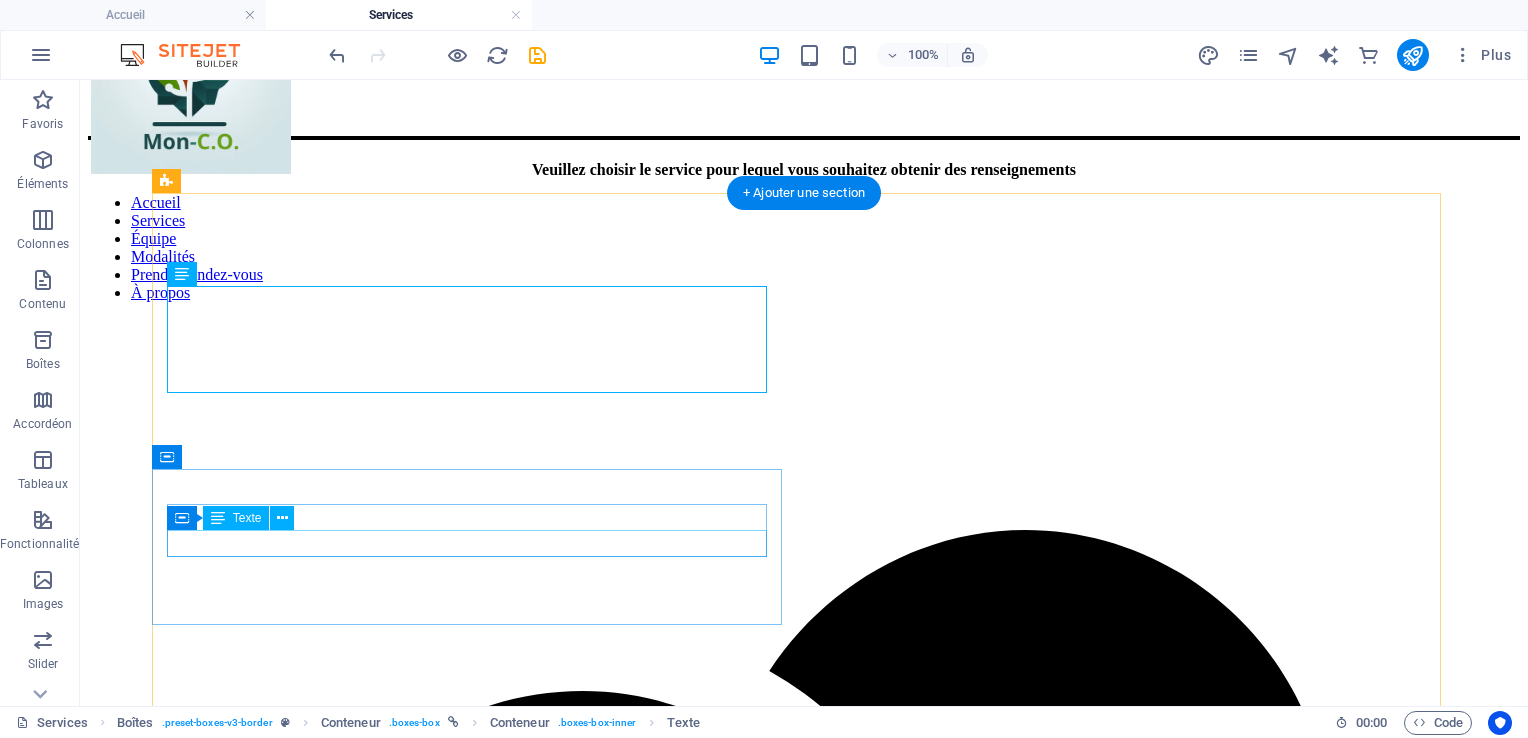 click on "Les spécialistes des stratégies de la recherche d'emploi" at bounding box center (804, 4095) 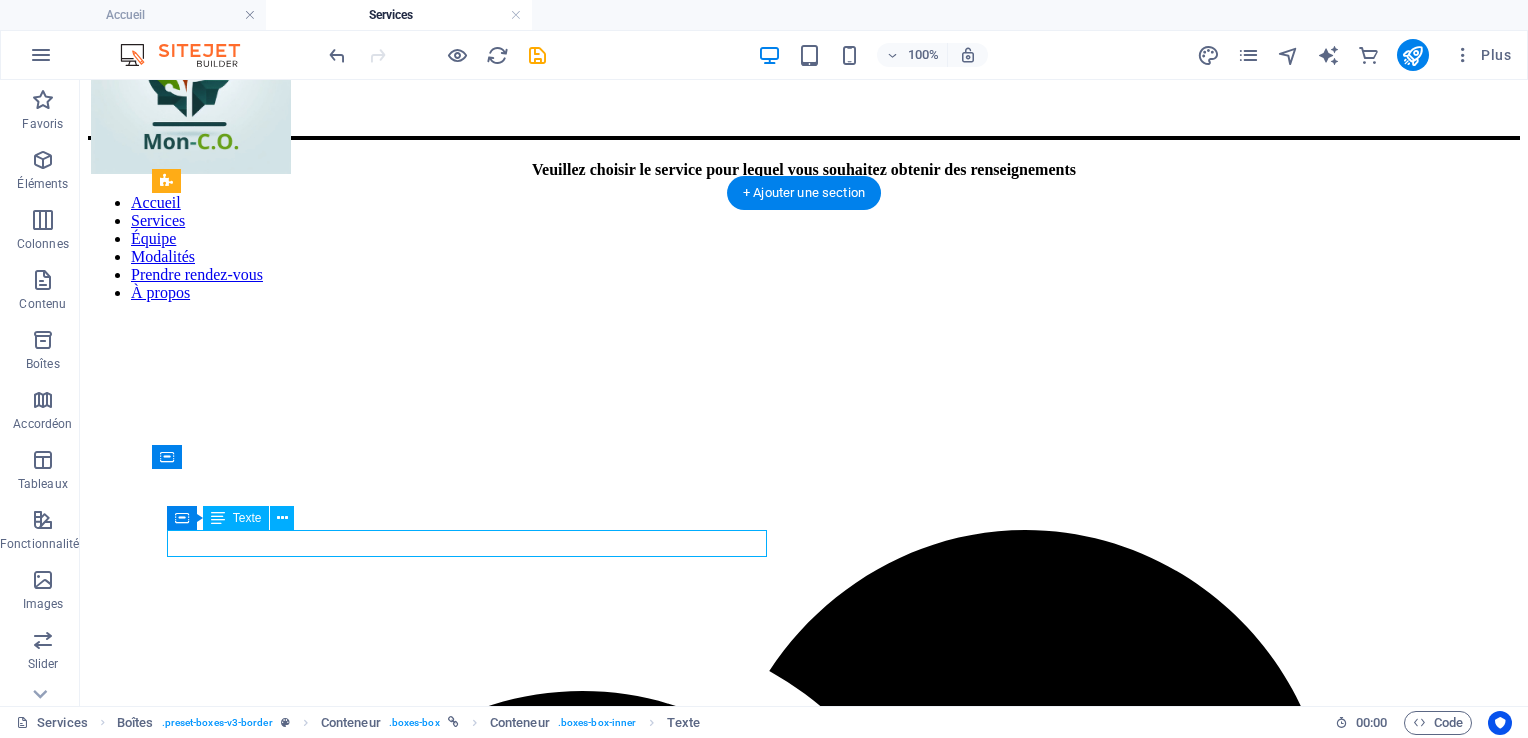 click on "Les spécialistes des stratégies de la recherche d'emploi" at bounding box center (804, 4095) 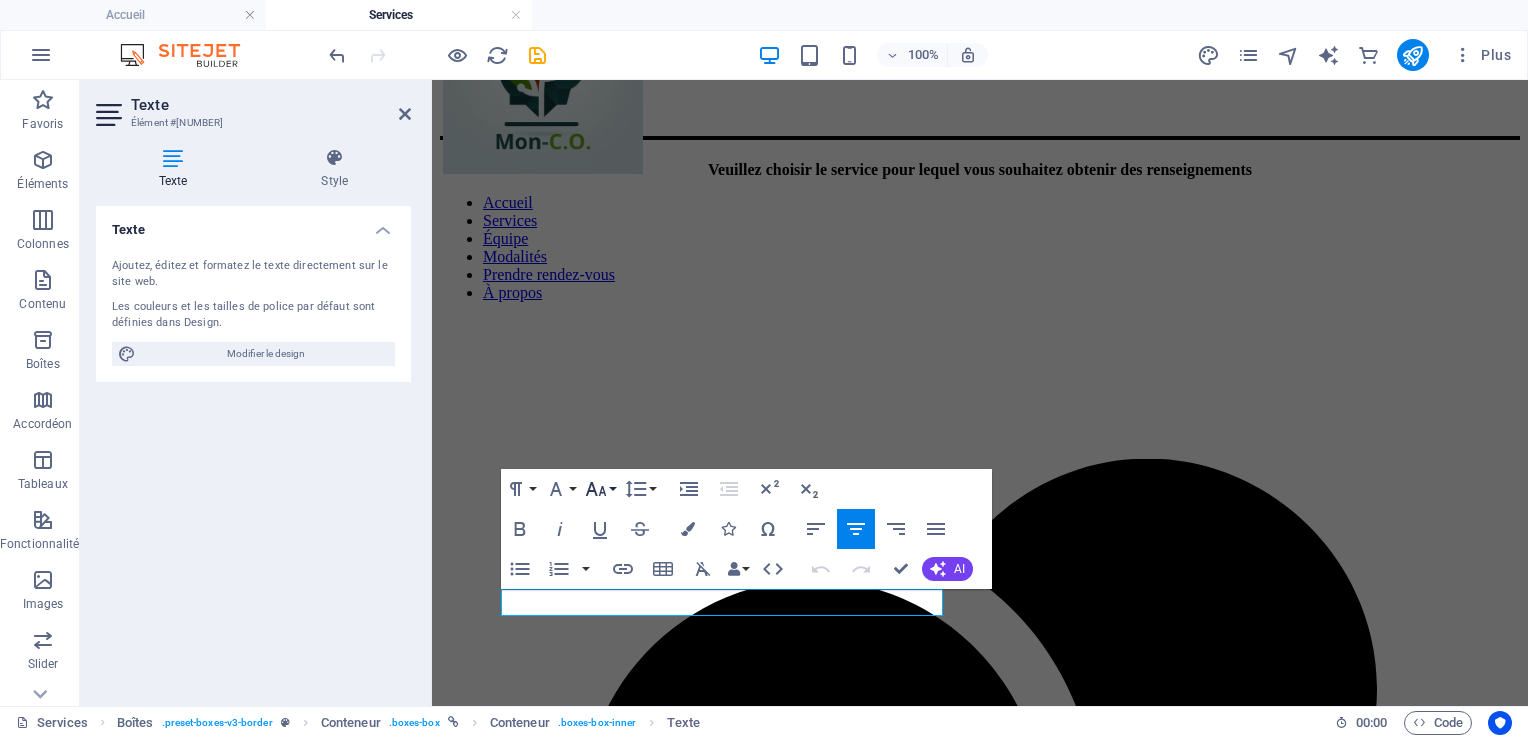 click 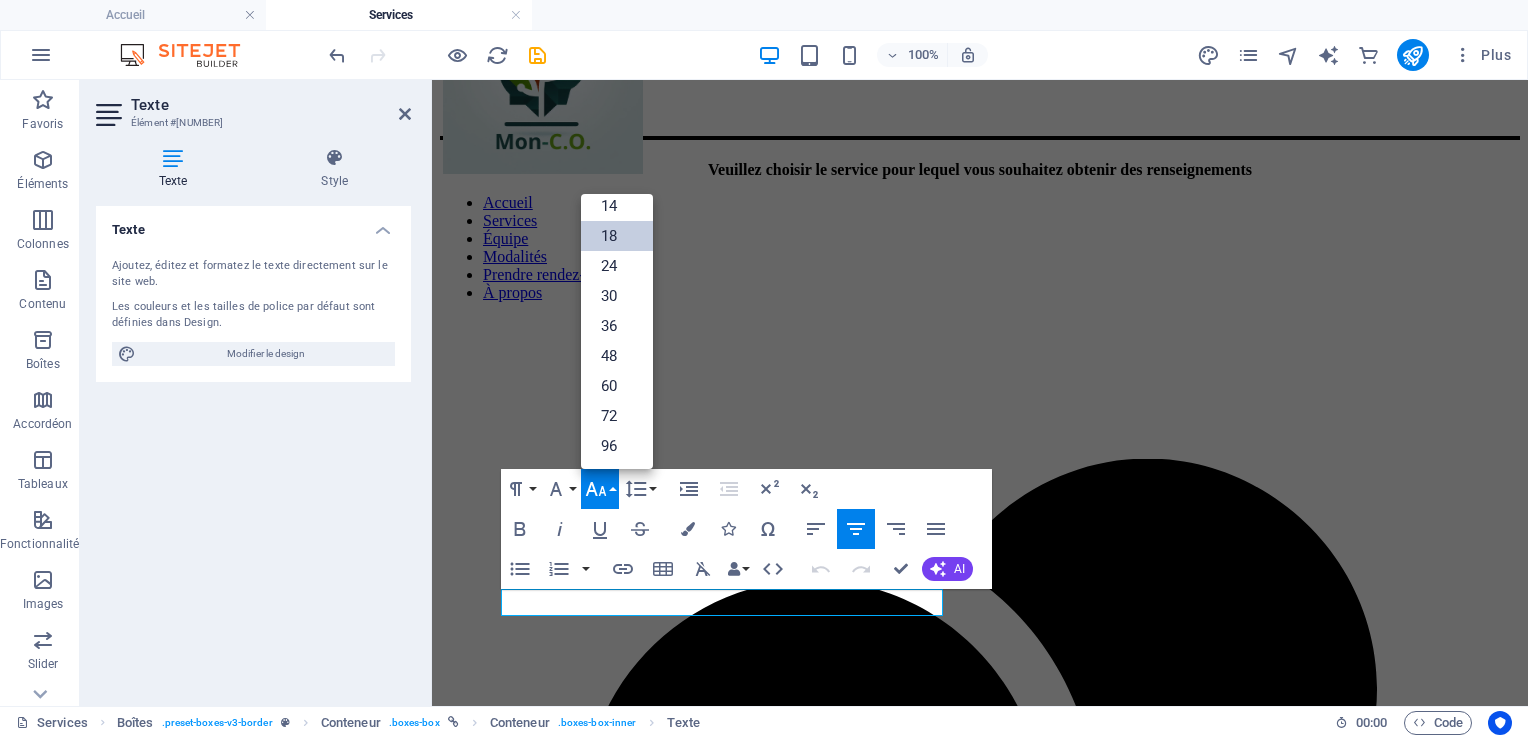 scroll, scrollTop: 160, scrollLeft: 0, axis: vertical 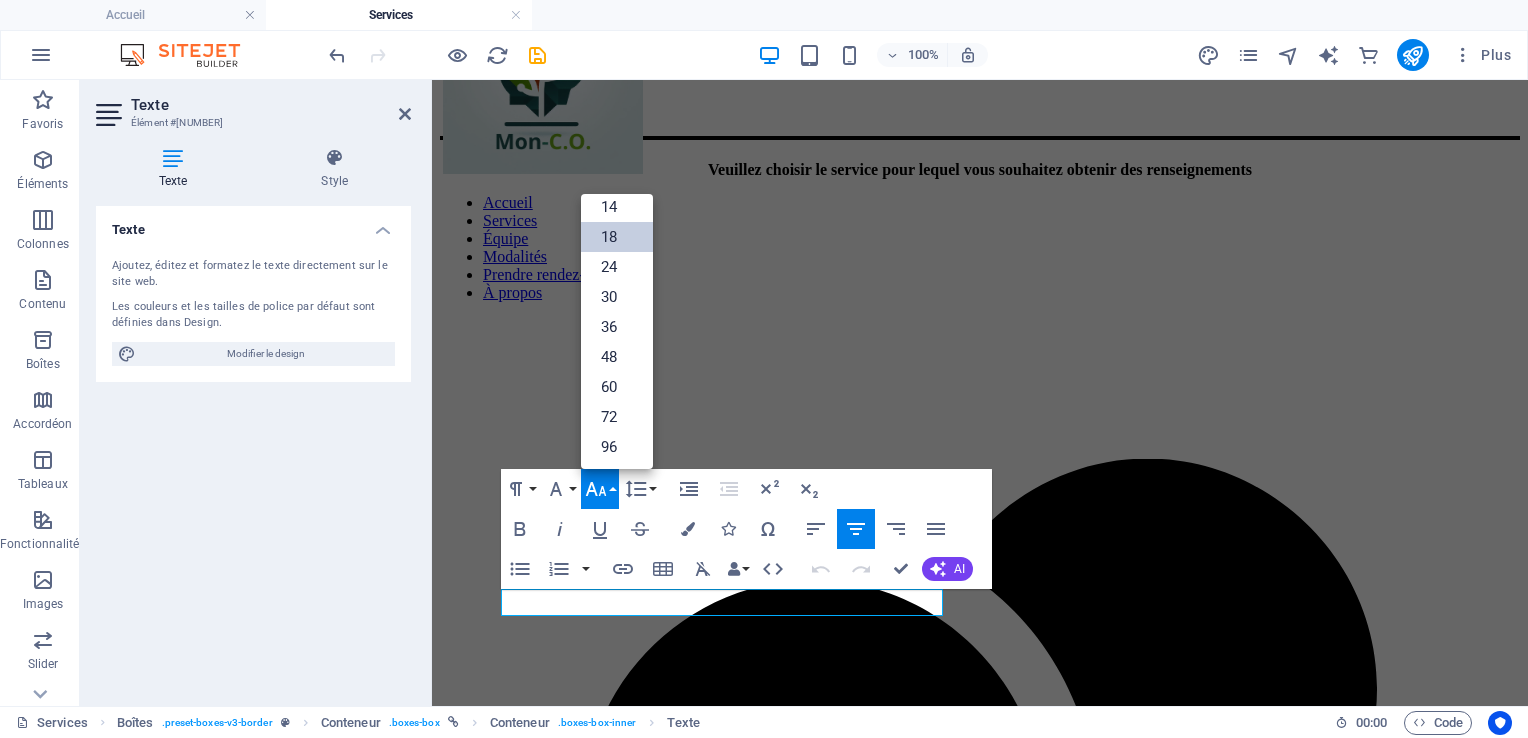 click on "18" at bounding box center [617, 237] 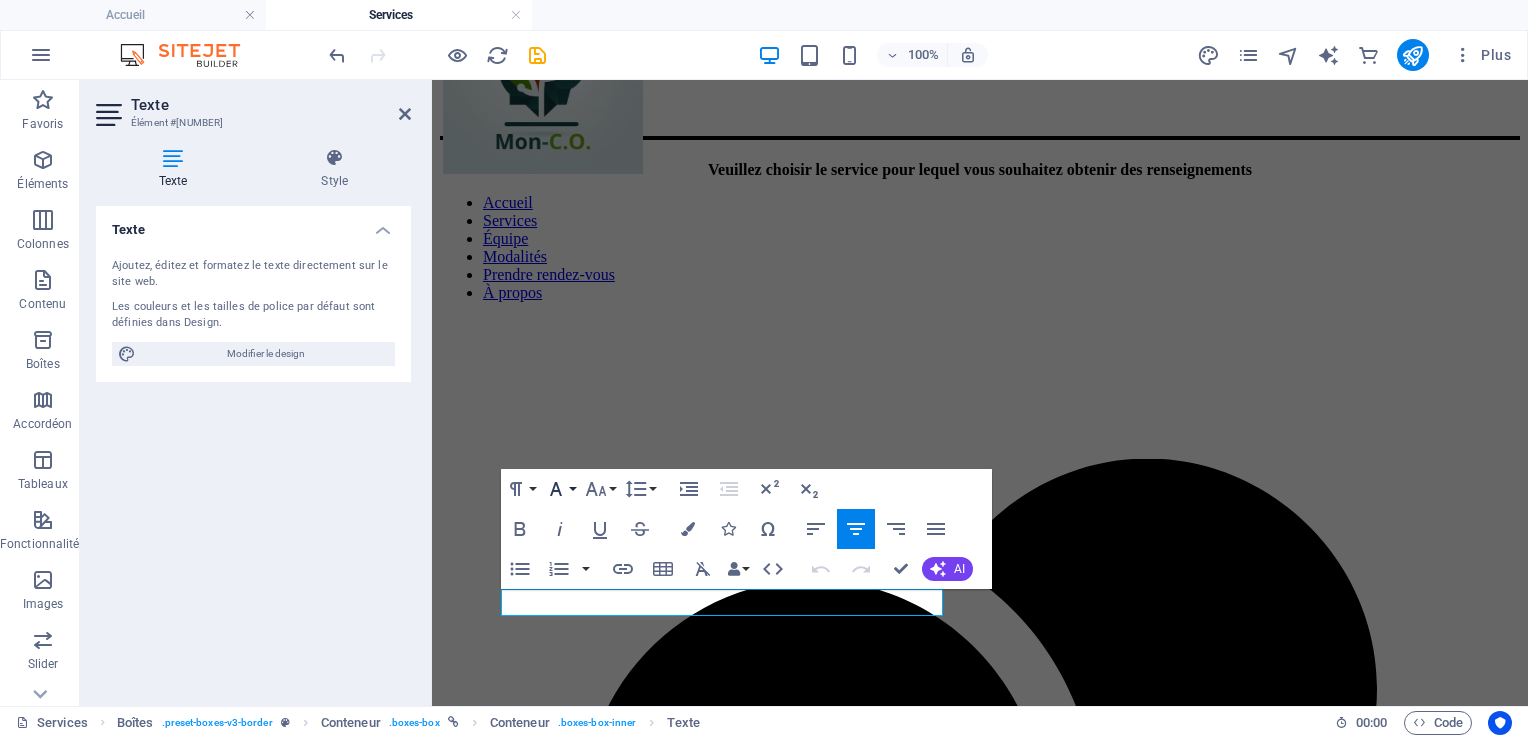 click 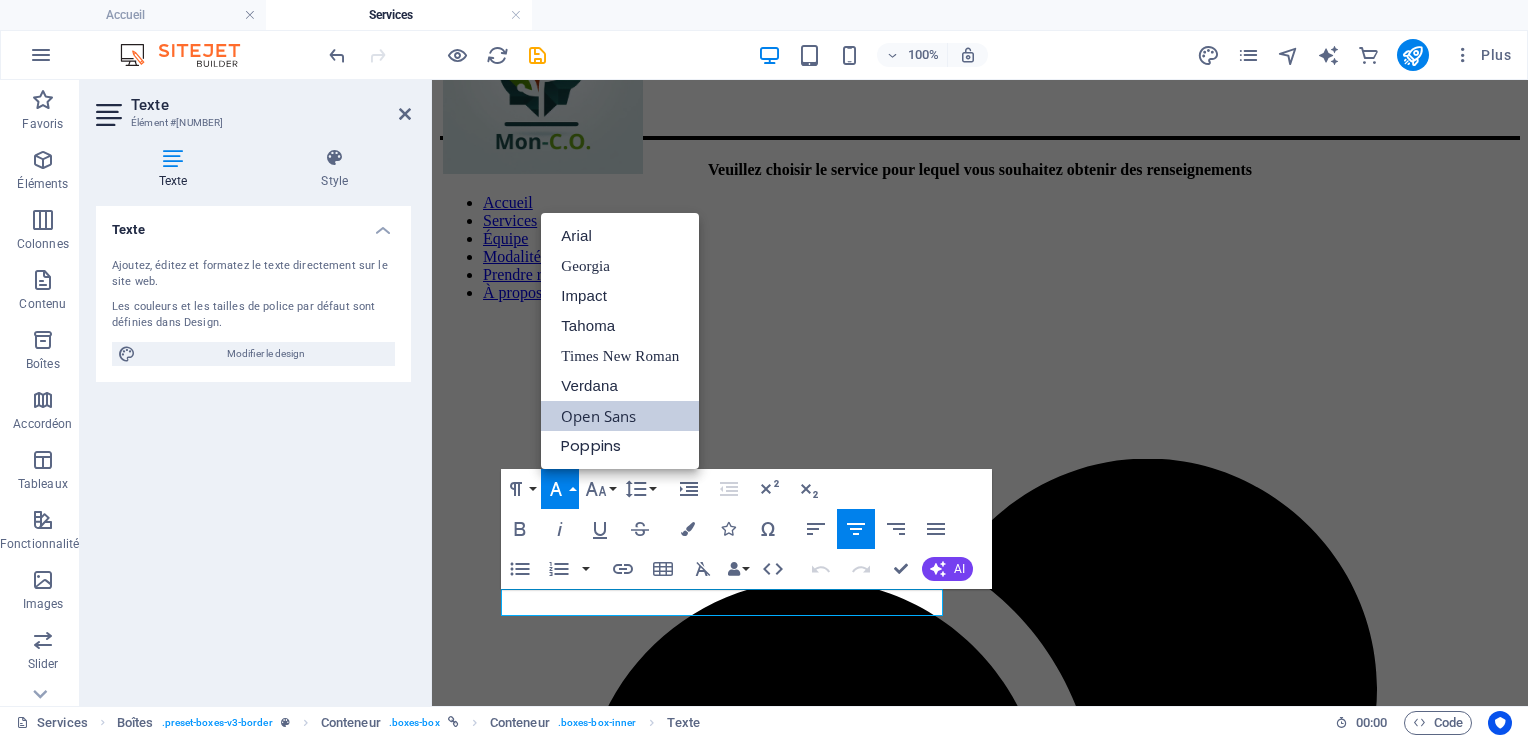 scroll, scrollTop: 0, scrollLeft: 0, axis: both 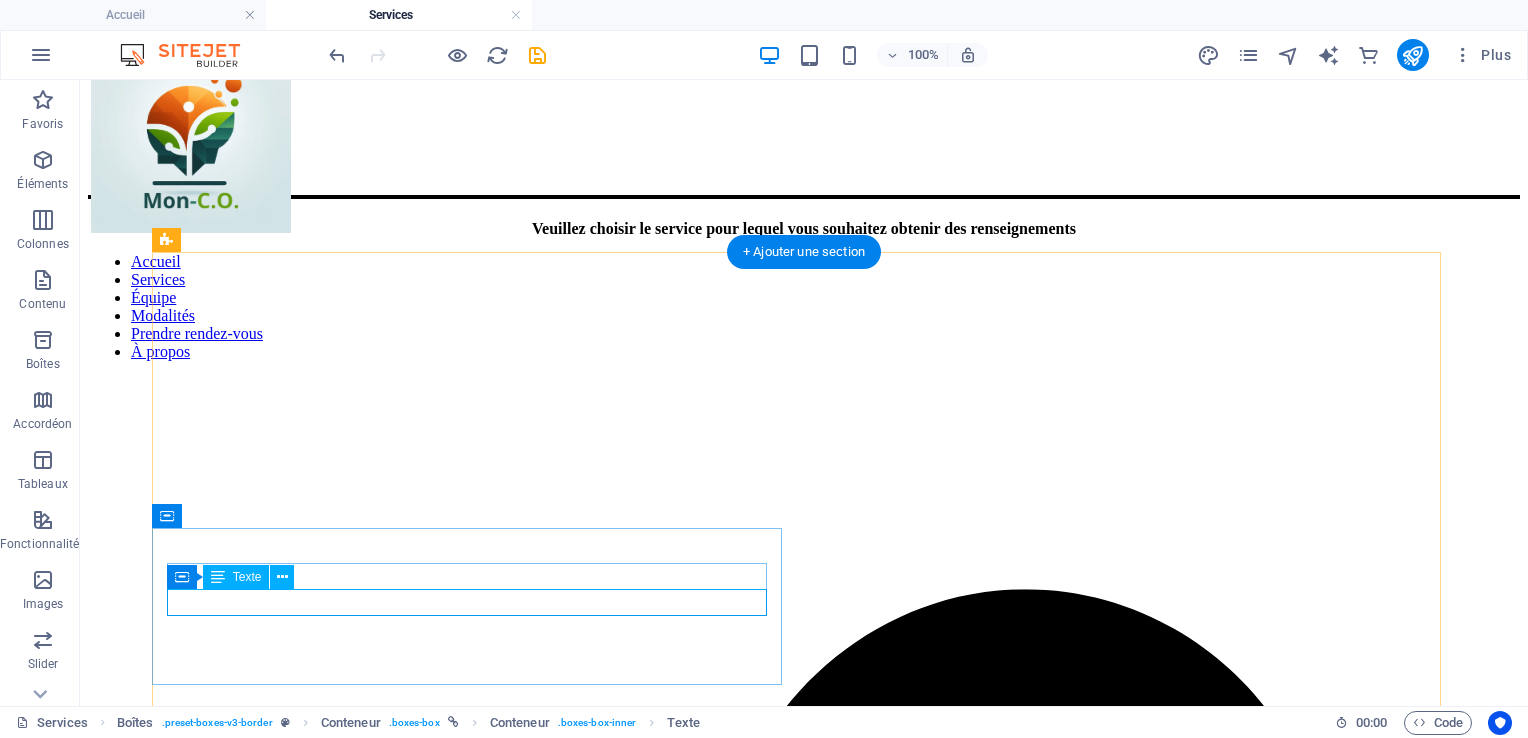 click on "Les spécialistes des stratégies de la recherche d'emploi" at bounding box center (804, 4157) 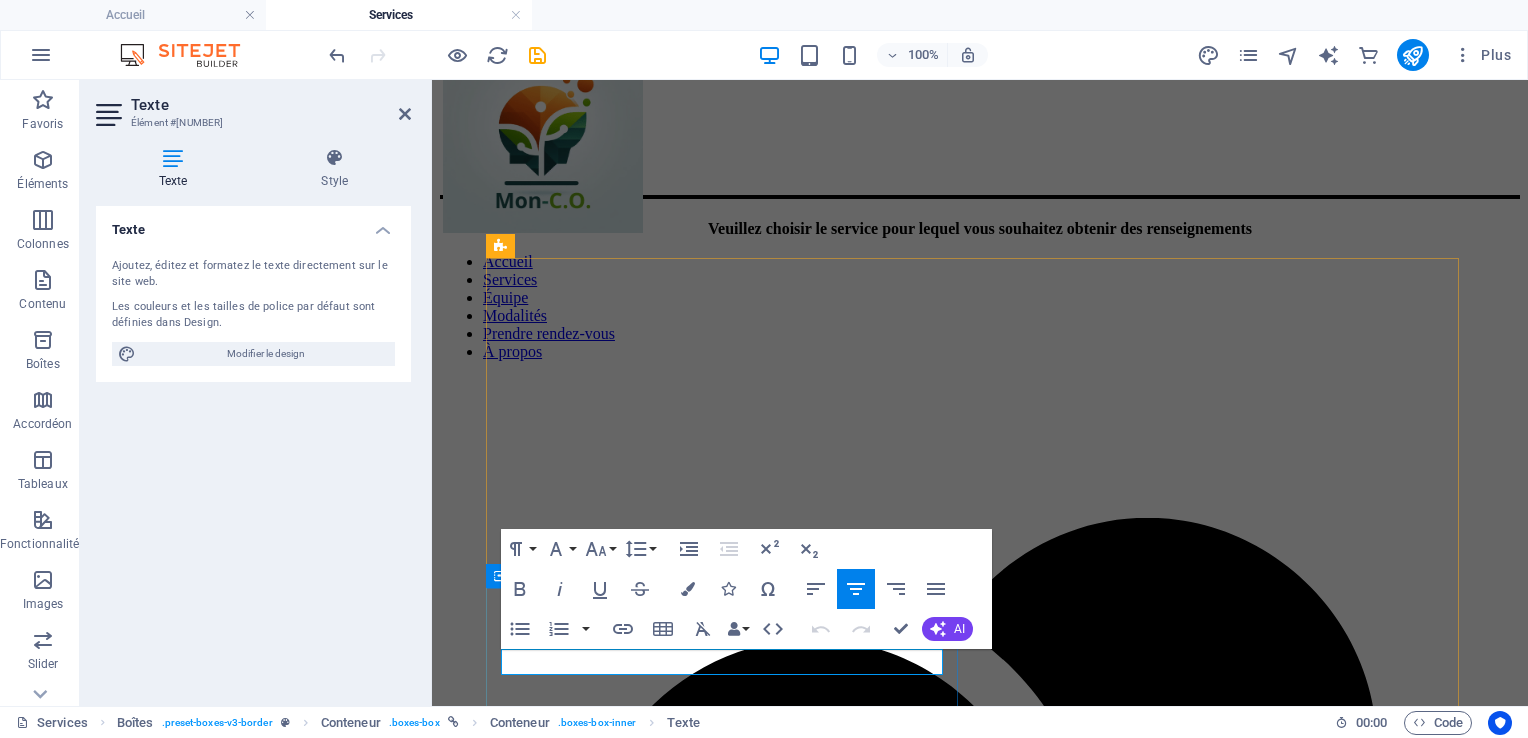 click on "Les spécialistes des stratégies de la recherche d'emploi" at bounding box center (980, 3324) 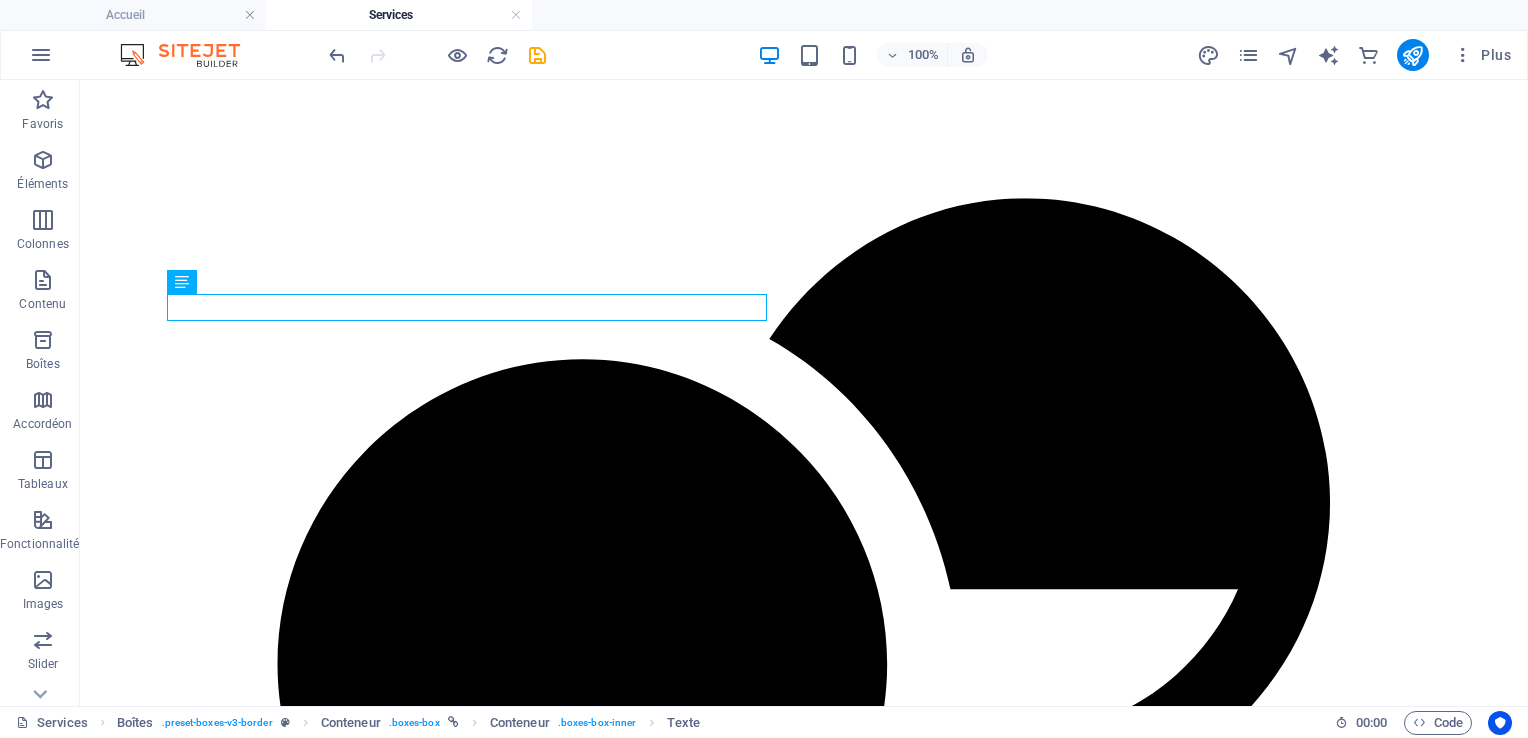 scroll, scrollTop: 309, scrollLeft: 0, axis: vertical 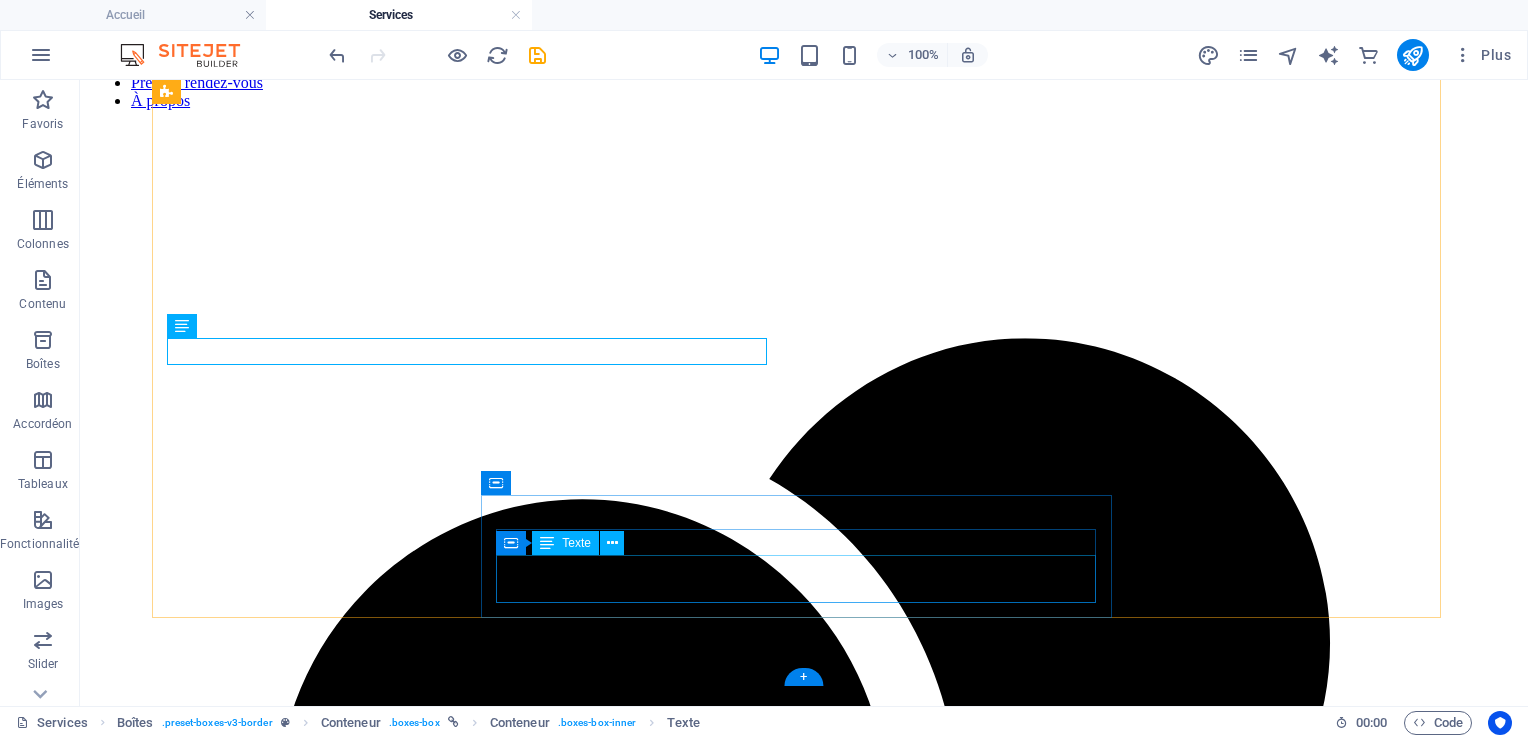 click on "Découvrez nos services pour améliorer le bien-être au travail et favoriser le développement organisationnel de votre entreprise." at bounding box center (804, 6241) 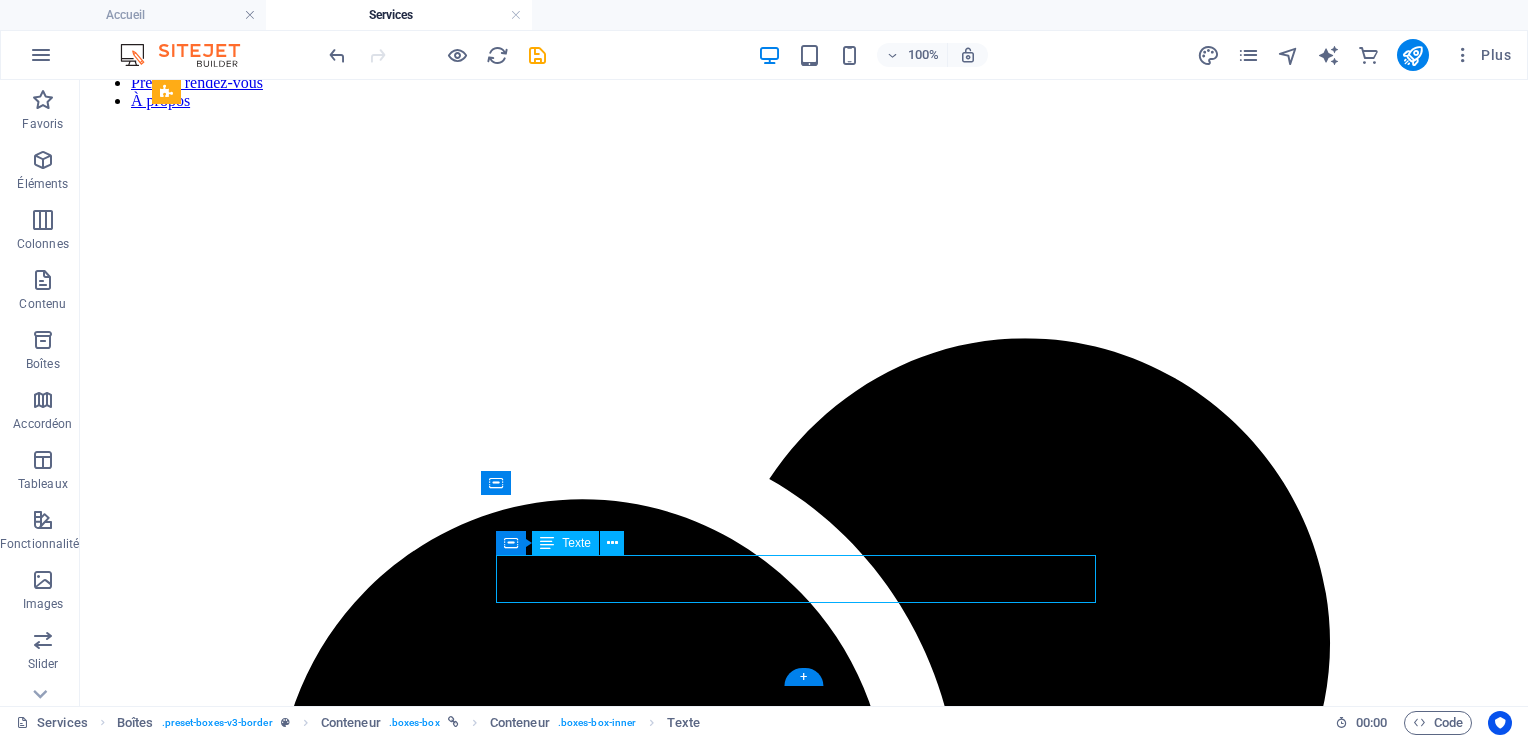 click on "Découvrez nos services pour améliorer le bien-être au travail et favoriser le développement organisationnel de votre entreprise." at bounding box center [804, 6241] 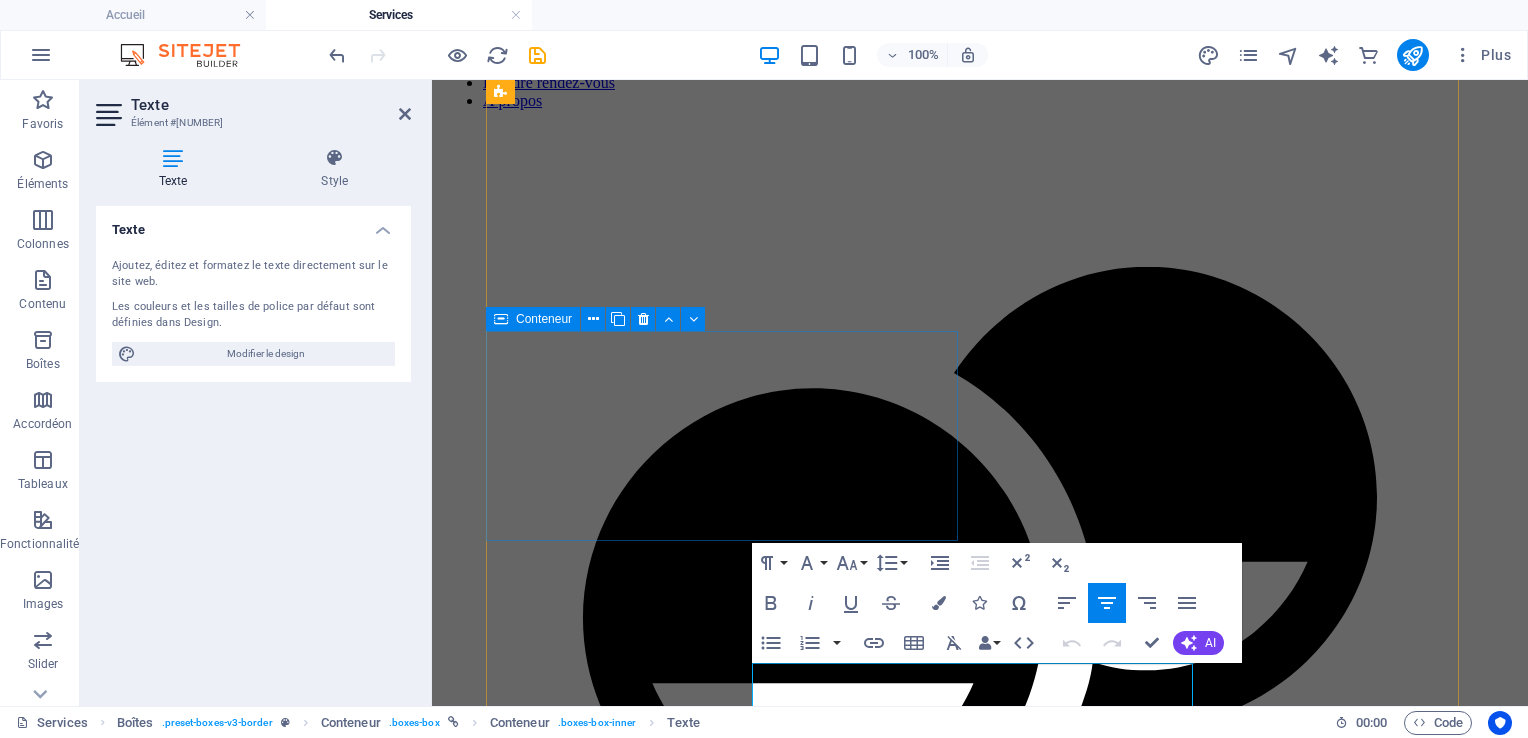 scroll, scrollTop: 315, scrollLeft: 0, axis: vertical 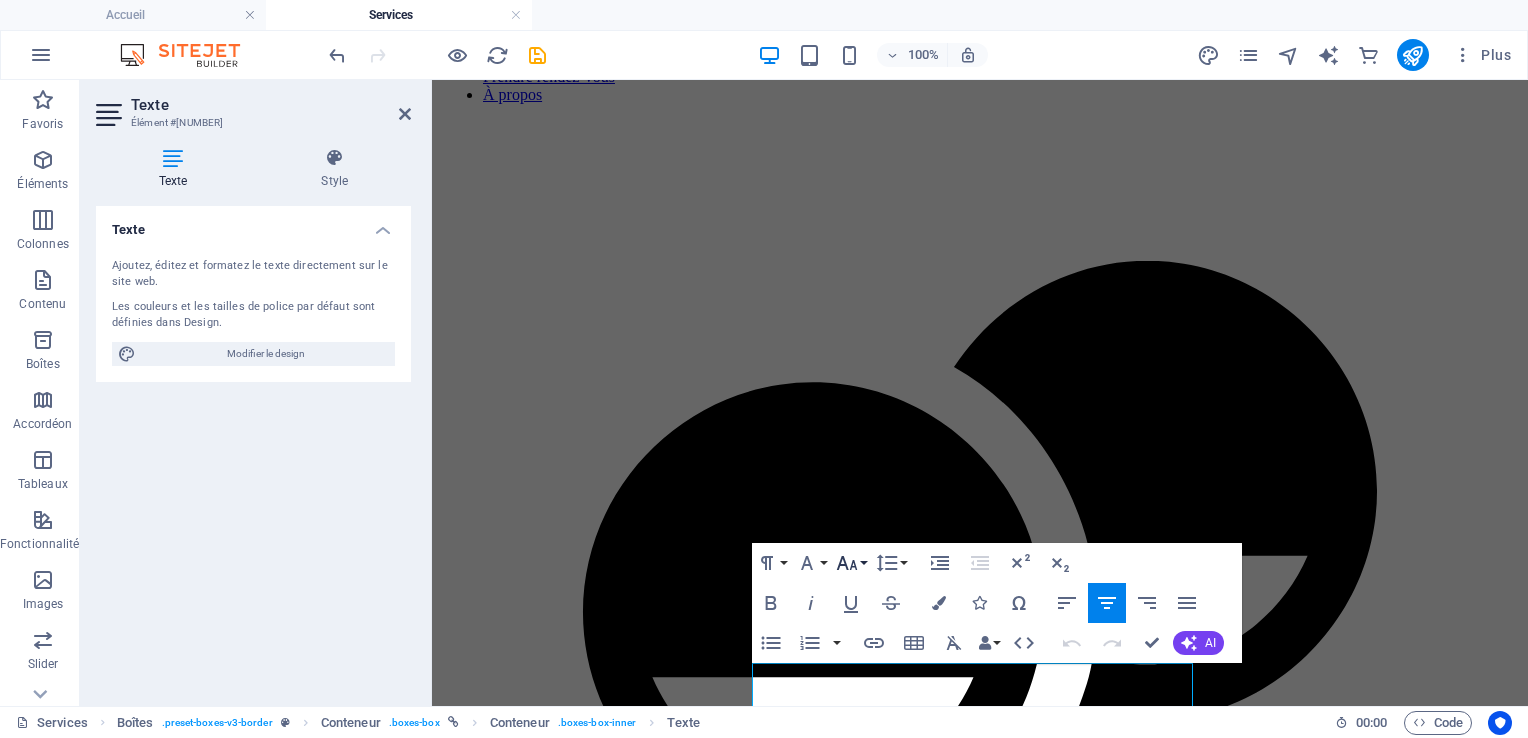 click 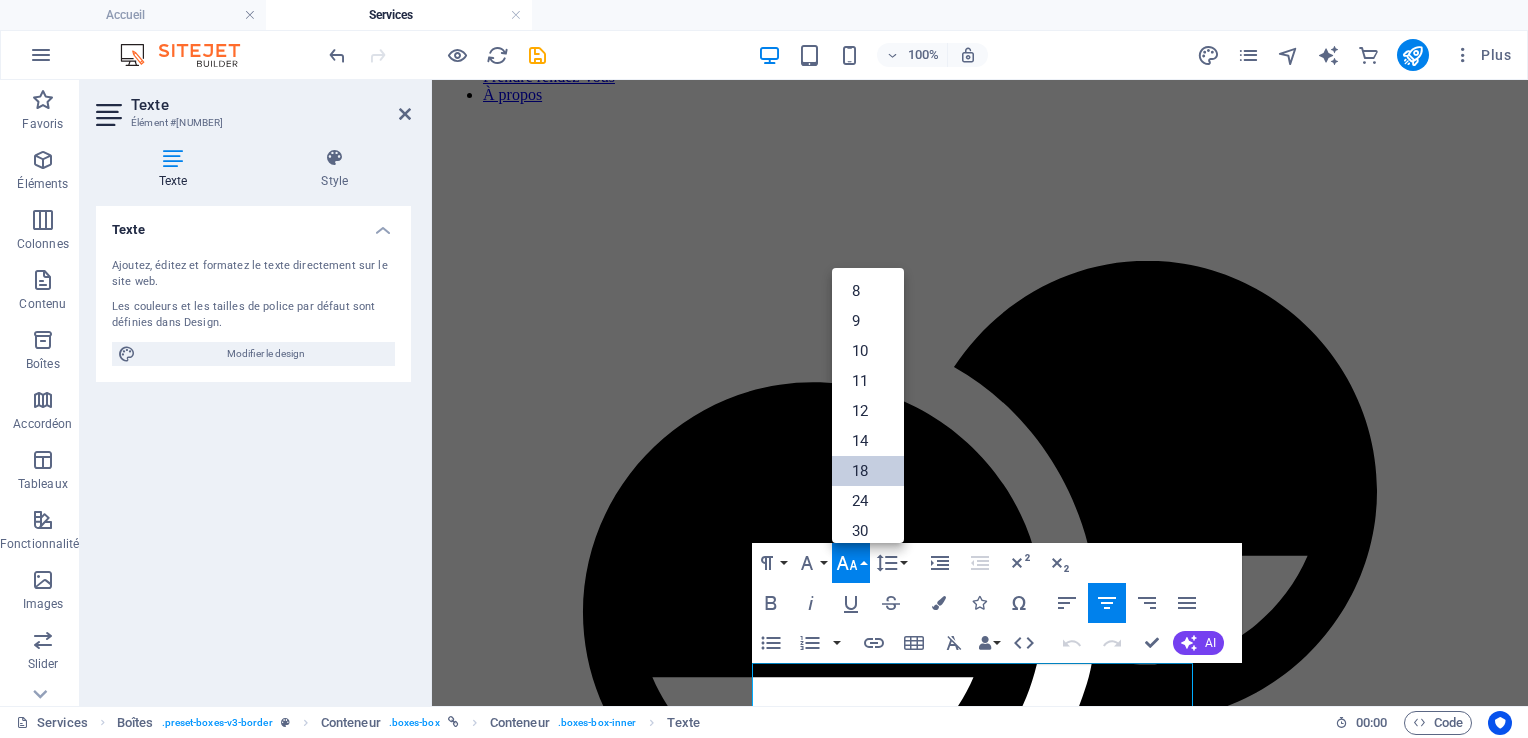 click on "18" at bounding box center (868, 471) 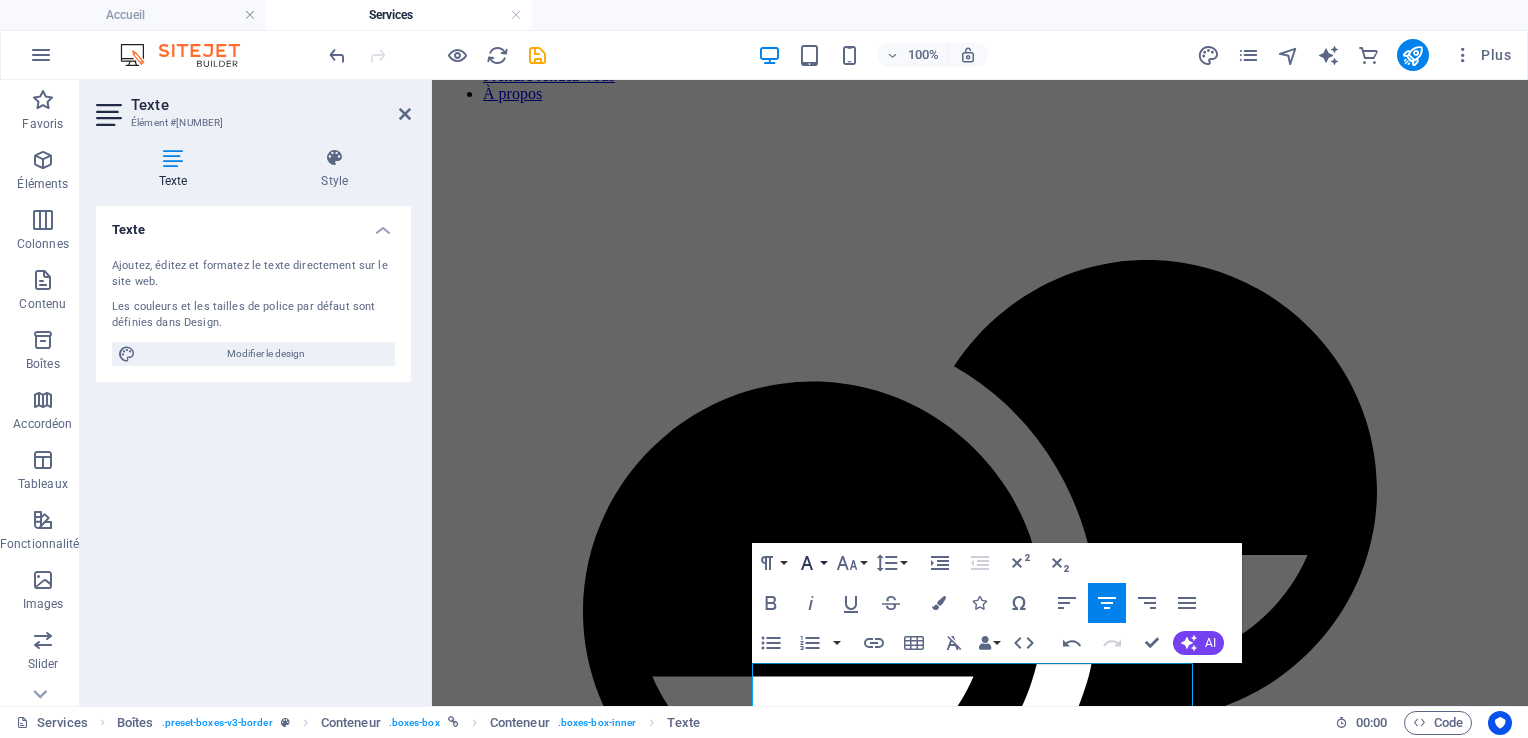 click 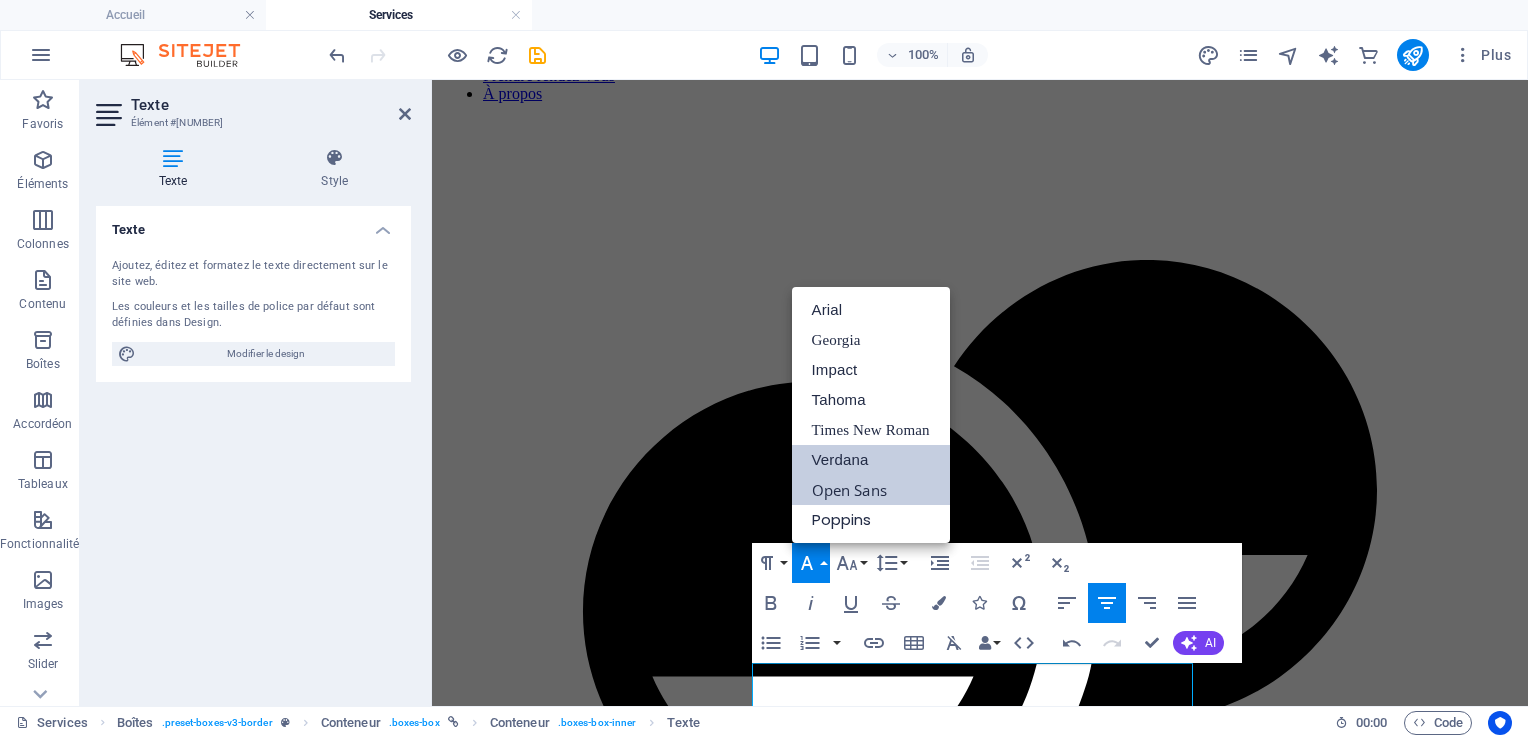 scroll, scrollTop: 0, scrollLeft: 0, axis: both 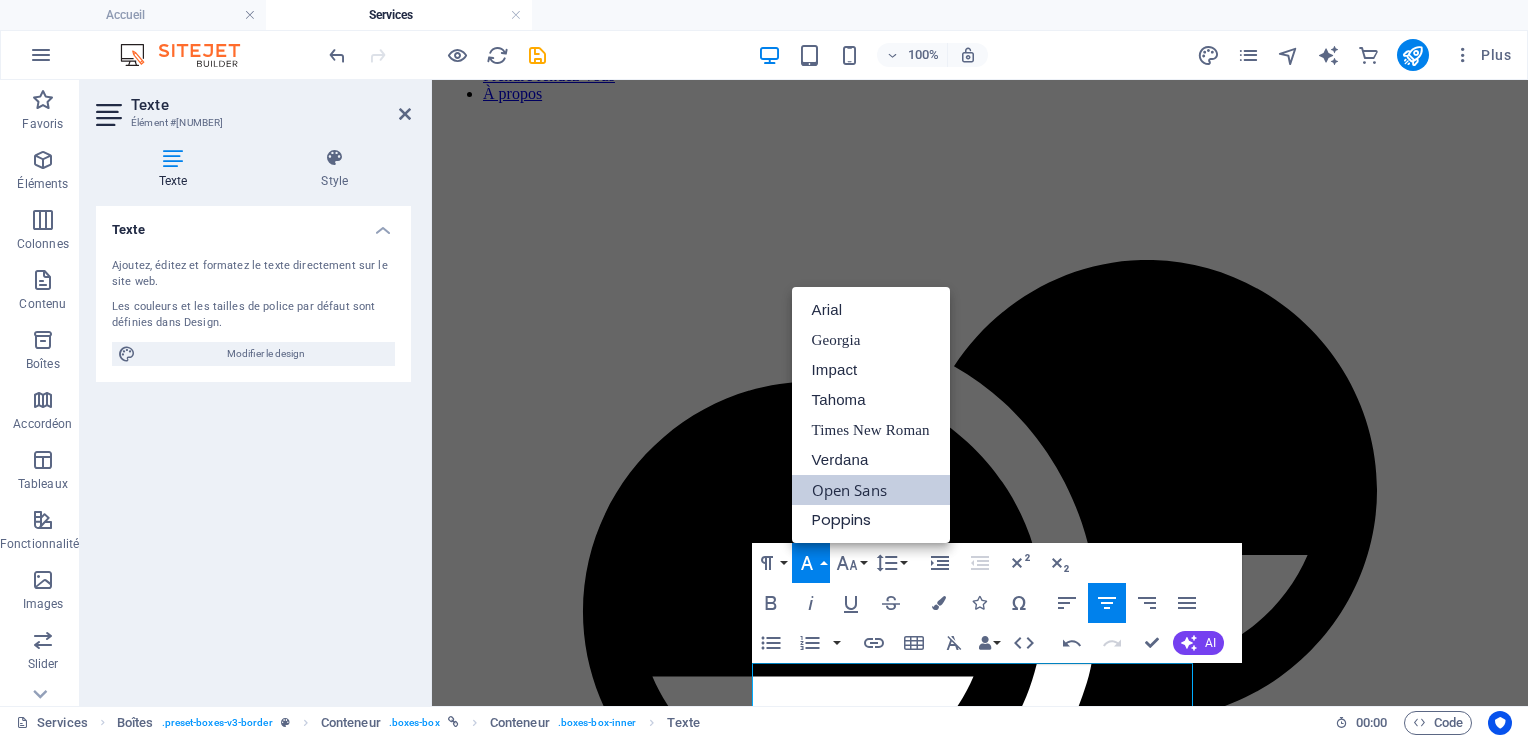 click on "Open Sans" at bounding box center [871, 490] 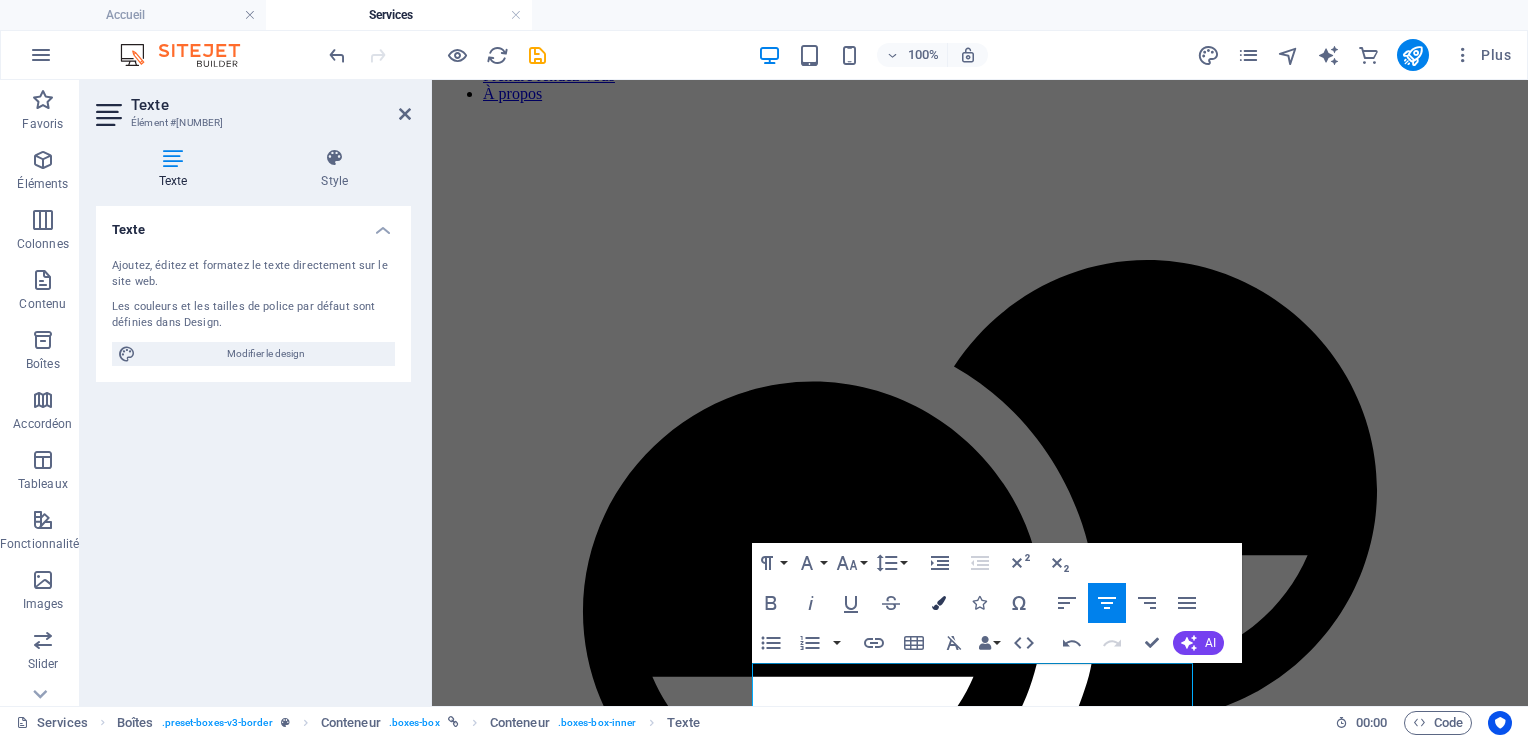 click at bounding box center [939, 603] 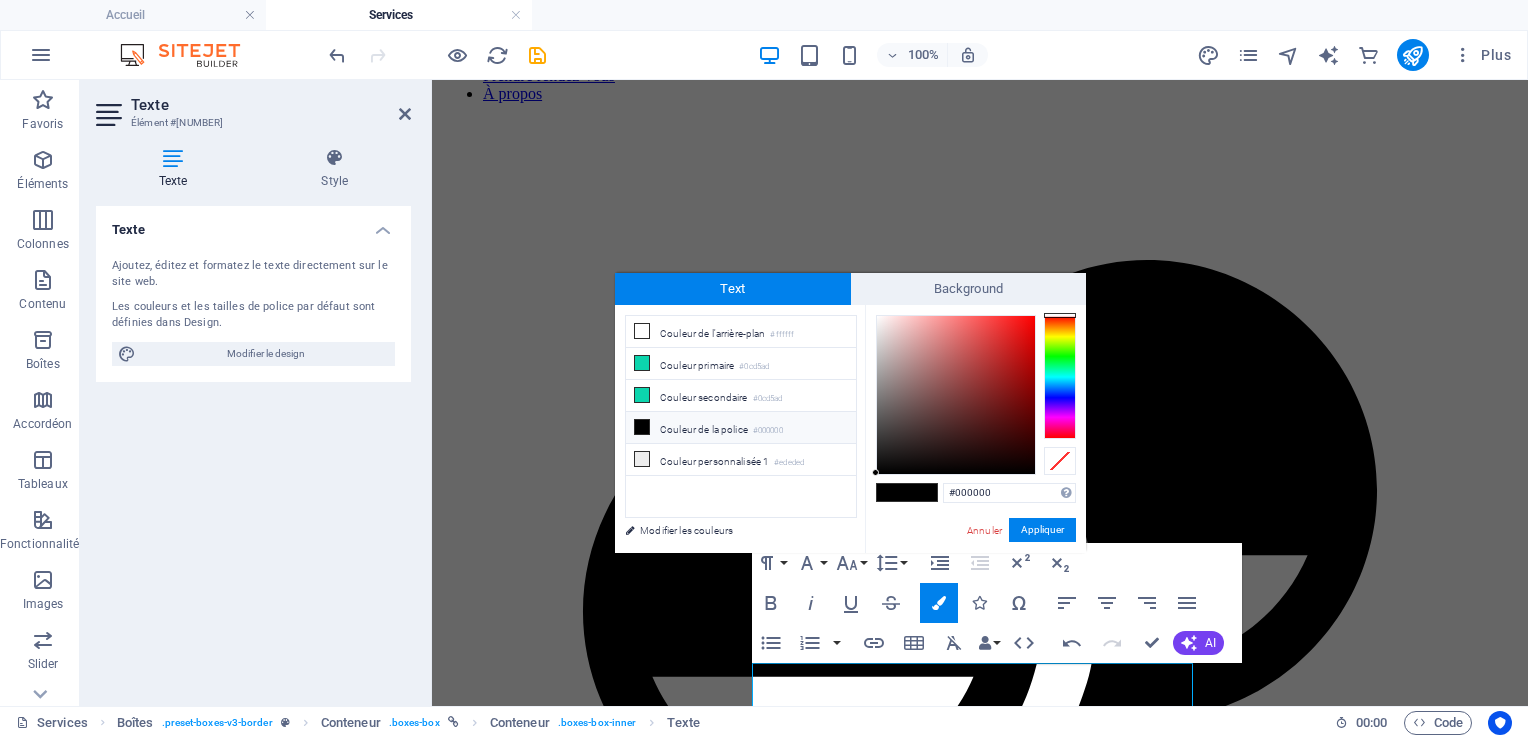 click on "Couleur de la police
#000000" at bounding box center (741, 428) 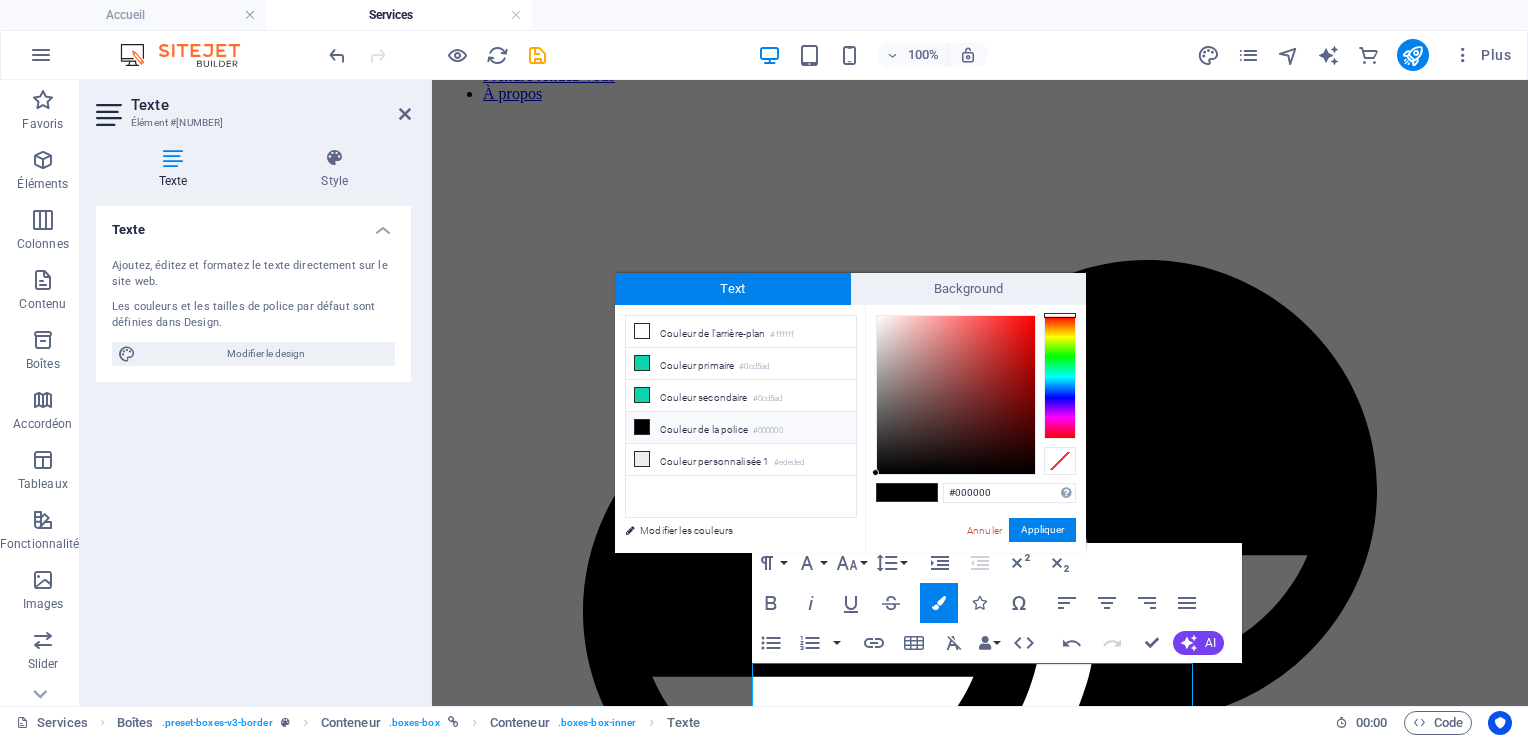 click on "Couleur de la police
#000000" at bounding box center [741, 428] 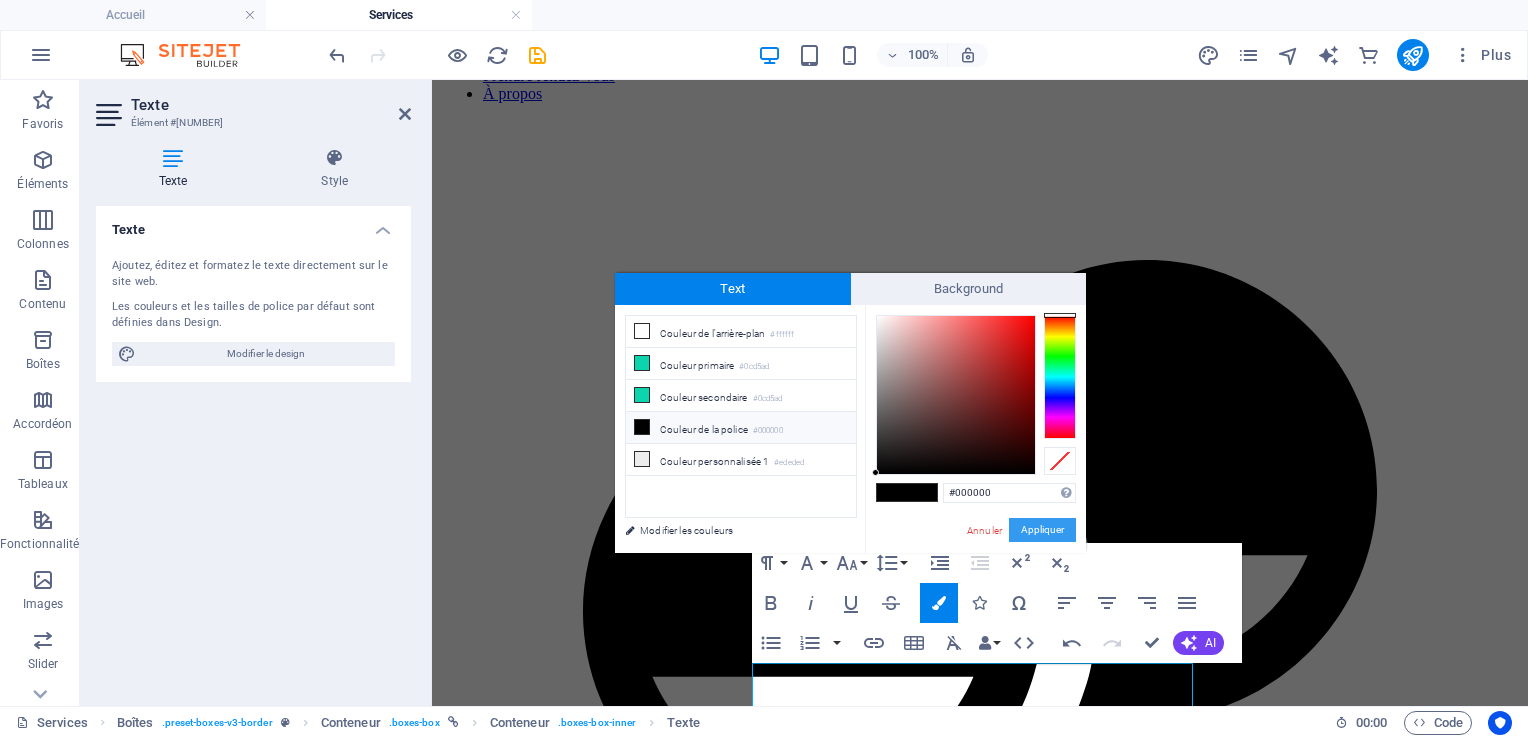 click on "Appliquer" at bounding box center [1042, 530] 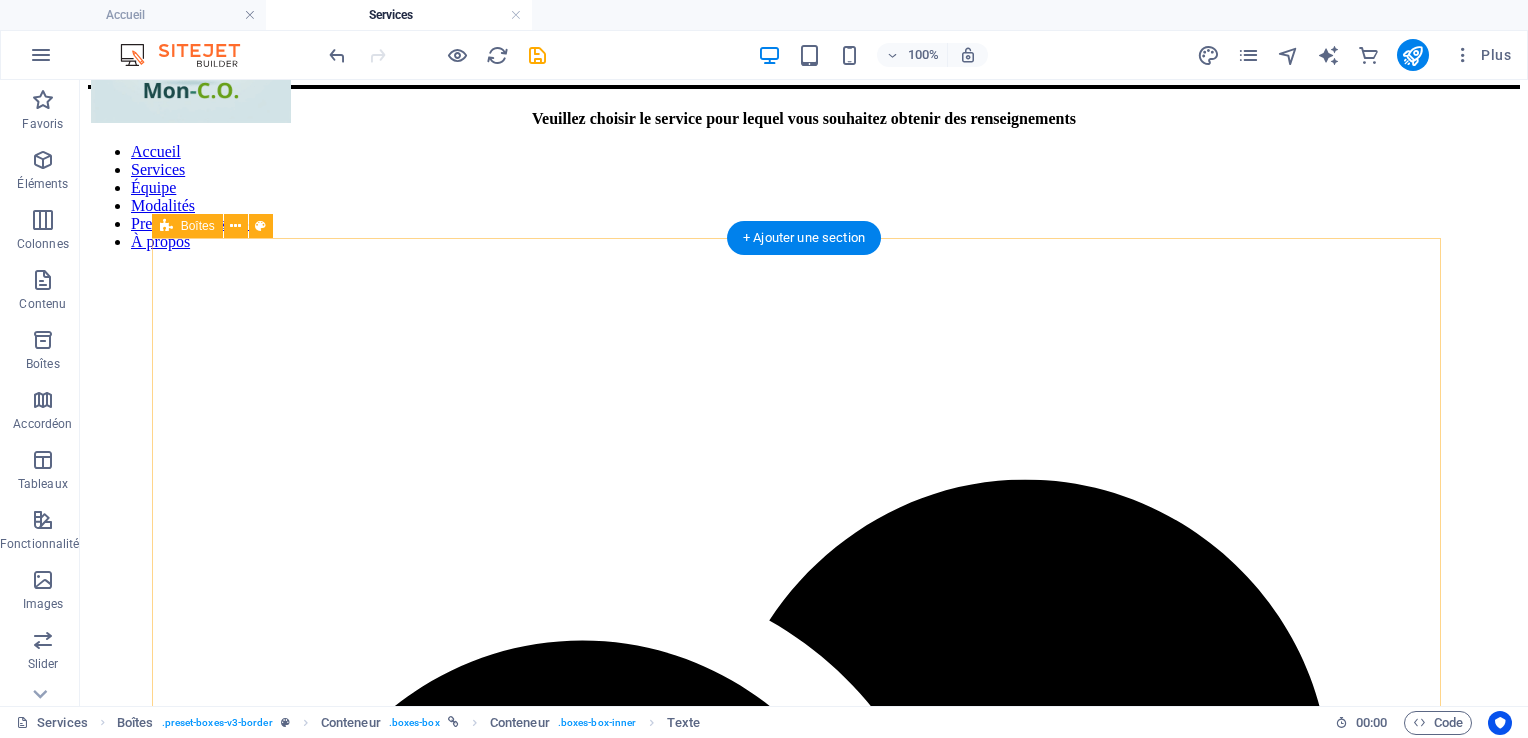 scroll, scrollTop: 0, scrollLeft: 0, axis: both 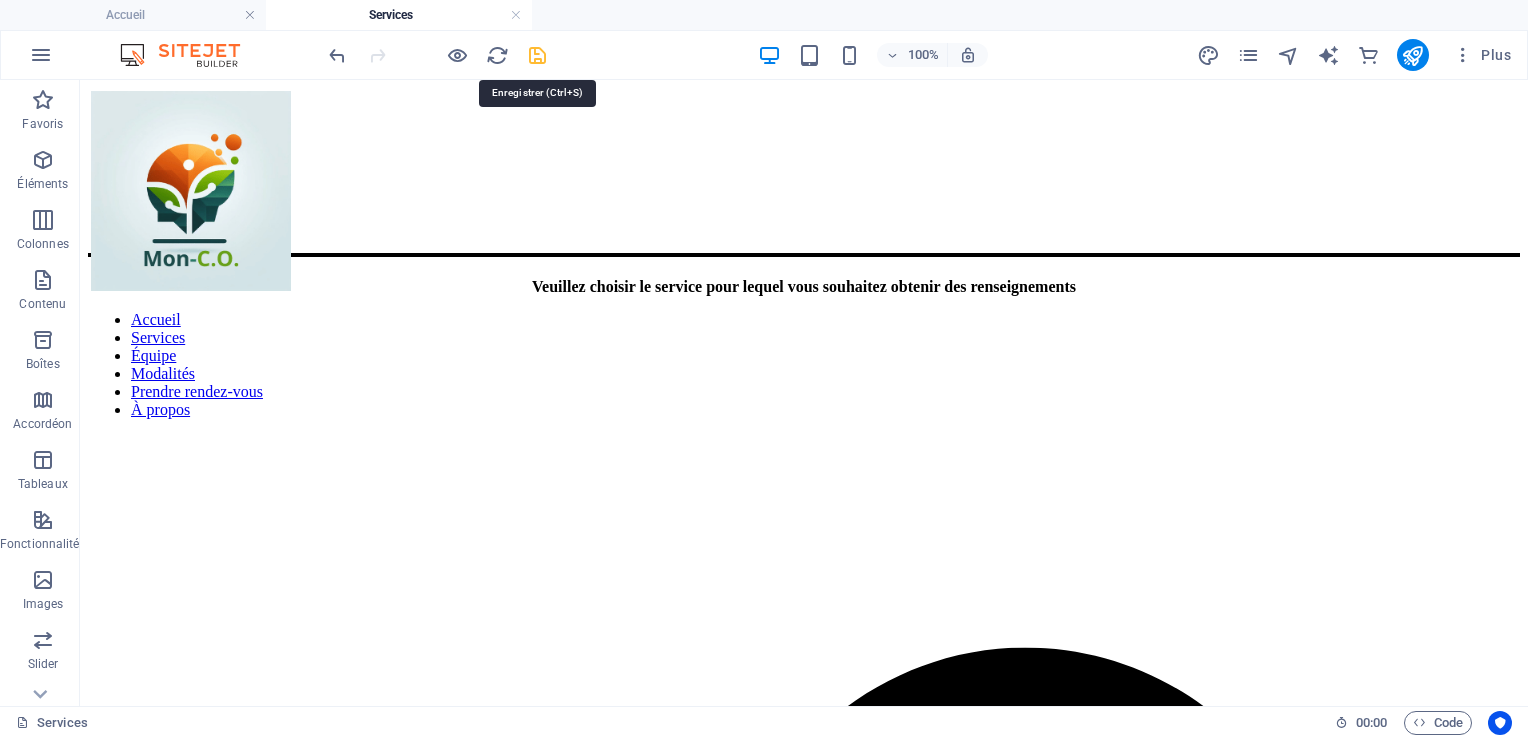click at bounding box center [537, 55] 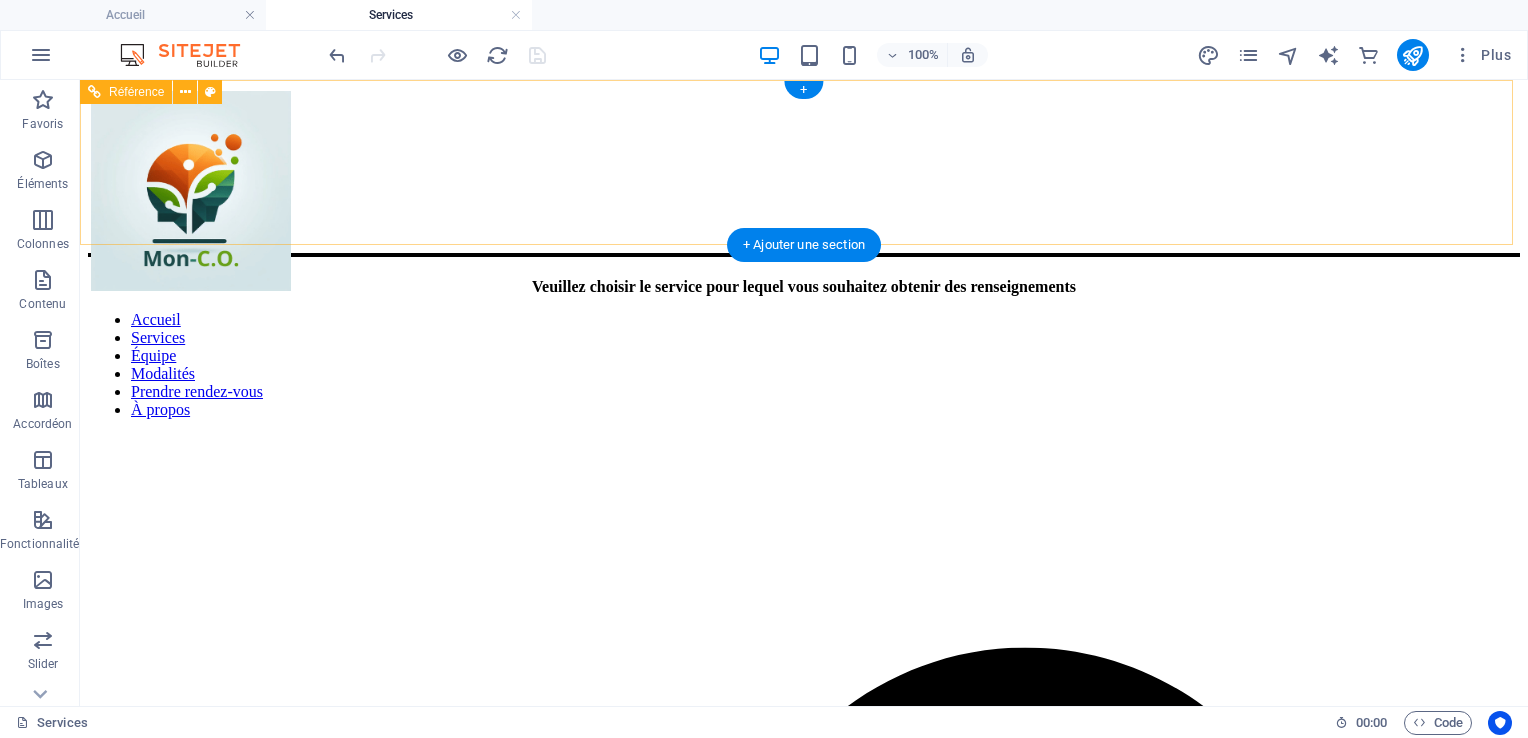 click on "Accueil Services Équipe Modalités Prendre rendez-vous À propos" at bounding box center (804, 365) 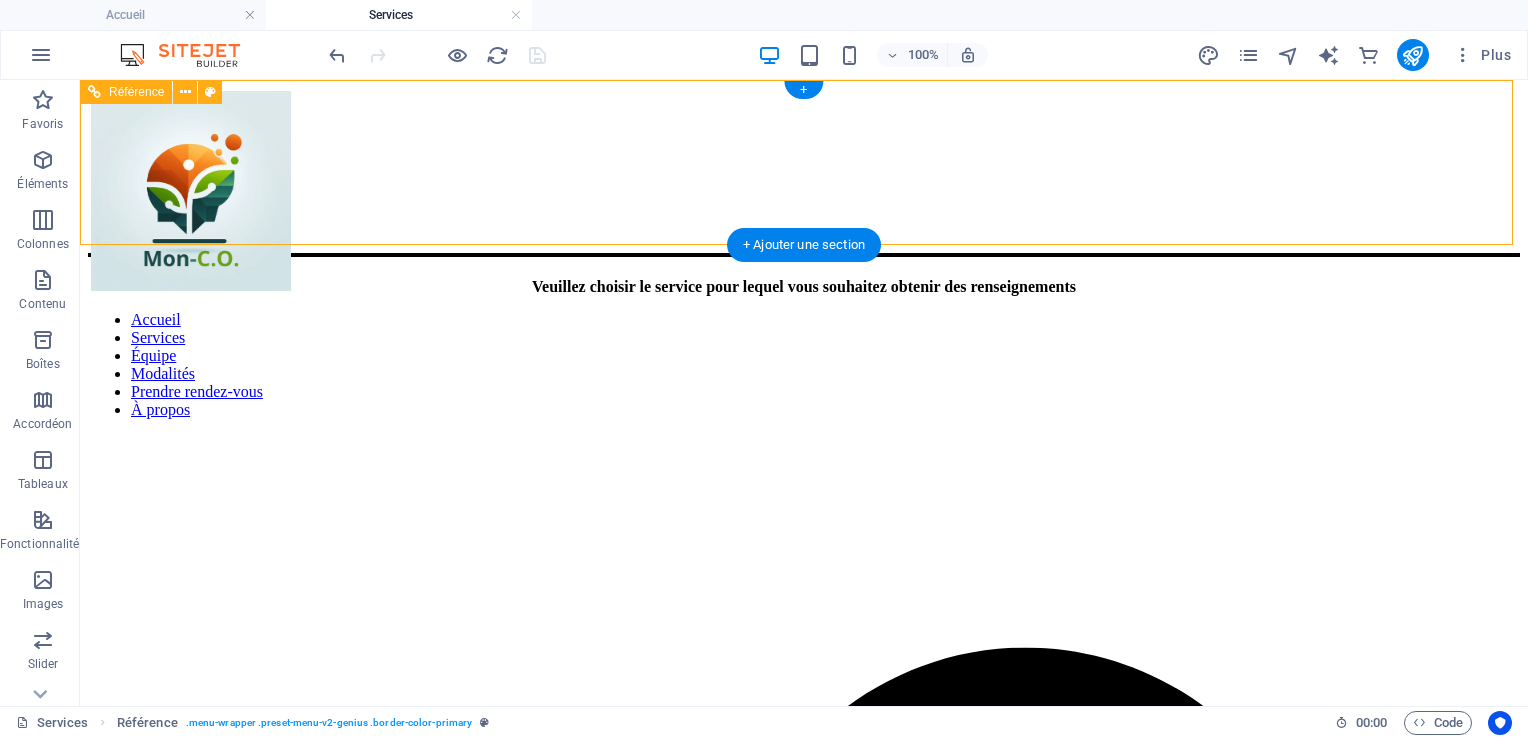 click on "Accueil Services Équipe Modalités Prendre rendez-vous À propos" at bounding box center [804, 365] 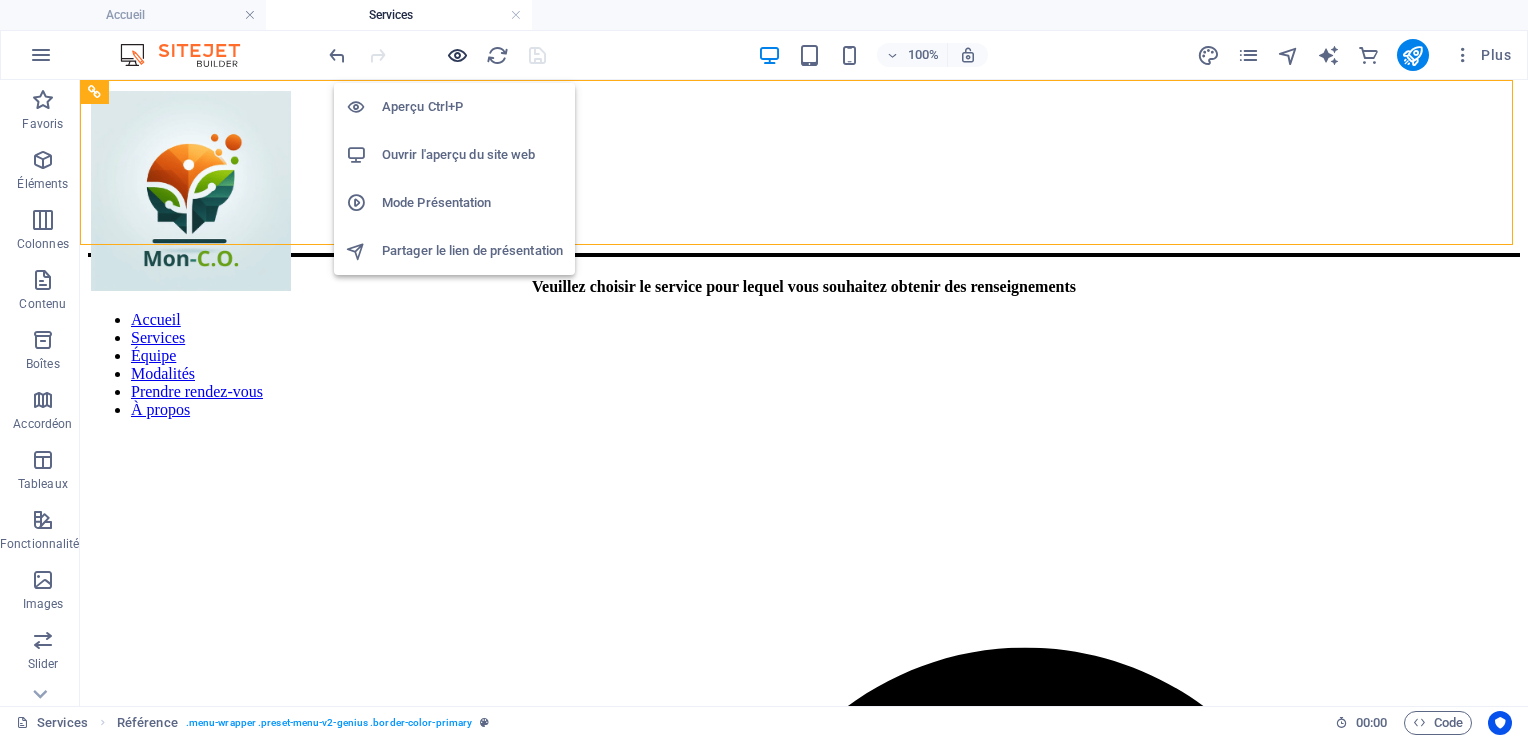 click at bounding box center [457, 55] 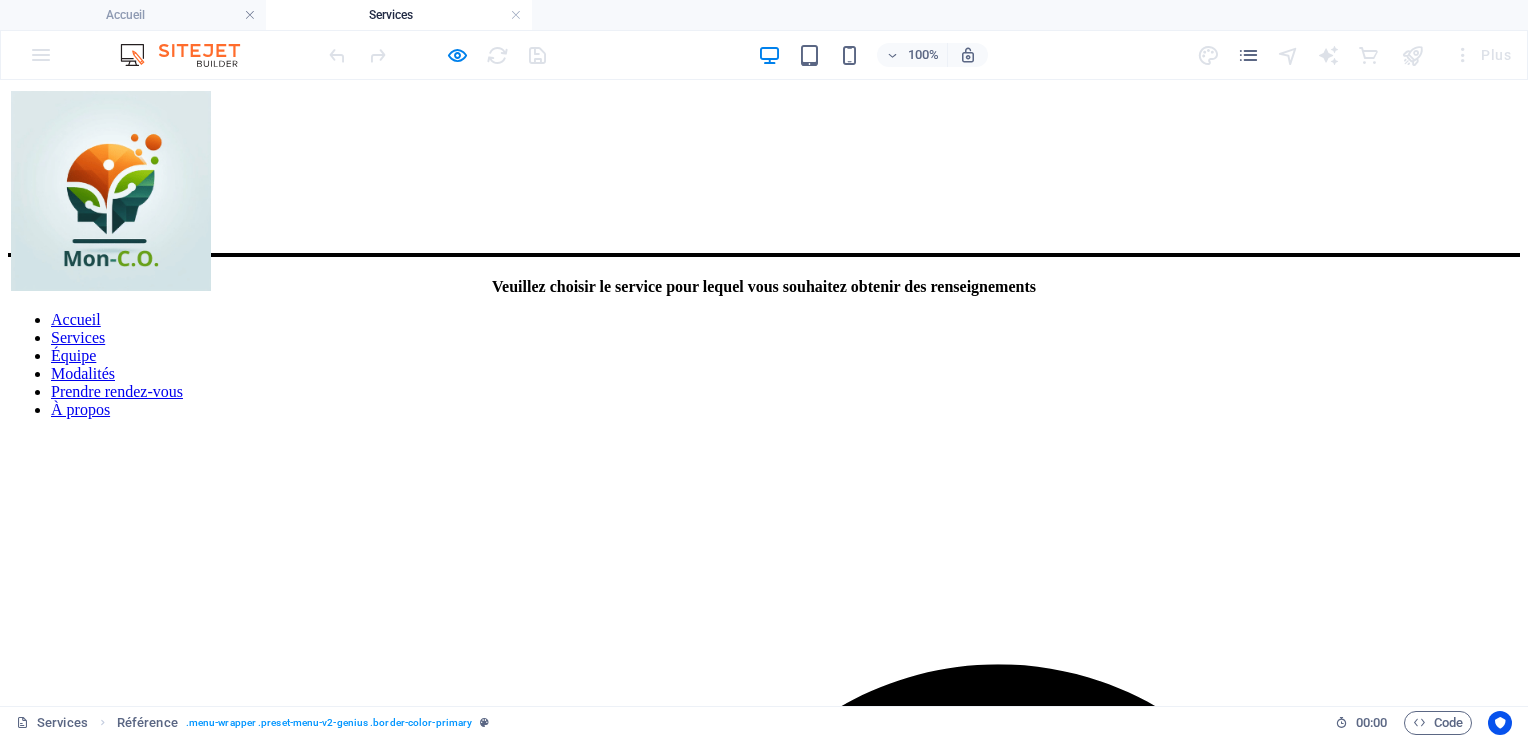 click on "Accueil" at bounding box center (76, 319) 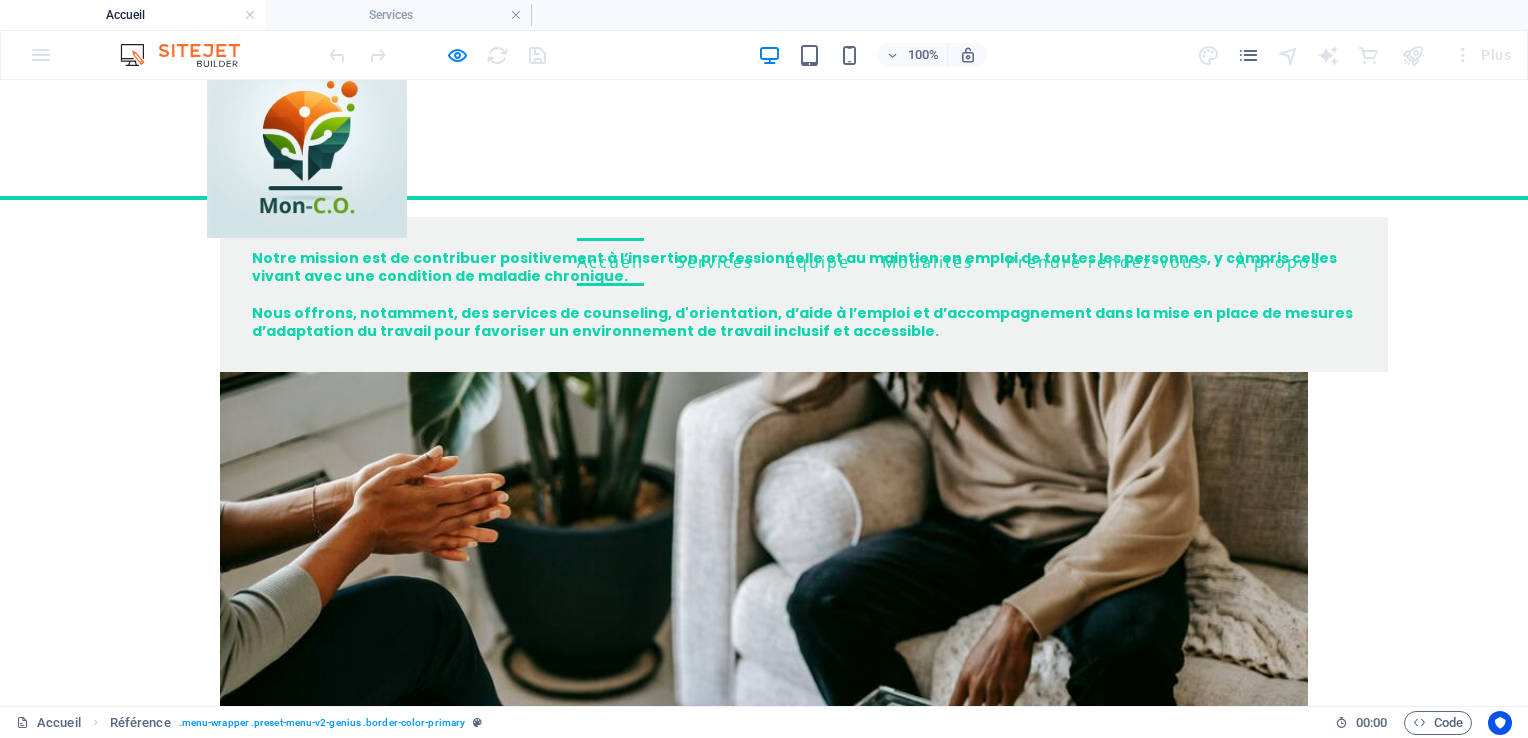 scroll, scrollTop: 16, scrollLeft: 0, axis: vertical 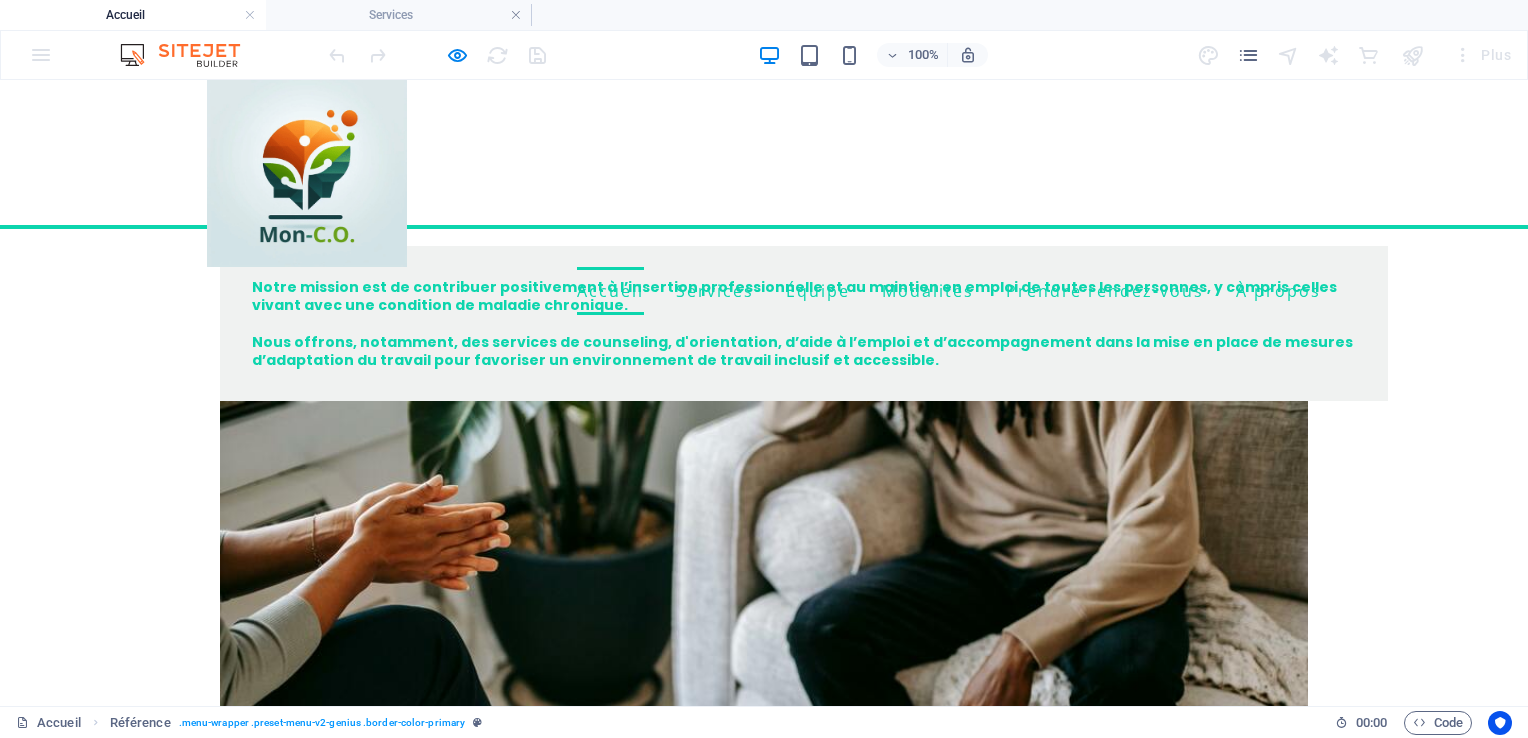 click on "Notre mission est de contribuer positivement à l’insertion professionnelle et au maintien en emploi de toutes les personnes, y compris celles vivant avec une condition de maladie chronique." at bounding box center [794, 296] 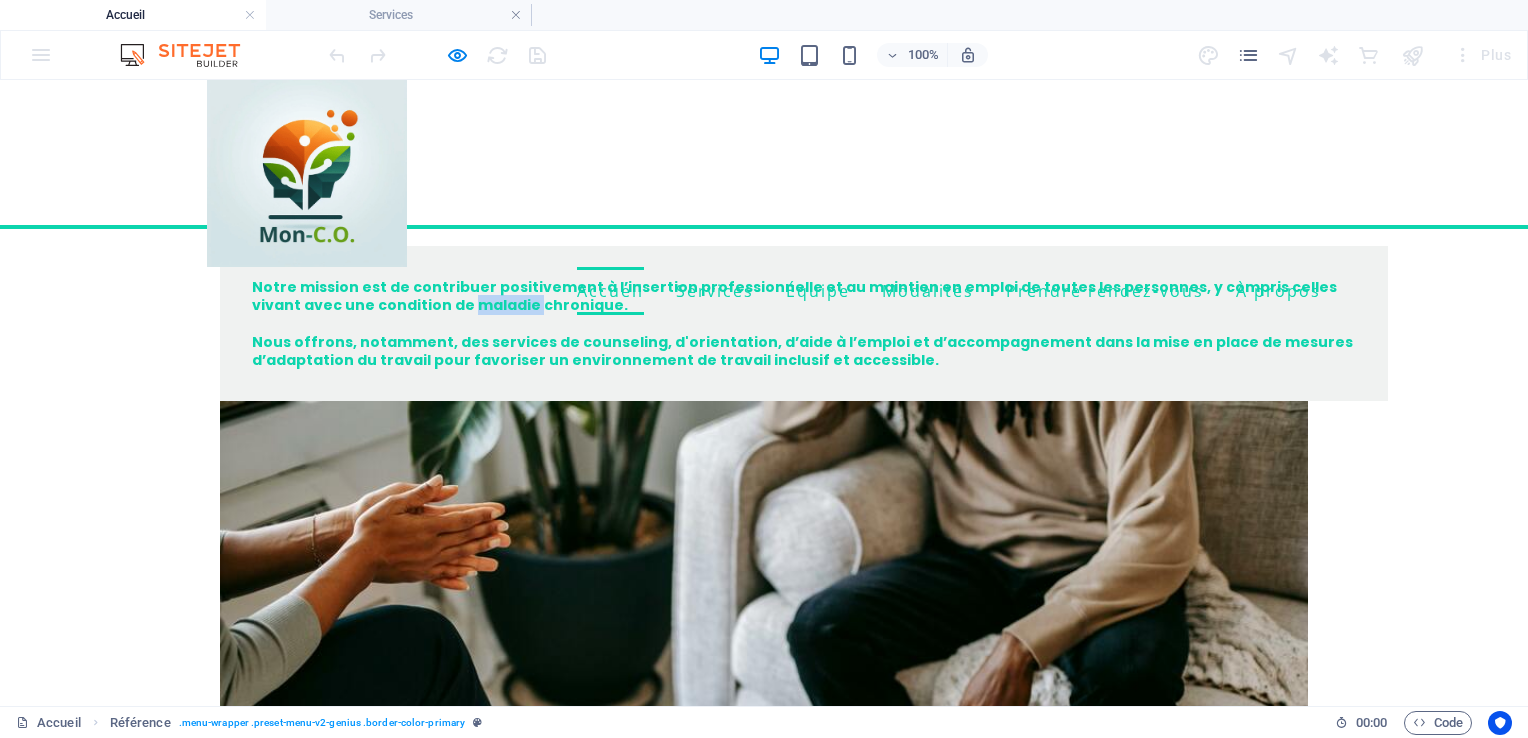 click on "Notre mission est de contribuer positivement à l’insertion professionnelle et au maintien en emploi de toutes les personnes, y compris celles vivant avec une condition de maladie chronique." at bounding box center [794, 296] 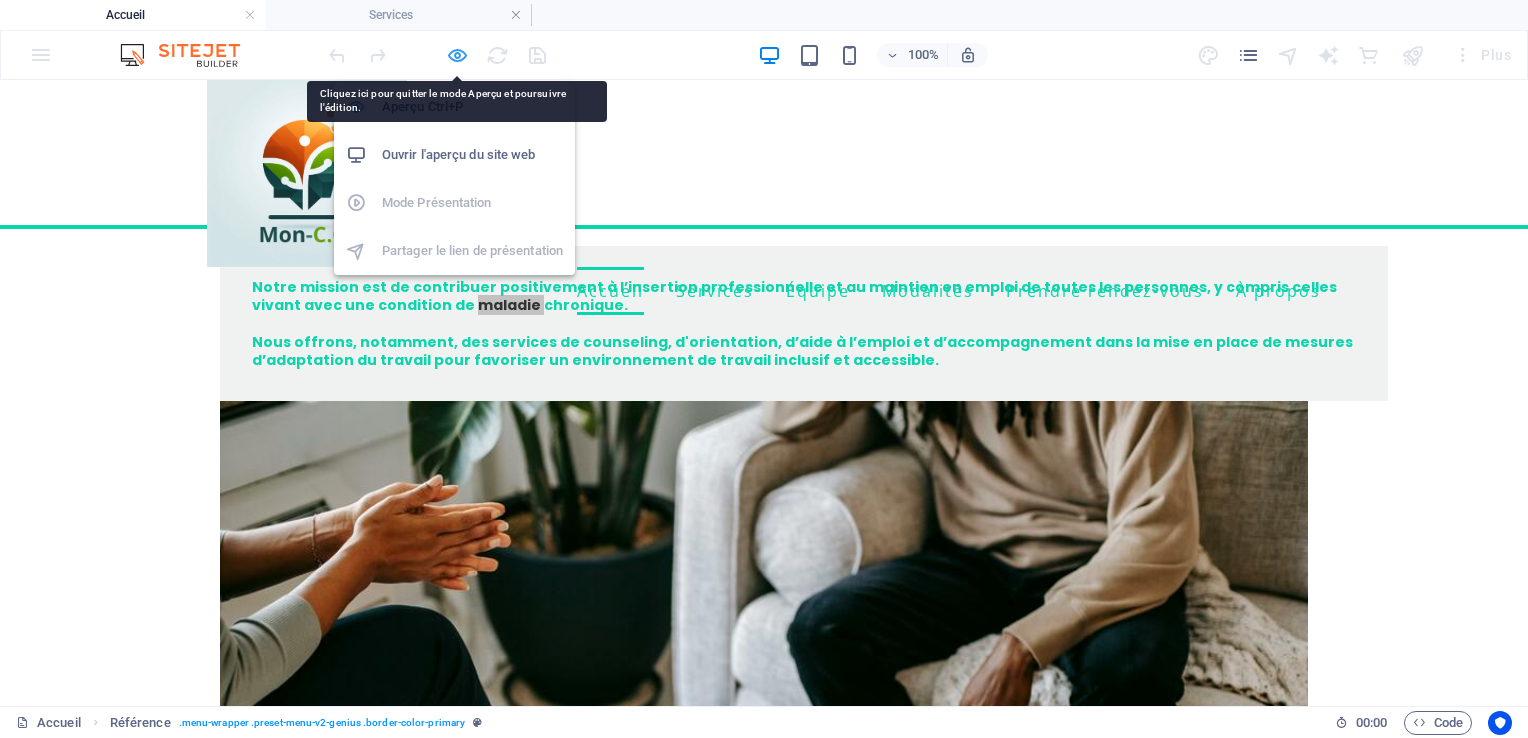drag, startPoint x: 366, startPoint y: 307, endPoint x: 448, endPoint y: 59, distance: 261.2049 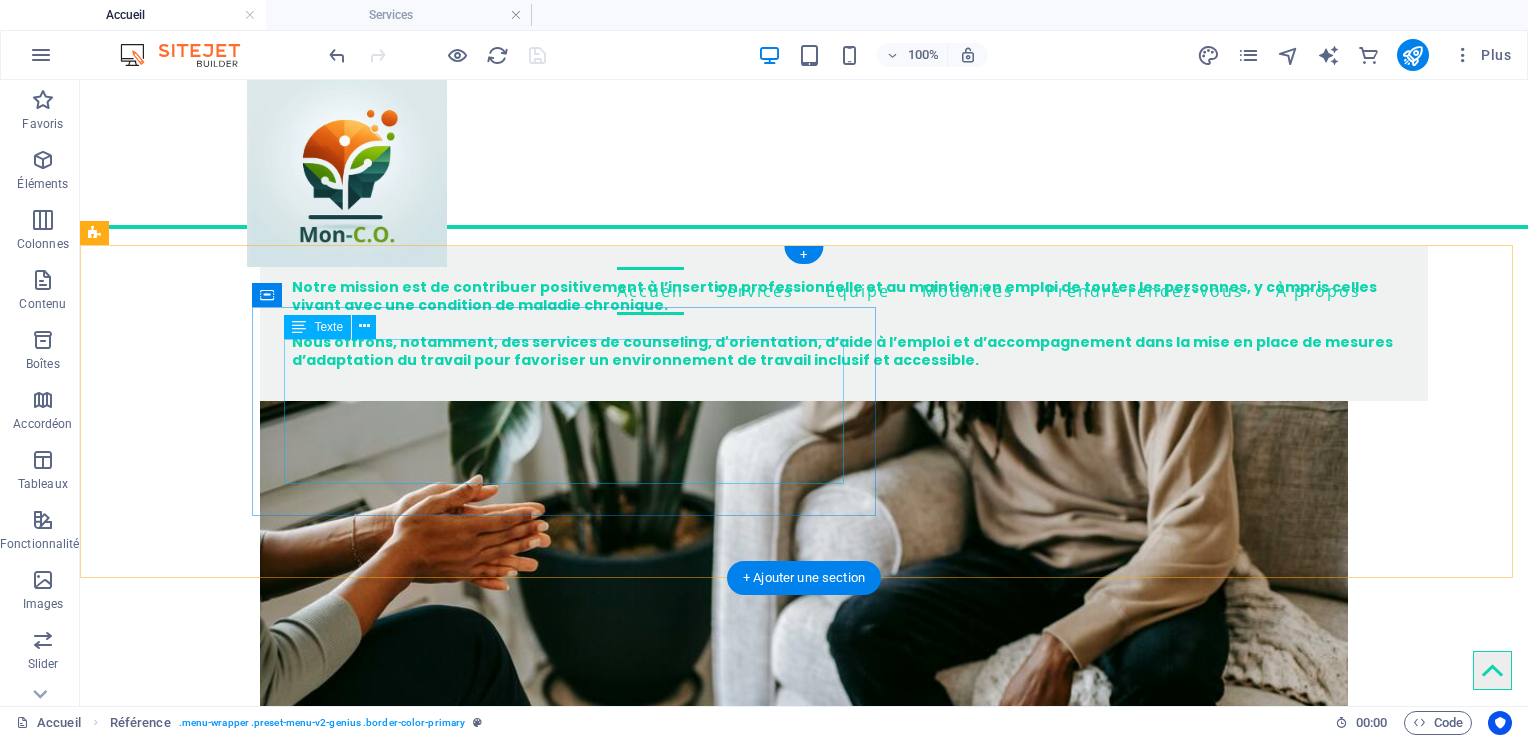 click on "Notre mission est de contribuer positivement à l’insertion professionnelle et au maintien en emploi de toutes les personnes, y compris celles vivant avec une condition de maladie chronique.  Nous offrons, notamment, des services de counseling, d'orientation, d’aide à l’emploi et d’accompagnement dans la mise en place de mesures d’adaptation du travail pour favoriser un environnement de travail inclusif et accessible." at bounding box center [844, 323] 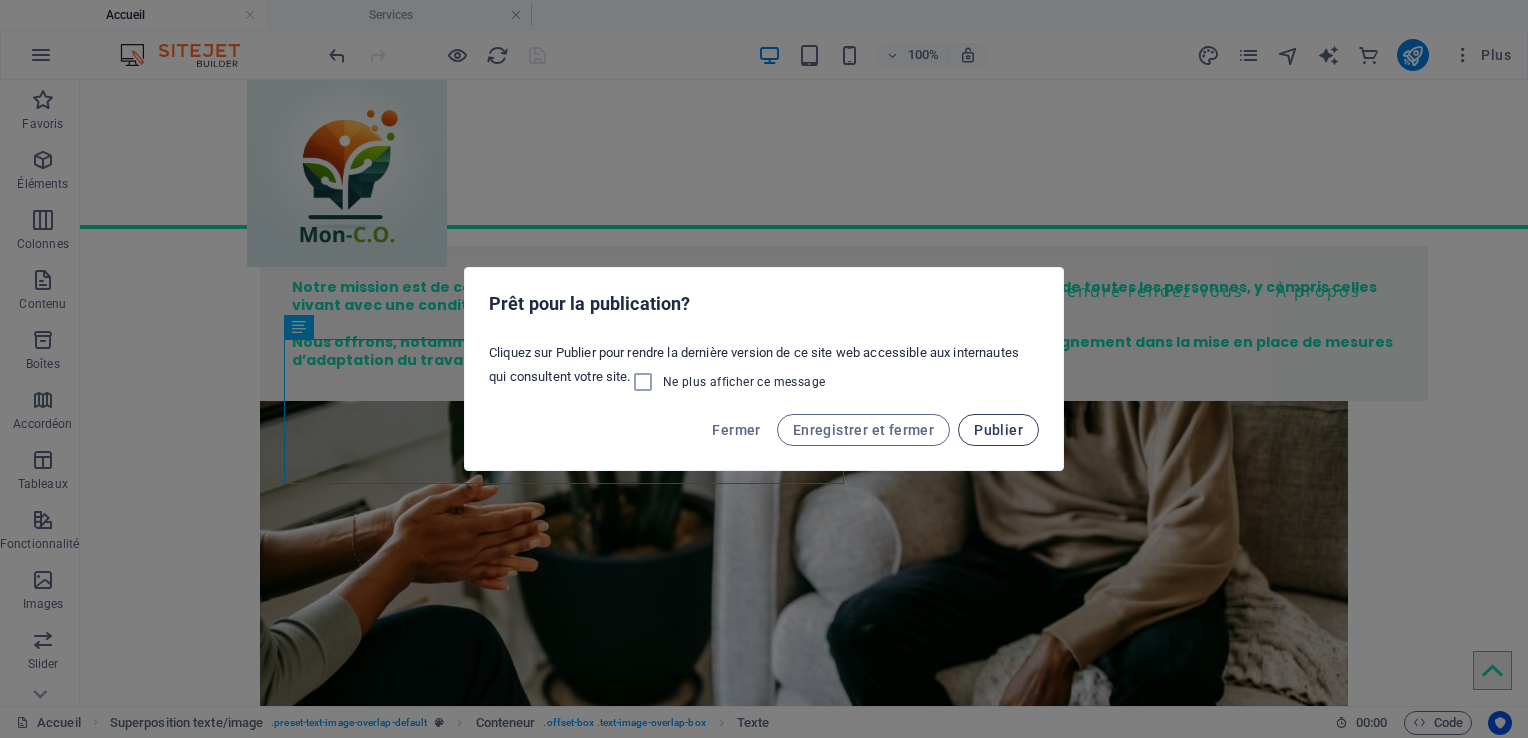 click on "Publier" at bounding box center (998, 430) 